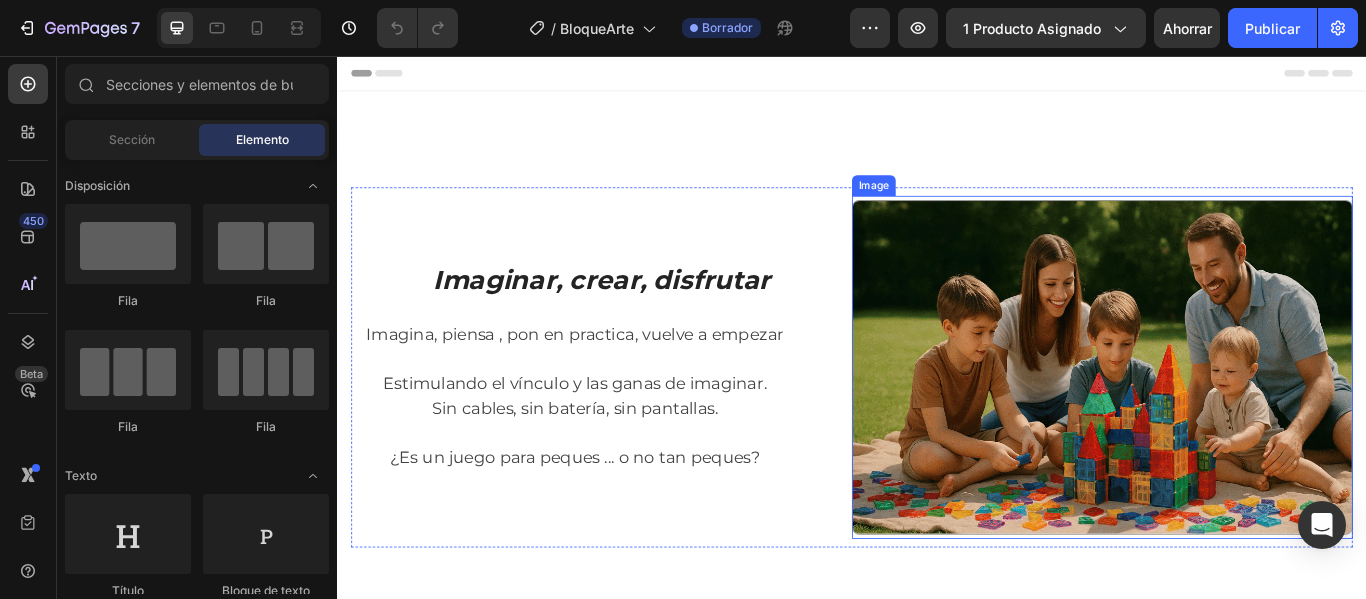 scroll, scrollTop: 0, scrollLeft: 0, axis: both 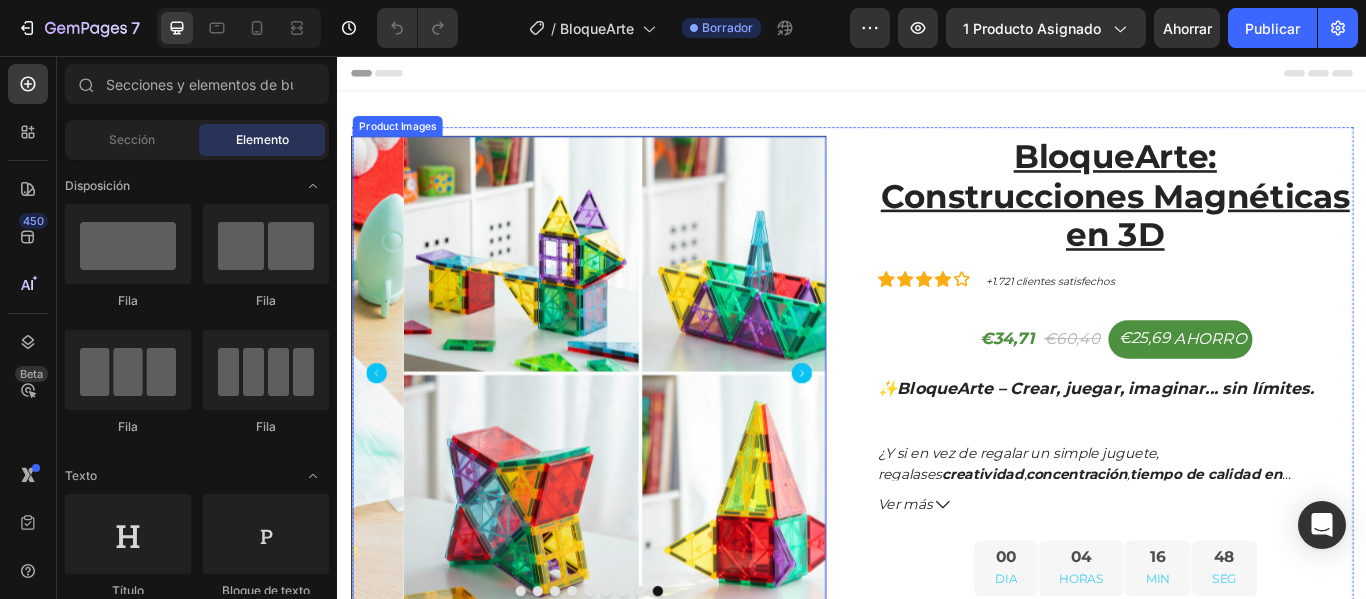 click 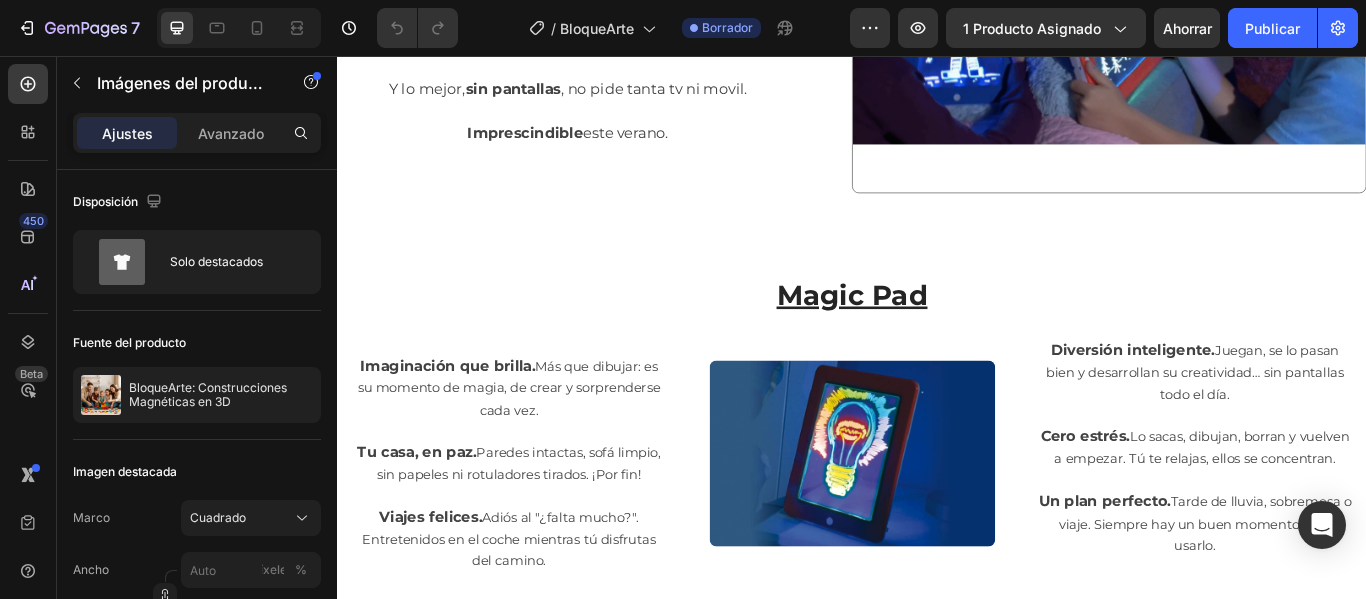 scroll, scrollTop: 2700, scrollLeft: 0, axis: vertical 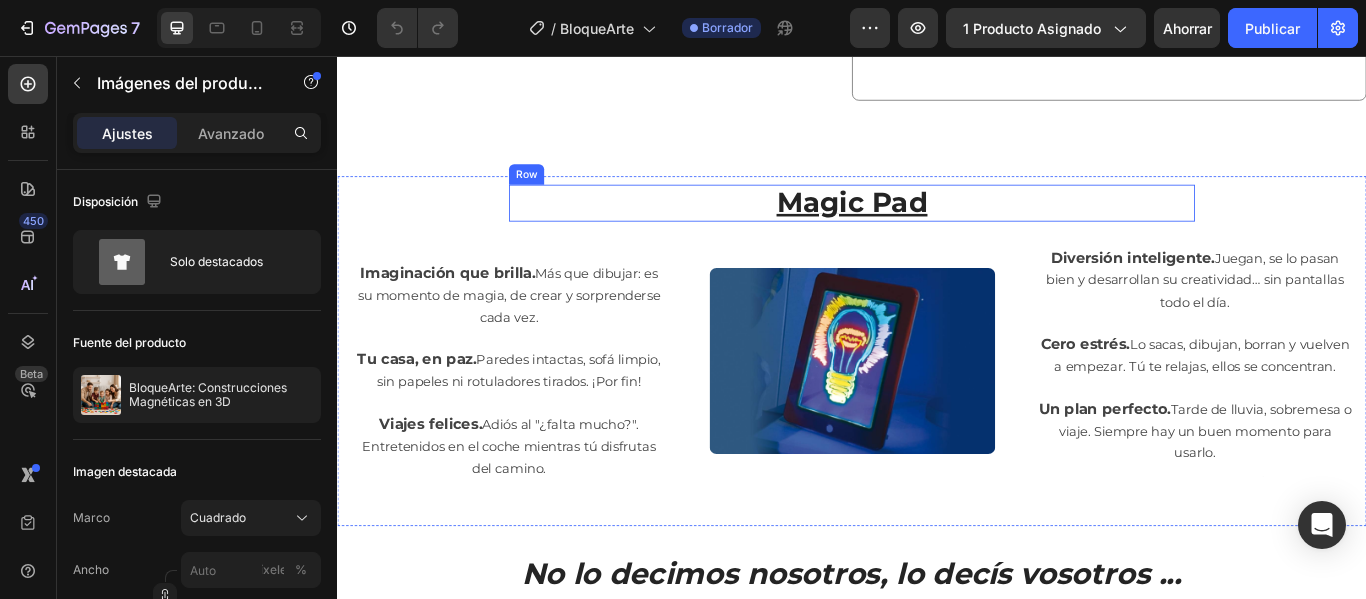 click on "Magic Pad Heading Row" at bounding box center [937, 227] 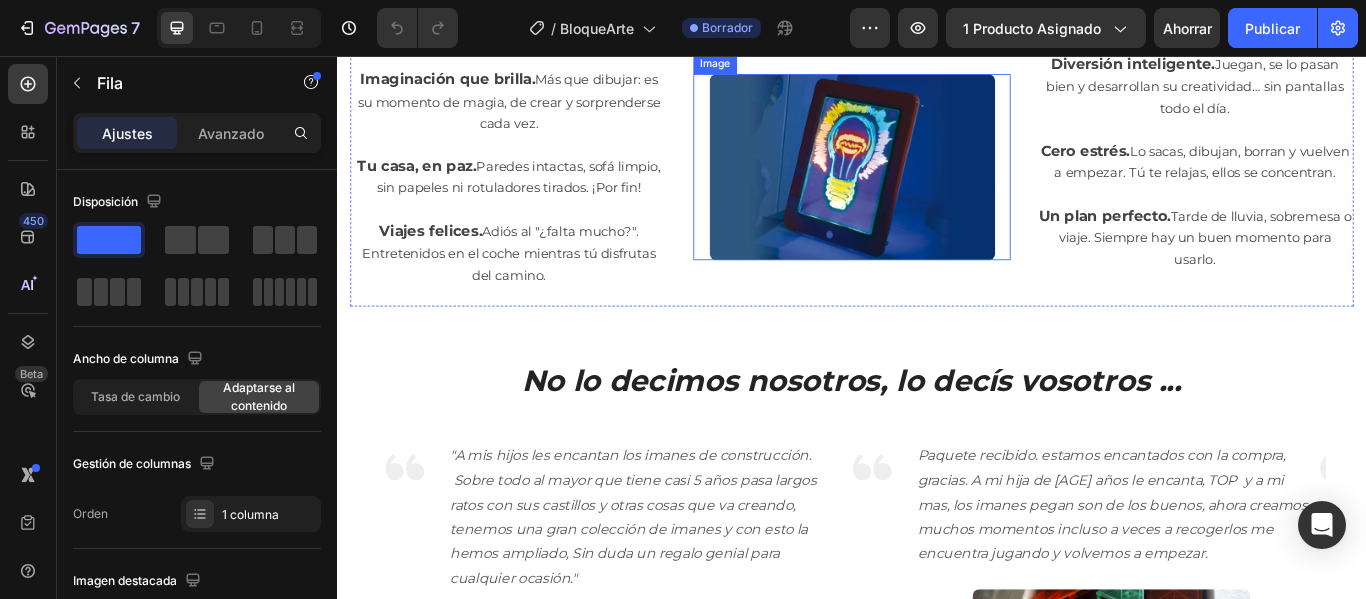 scroll, scrollTop: 3000, scrollLeft: 0, axis: vertical 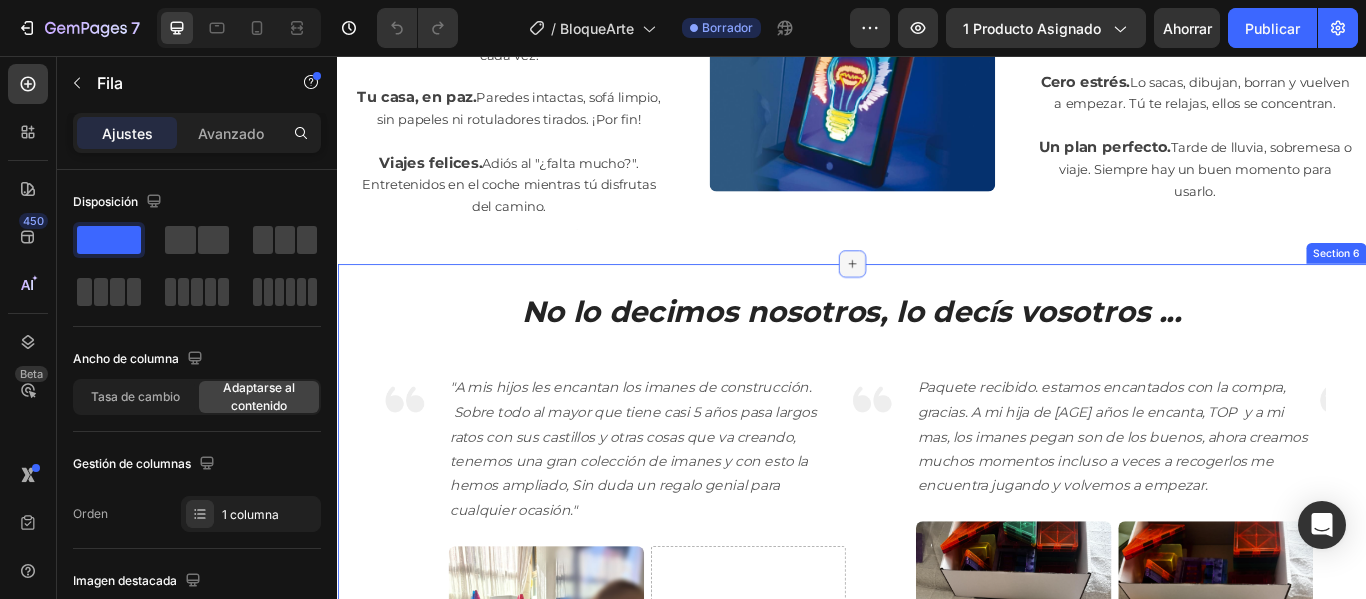 click 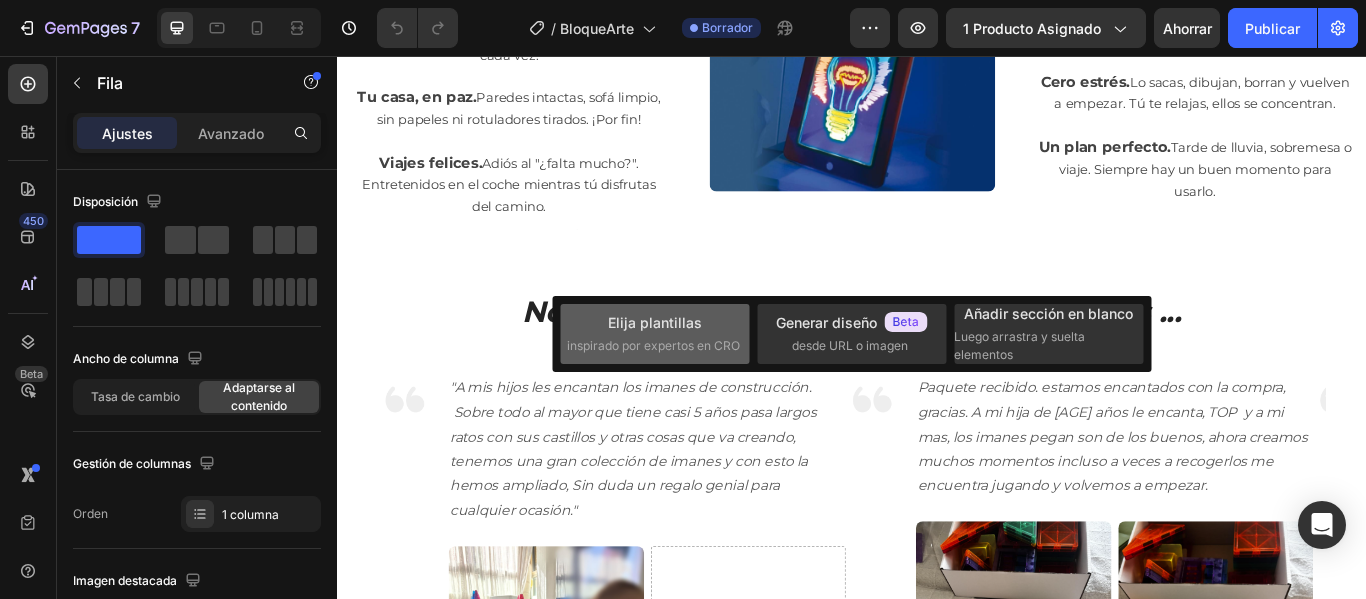 click on "inspirado por expertos en CRO" at bounding box center (653, 345) 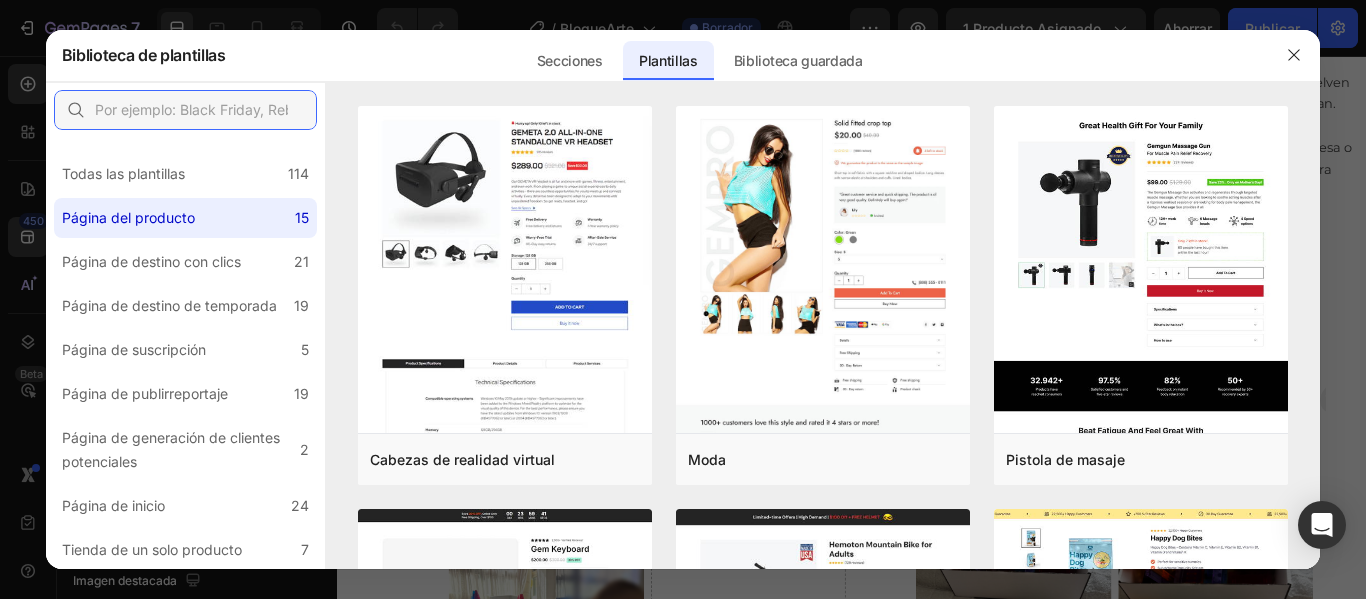 click at bounding box center (185, 110) 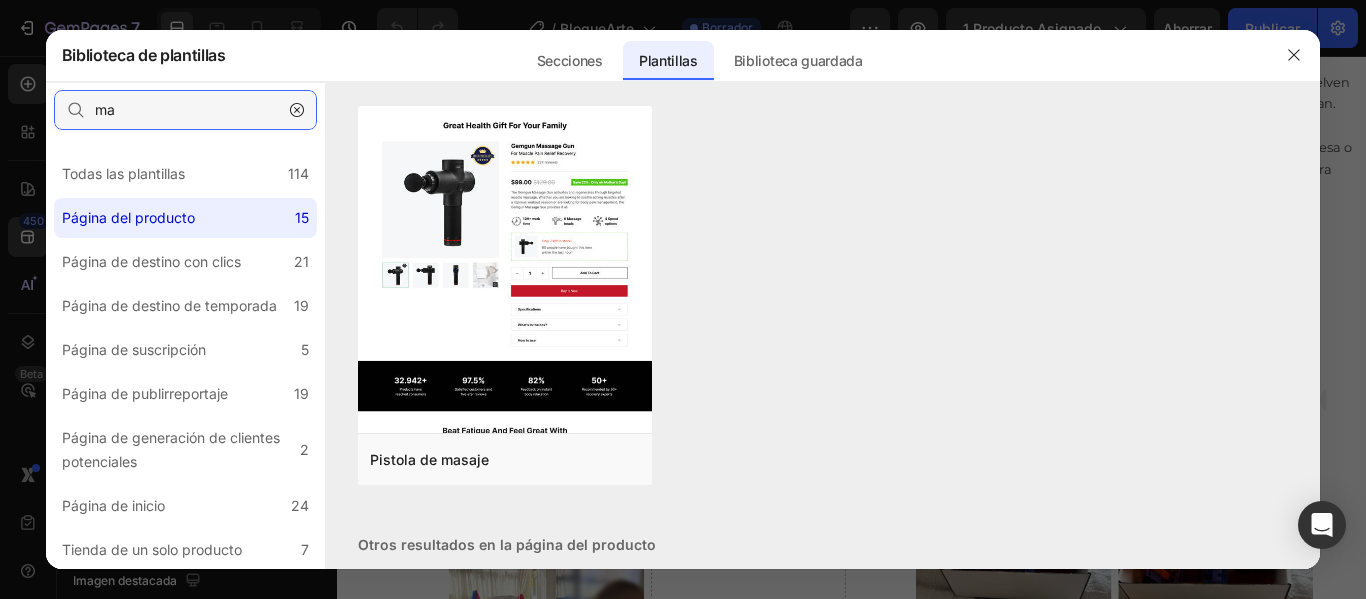 type on "m" 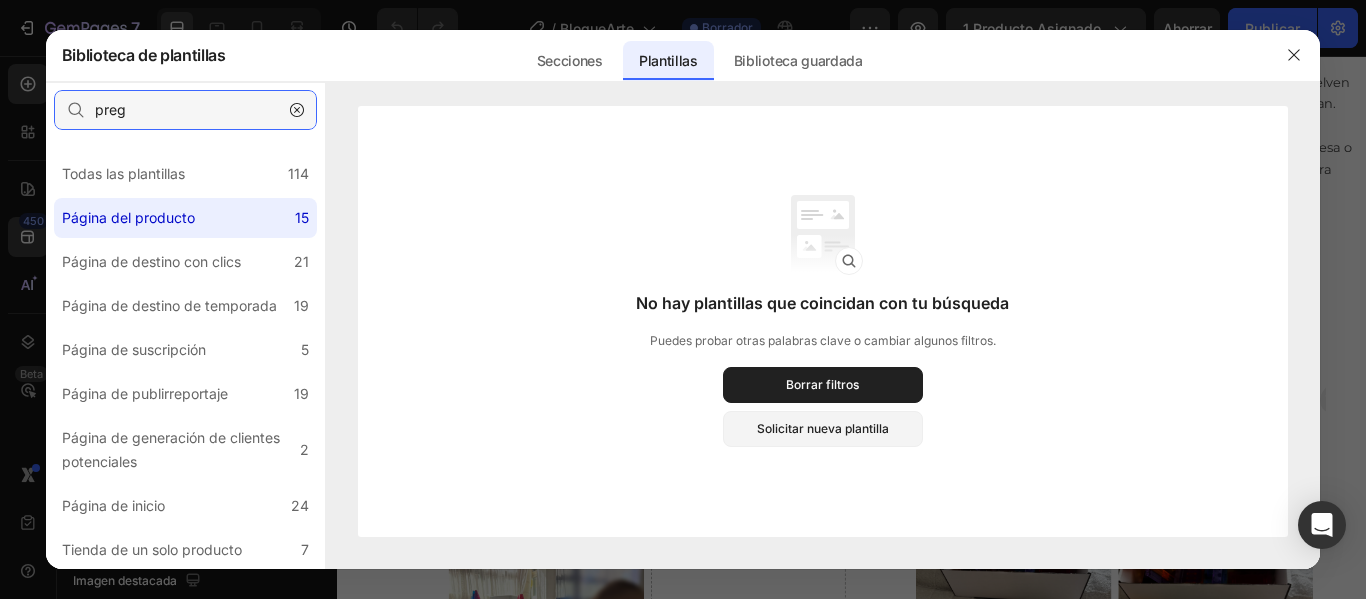 click on "preg" at bounding box center [185, 110] 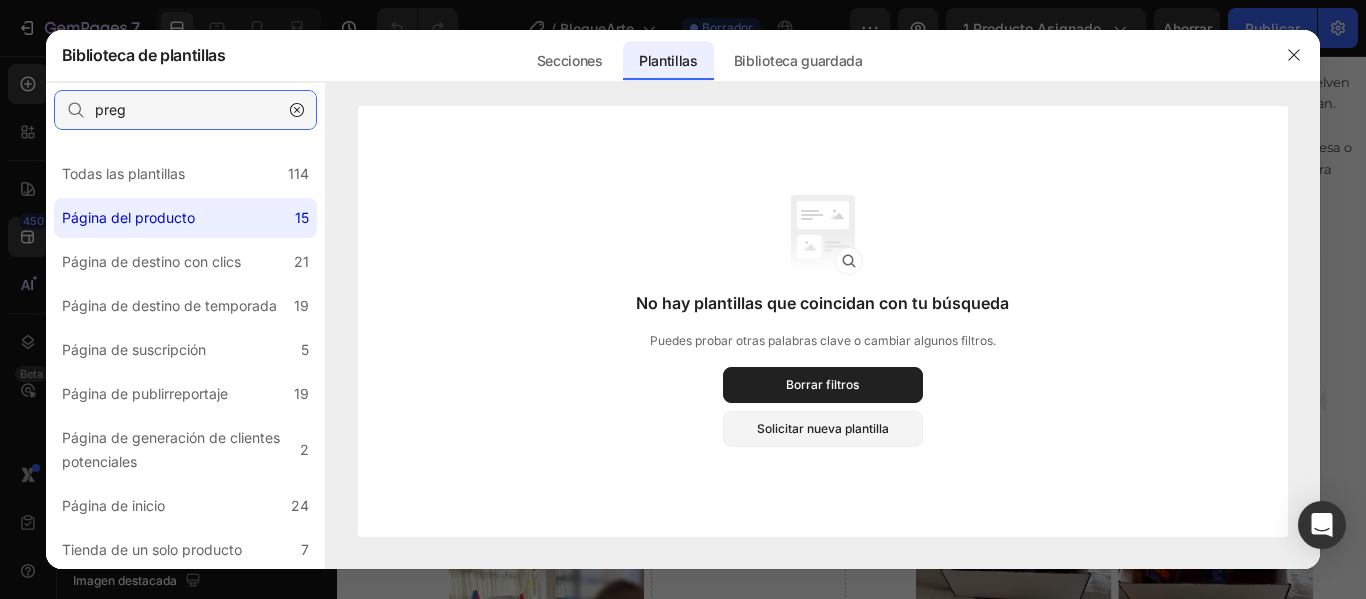 type on "preg" 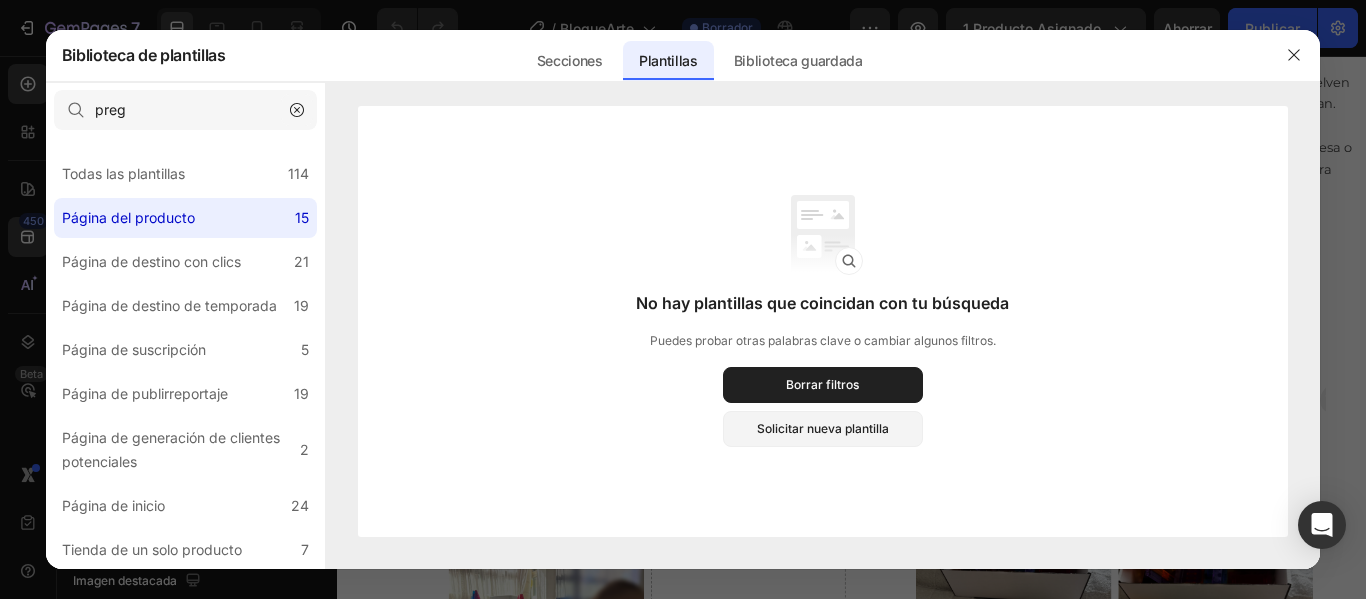 click 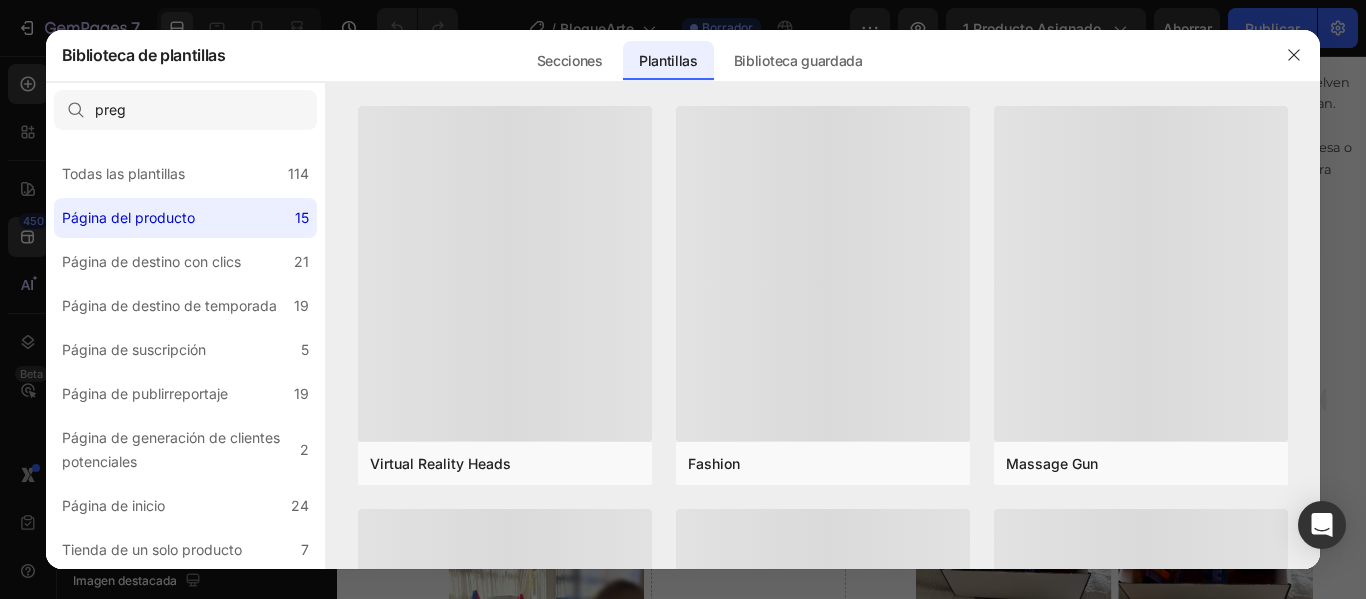 type 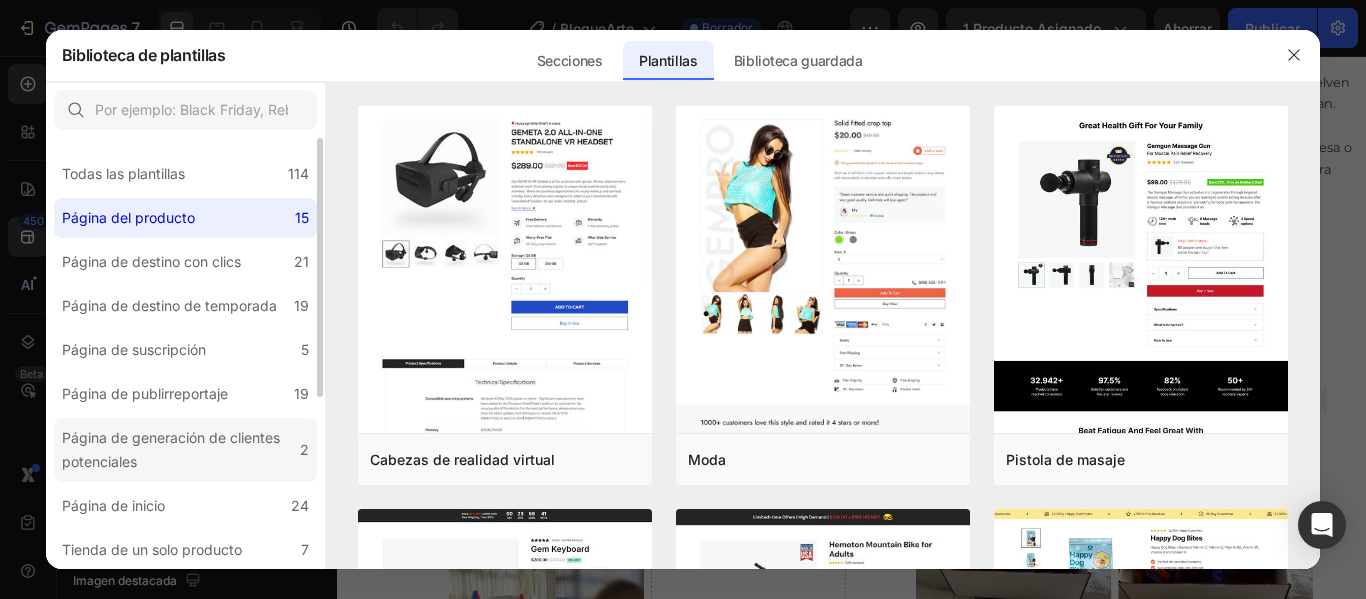click on "Página de generación de clientes potenciales" at bounding box center (171, 449) 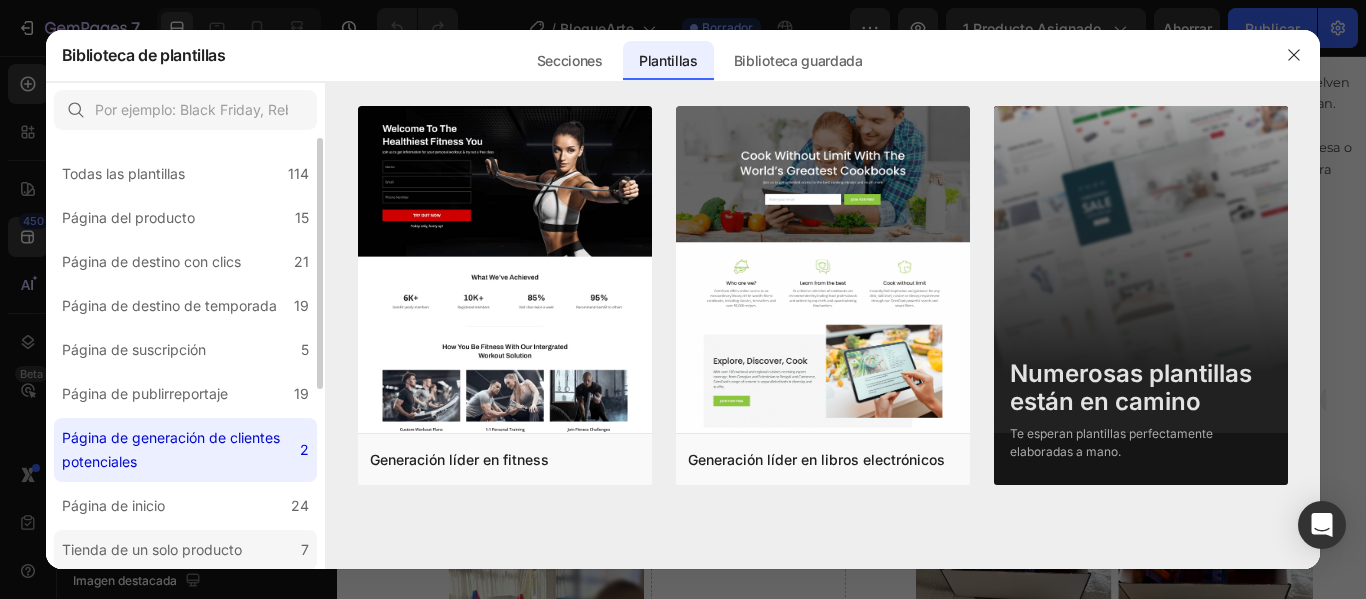click on "Tienda de un solo producto" at bounding box center [152, 549] 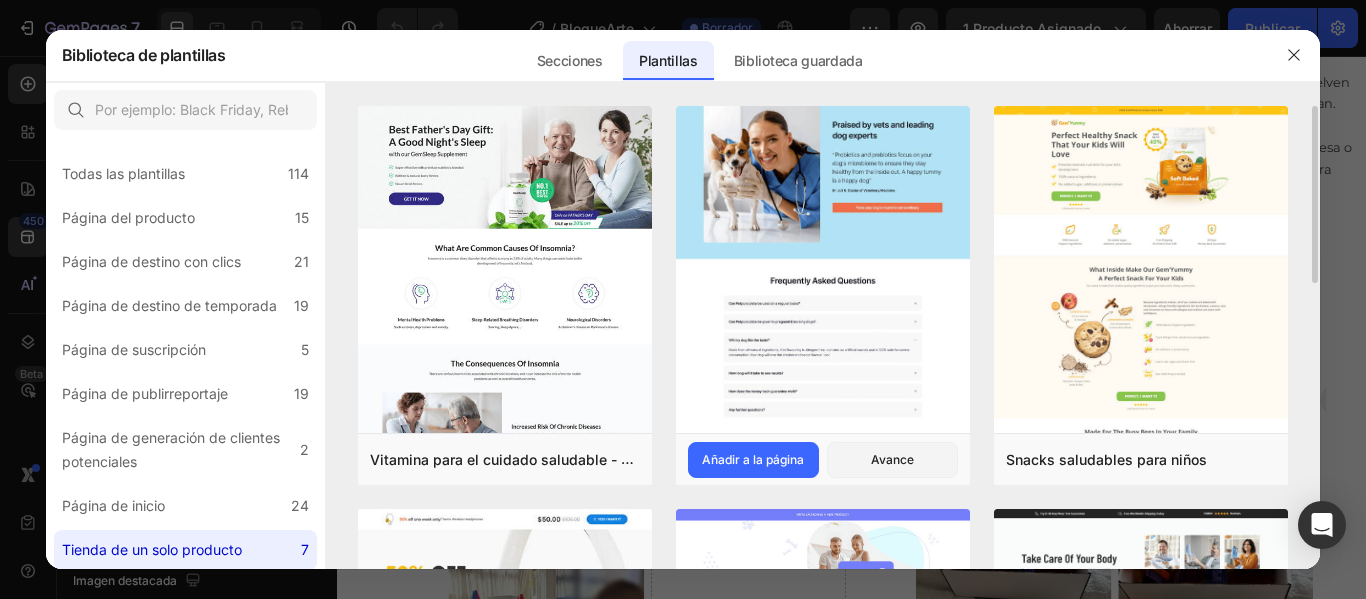click at bounding box center (823, -285) 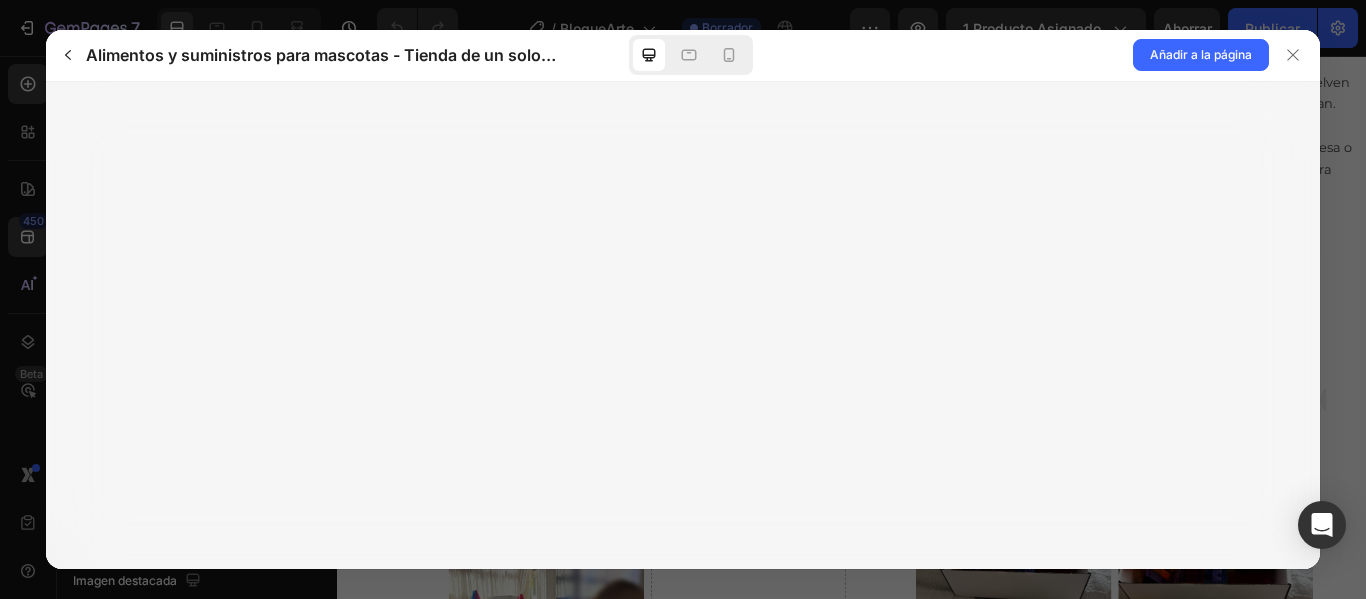 click at bounding box center (683, 325) 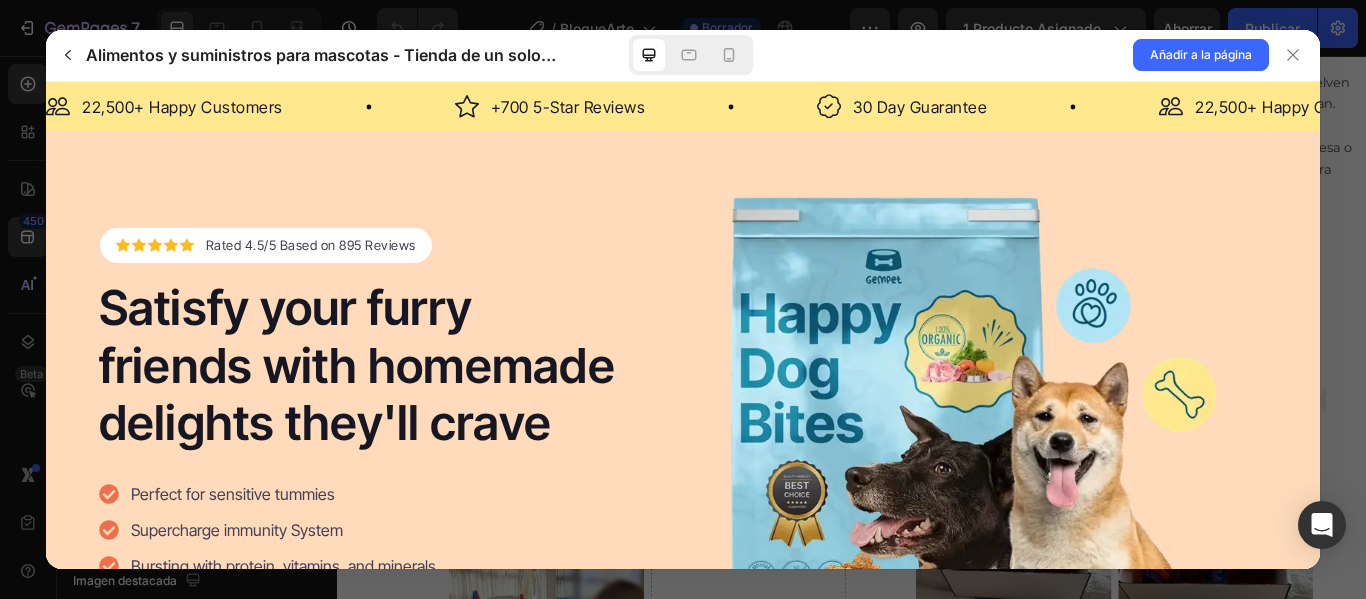 scroll, scrollTop: 0, scrollLeft: 0, axis: both 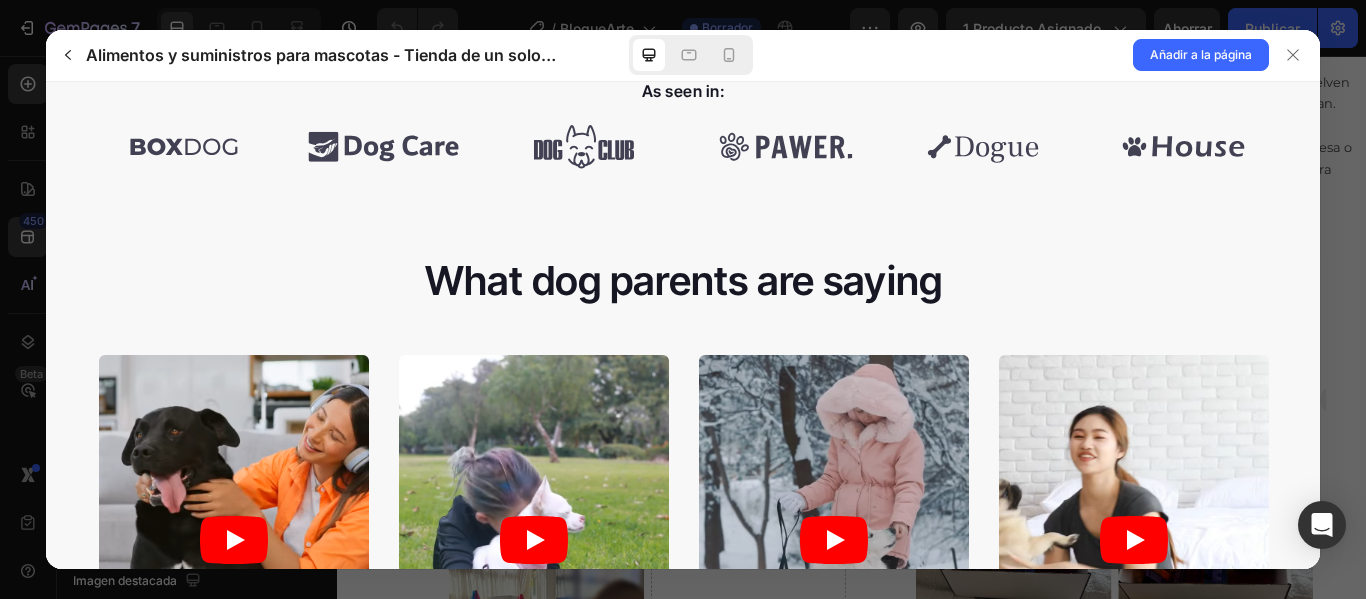 click on "What dog parents are saying" at bounding box center (683, 280) 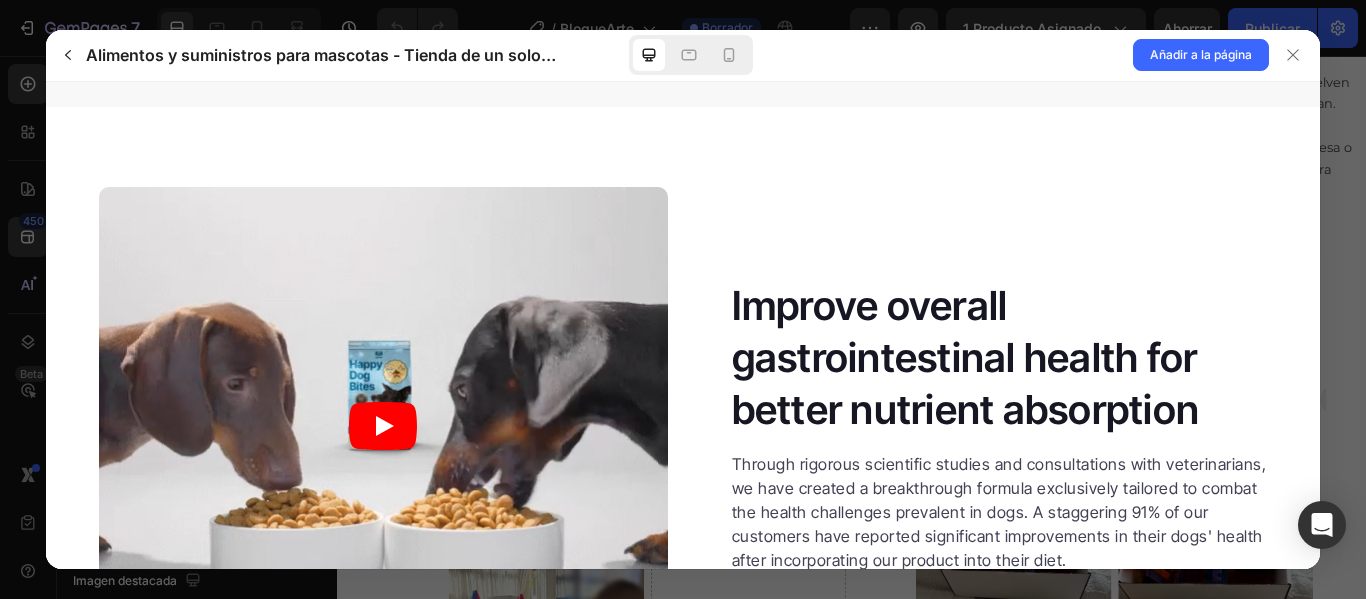 scroll, scrollTop: 3100, scrollLeft: 0, axis: vertical 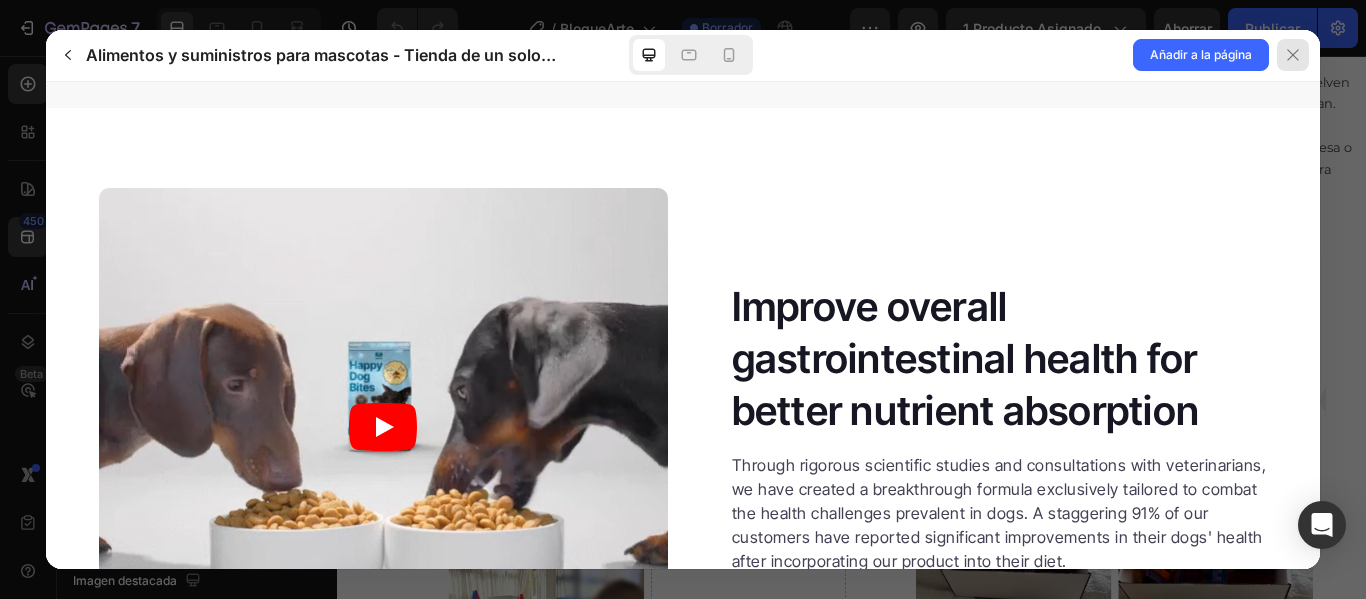 click 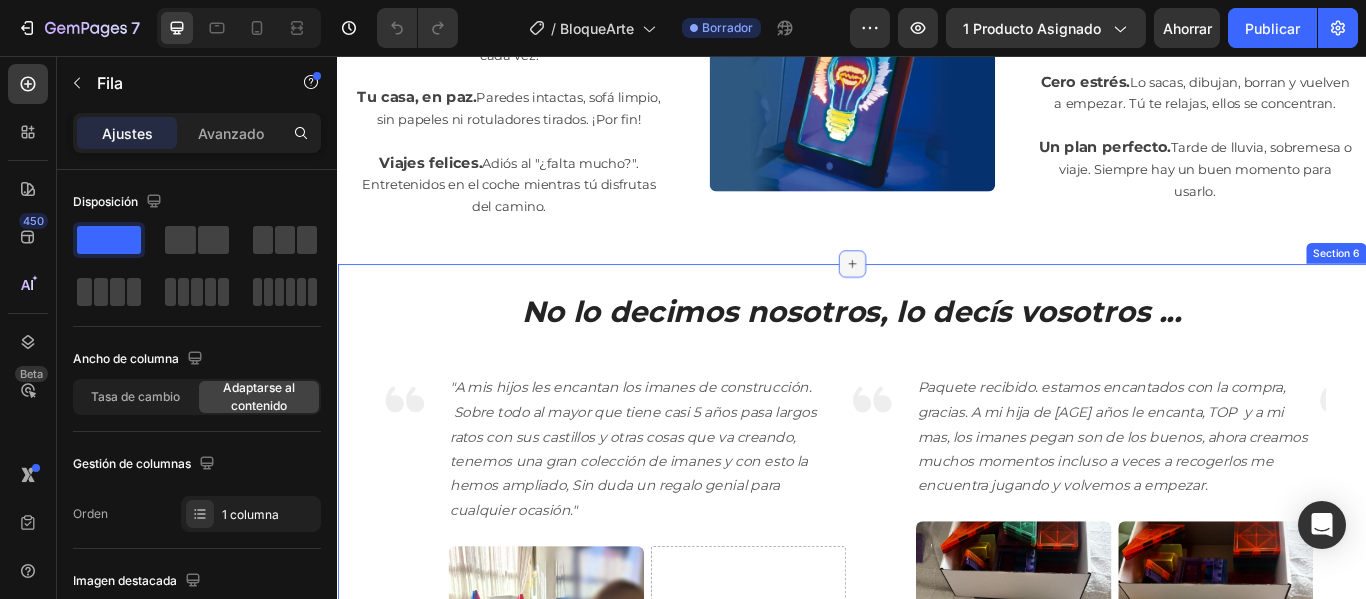click 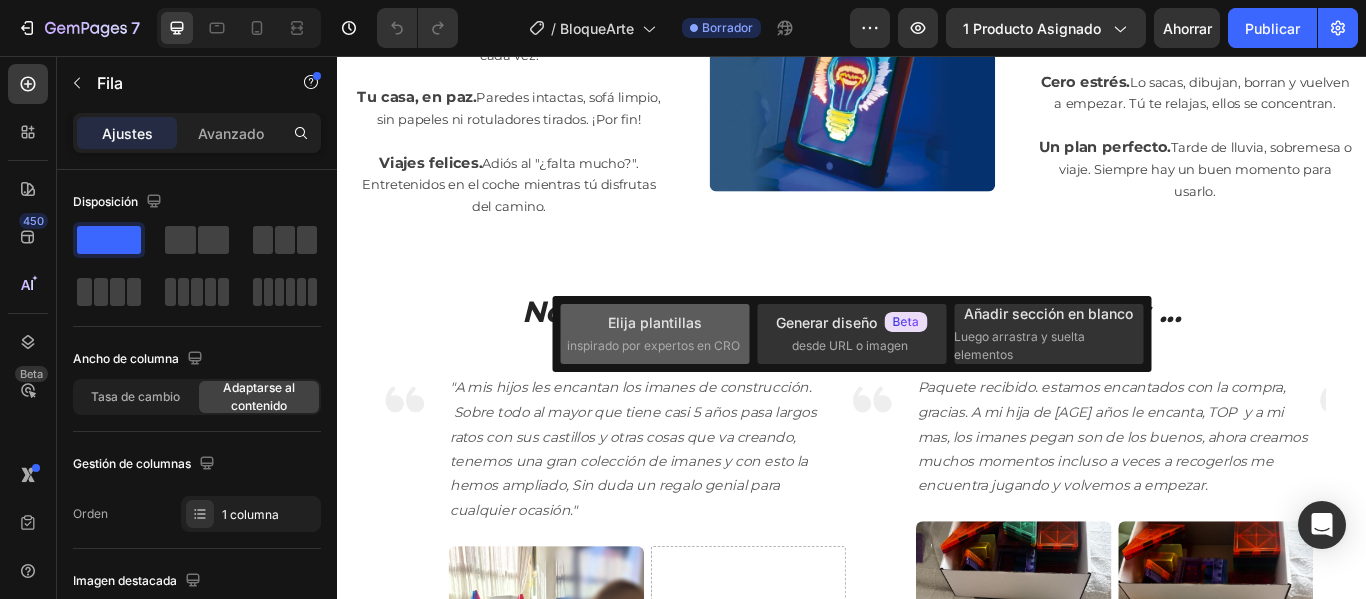 click on "inspirado por expertos en CRO" at bounding box center [653, 345] 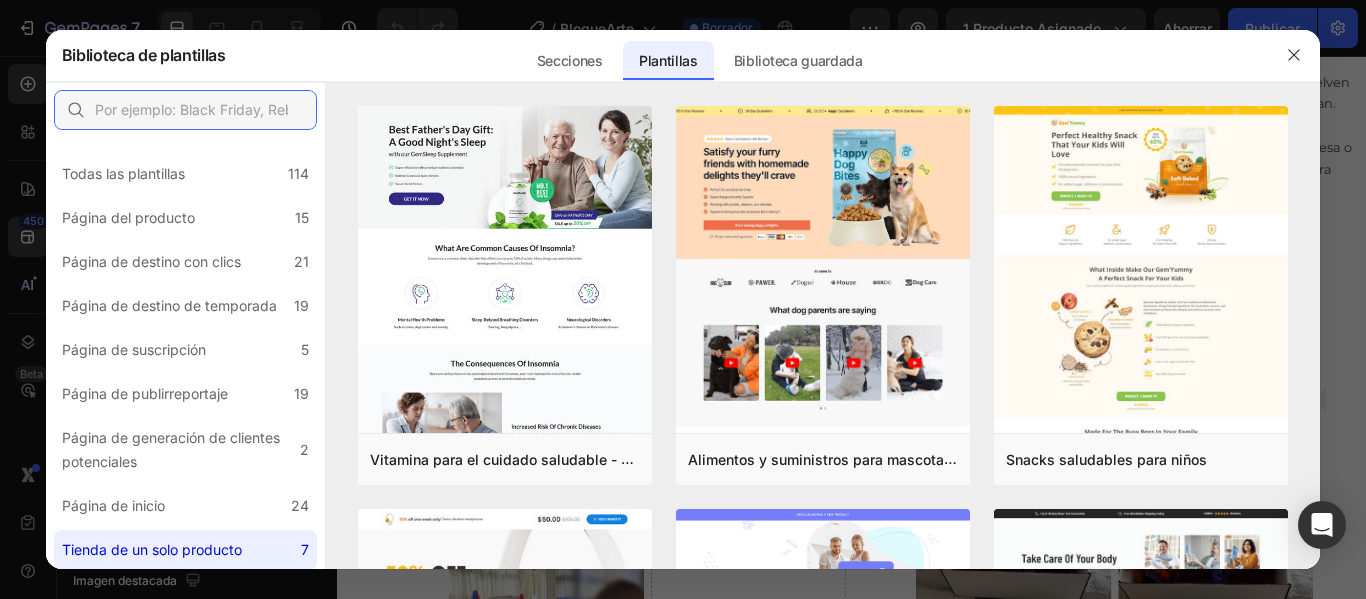 click at bounding box center [185, 110] 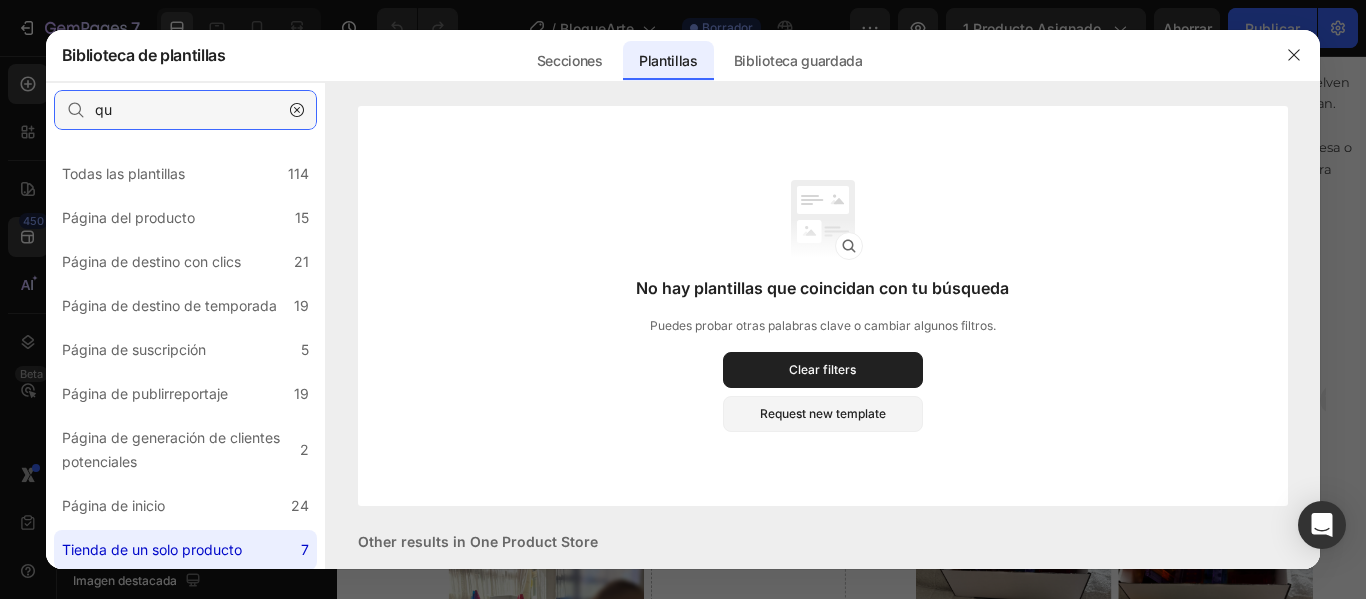 type on "que" 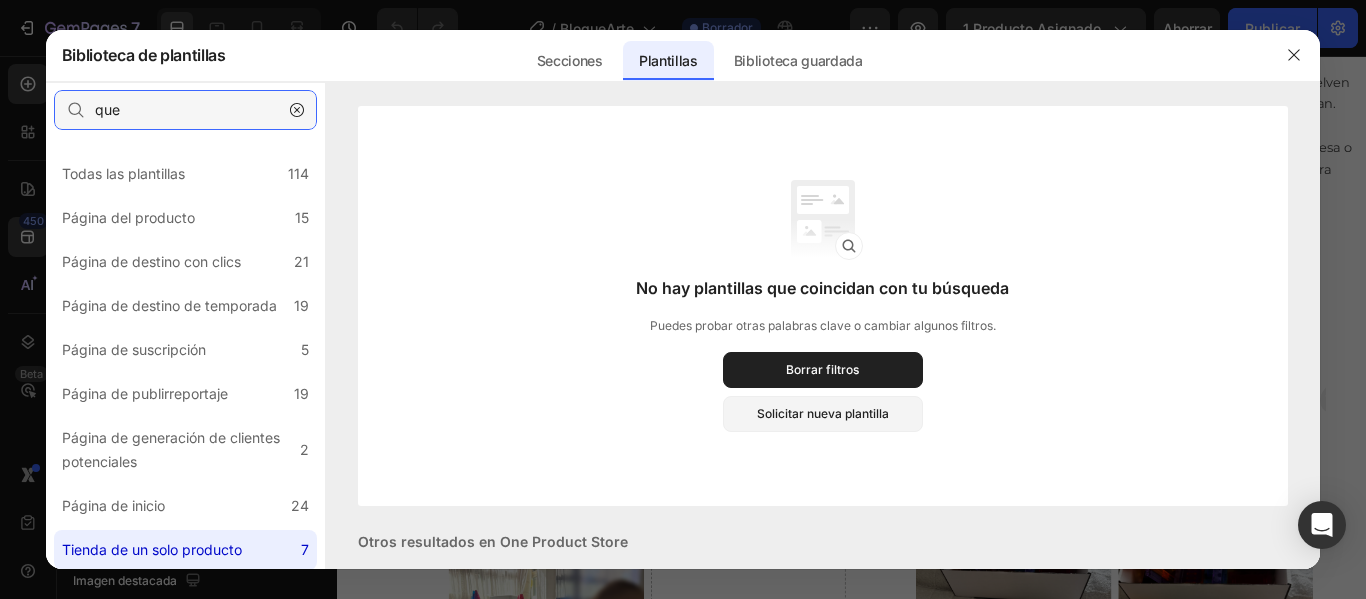 drag, startPoint x: 186, startPoint y: 112, endPoint x: 74, endPoint y: 92, distance: 113.7717 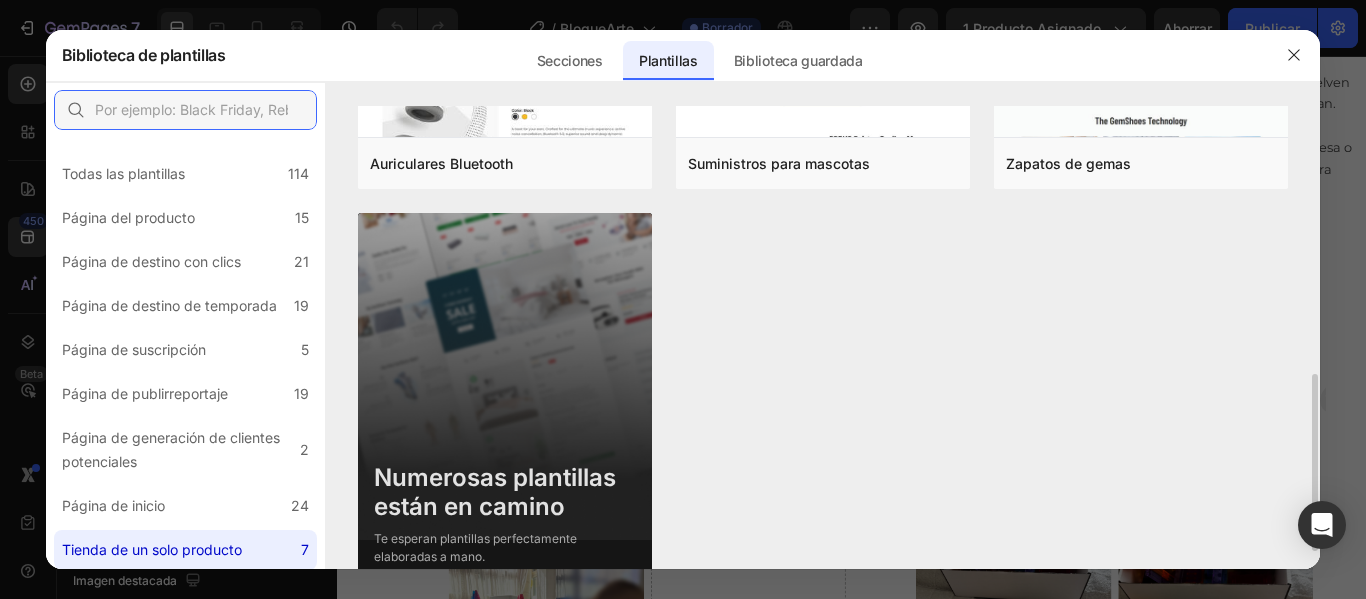 scroll, scrollTop: 745, scrollLeft: 0, axis: vertical 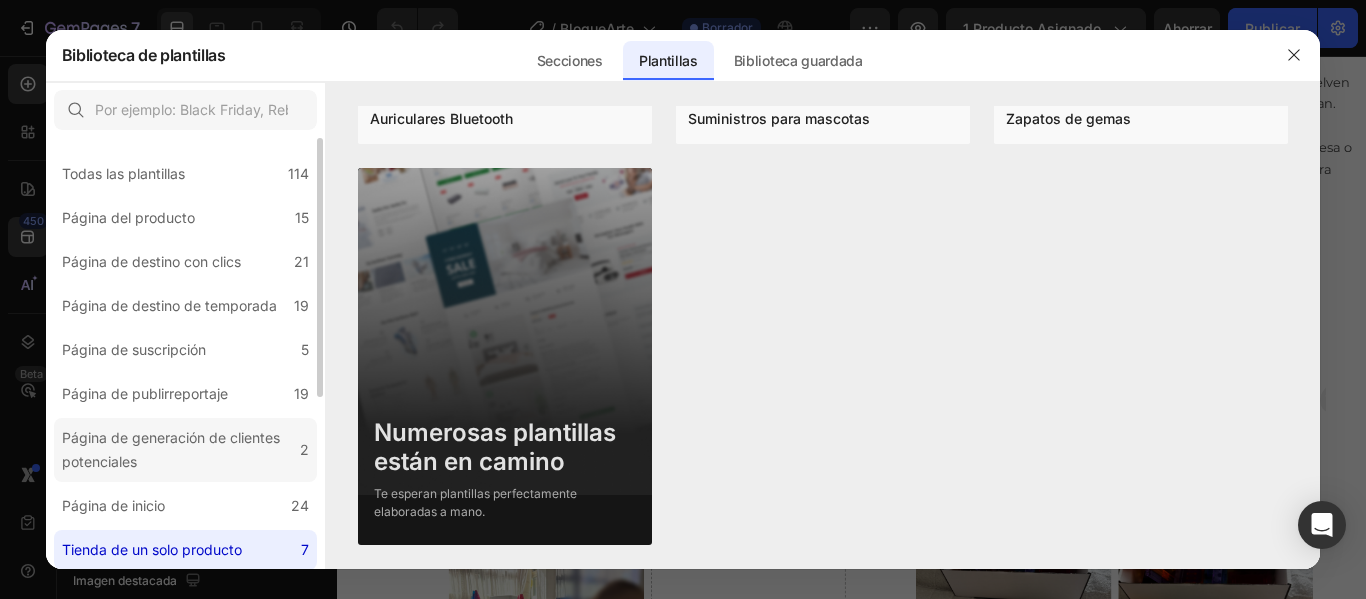 click on "Página de generación de clientes potenciales" at bounding box center [177, 450] 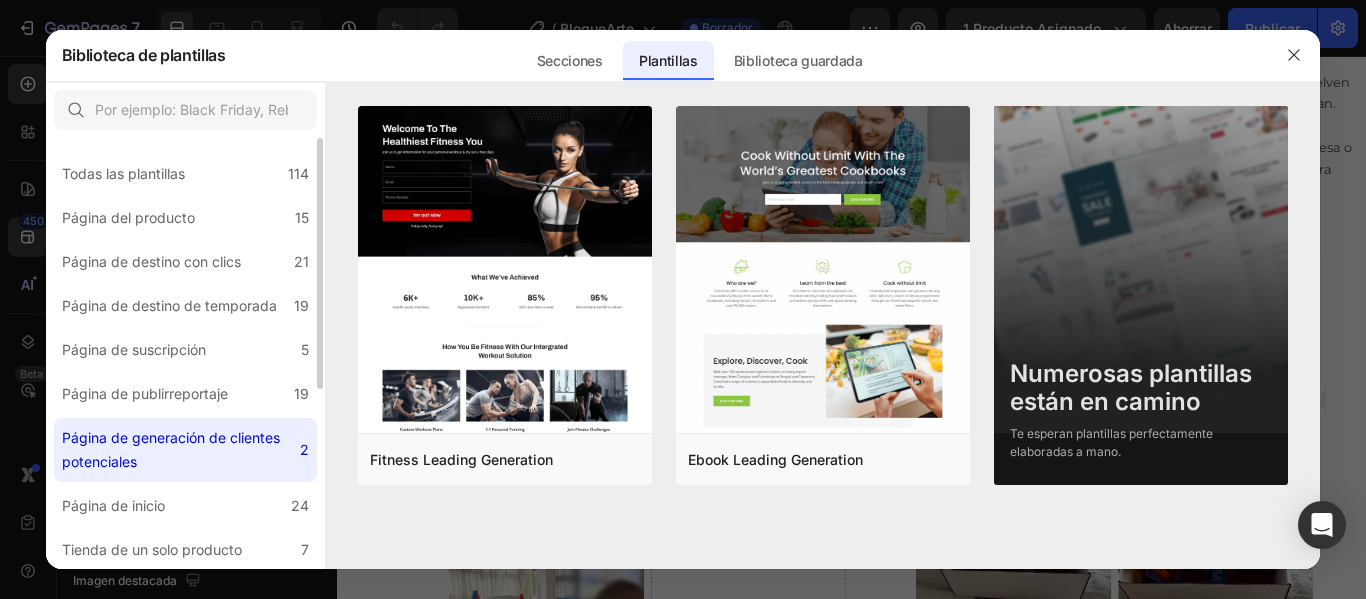scroll, scrollTop: 0, scrollLeft: 0, axis: both 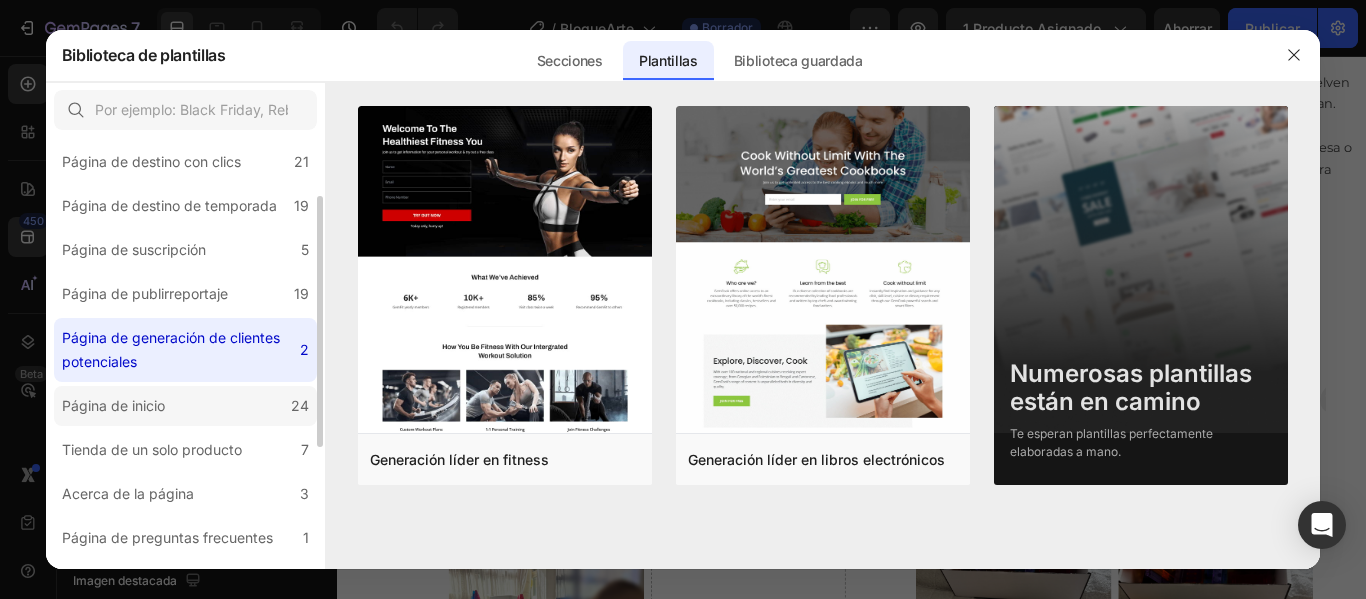 click on "Página de inicio 24" 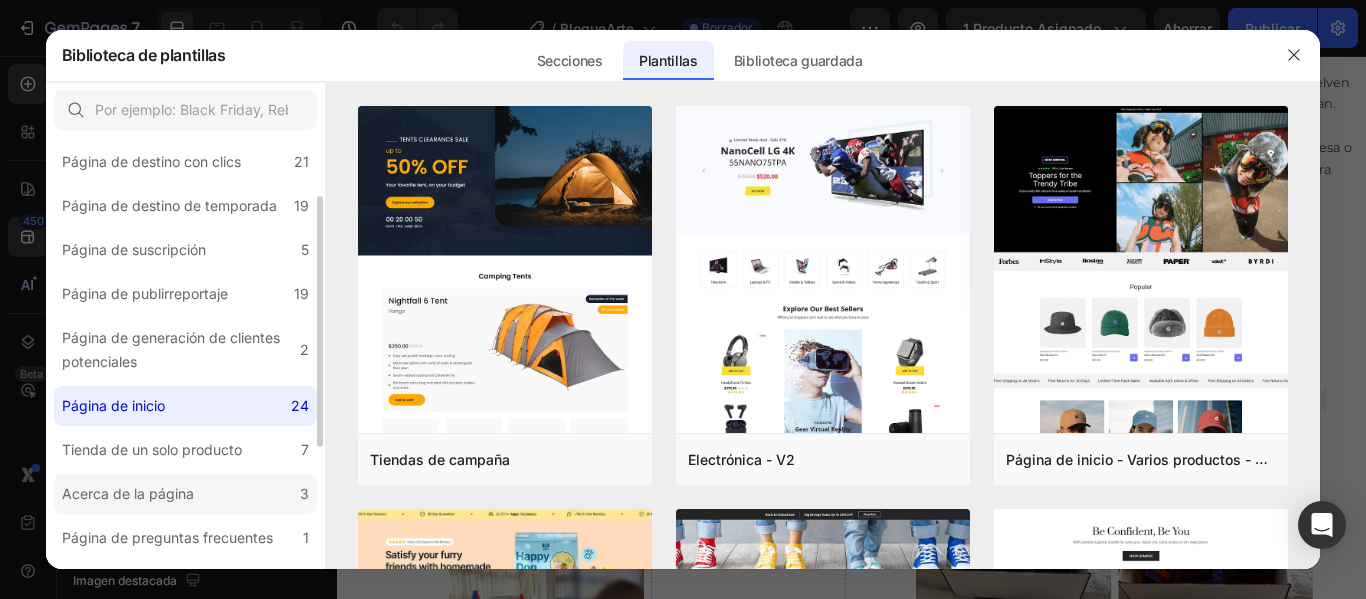 click on "Acerca de la página 3" 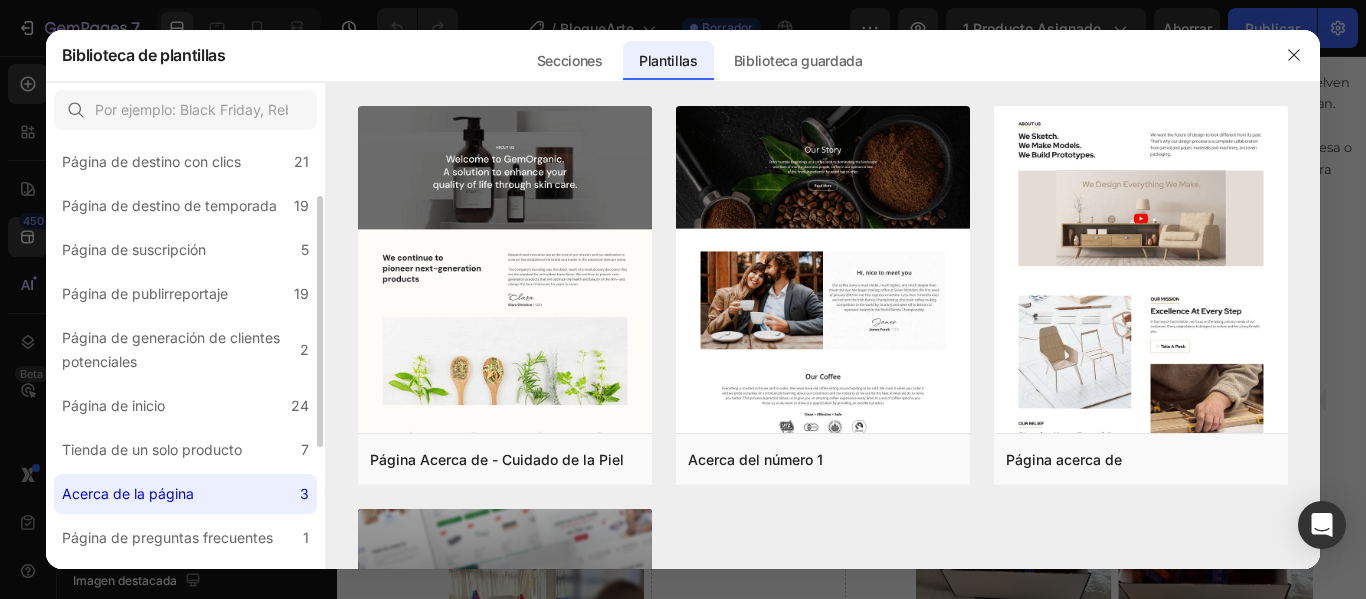 scroll, scrollTop: 200, scrollLeft: 0, axis: vertical 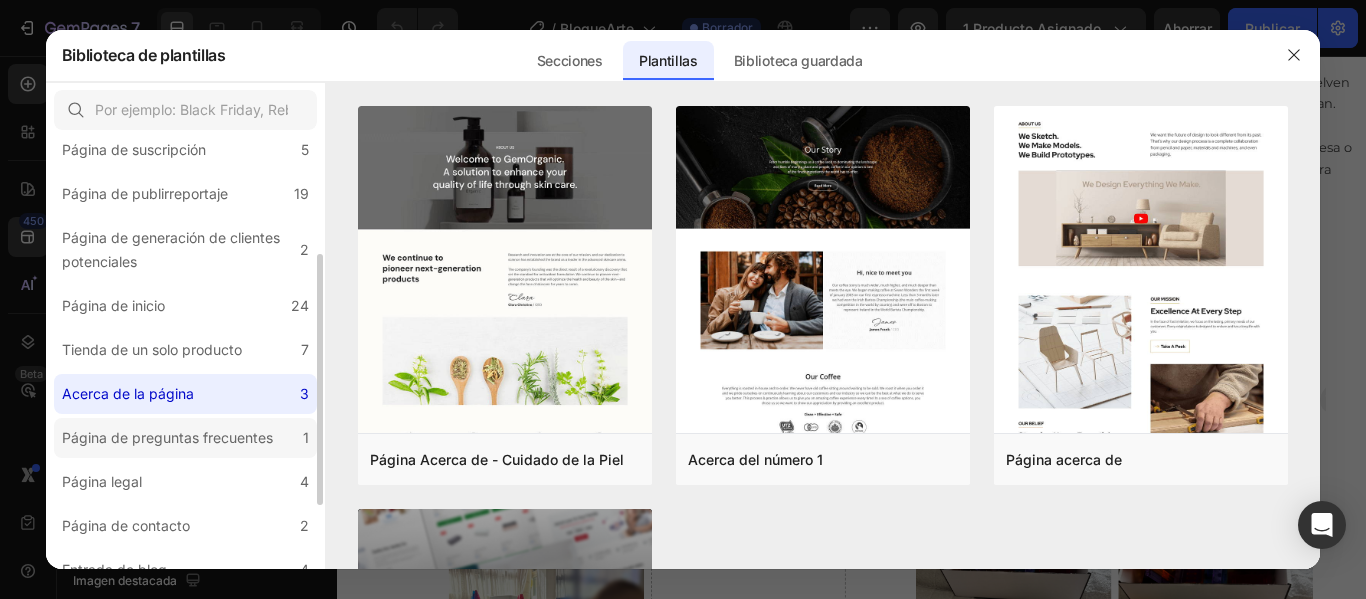 click on "Página de preguntas frecuentes" at bounding box center (167, 437) 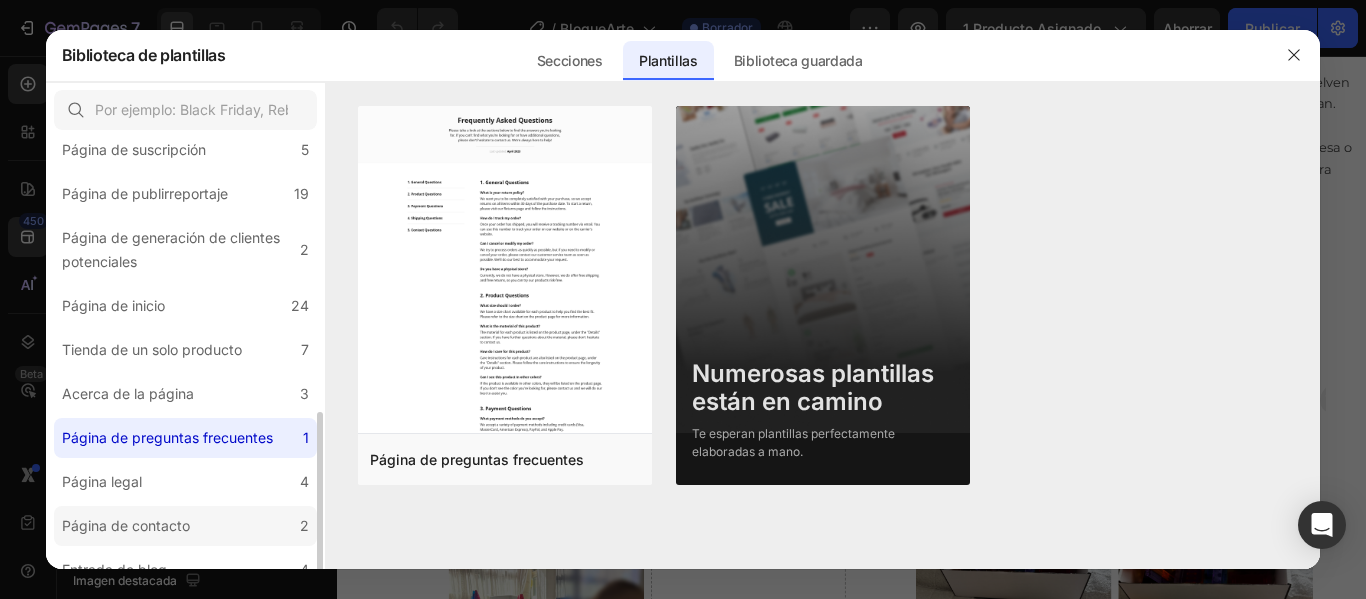 scroll, scrollTop: 309, scrollLeft: 0, axis: vertical 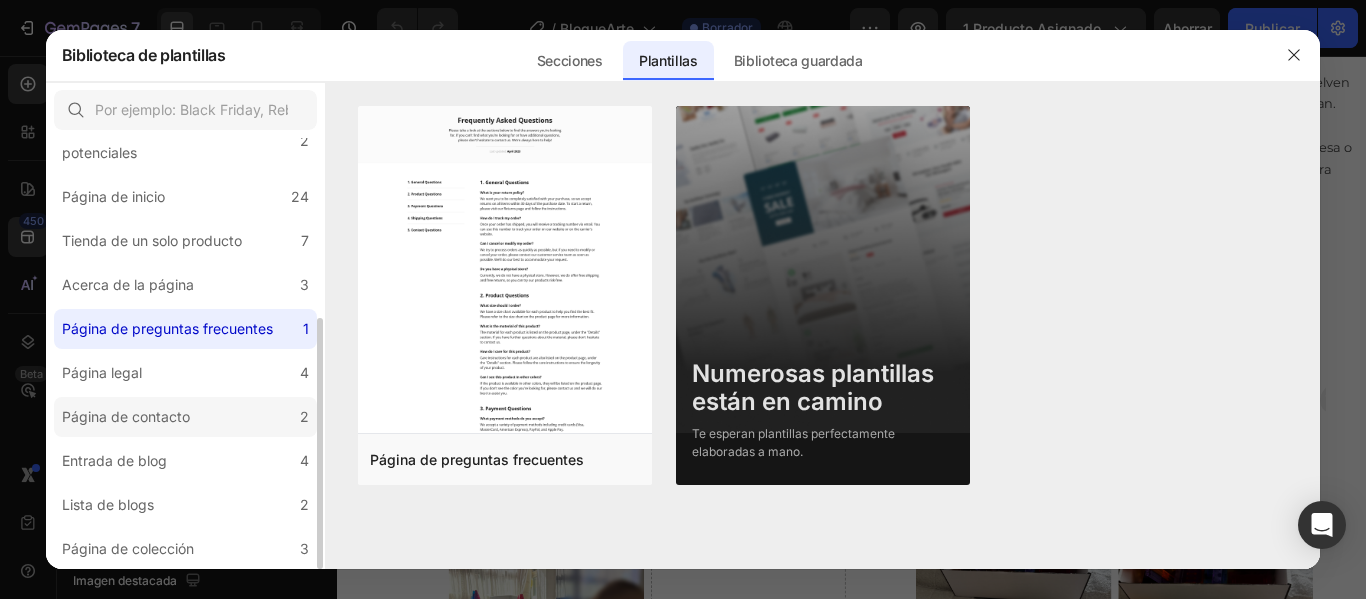 click on "Página de contacto" at bounding box center (126, 416) 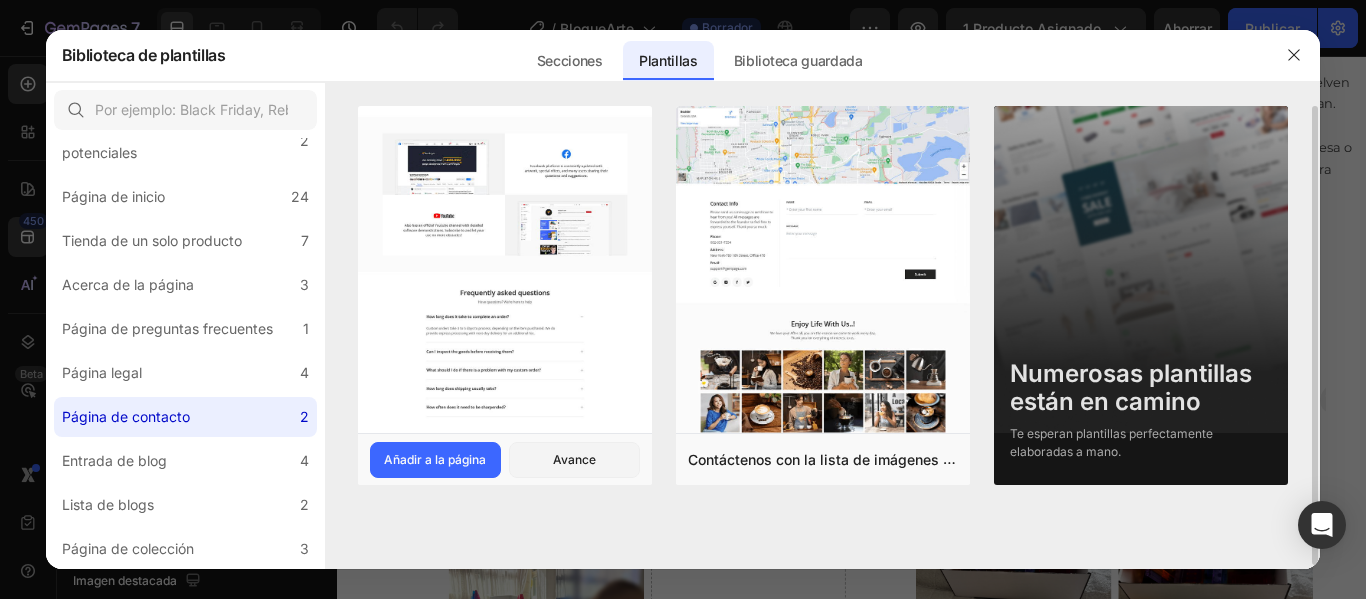 click at bounding box center (505, 145) 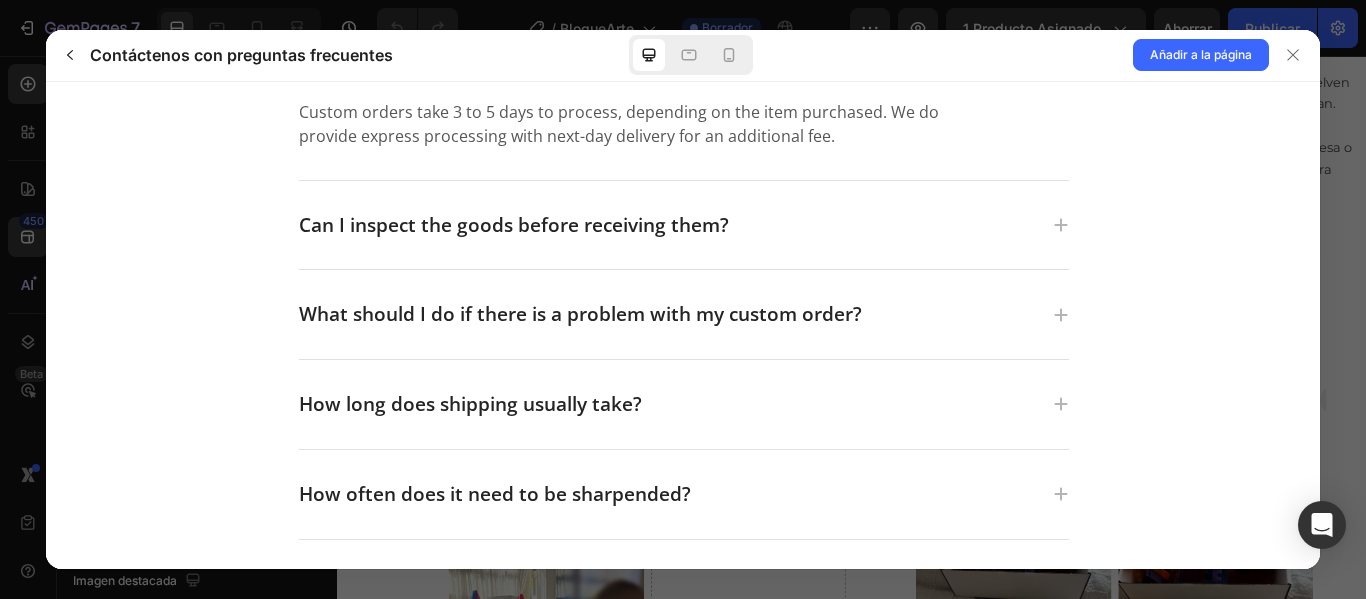 scroll, scrollTop: 2329, scrollLeft: 0, axis: vertical 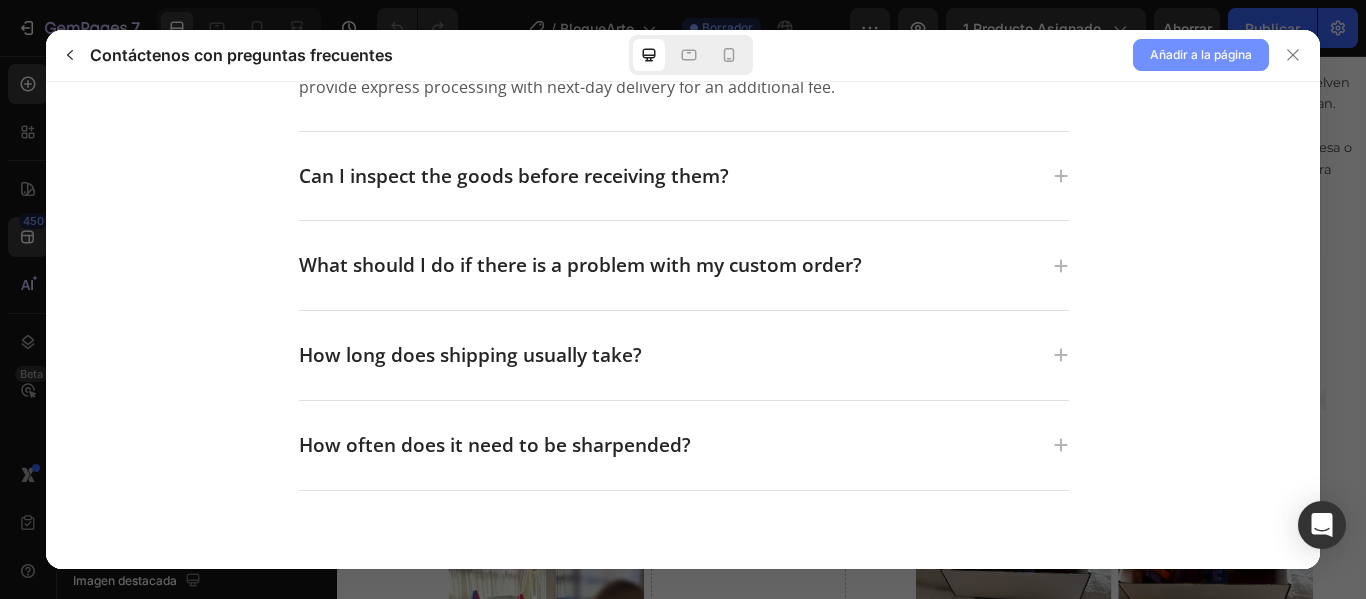click on "Añadir a la página" 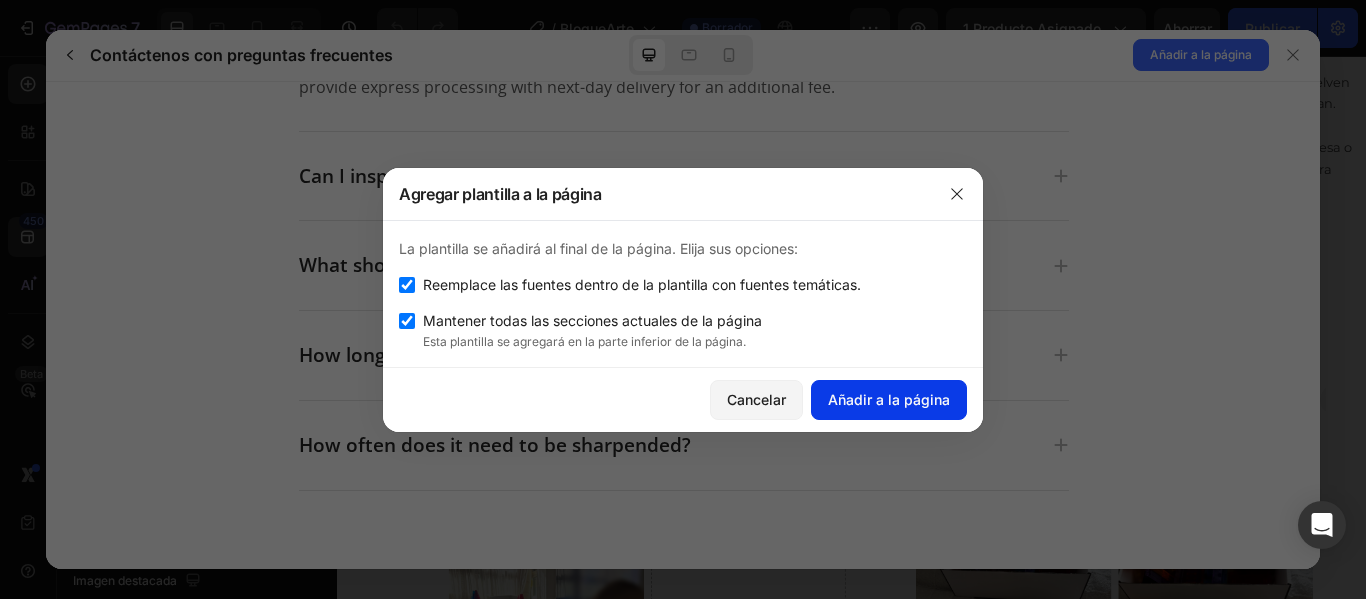 click on "Añadir a la página" at bounding box center (889, 399) 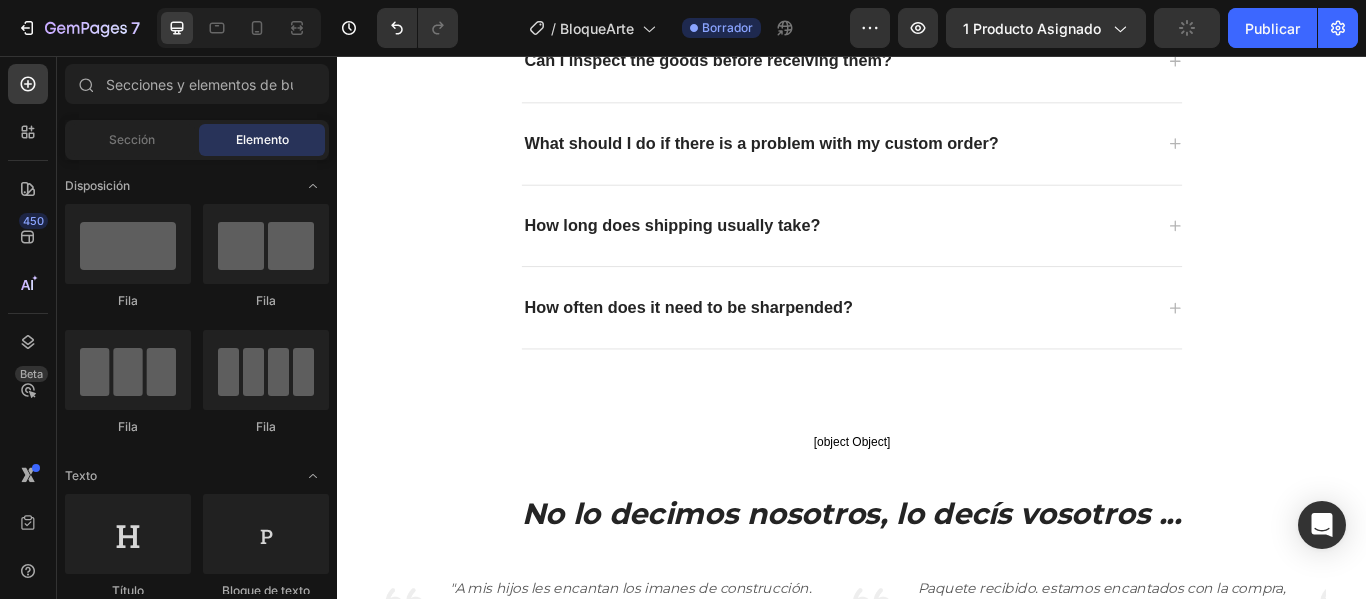 scroll, scrollTop: 5536, scrollLeft: 0, axis: vertical 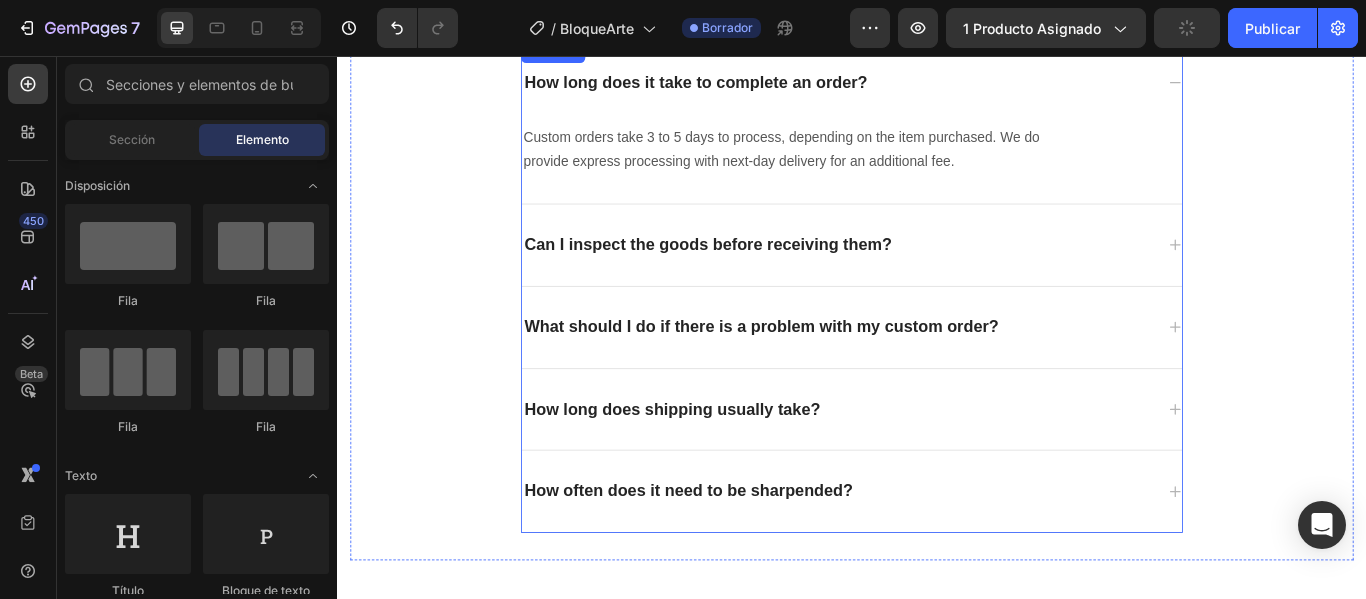 click on "Can I inspect the goods before receiving them?" at bounding box center [769, 276] 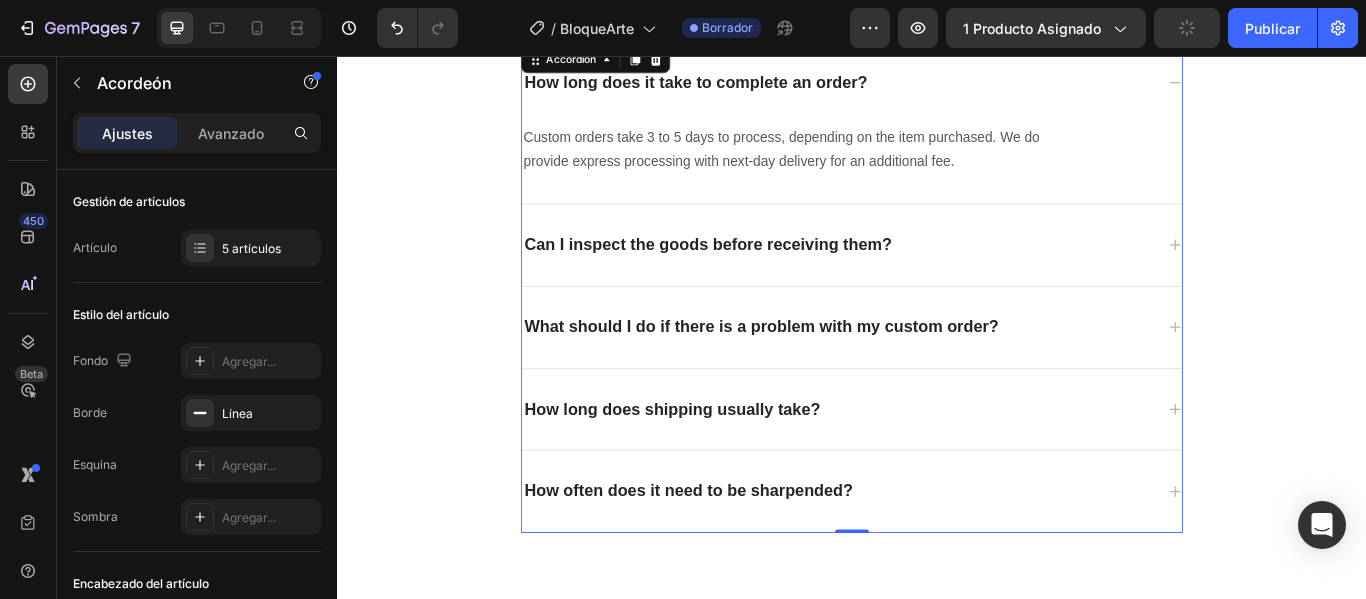 click 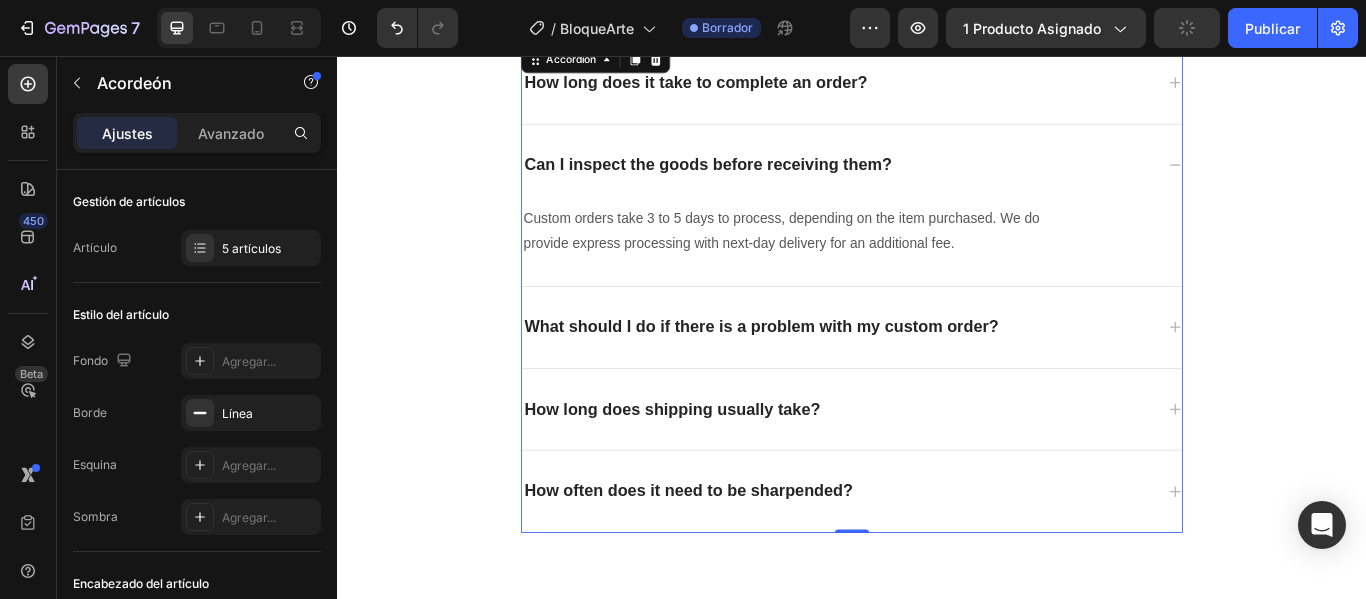 click 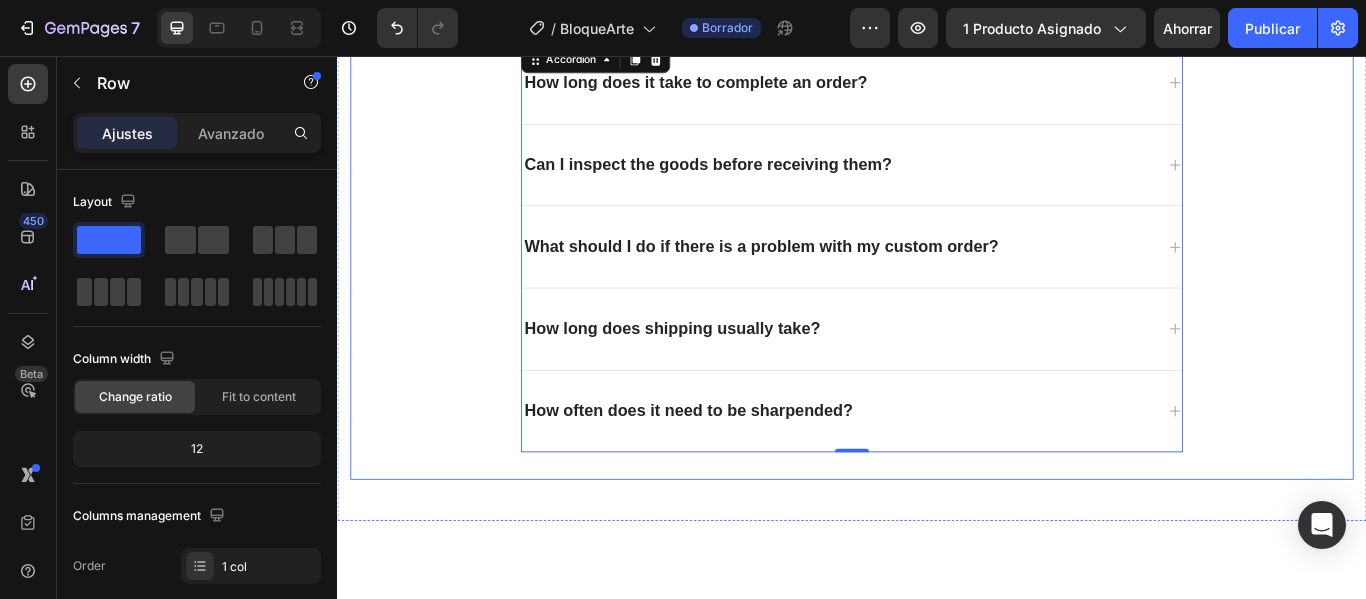 click on "Frequently asked questions Heading Have questions? We’re here to help Text block
How long does it take to complete an order?
Can I inspect the goods before receiving them?
What should I do if there is a problem with my custom order?
How long does shipping usually take?
How often does it need to be sharpended? Accordion   0" at bounding box center [937, 225] 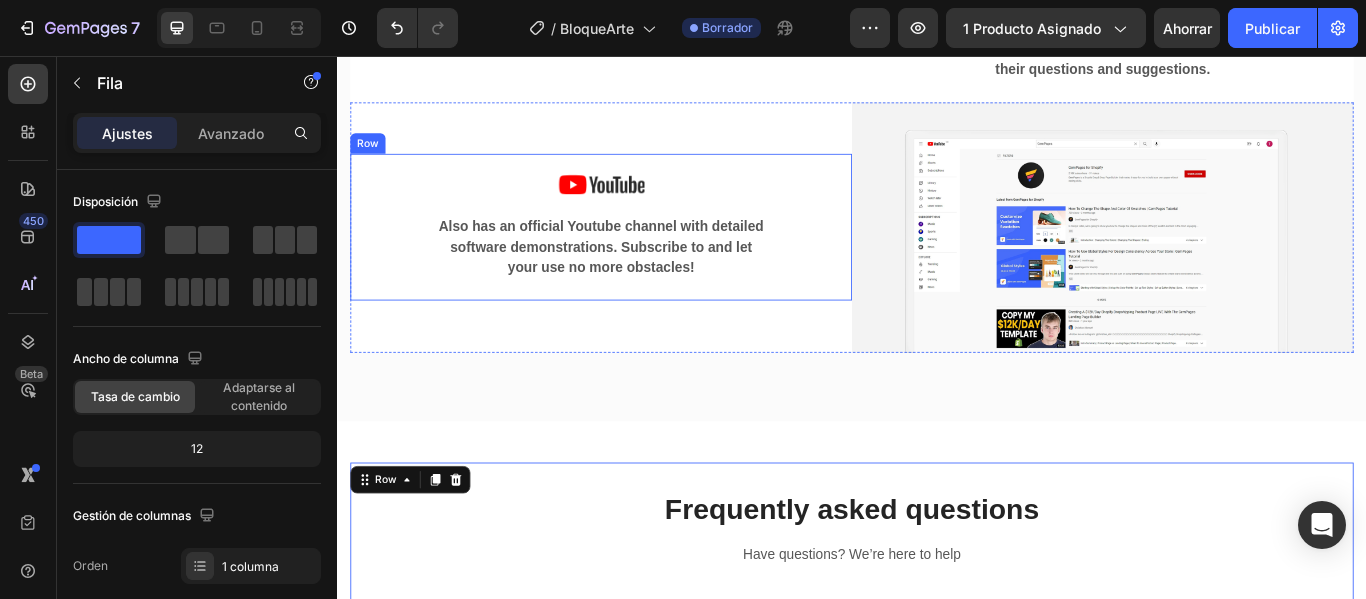 scroll, scrollTop: 4536, scrollLeft: 0, axis: vertical 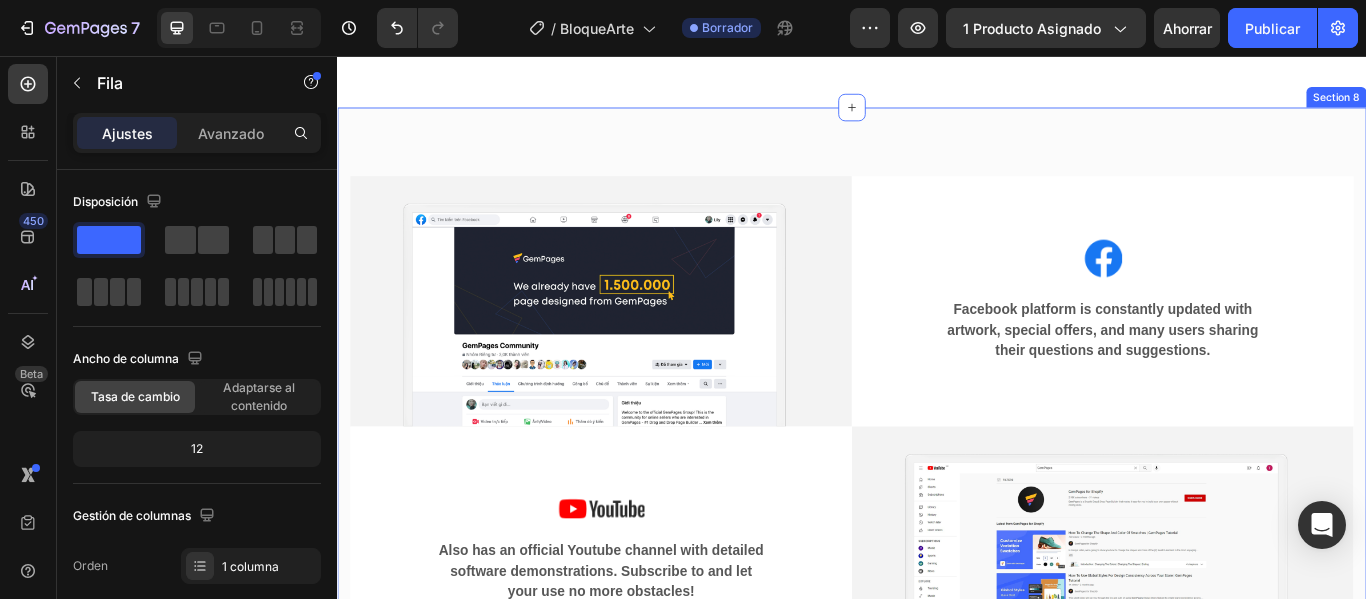 click on "Image Image Facebook platform is constantly updated with artwork, special offers, and many users sharing their questions and suggestions. Text block Row Row Image Also has an official Youtube channel with detailed software demonstrations. Subscribe to and let your use no more obstacles! Text block Row Image Row Row Section 8" at bounding box center (937, 488) 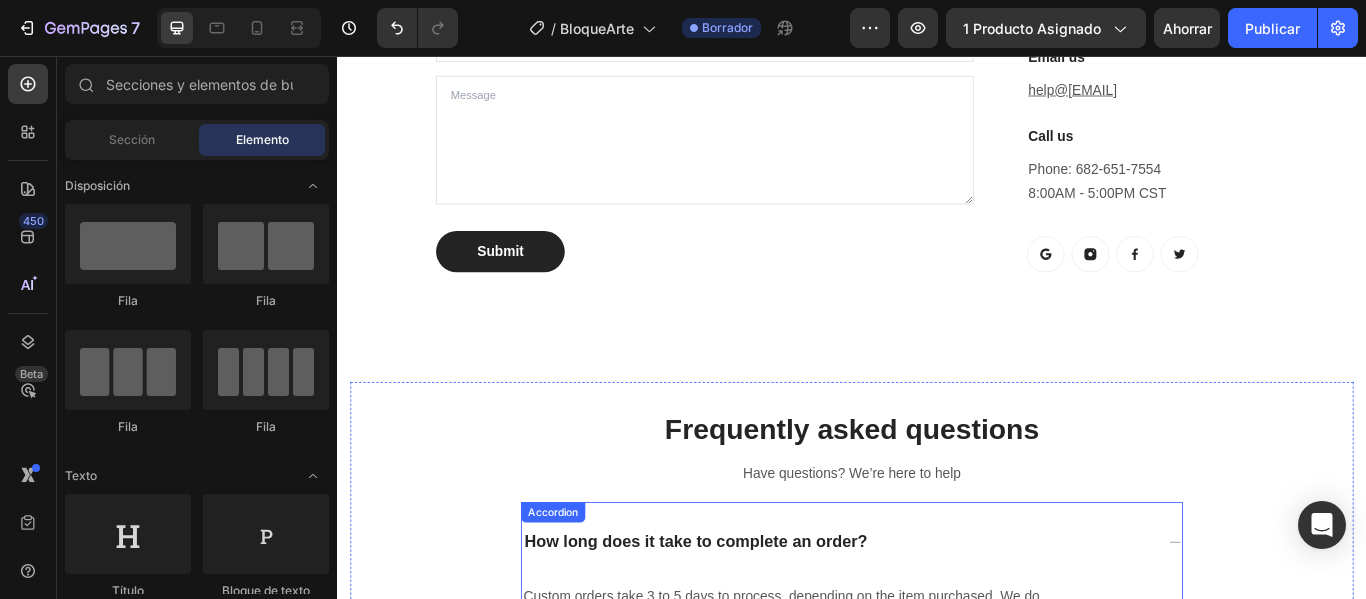 scroll, scrollTop: 4222, scrollLeft: 0, axis: vertical 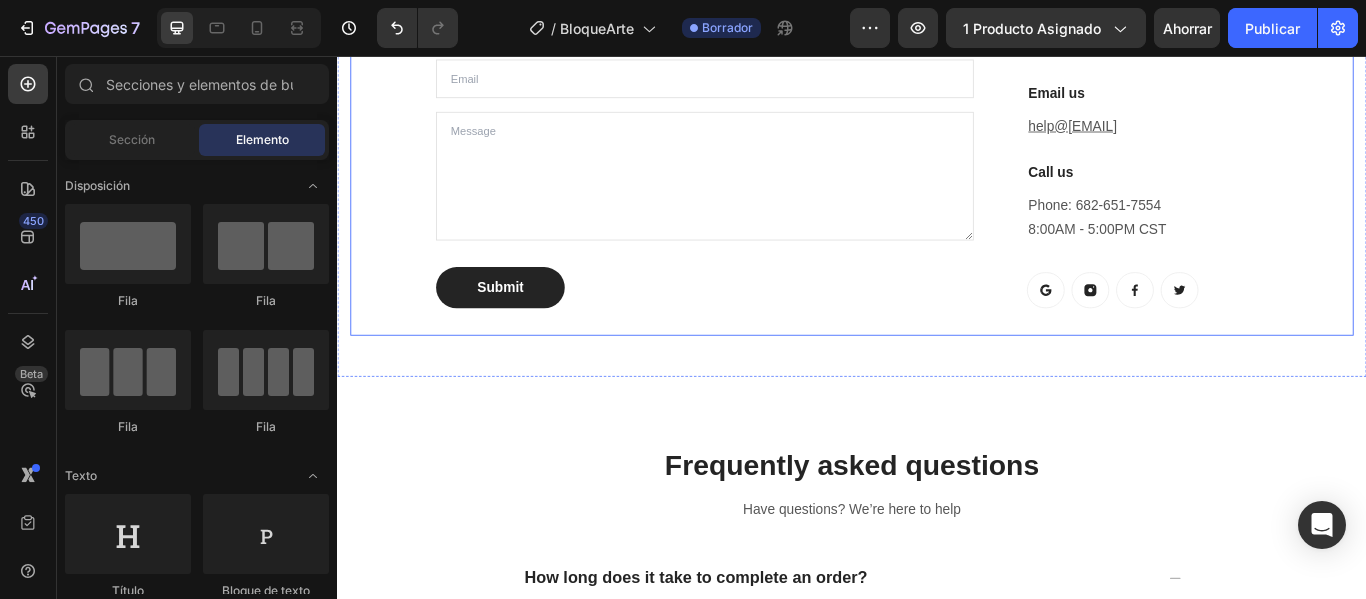 click on "We're happy to help! Heading Questions, concerns...? We want to help. Send us a message below Text block Text Field Email Field Text Area Submit Submit Button Contact Form FAQs Heading Have a quick question? Check our FAQs for a quick answer Text block Office Heading 1520 Luna Road Carrollton, TX 75006 United States Text block Email us Heading help@example.com Text block Call us Heading Phone: 682-651-7554 8:00AM - 5:00PM CST Text block Button Button Button Button Row Row Row" at bounding box center (937, 96) 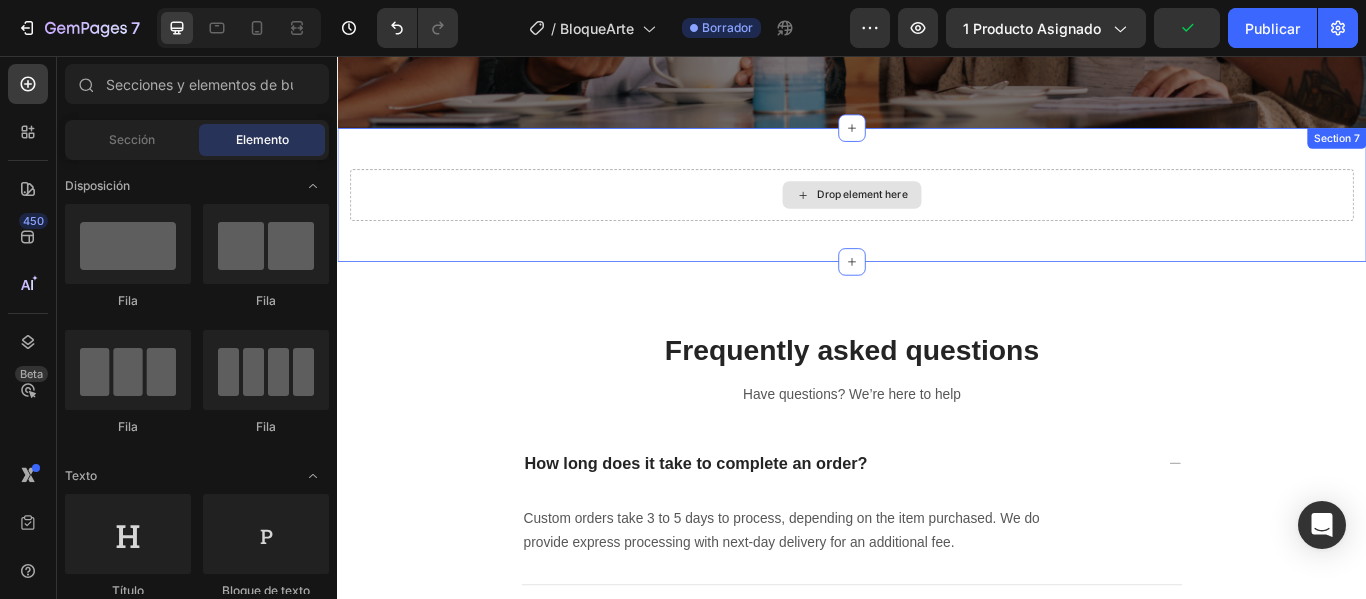 scroll, scrollTop: 3722, scrollLeft: 0, axis: vertical 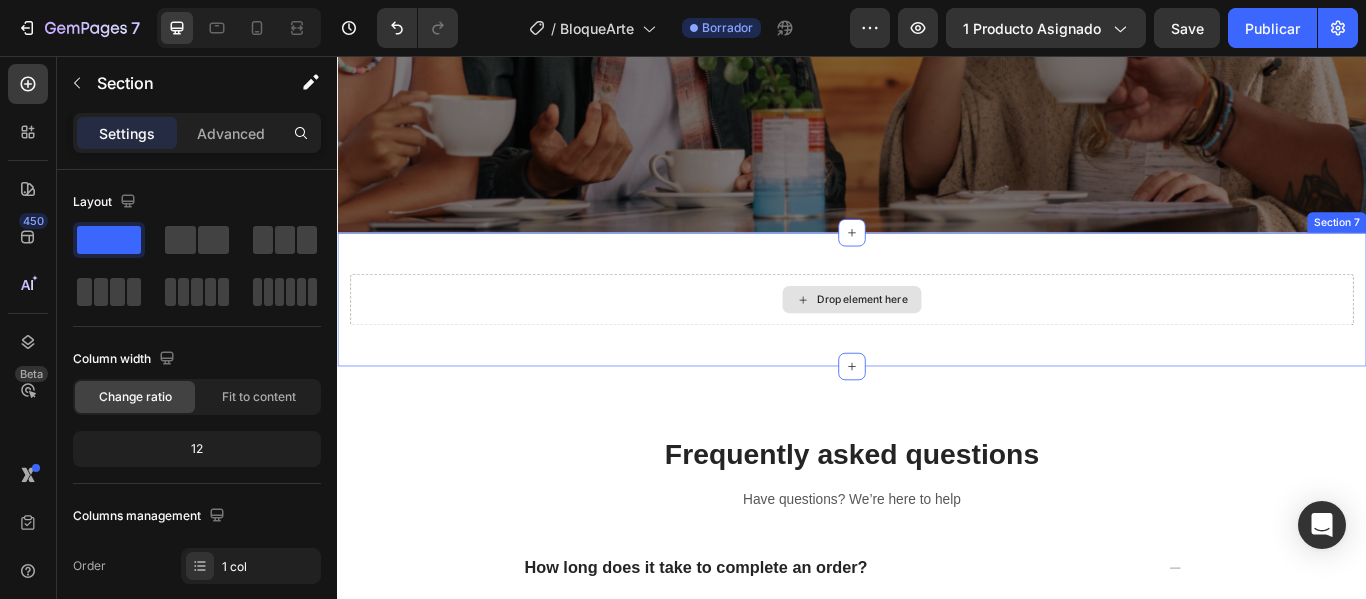 click on "Drop element here" at bounding box center [937, 340] 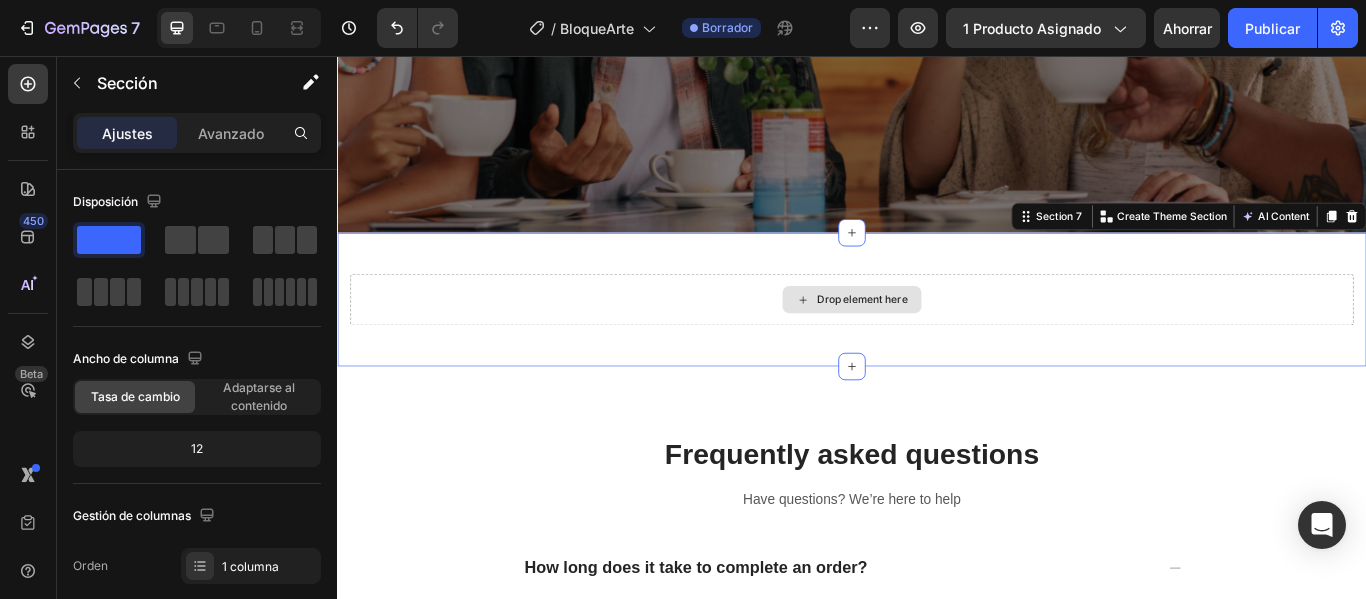click on "Drop element here" at bounding box center (937, 340) 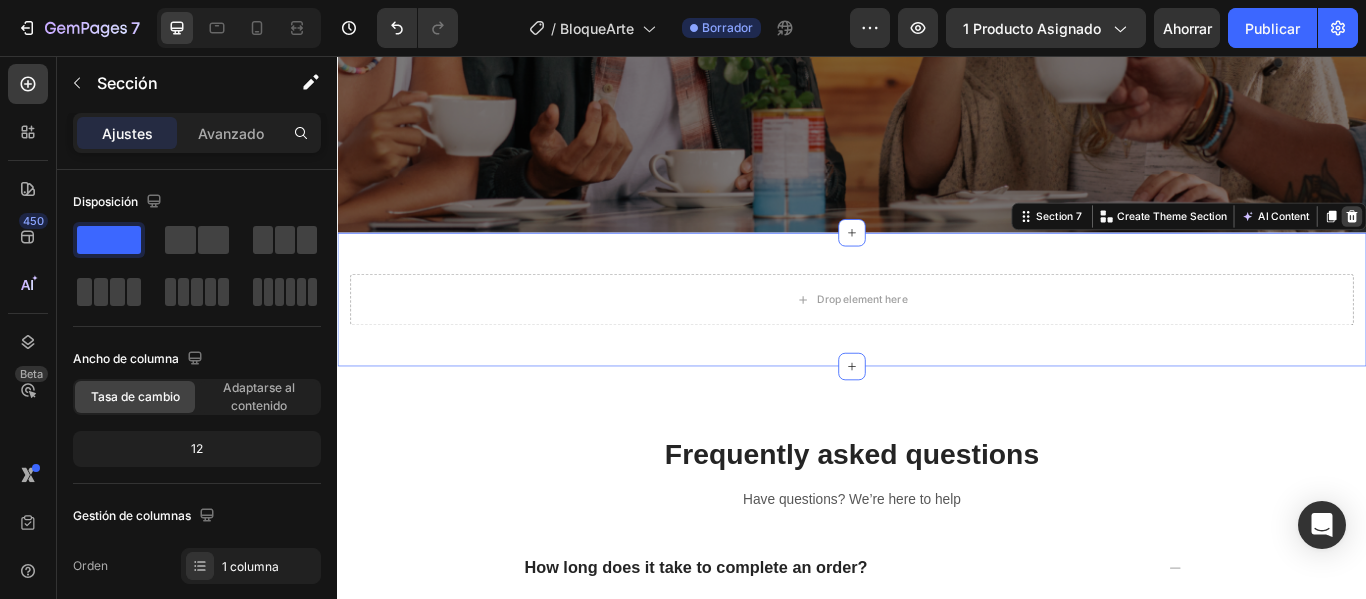click 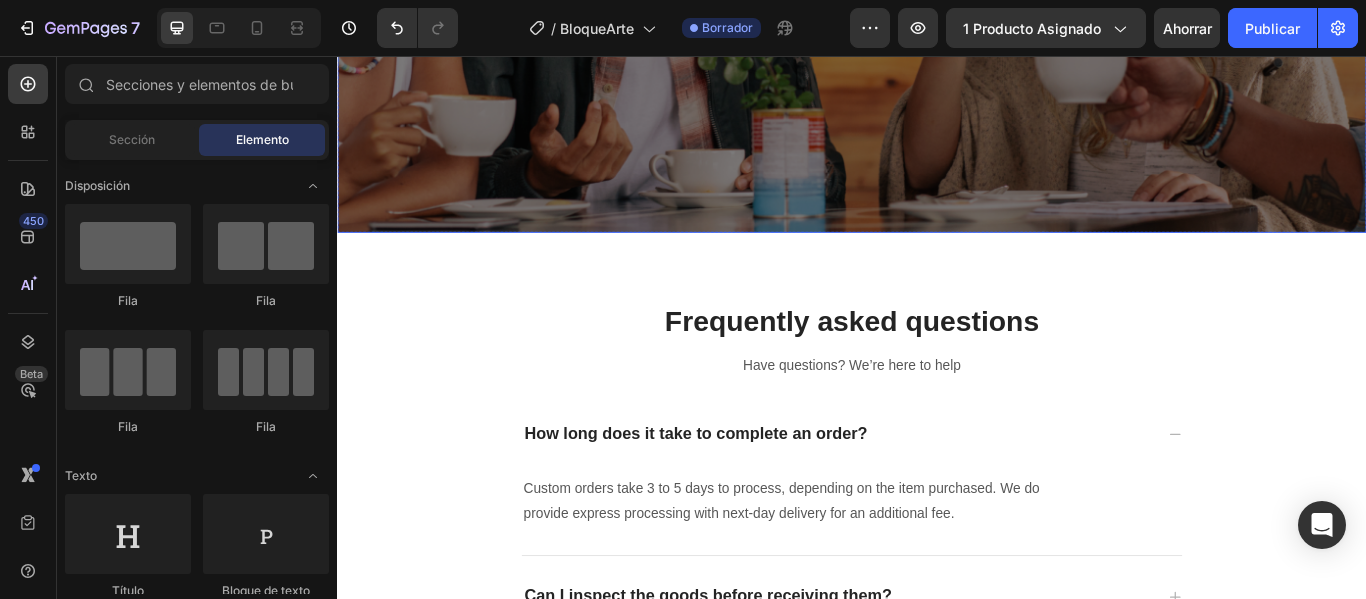 click on "Contact Us  Heading Due to high volume of orders and interactions, it may take longer for you to respond. We are working diligently during this critical time and we appreciate your patience. Text block Row" at bounding box center (937, -81) 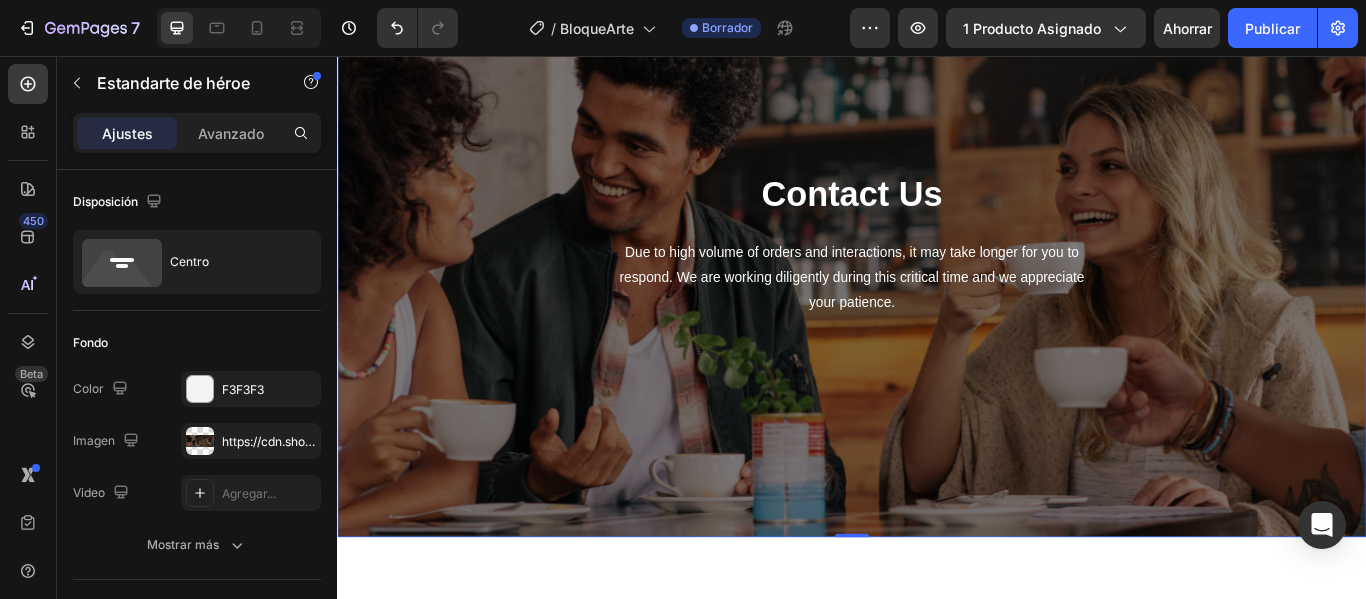 scroll, scrollTop: 3322, scrollLeft: 0, axis: vertical 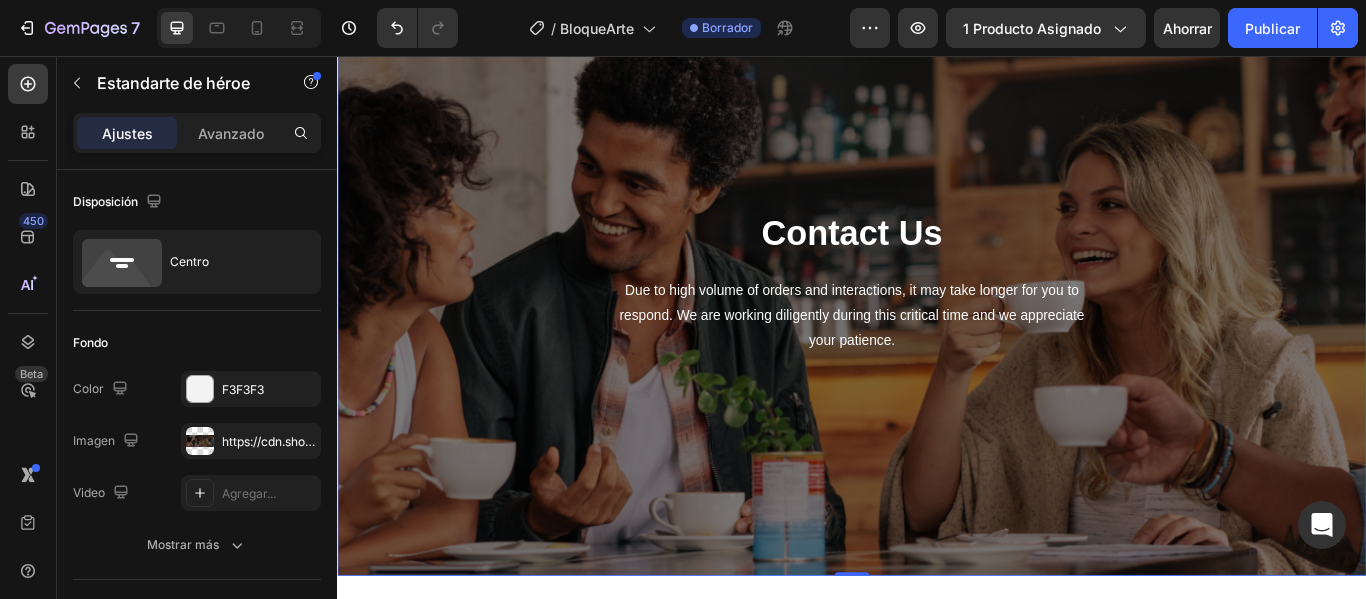 drag, startPoint x: 737, startPoint y: 215, endPoint x: 733, endPoint y: 227, distance: 12.649111 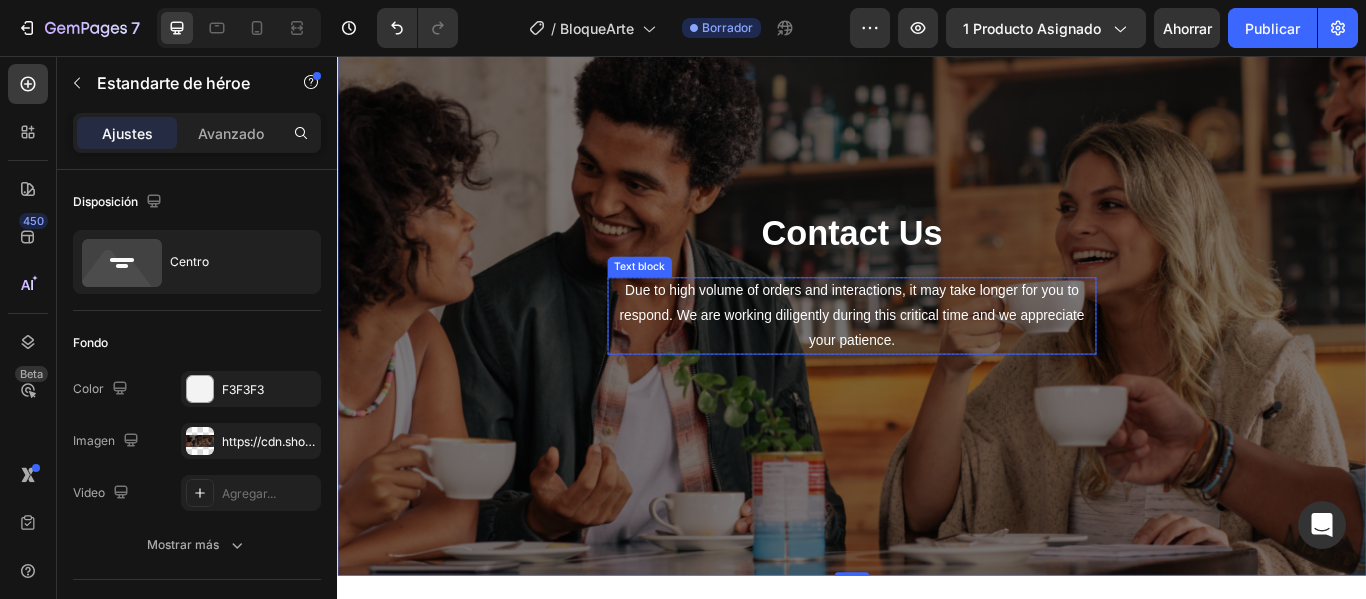 click on "Due to high volume of orders and interactions, it may take longer for you to respond. We are working diligently during this critical time and we appreciate your patience." at bounding box center [937, 359] 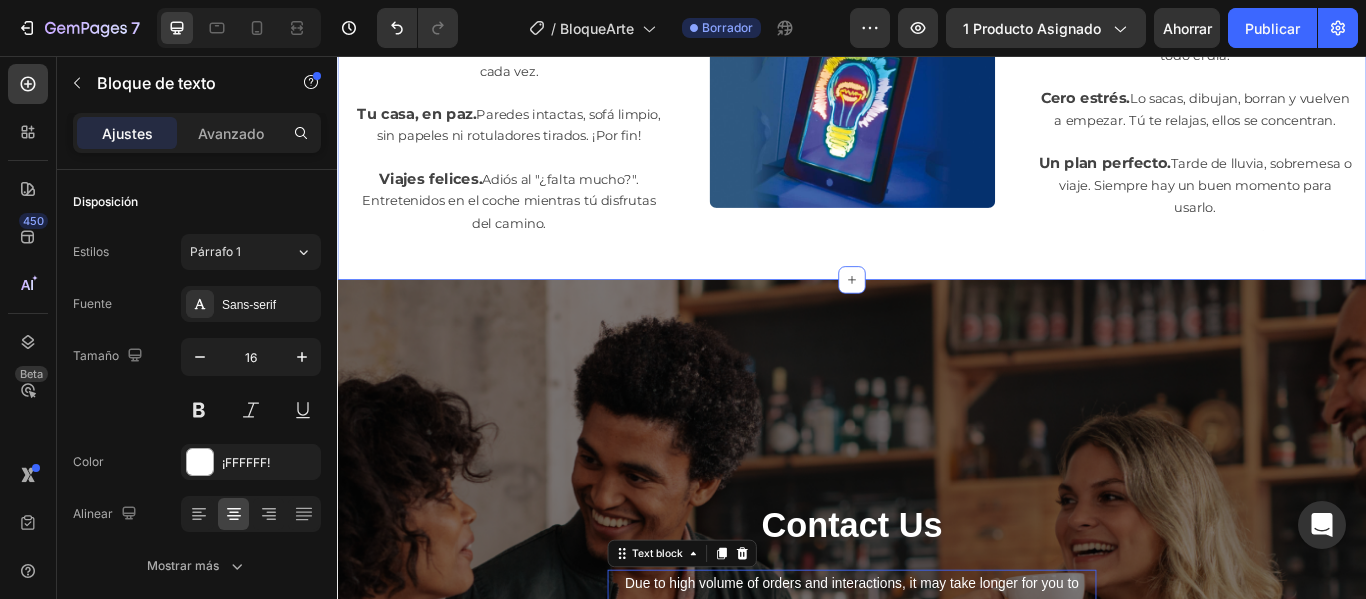scroll, scrollTop: 3122, scrollLeft: 0, axis: vertical 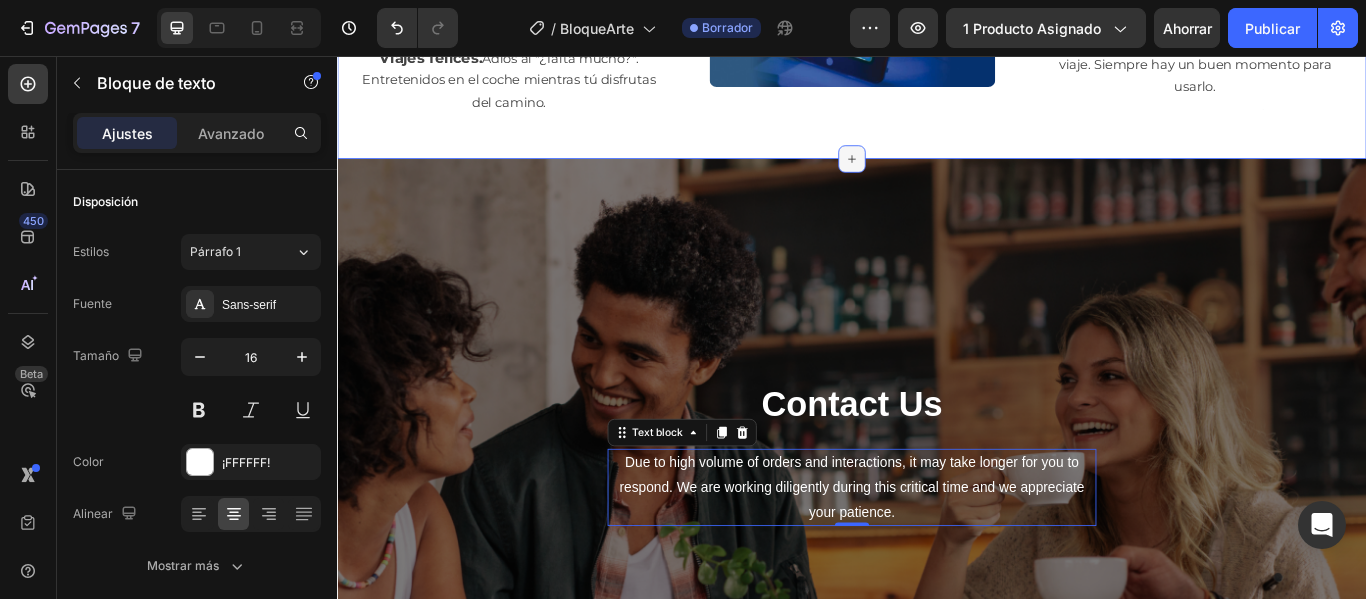 click at bounding box center [937, 176] 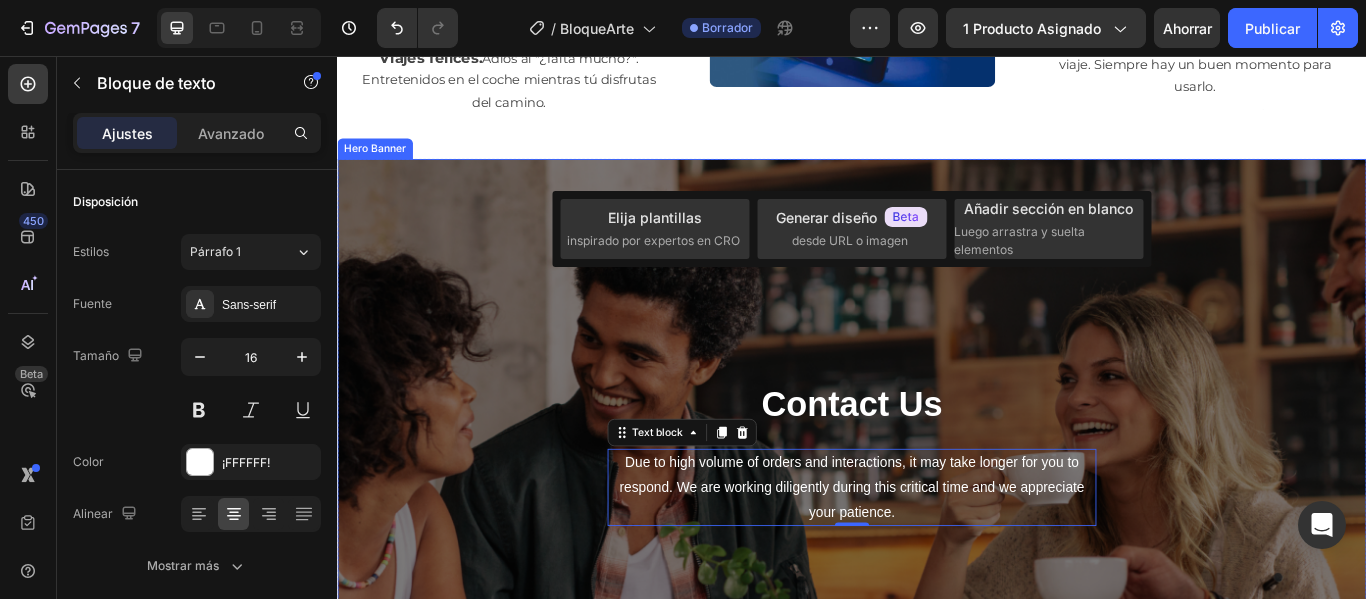 click on "Contact Us  Heading Due to high volume of orders and interactions, it may take longer for you to respond. We are working diligently during this critical time and we appreciate your patience. Text block   0 Row" at bounding box center [937, 519] 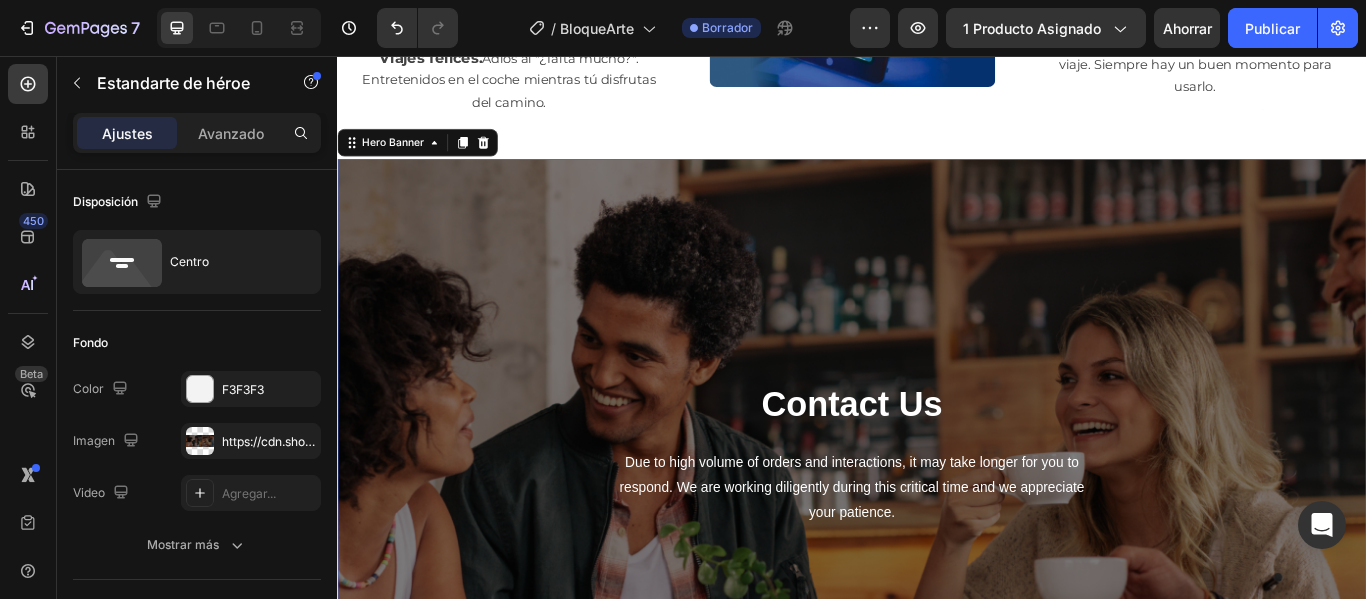 click on "Contact Us  Heading Due to high volume of orders and interactions, it may take longer for you to respond. We are working diligently during this critical time and we appreciate your patience. Text block Row" at bounding box center (937, 519) 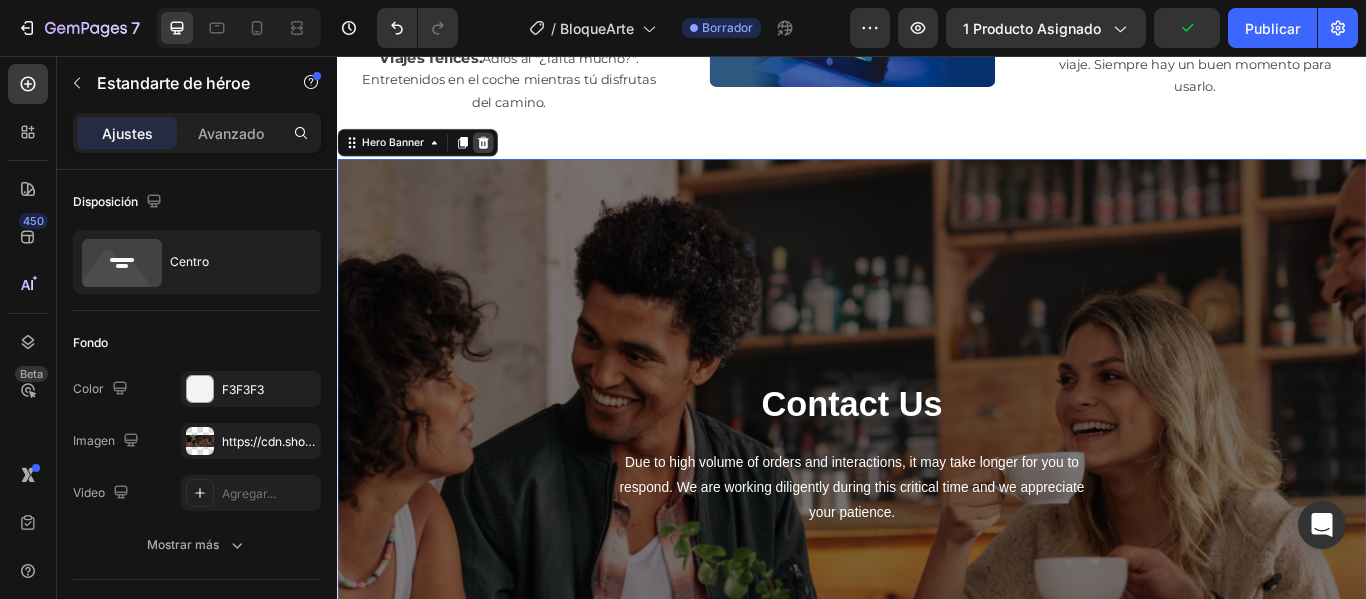 click 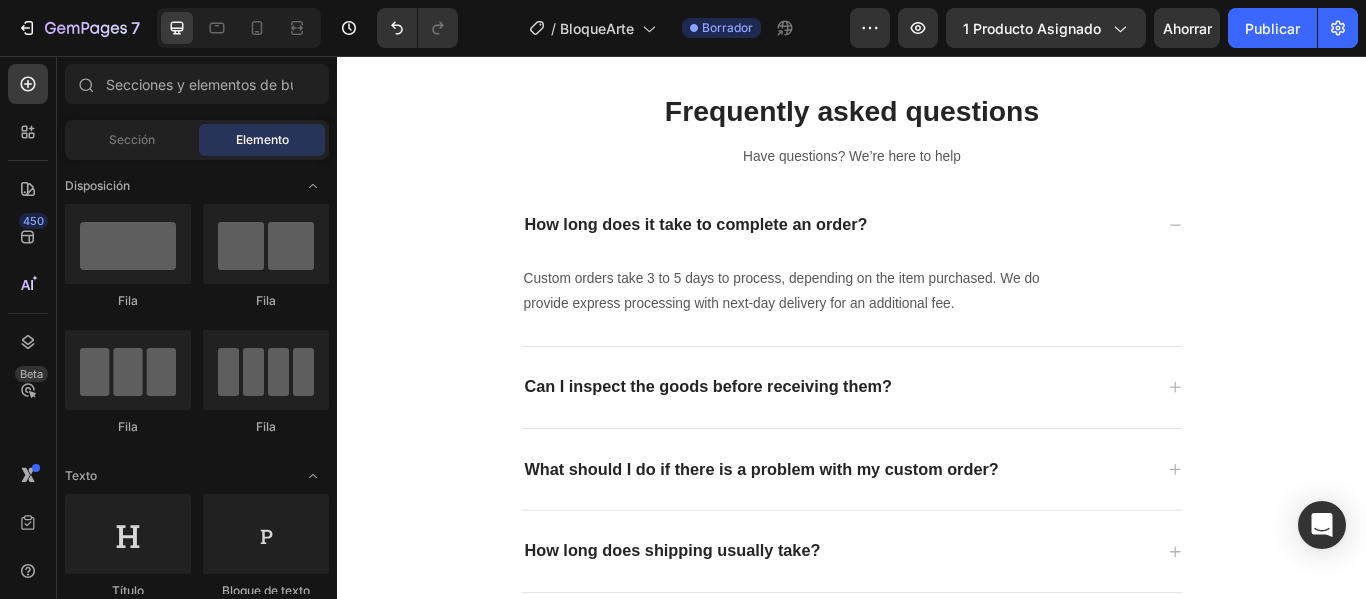 scroll, scrollTop: 3022, scrollLeft: 0, axis: vertical 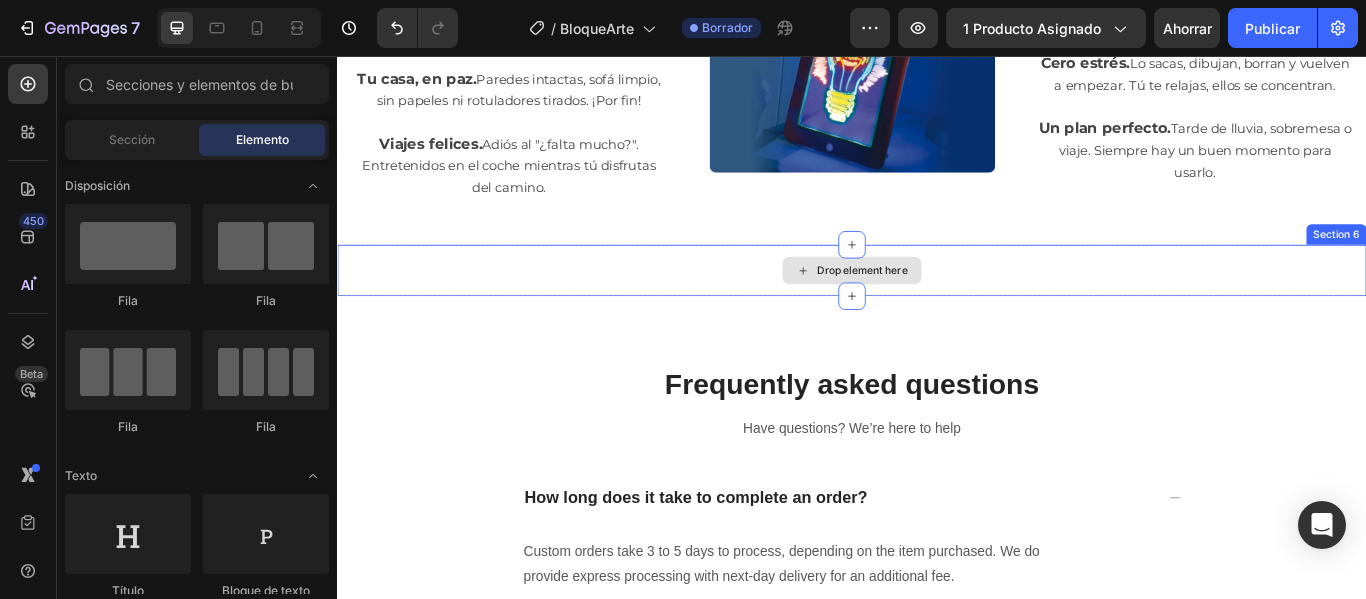 click on "Drop element here" at bounding box center (937, 306) 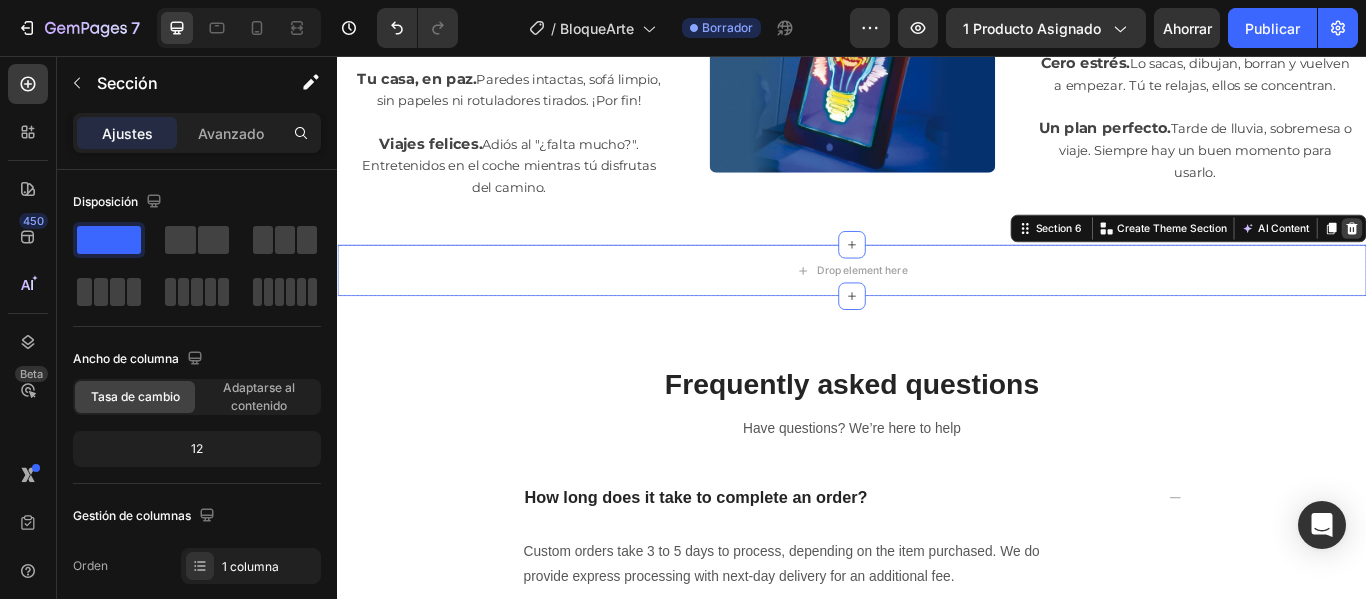 click 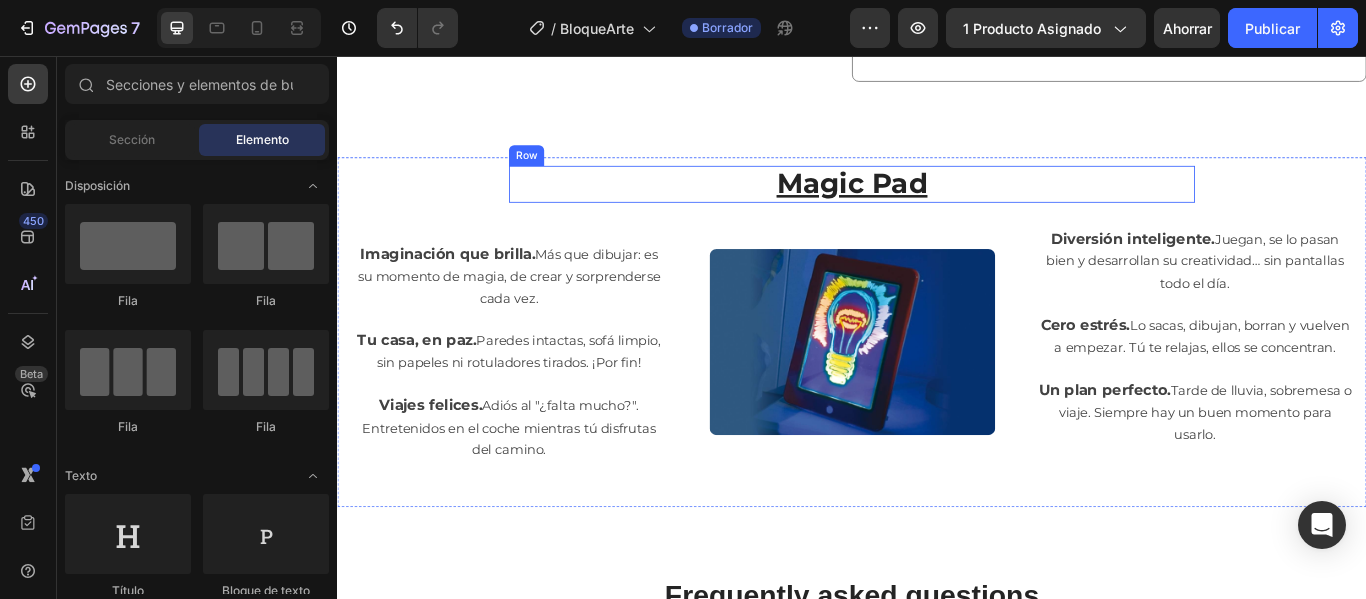 scroll, scrollTop: 2522, scrollLeft: 0, axis: vertical 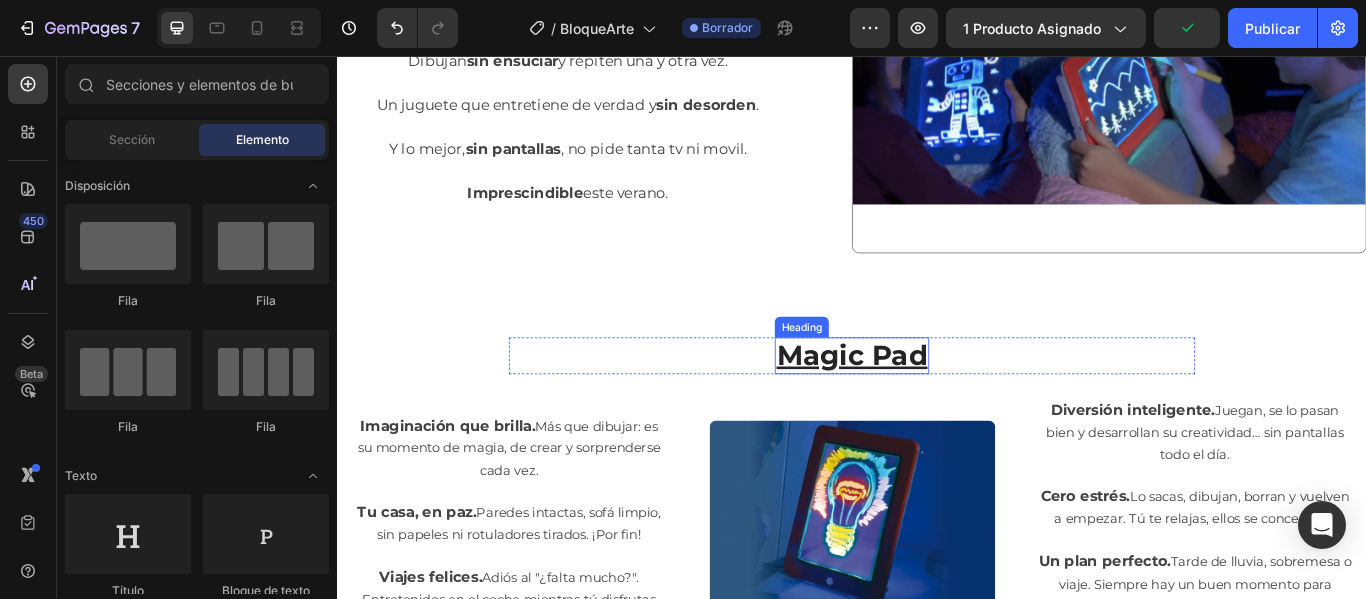 click on "Magic Pad" at bounding box center (937, 405) 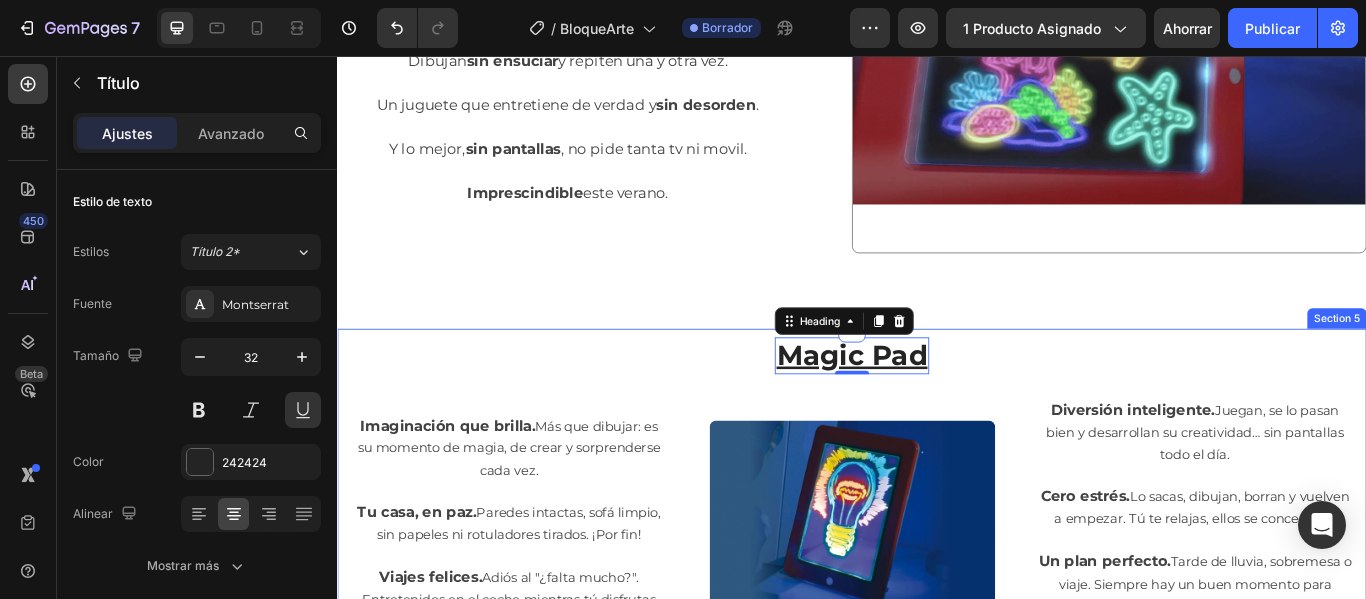 click on "Magic Pad Heading 0 Row Text block Row Imaginación que brilla. Más que dibujar: es su momento de magia, de crear y sorprenderse cada vez. Text block Tu casa, en paz. Paredes intactas, sofá limpio, sin papeles ni rotuladores tirados. ¡Por fin! Text block Viajes felices. Adiós al "¿falta mucho?". Entretenidos en el coche mientras tú disfrutas del camino. Text block Text block Row Image Diversión inteligente. Juegan, se lo pasan bien y desarrollan su creatividad… sin pantallas todo el día. Text block Cero estrés. Lo sacas, dibujan, borran y vuelven a empezar. Tú te relajas, ellos se concentran. Text block Un plan perfecto. Tarde de lluvia, sobremesa o viaje. Siempre hay un buen momento para usarlo. Text block Text block Row Row Row" at bounding box center [937, 577] 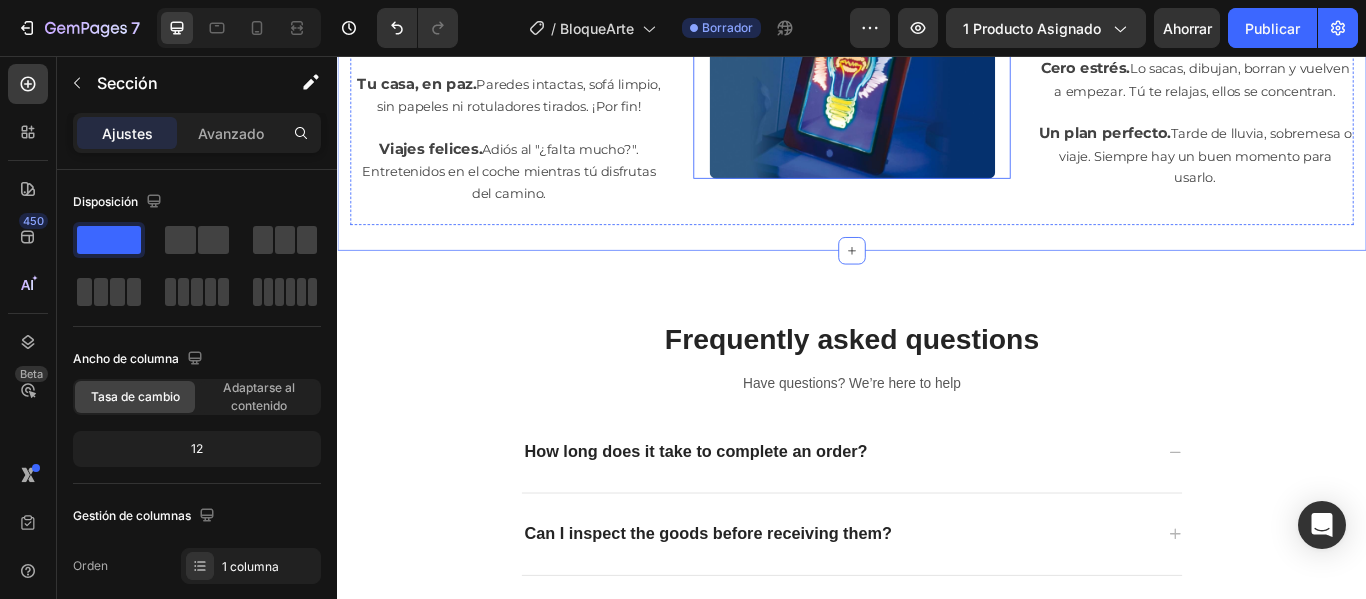 scroll, scrollTop: 3022, scrollLeft: 0, axis: vertical 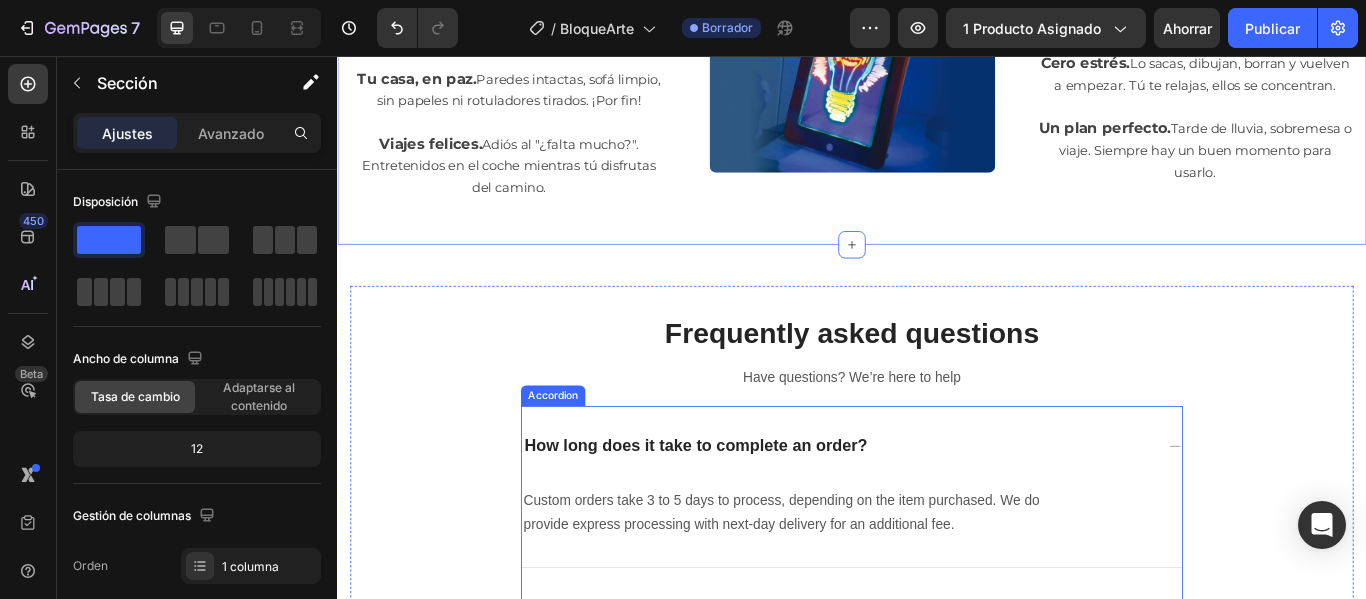 click on "How long does it take to complete an order?" at bounding box center [755, 511] 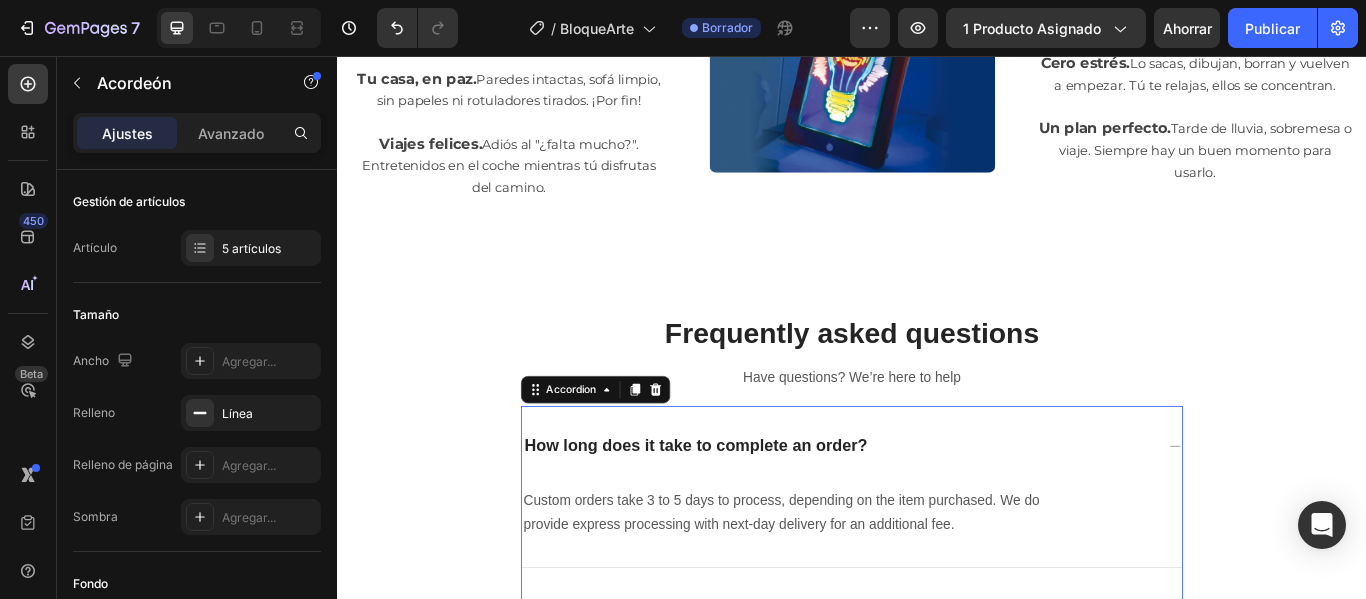click on "How long does it take to complete an order?" at bounding box center (755, 511) 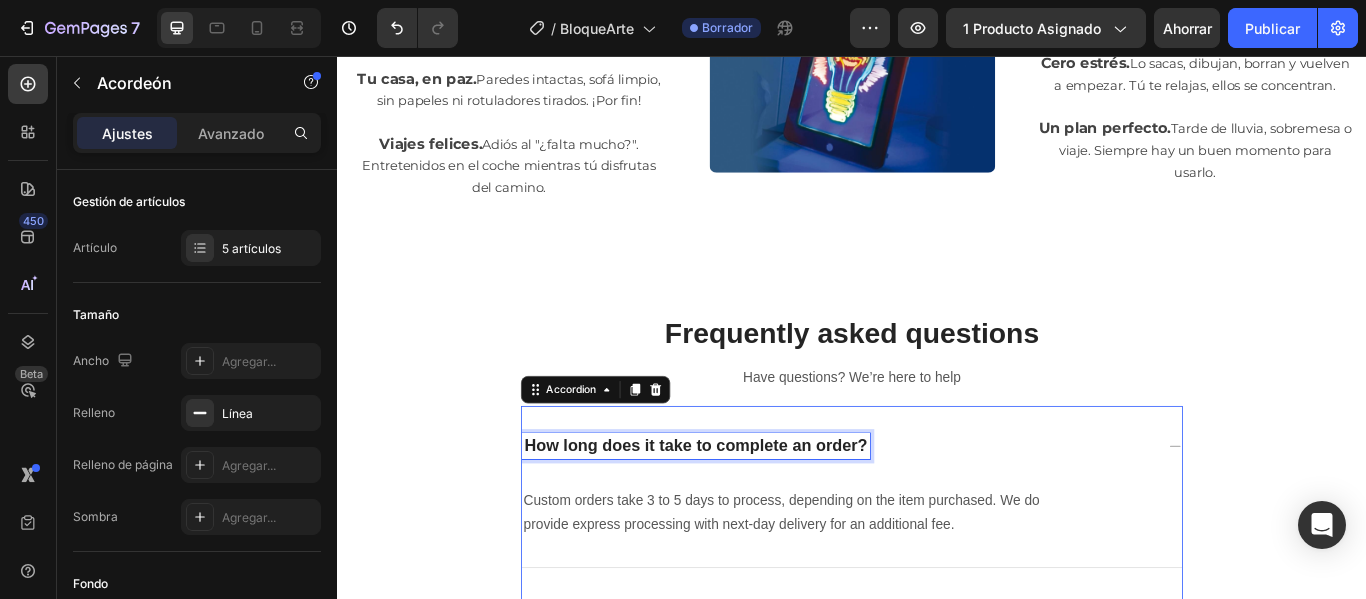 click on "How long does it take to complete an order?" at bounding box center [755, 511] 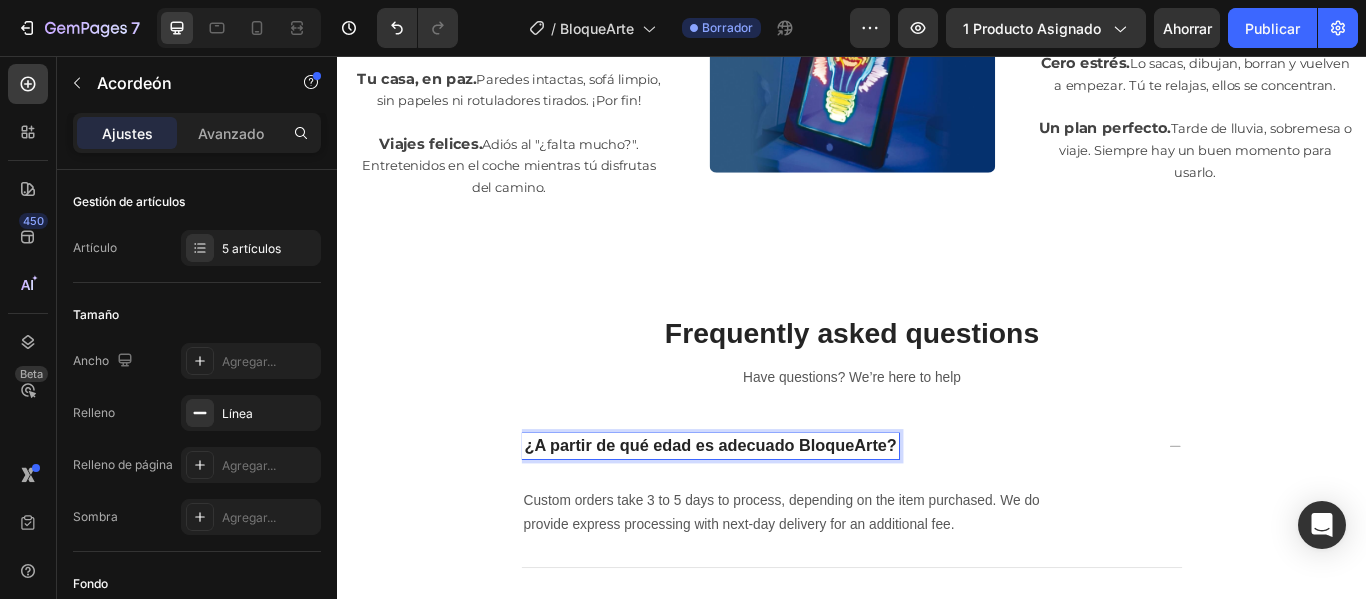 click on "¿A partir de qué edad es adecuado BloqueArte?" at bounding box center (921, 511) 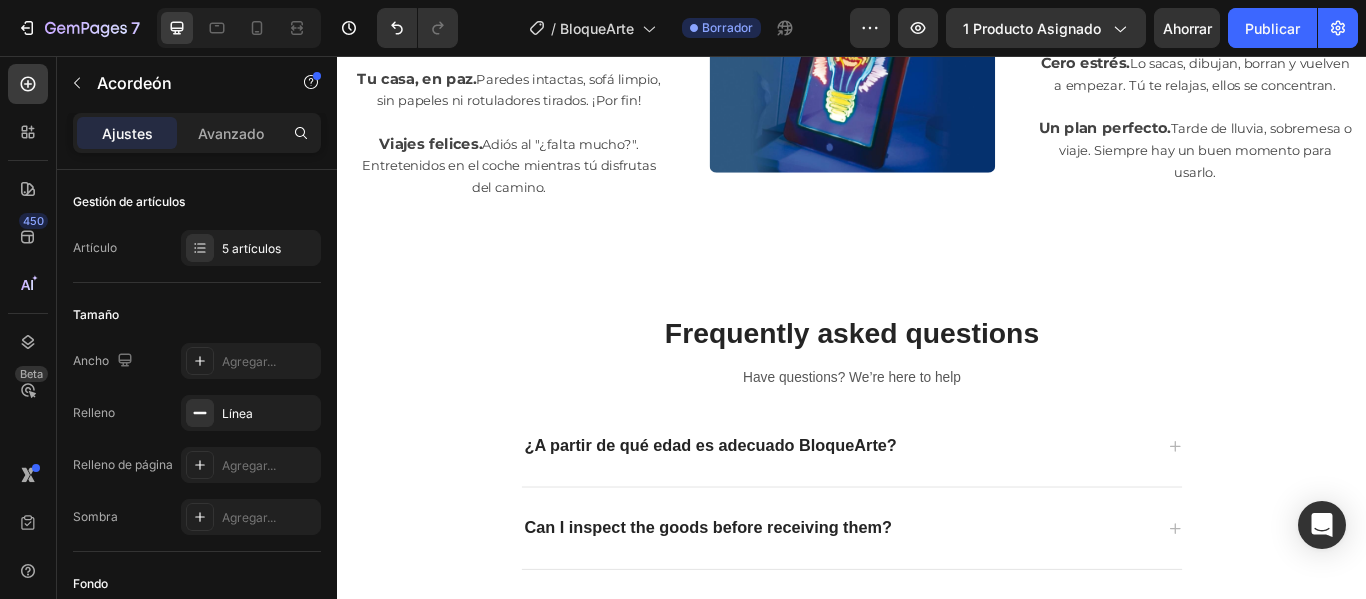 click on "Custom orders take 3 to 5 days to process, depending on the item purchased. We do provide express processing with next-day delivery for an additional fee." at bounding box center (881, 589) 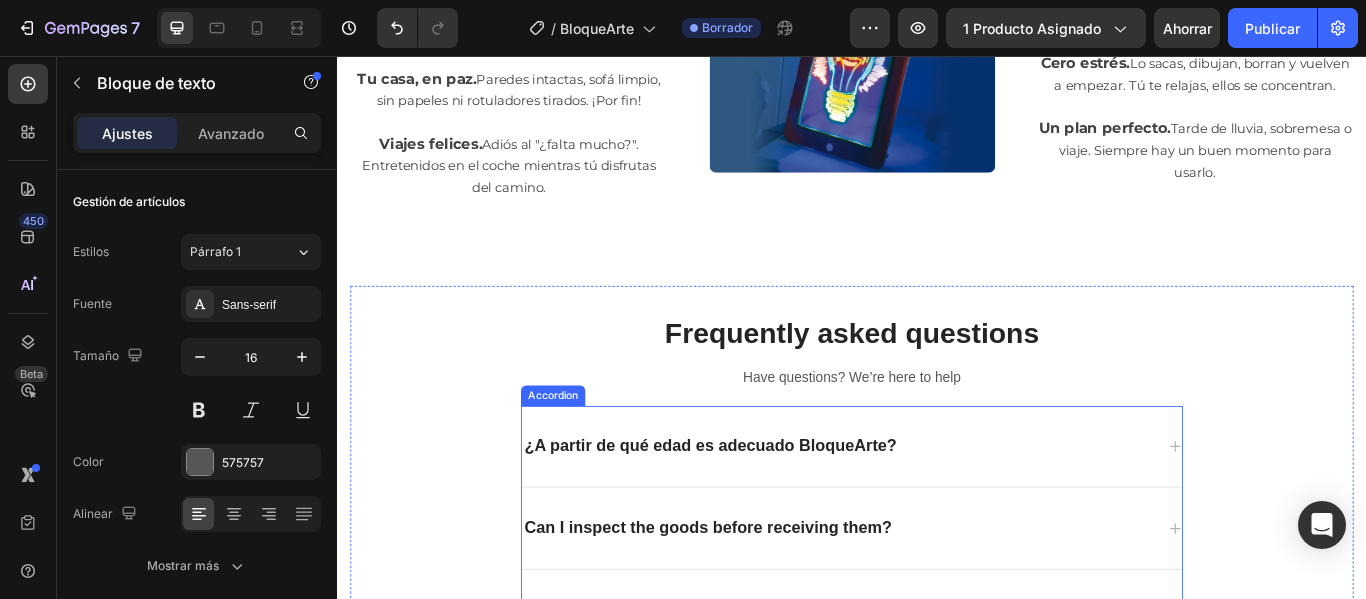 click on "¿A partir de qué edad es adecuado BloqueArte?" at bounding box center [921, 511] 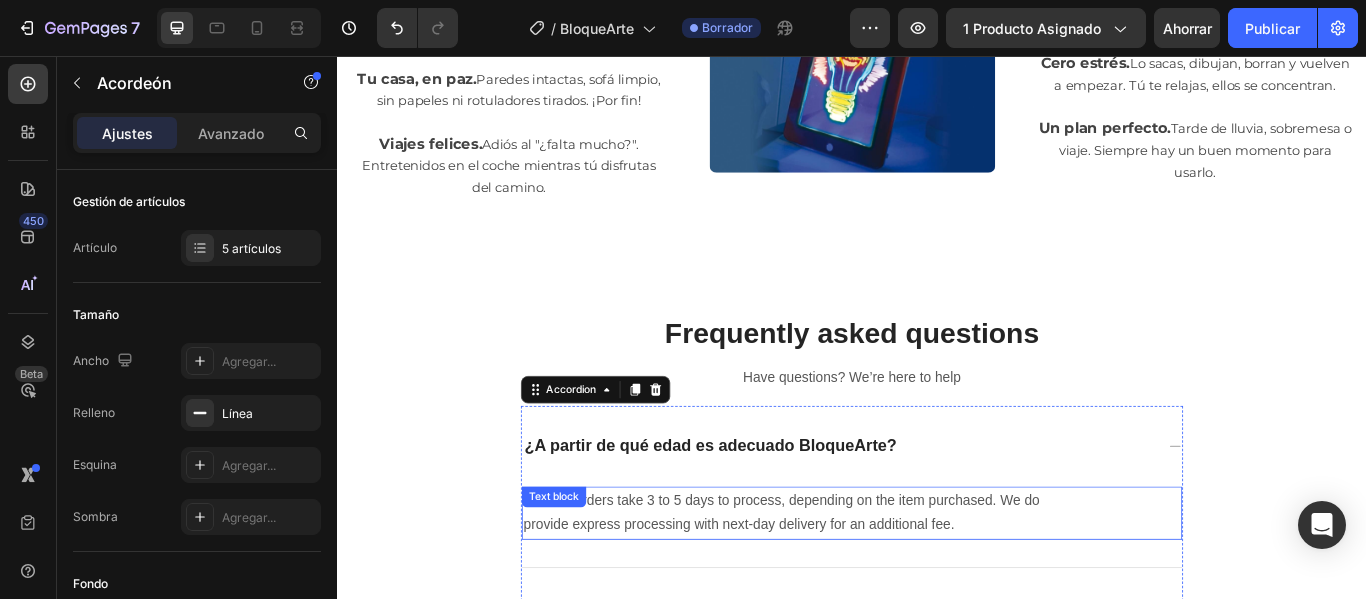 click on "Custom orders take 3 to 5 days to process, depending on the item purchased. We do provide express processing with next-day delivery for an additional fee." at bounding box center [881, 589] 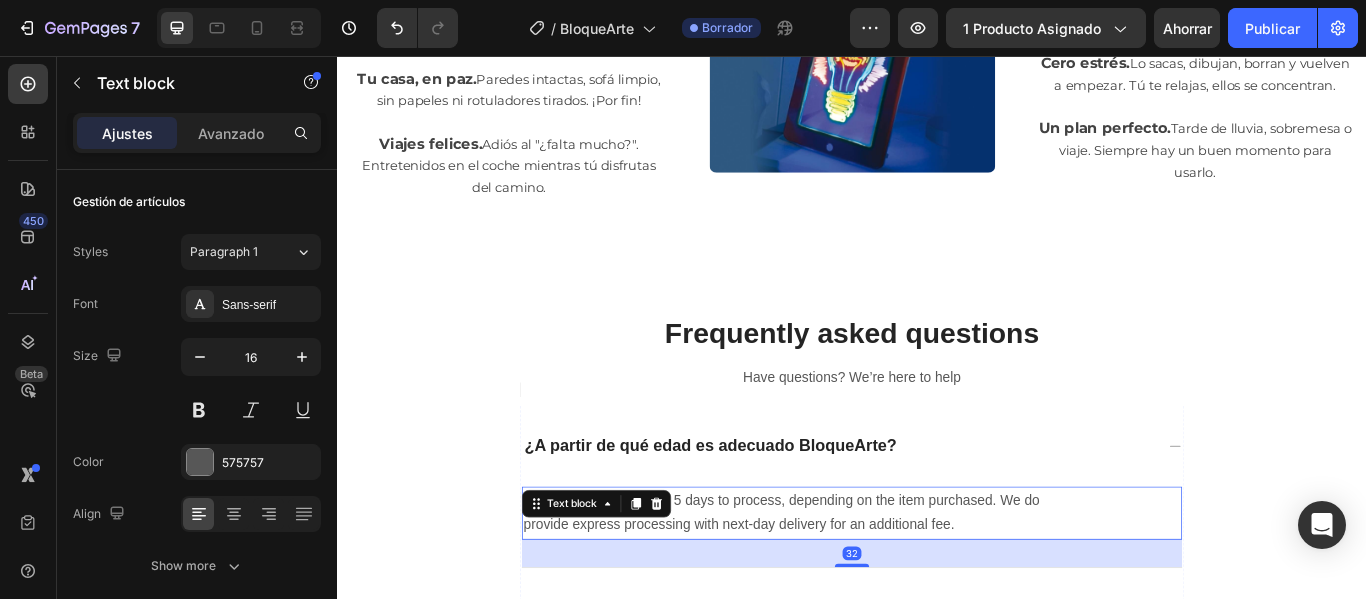click on "Custom orders take 3 to 5 days to process, depending on the item purchased. We do provide express processing with next-day delivery for an additional fee. Text block   32" at bounding box center (937, 589) 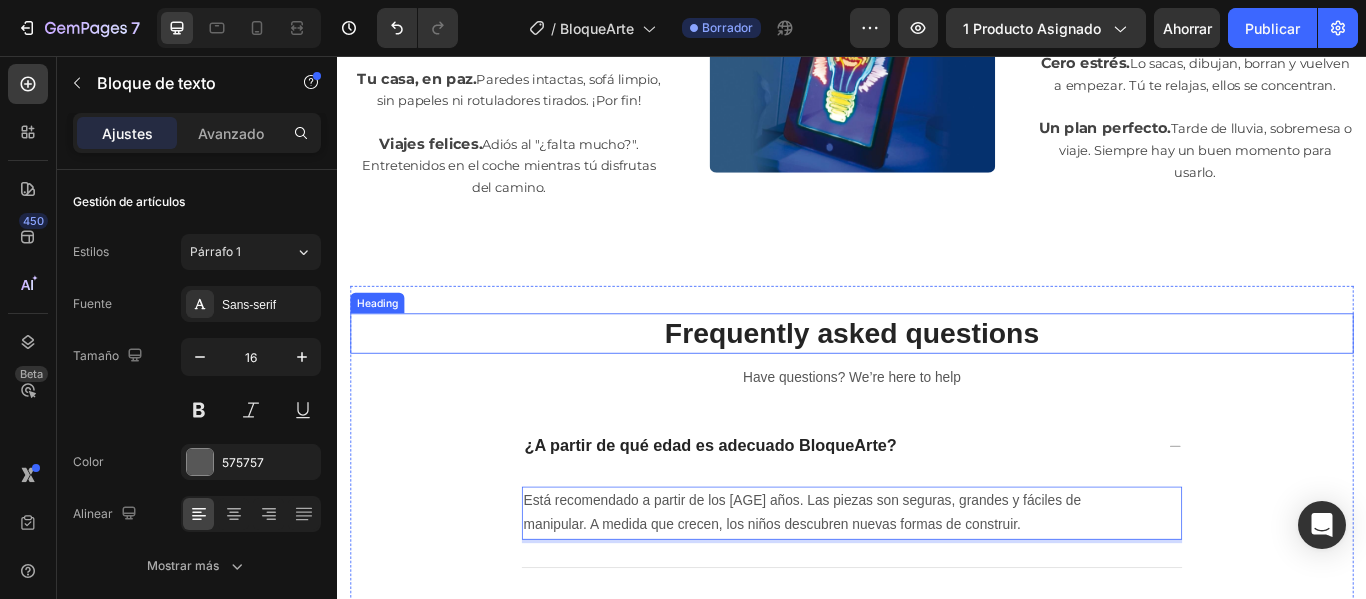 click on "Frequently asked questions" at bounding box center [937, 379] 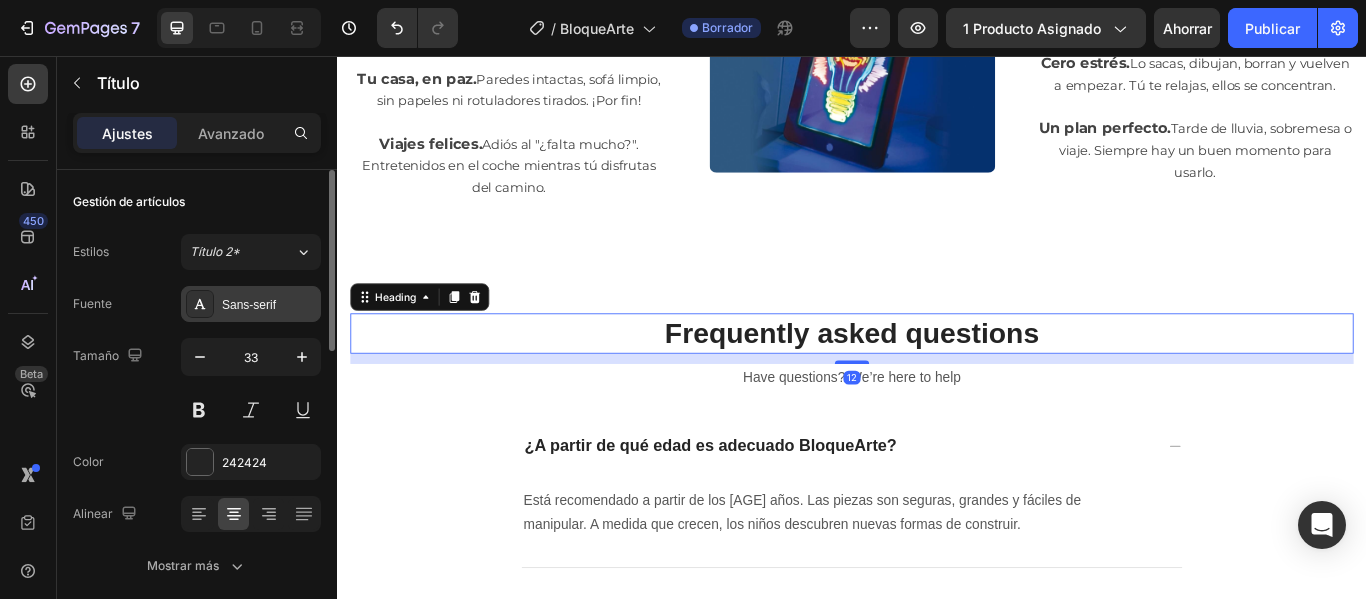 click on "Sans-serif" at bounding box center (251, 304) 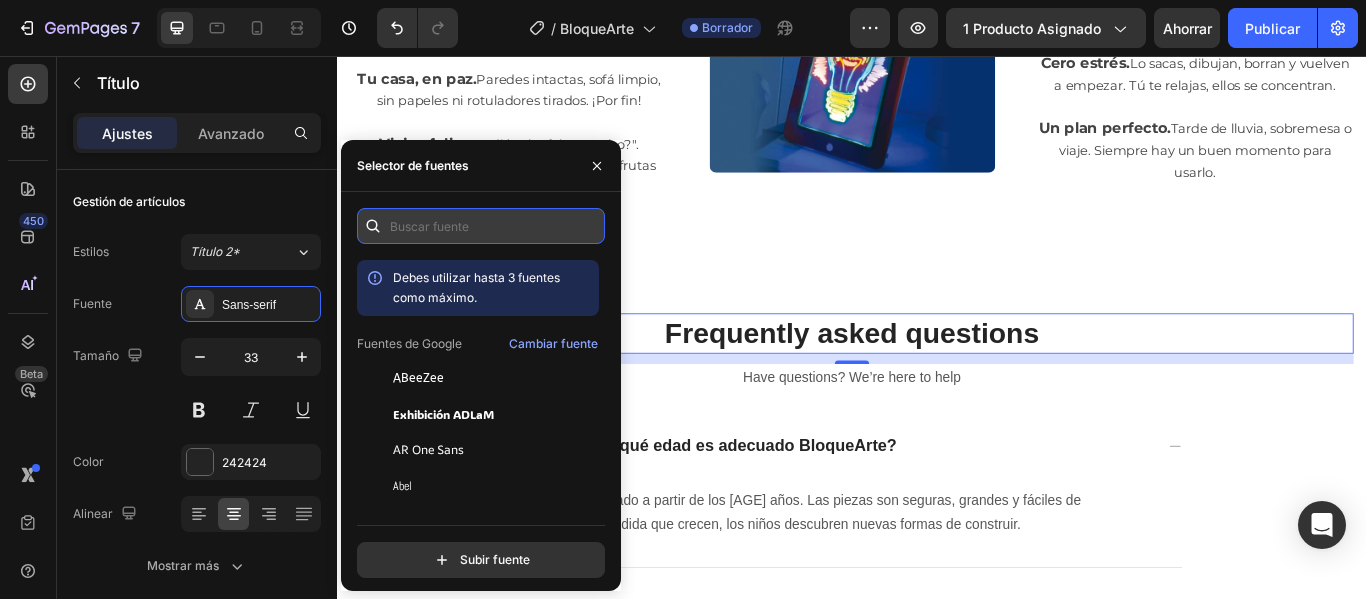 click at bounding box center (481, 226) 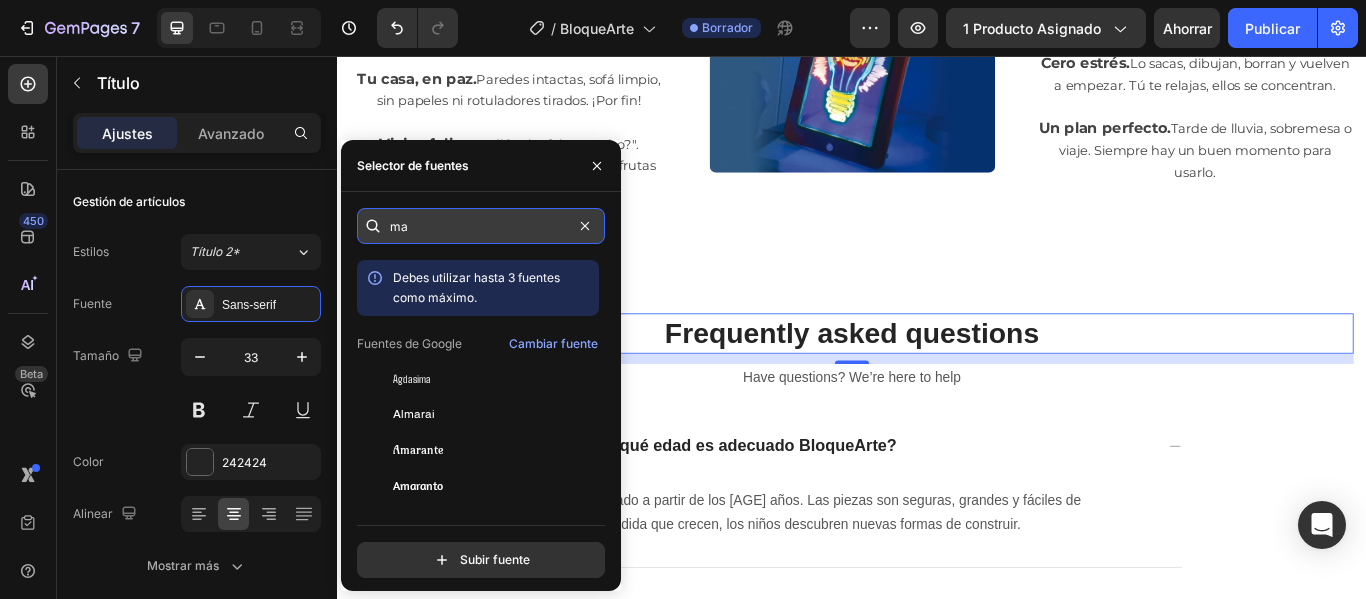 type on "m" 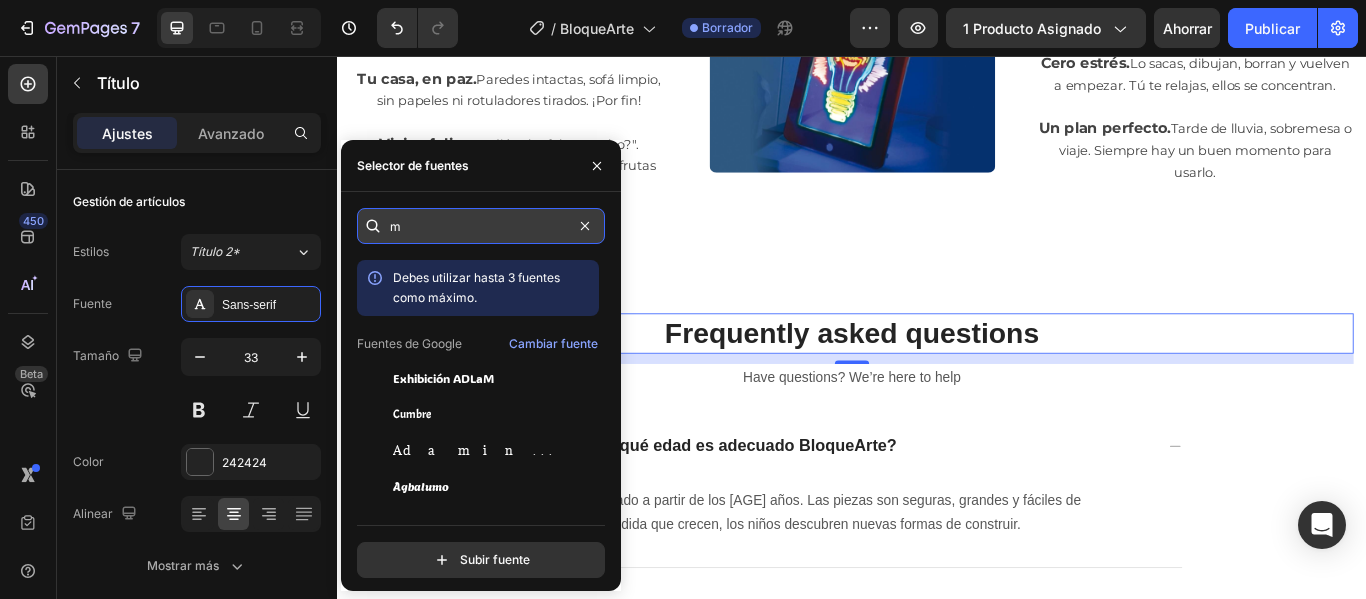 type 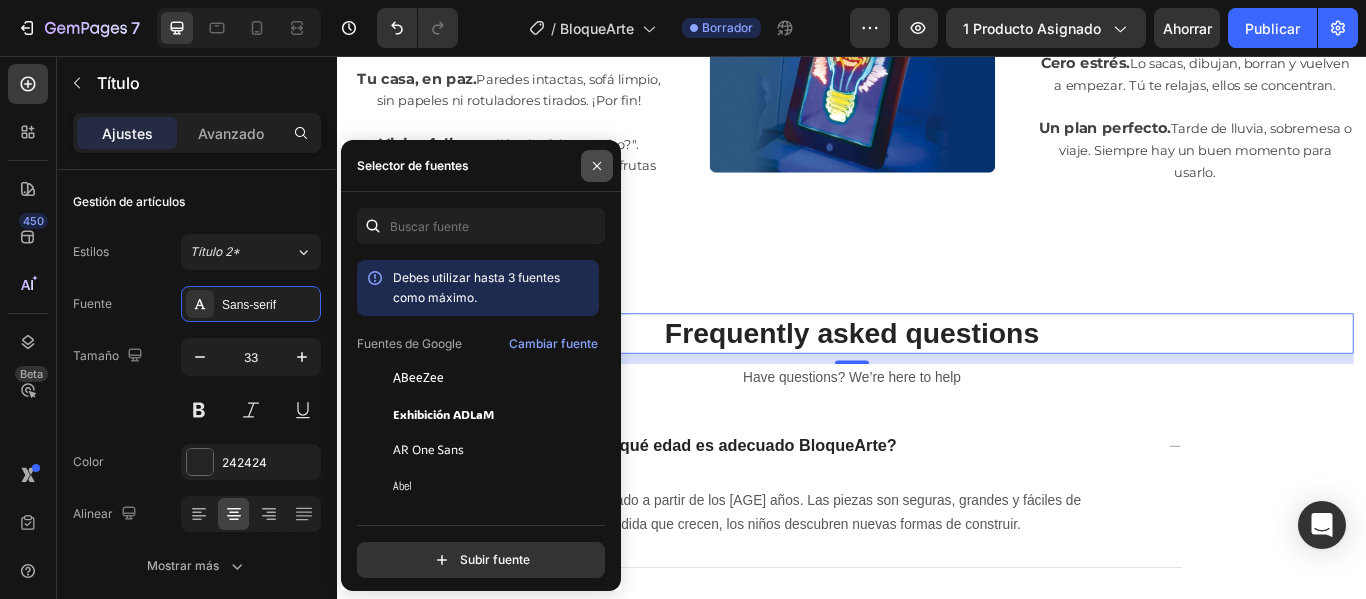 click 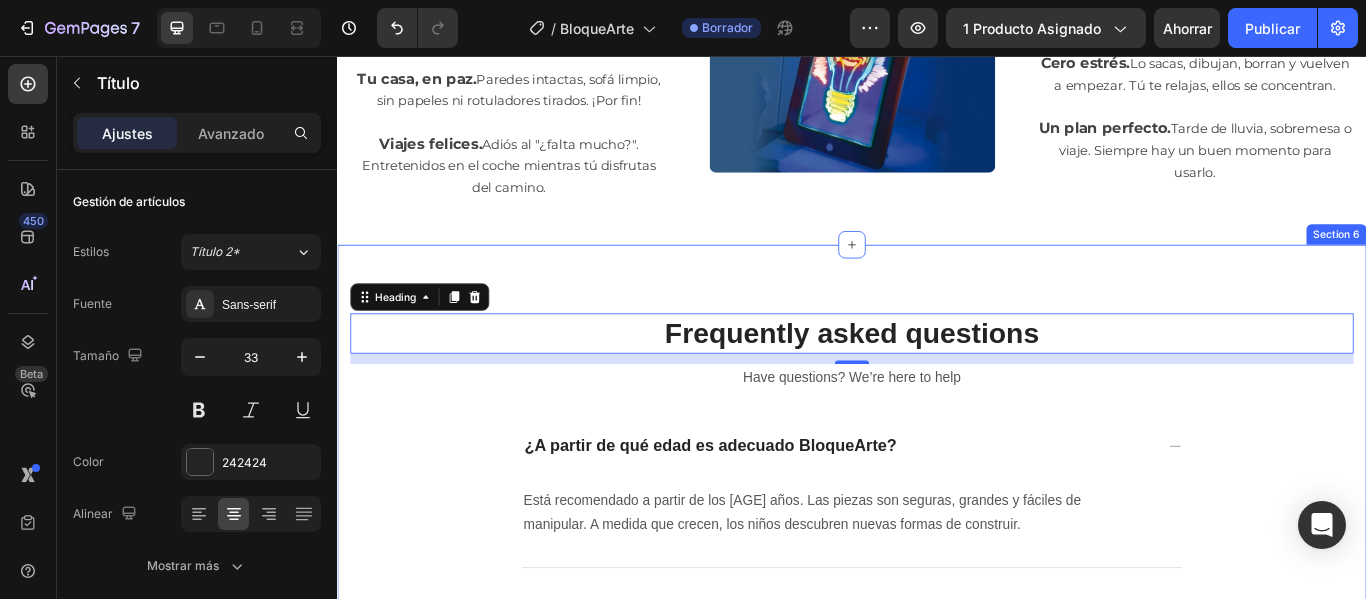 click on "Frequently asked questions Heading 12 Have questions? We’re here to help Text block ¿A partir de qué edad es adecuado BloqueArte? Está recomendado a partir de los [AGE] años. Las piezas son seguras, grandes y fáciles de manipular. A medida que crecen, los niños descubren nuevas formas de construir. Text block Can I inspect the goods before receiving them? What should I do if there is a problem with my custom order? How long does shipping usually take? How often does it need to be sharpended? Accordion Row Section 6" at bounding box center (937, 696) 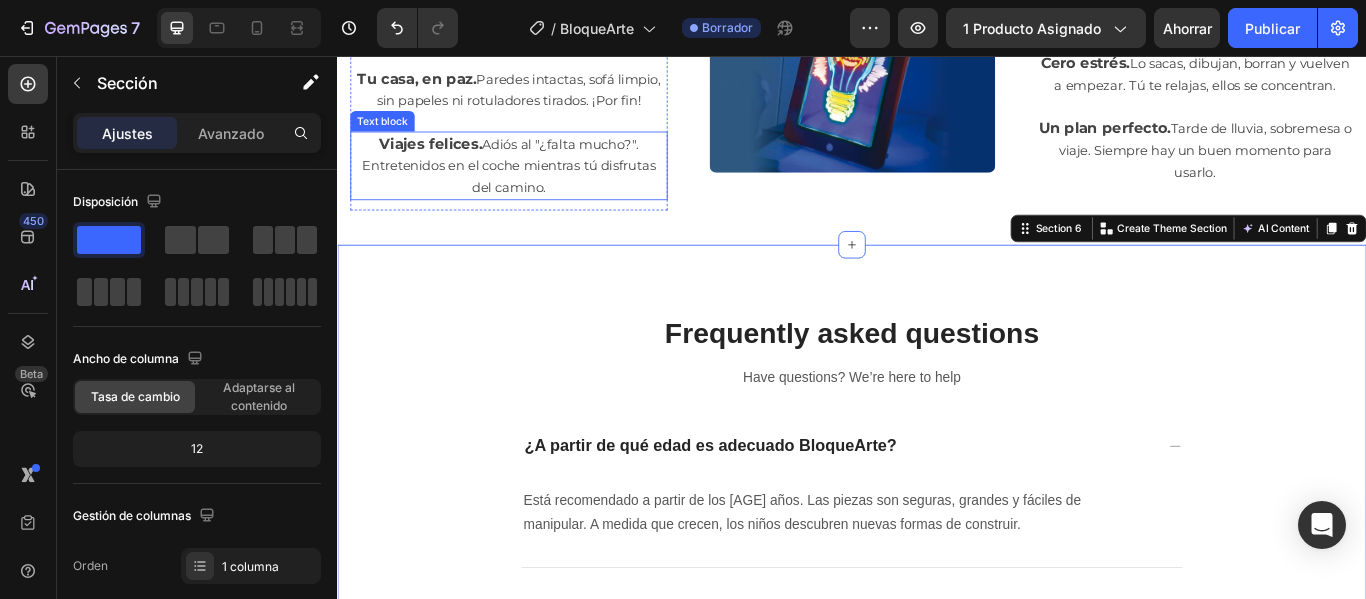 click on "Adiós al "¿falta mucho?". Entretenidos en el coche mientras tú disfrutas del camino." at bounding box center (537, 184) 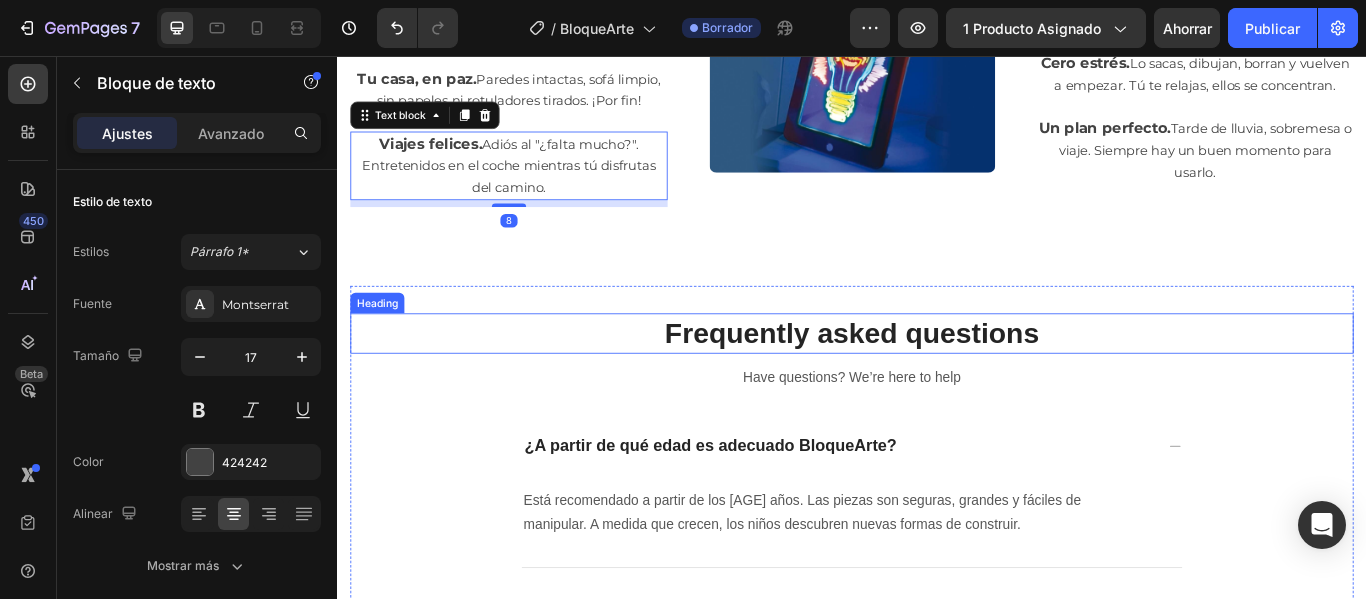 click on "Frequently asked questions" at bounding box center (937, 379) 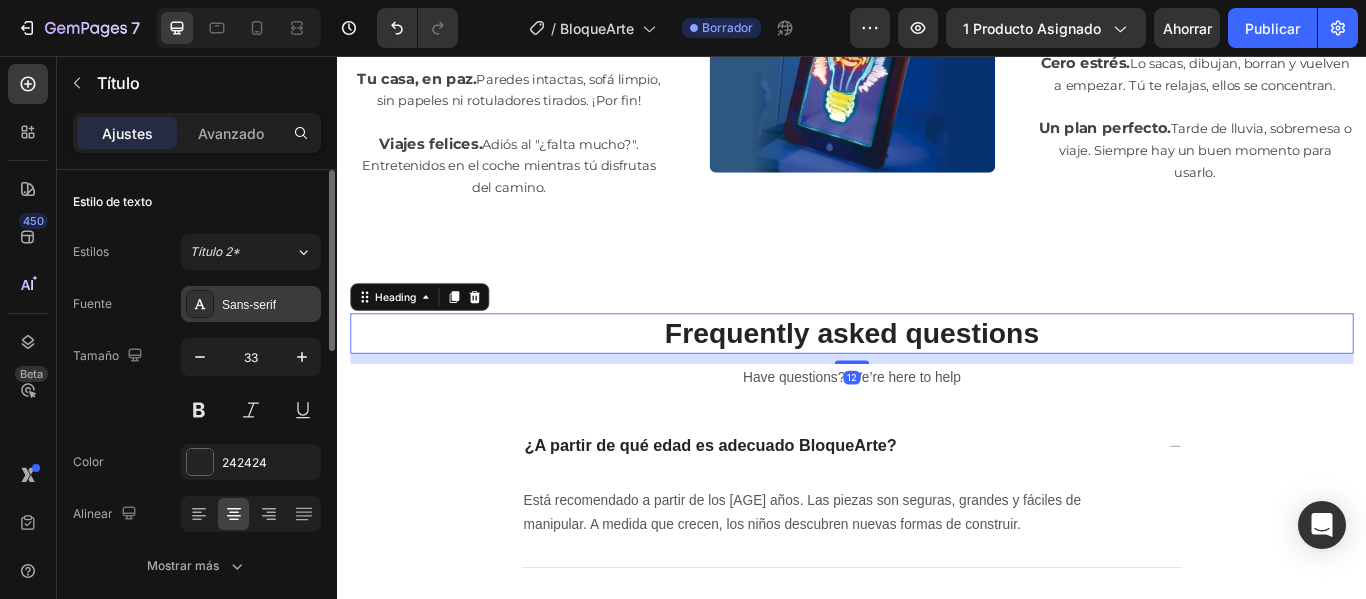 click on "Sans-serif" at bounding box center (249, 305) 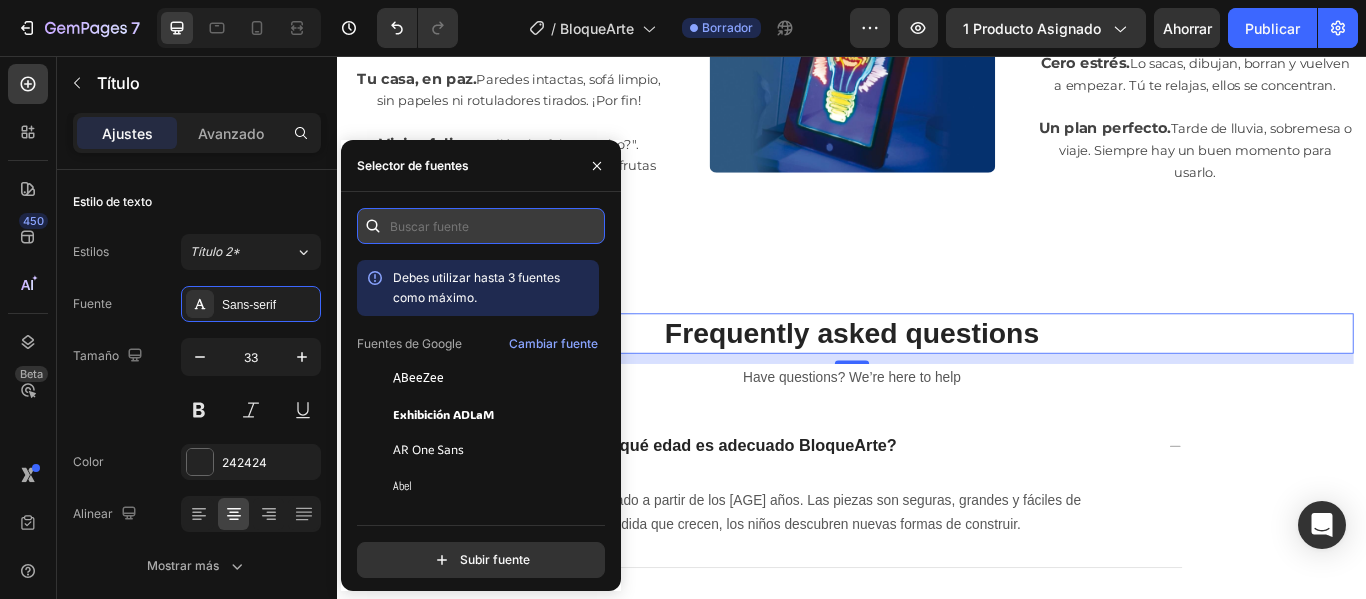 click at bounding box center [481, 226] 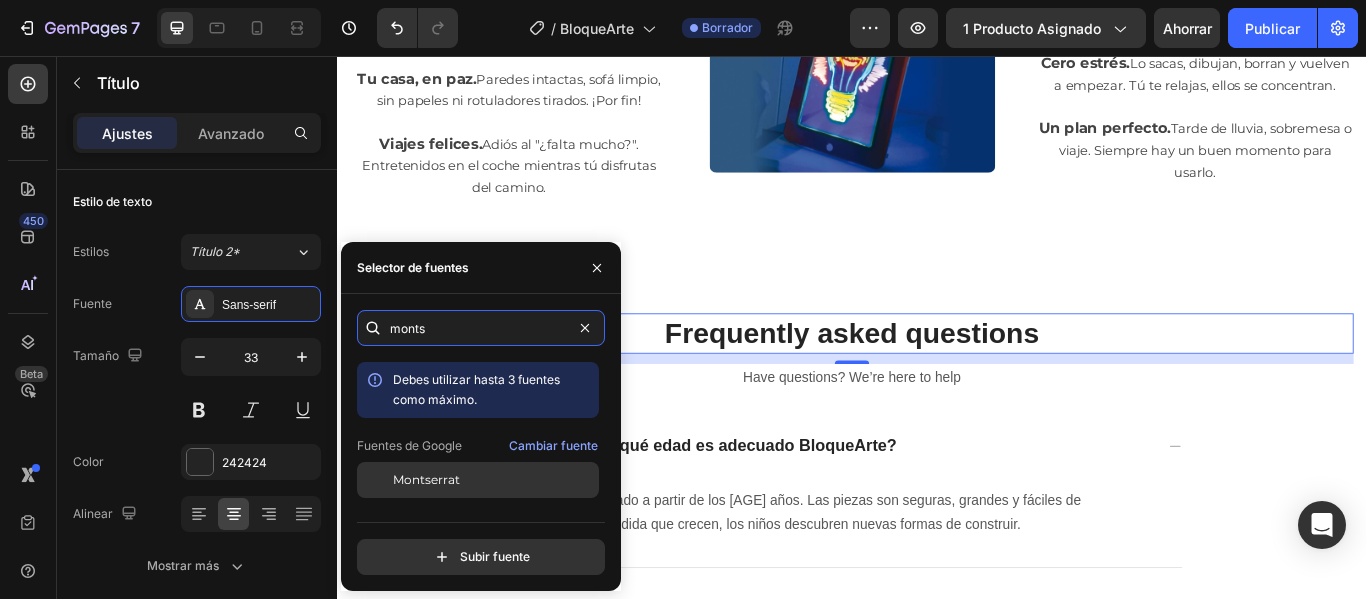 type on "monts" 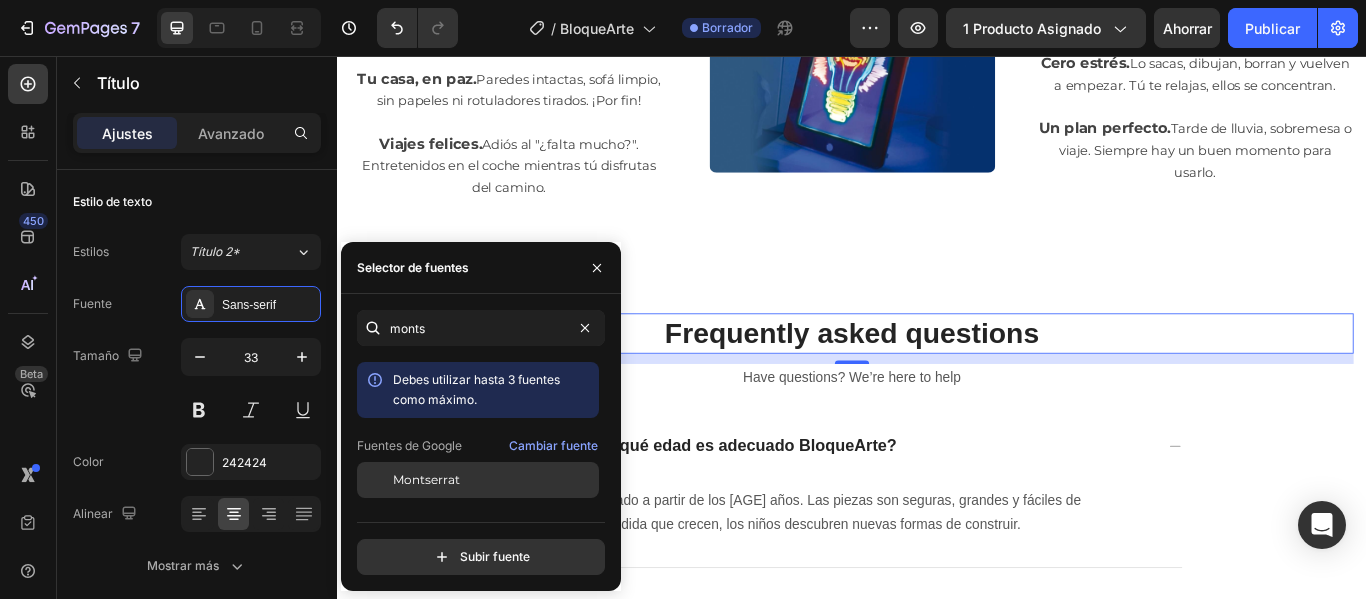 click on "Montserrat" at bounding box center (426, 479) 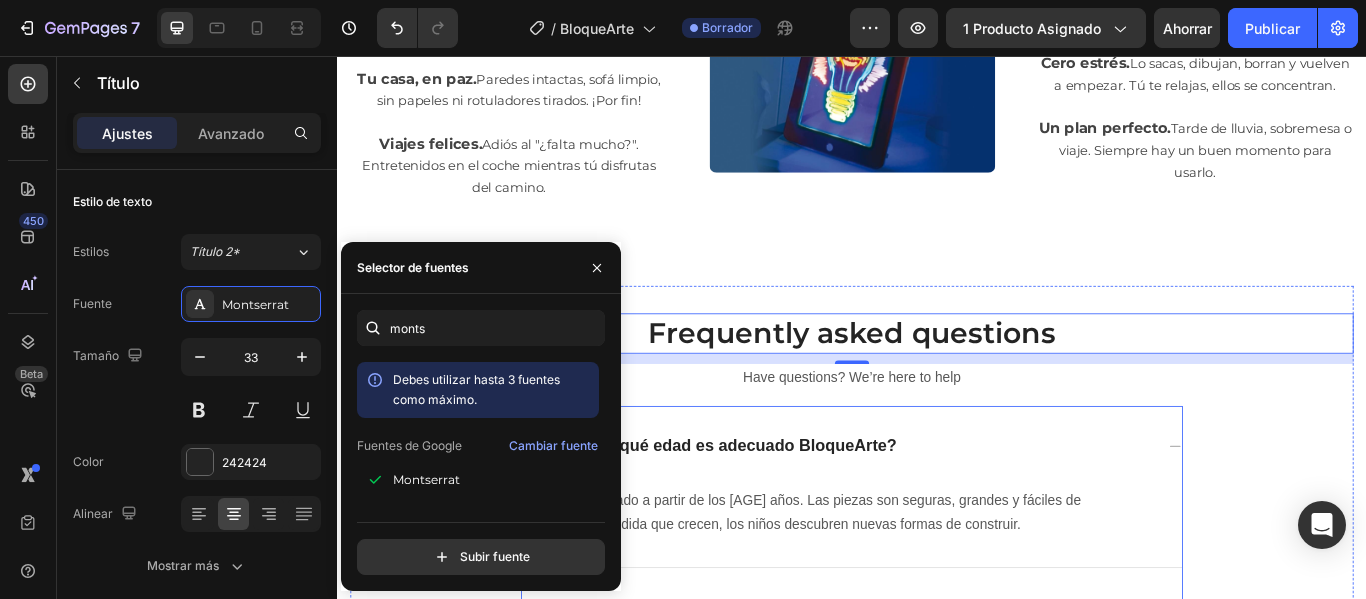 click on "¿A partir de qué edad es adecuado BloqueArte?" at bounding box center (772, 511) 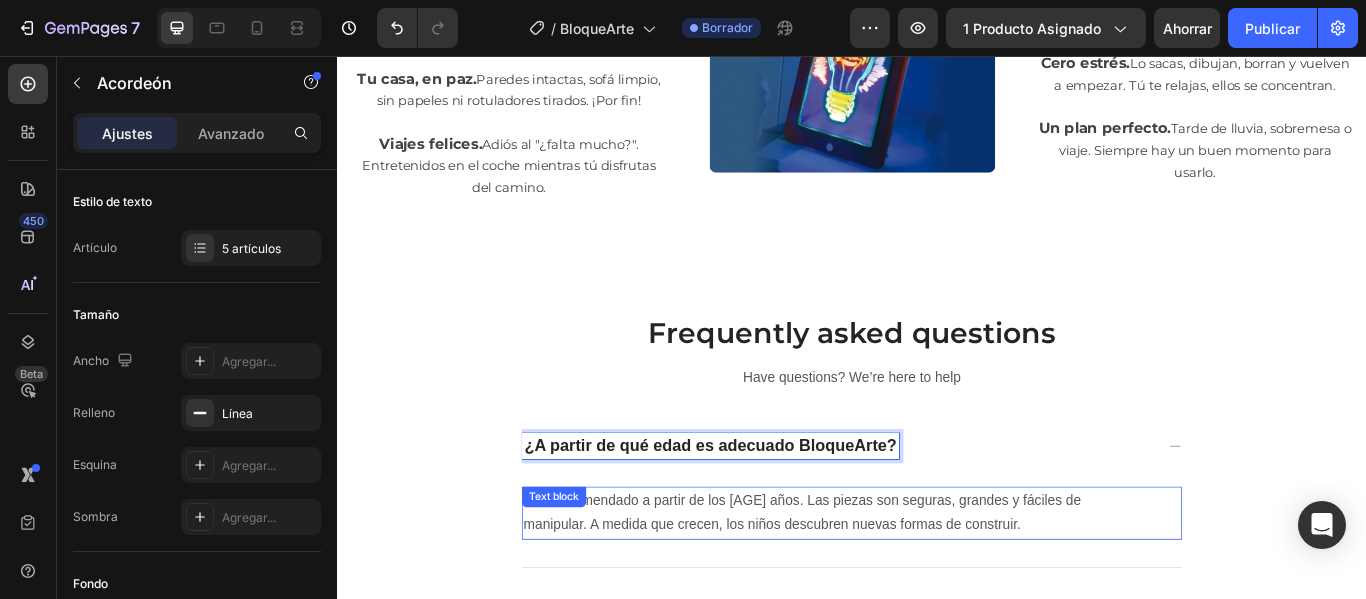 click on "Está recomendado a partir de los [AGE] años. Las piezas son seguras, grandes y fáciles de manipular. A medida que crecen, los niños descubren nuevas formas de construir." at bounding box center [881, 589] 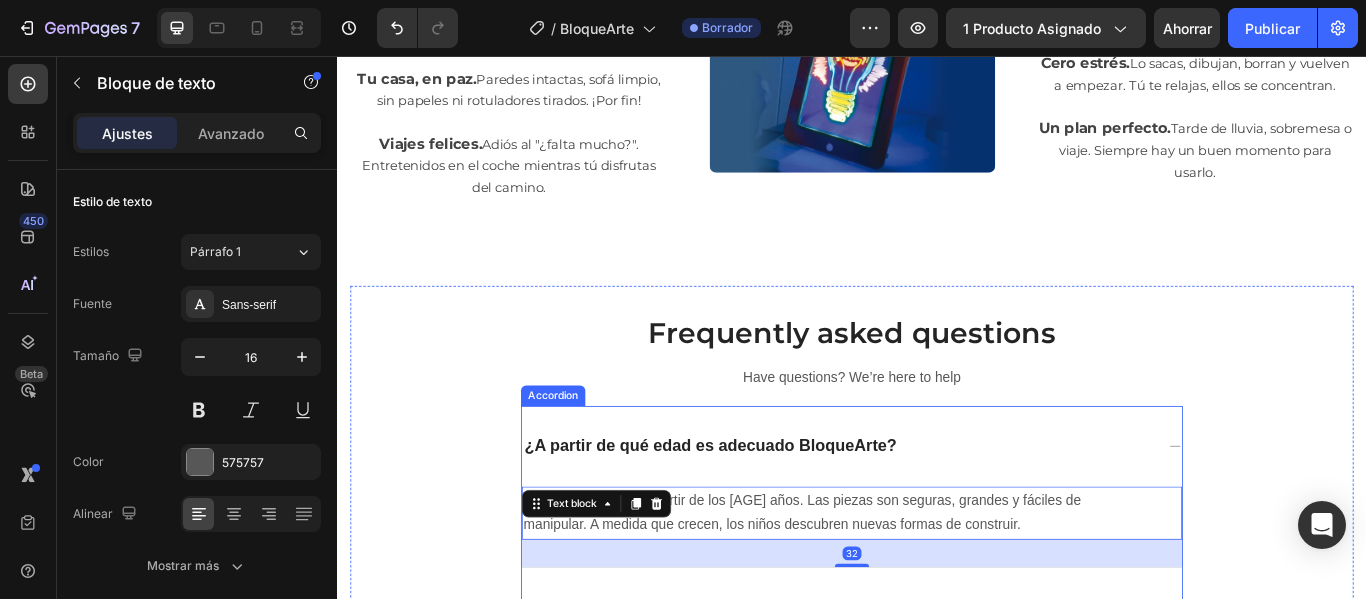 click on "¿A partir de qué edad es adecuado BloqueArte?" at bounding box center (772, 511) 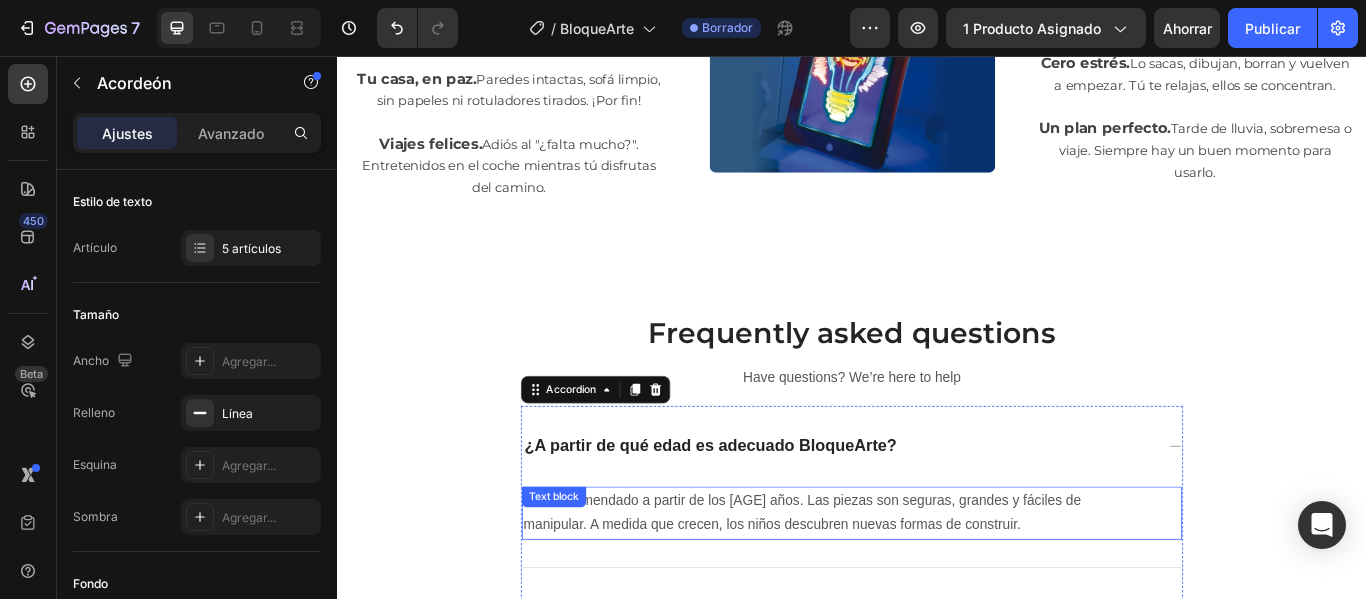 click on "Está recomendado a partir de los [AGE] años. Las piezas son seguras, grandes y fáciles de manipular. A medida que crecen, los niños descubren nuevas formas de construir." at bounding box center [881, 589] 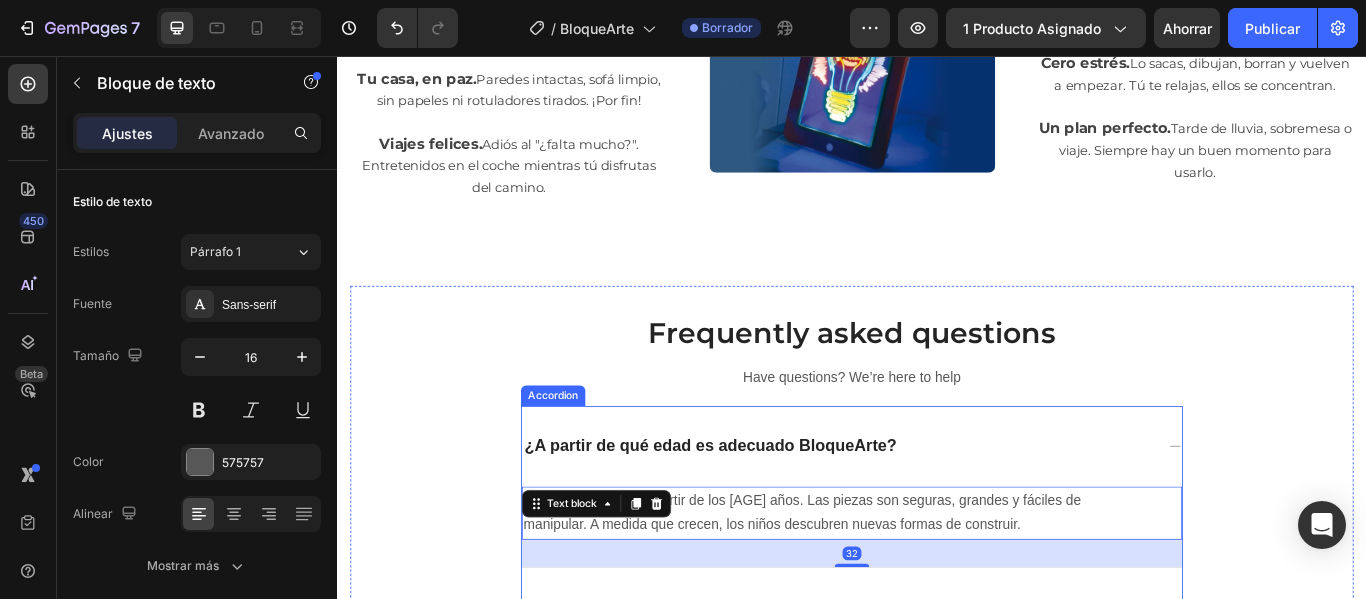 click on "¿A partir de qué edad es adecuado BloqueArte?" at bounding box center [772, 511] 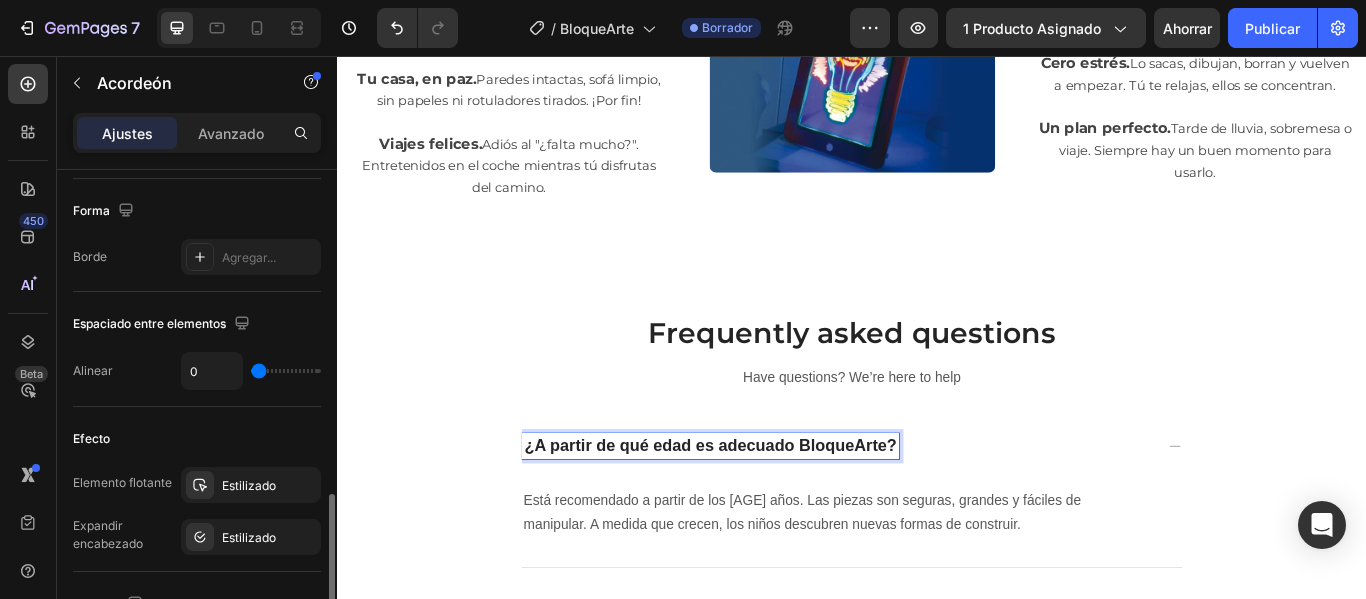 scroll, scrollTop: 900, scrollLeft: 0, axis: vertical 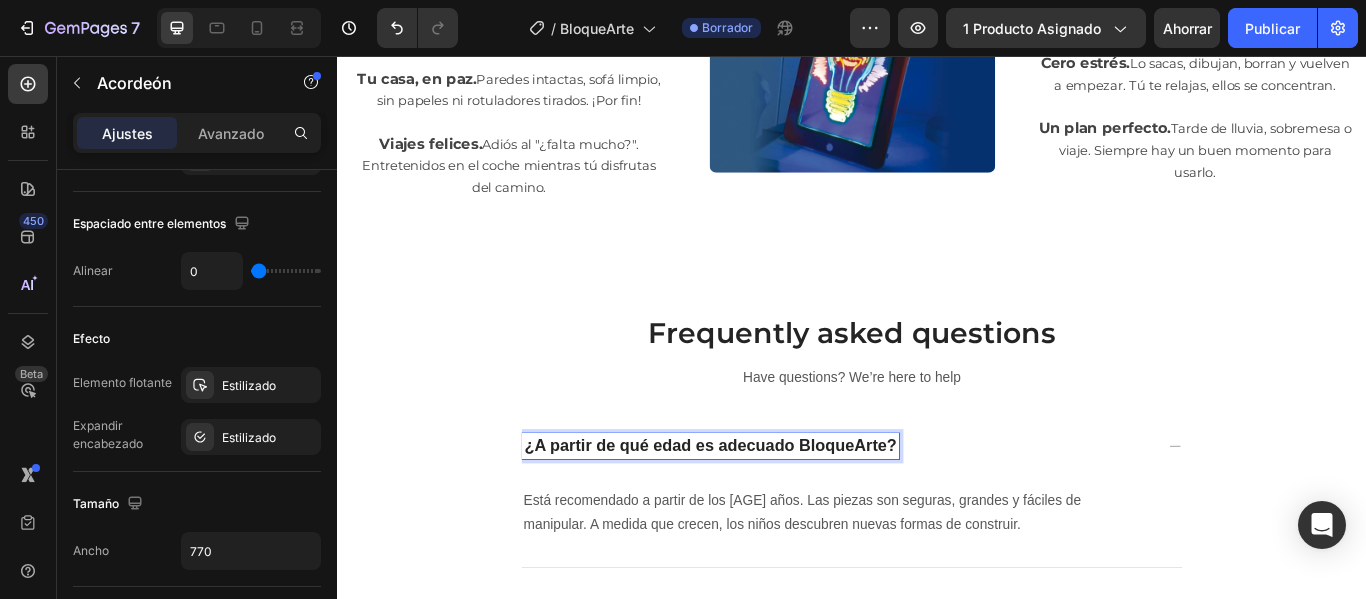 click on "¿A partir de qué edad es adecuado BloqueArte?" at bounding box center (772, 511) 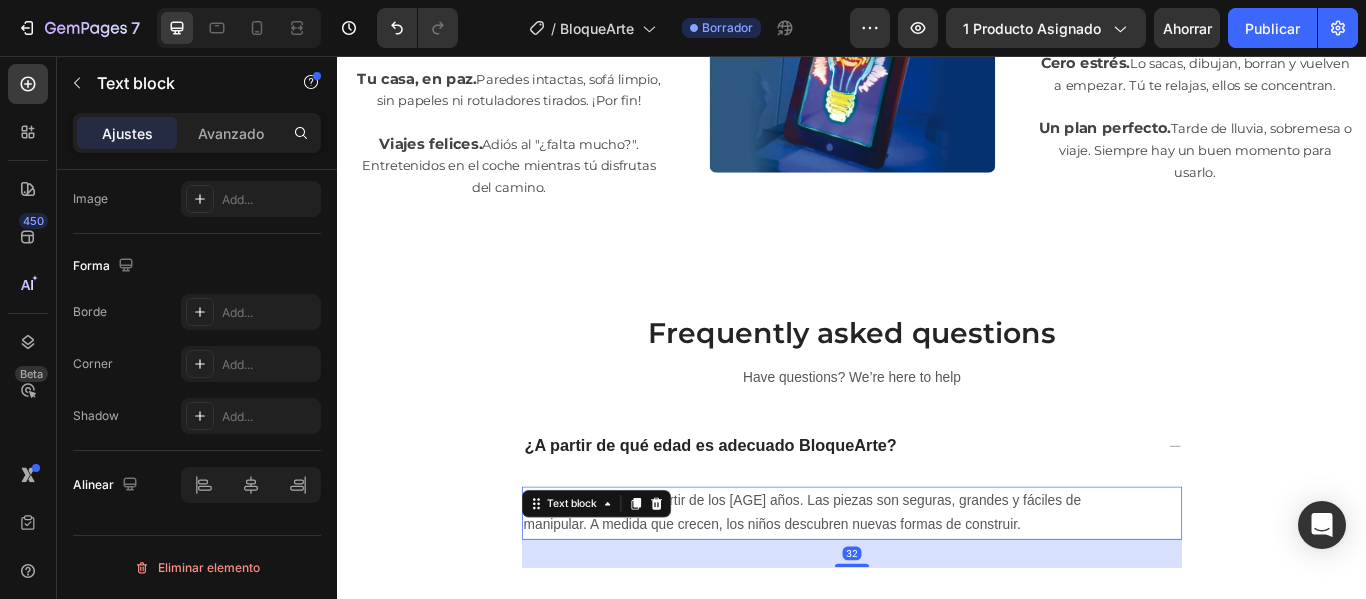scroll, scrollTop: 0, scrollLeft: 0, axis: both 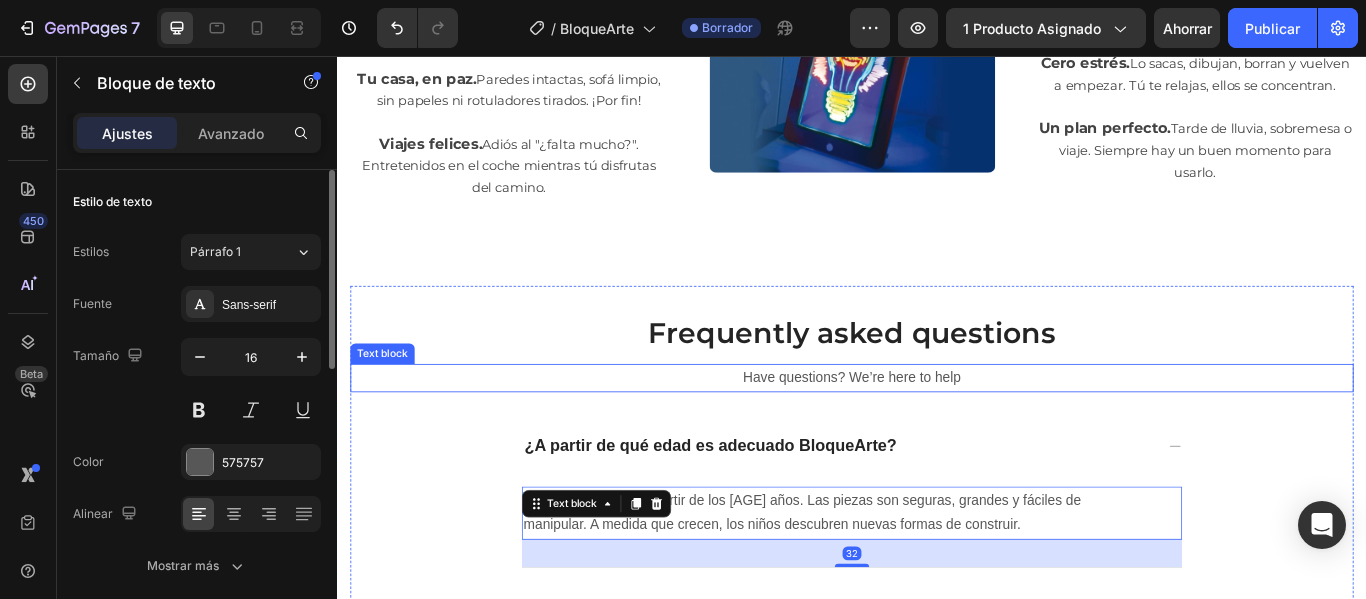 click on "Have questions? We’re here to help" at bounding box center [937, 431] 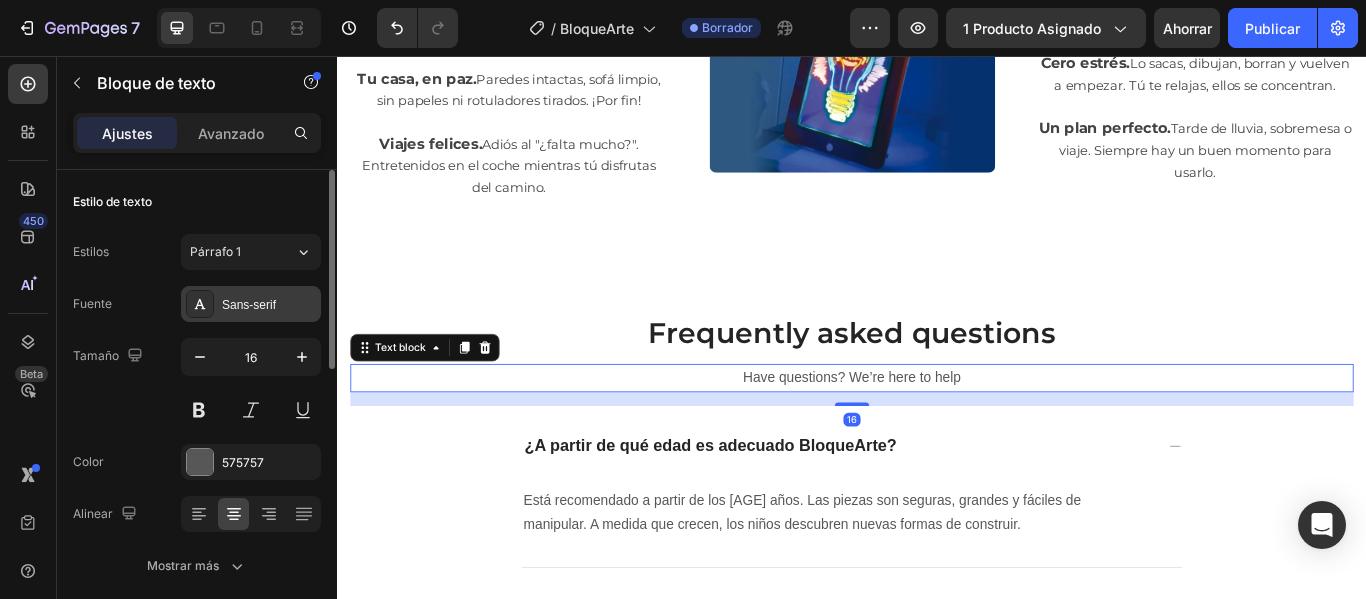 click on "Sans-serif" at bounding box center (249, 305) 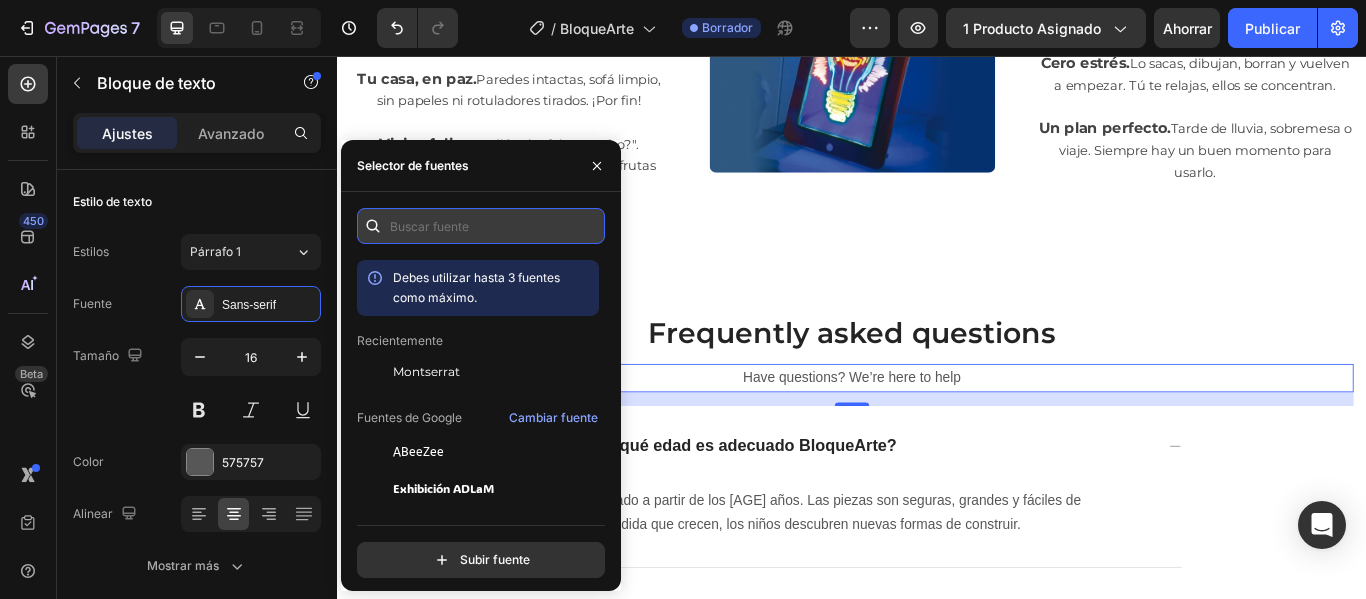 click at bounding box center [481, 226] 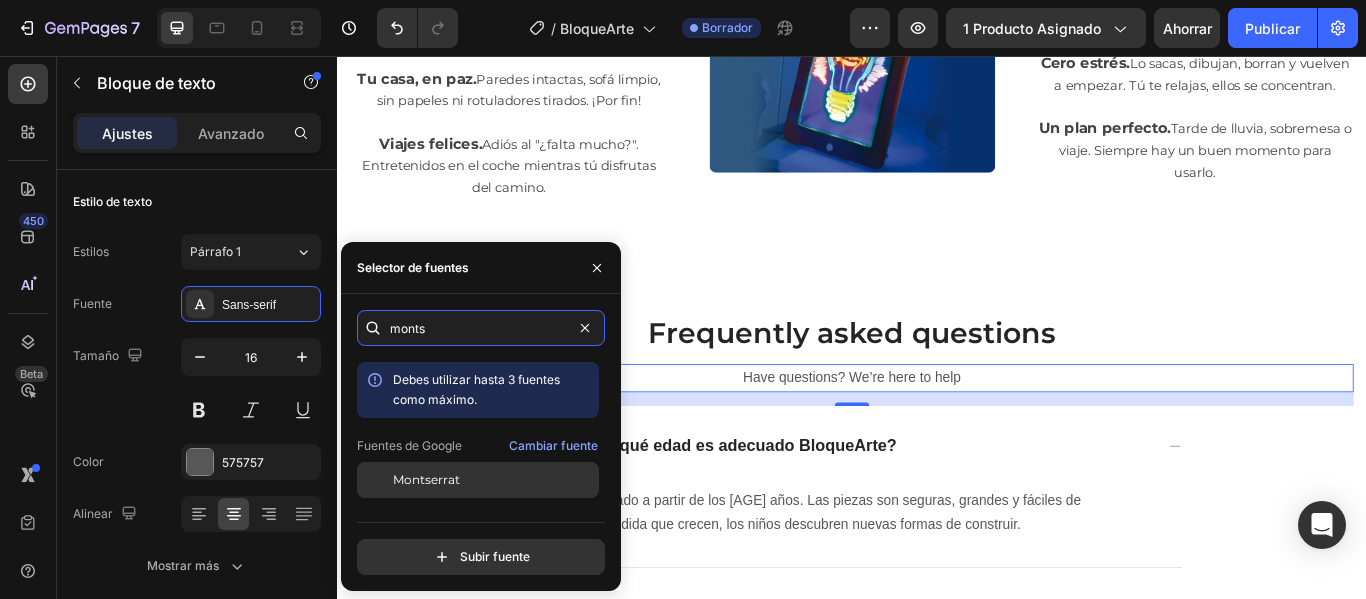 type on "monts" 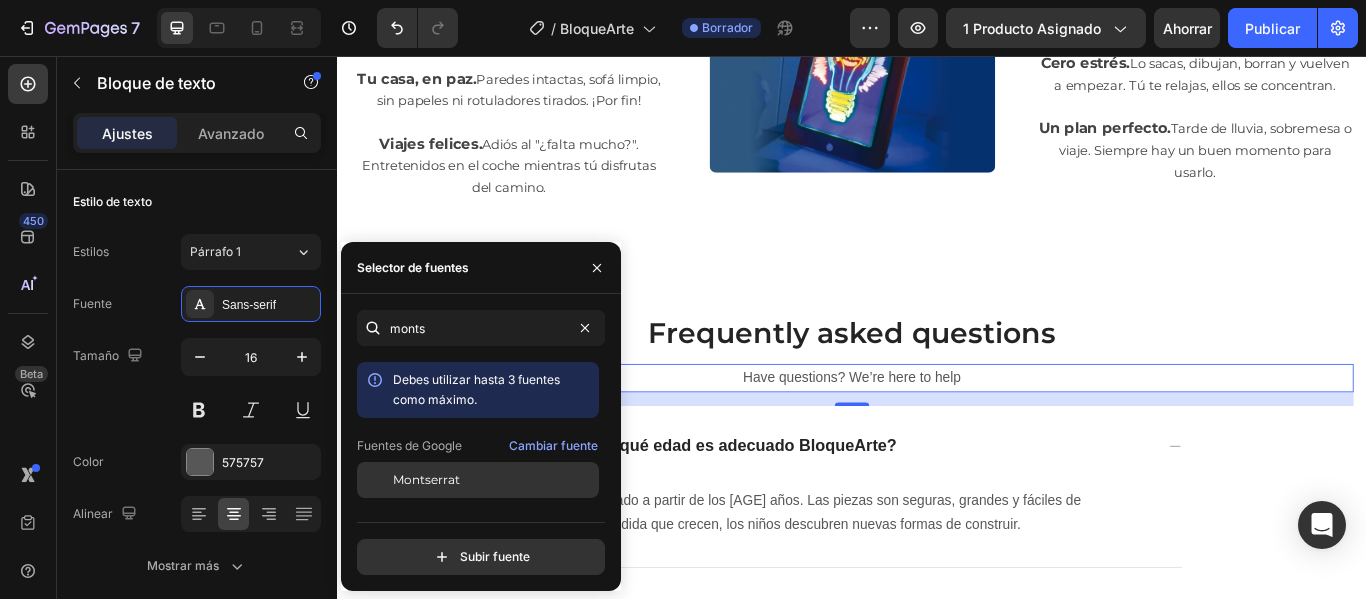 click on "Montserrat" 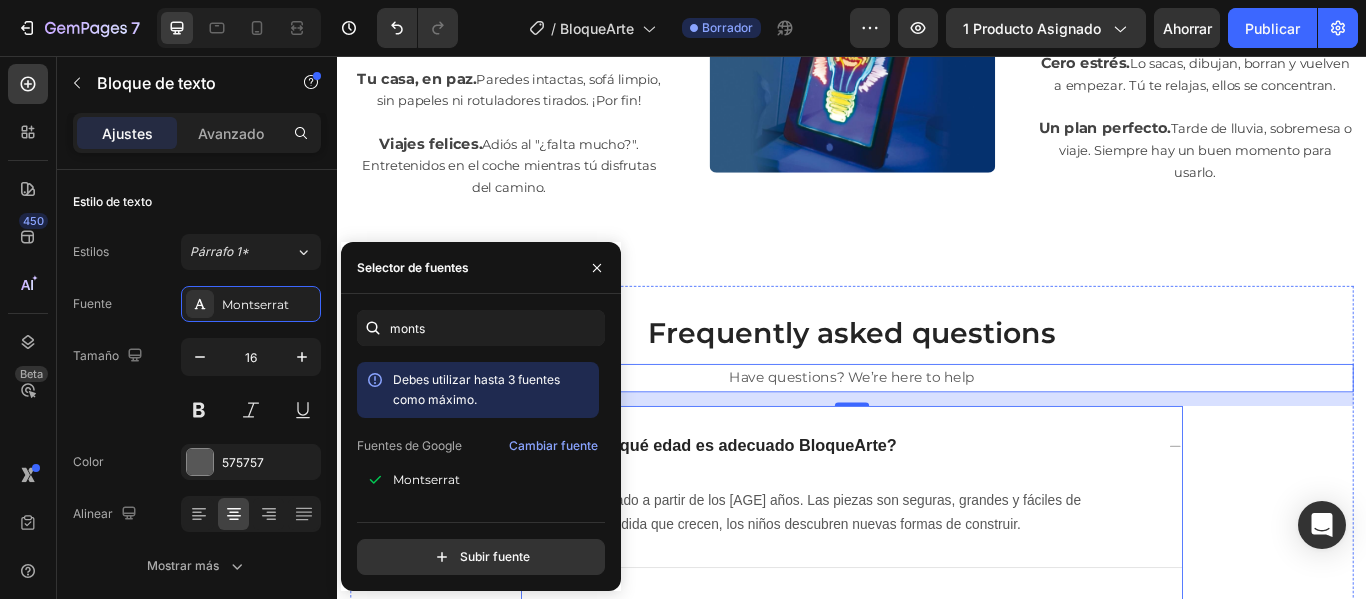 click on "¿A partir de qué edad es adecuado BloqueArte?" at bounding box center [921, 511] 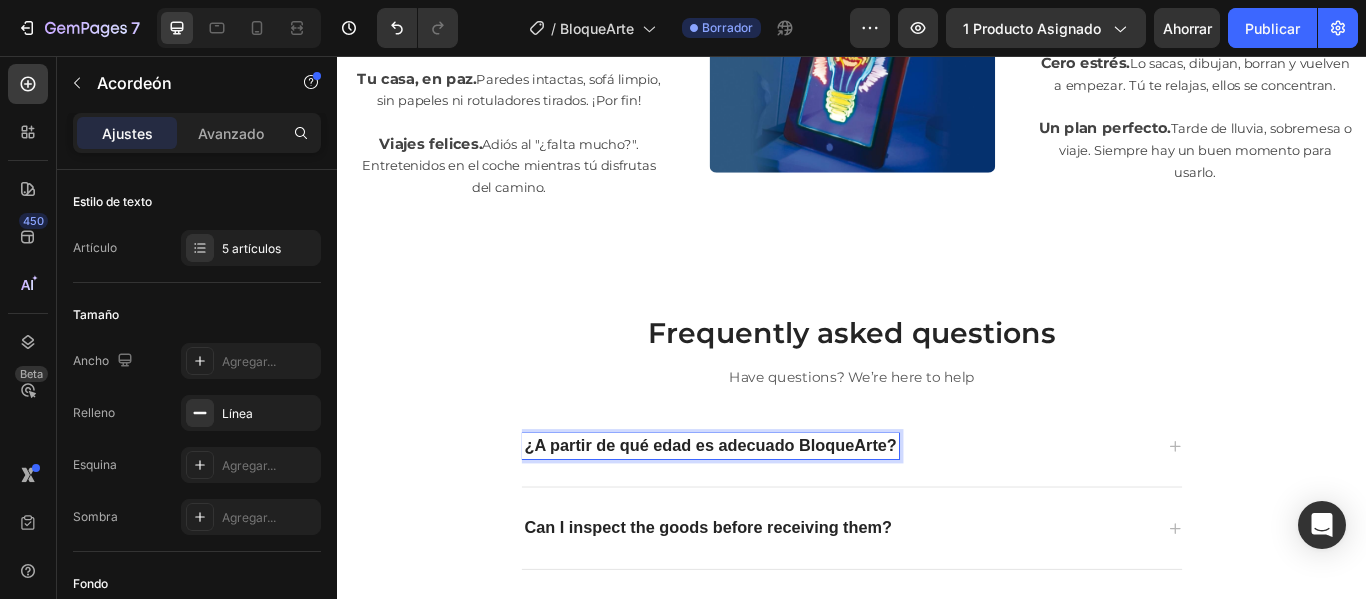click on "¿A partir de qué edad es adecuado BloqueArte?" at bounding box center (921, 511) 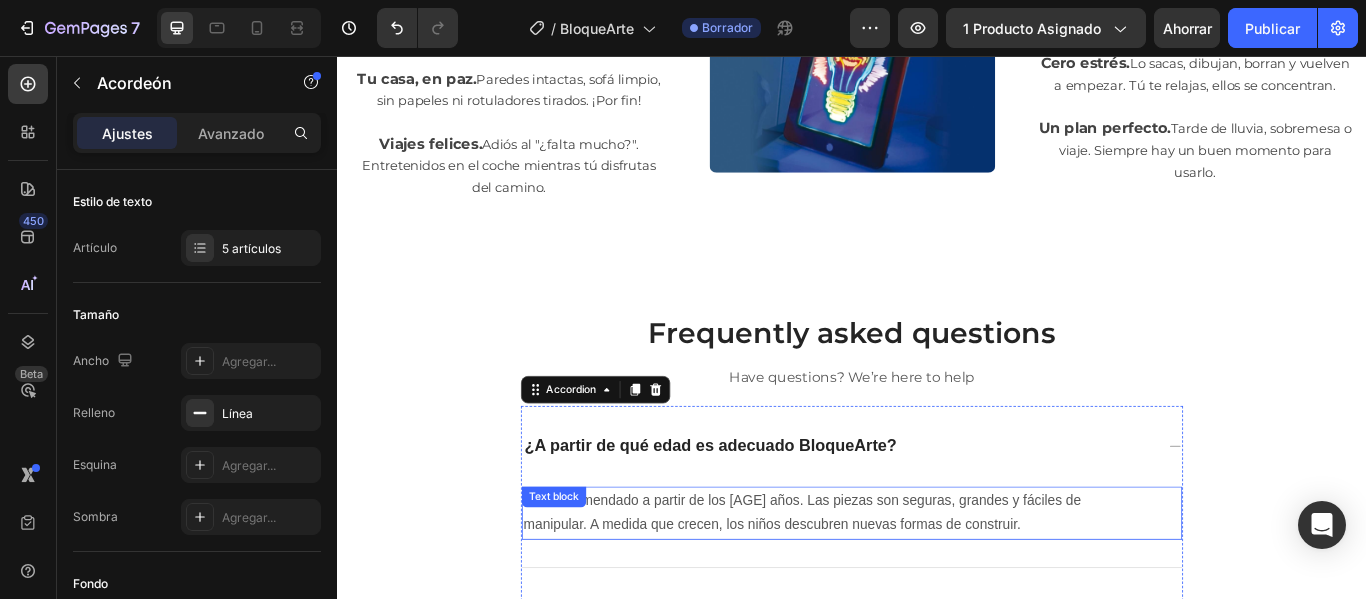 click on "Está recomendado a partir de los [AGE] años. Las piezas son seguras, grandes y fáciles de manipular. A medida que crecen, los niños descubren nuevas formas de construir." at bounding box center [881, 589] 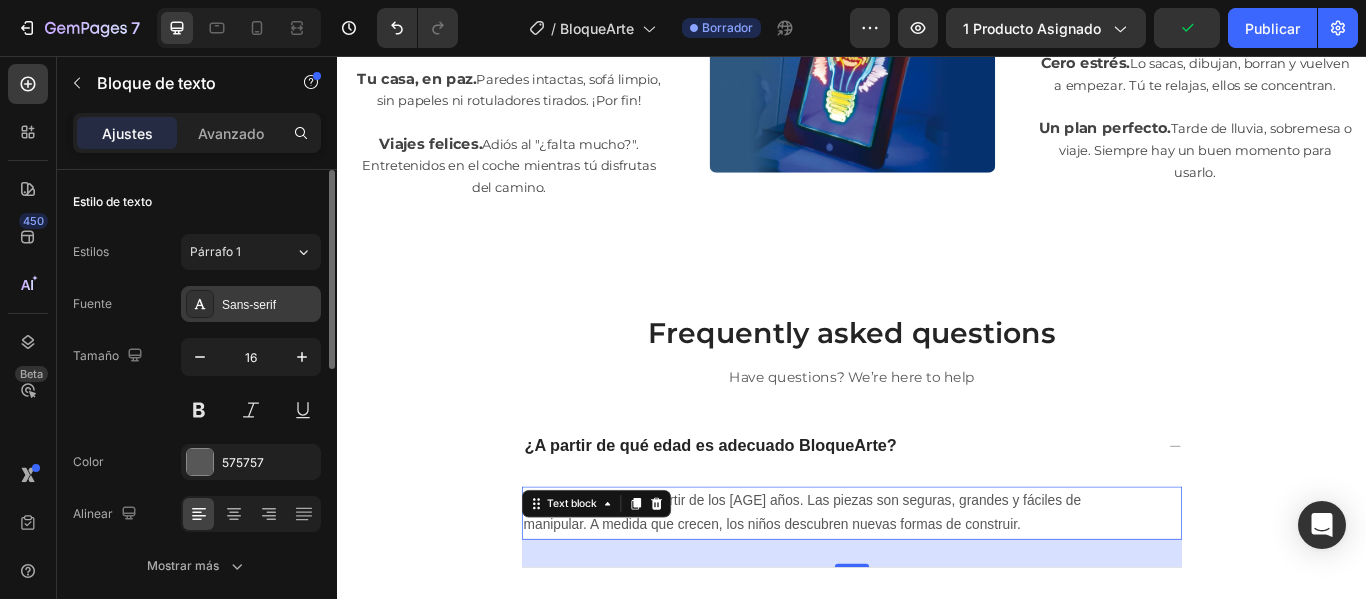 click on "Sans-serif" at bounding box center [249, 305] 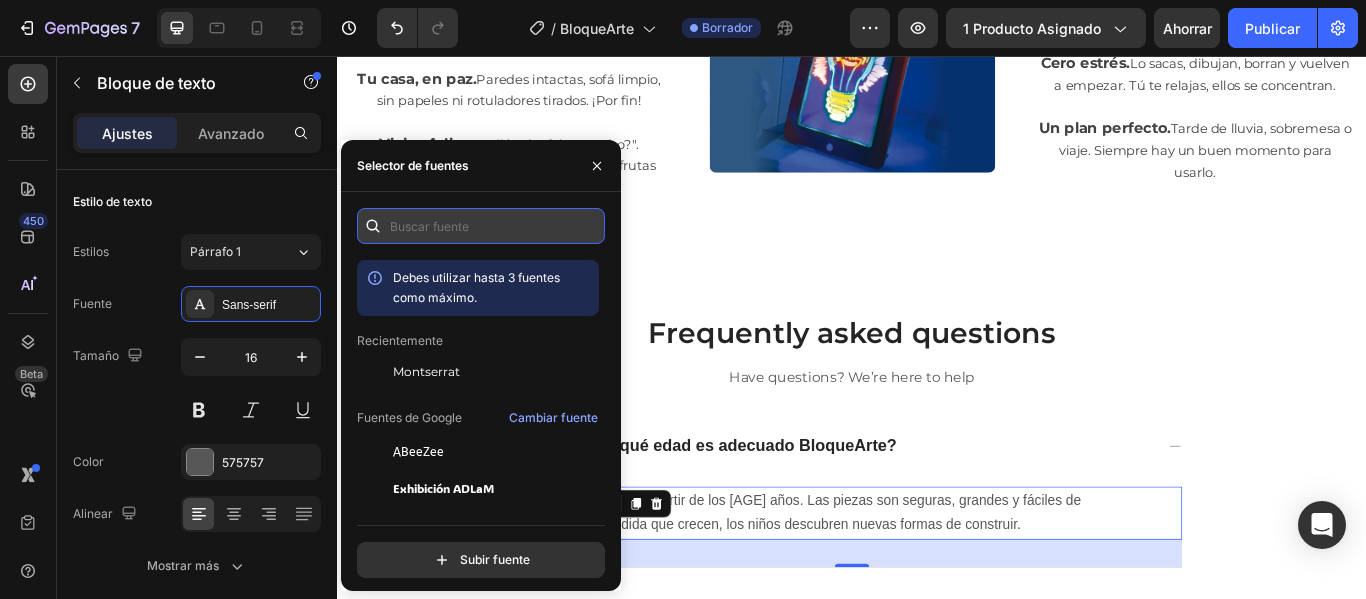 click at bounding box center (481, 226) 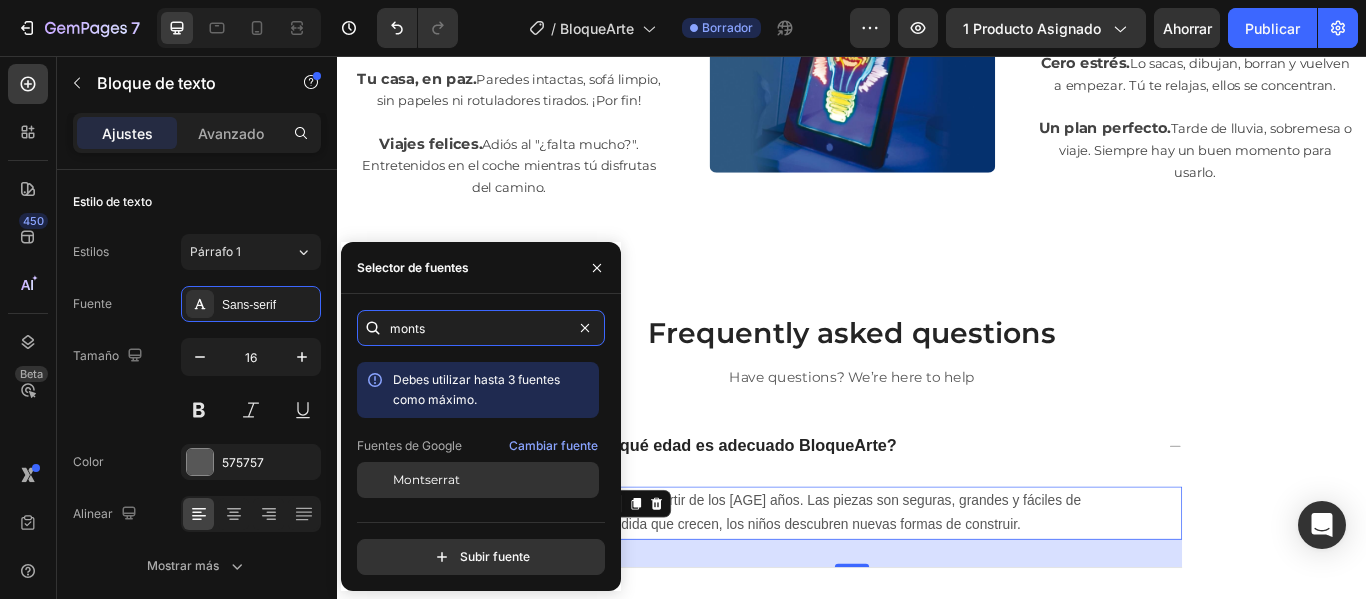 type on "monts" 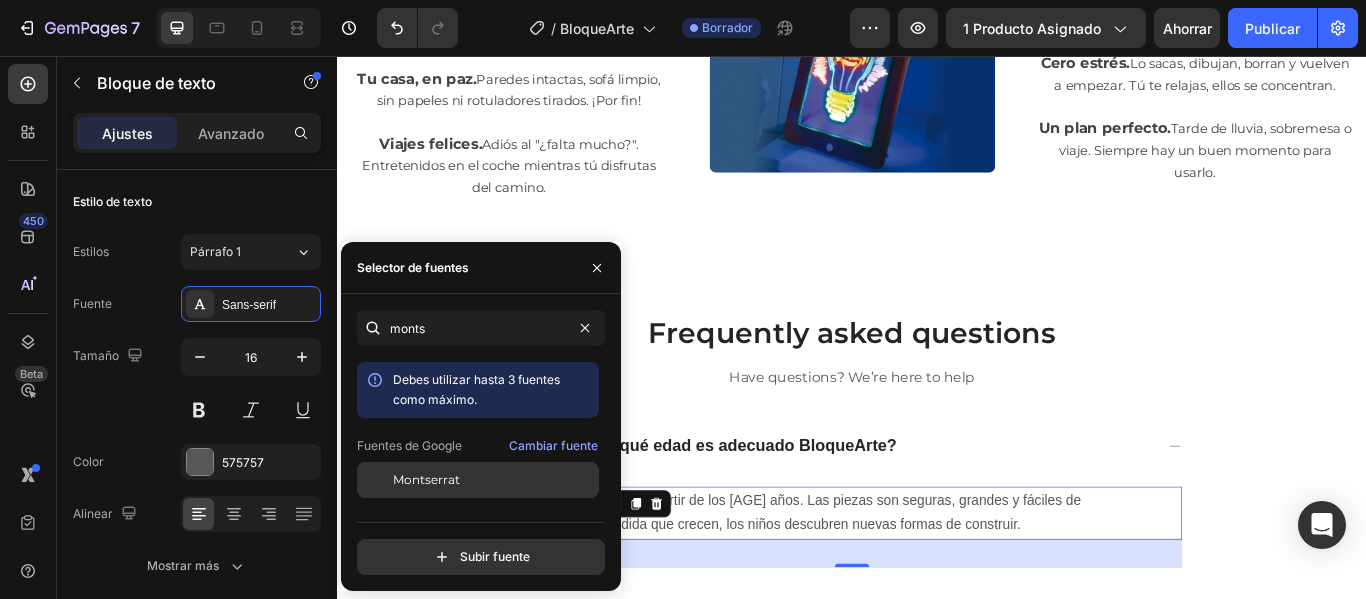 click on "Montserrat" at bounding box center (494, 480) 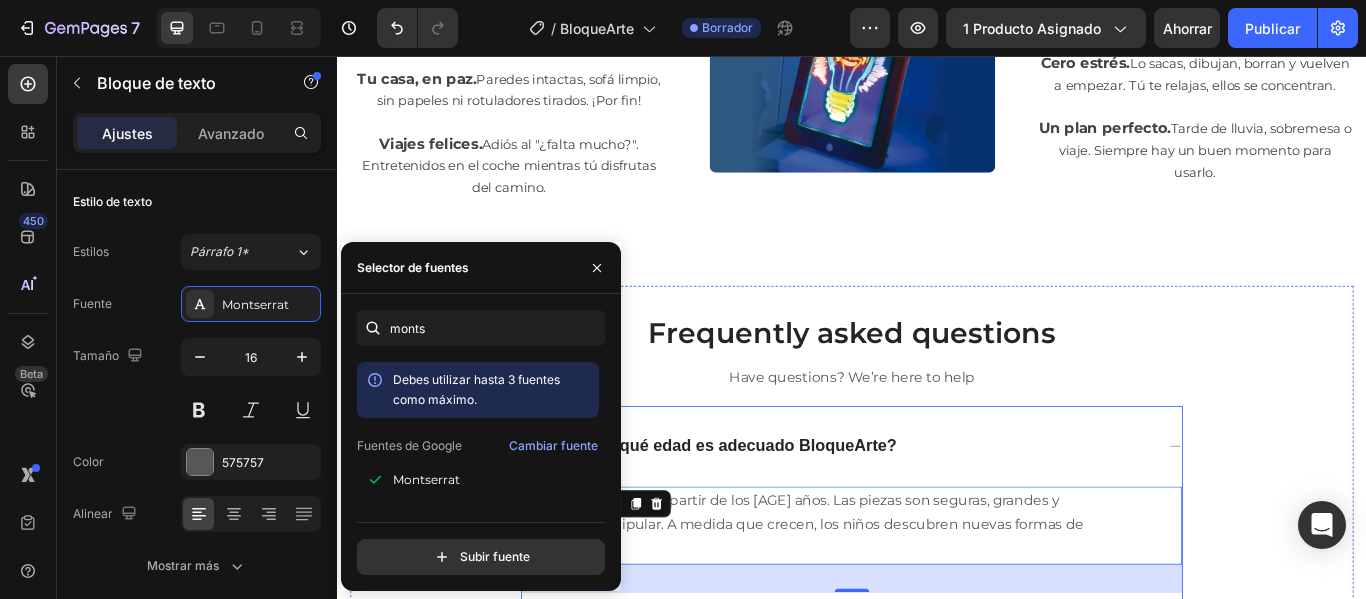 click on "¿A partir de qué edad es adecuado BloqueArte?" at bounding box center [937, 511] 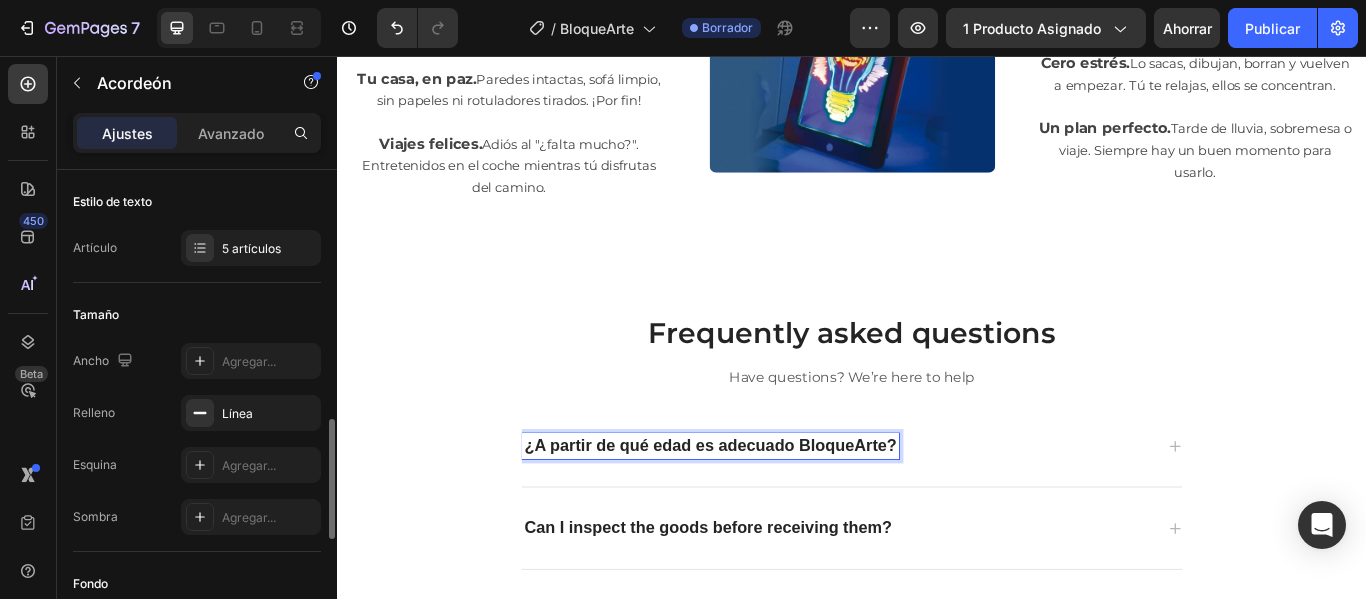 scroll, scrollTop: 200, scrollLeft: 0, axis: vertical 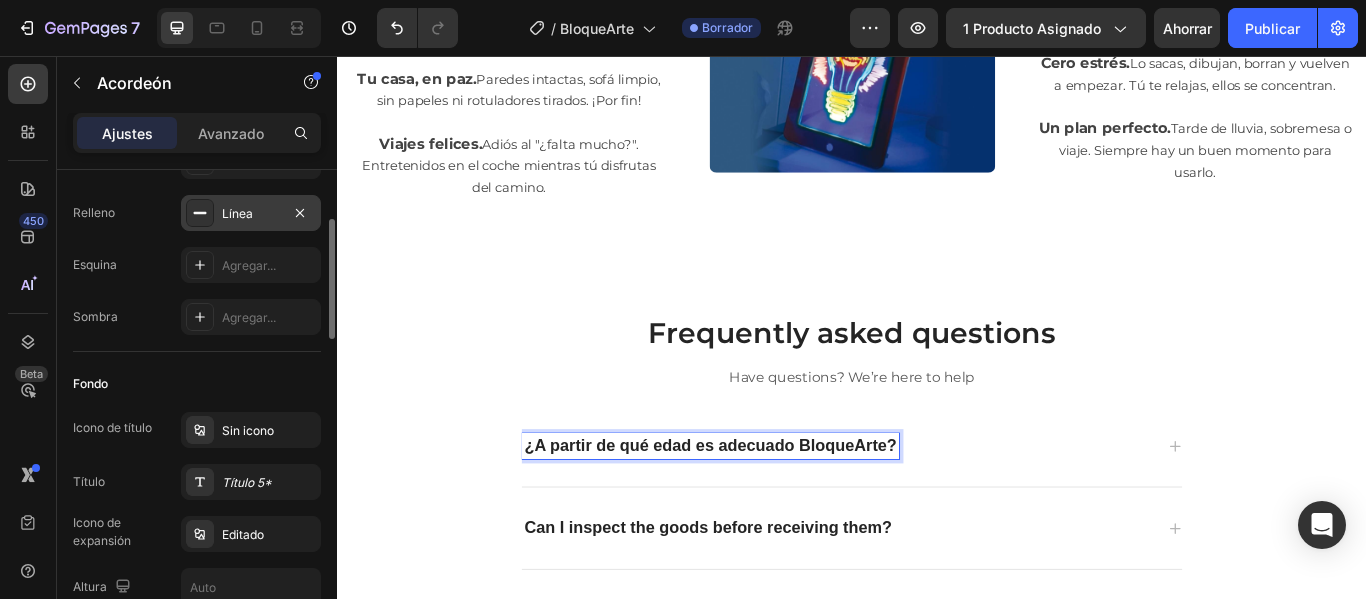 click on "Línea" at bounding box center (251, 214) 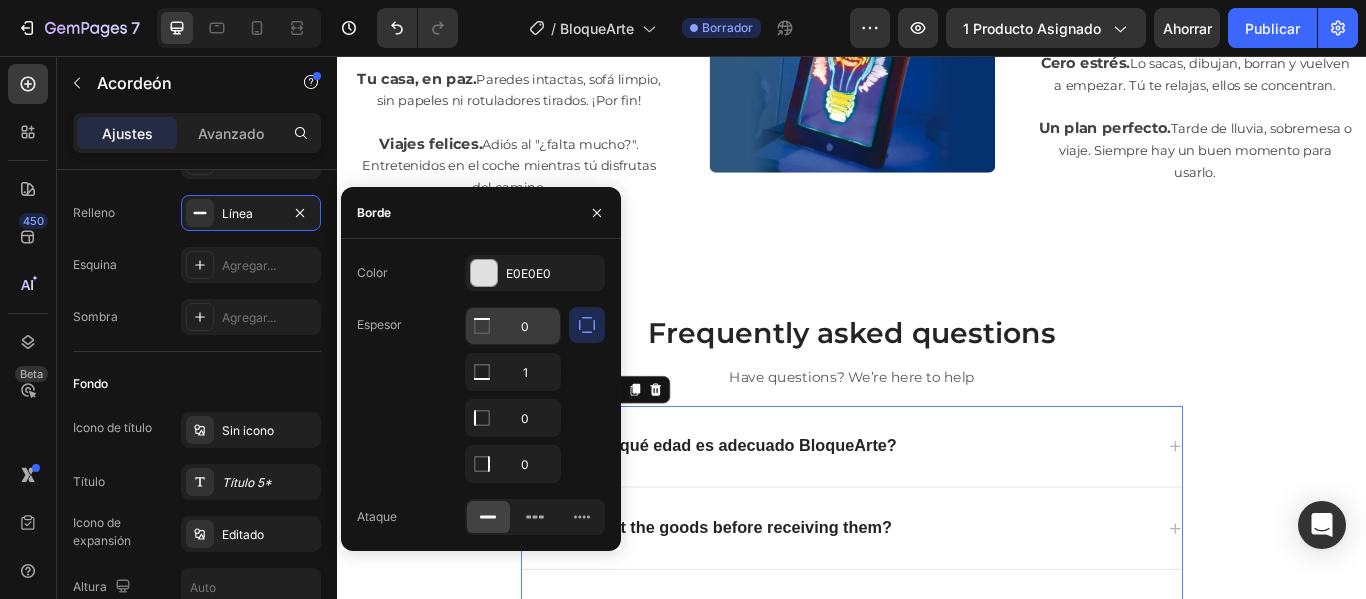 click 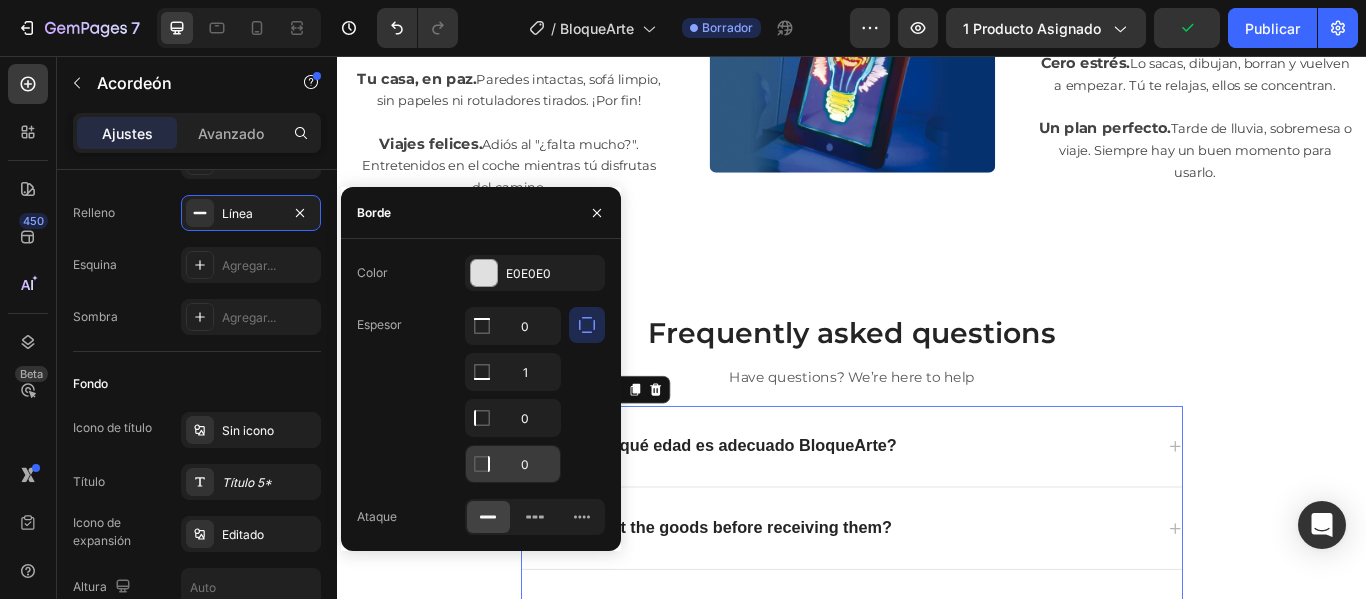 scroll, scrollTop: 3222, scrollLeft: 0, axis: vertical 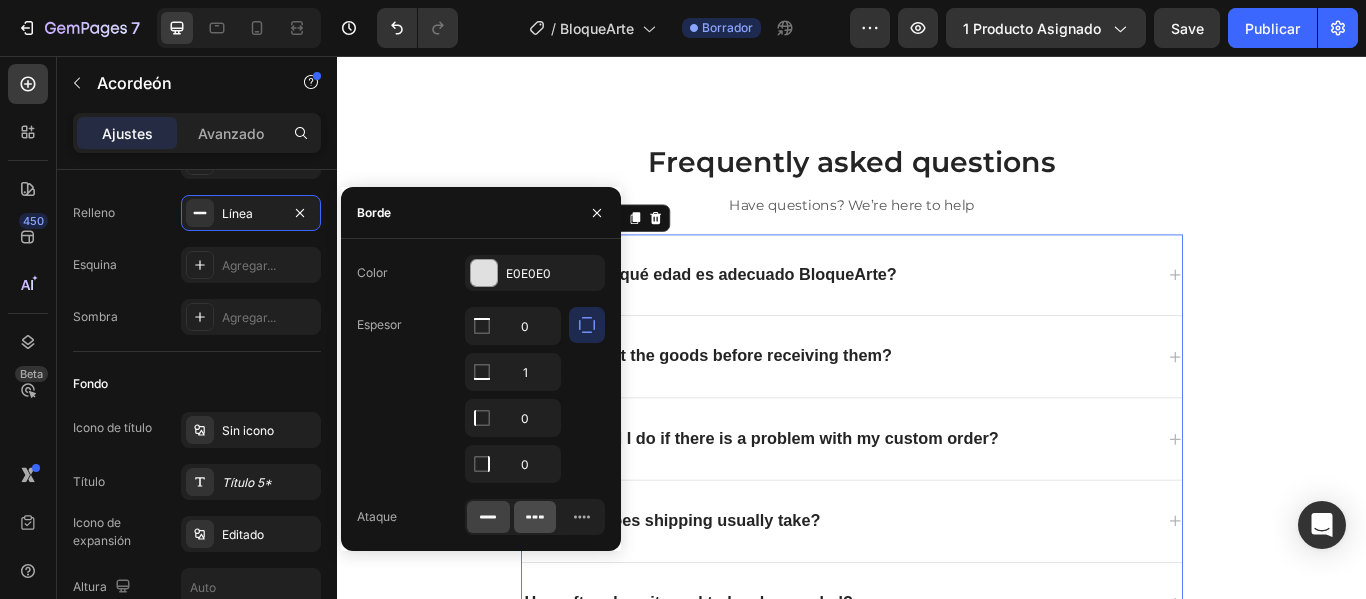 click 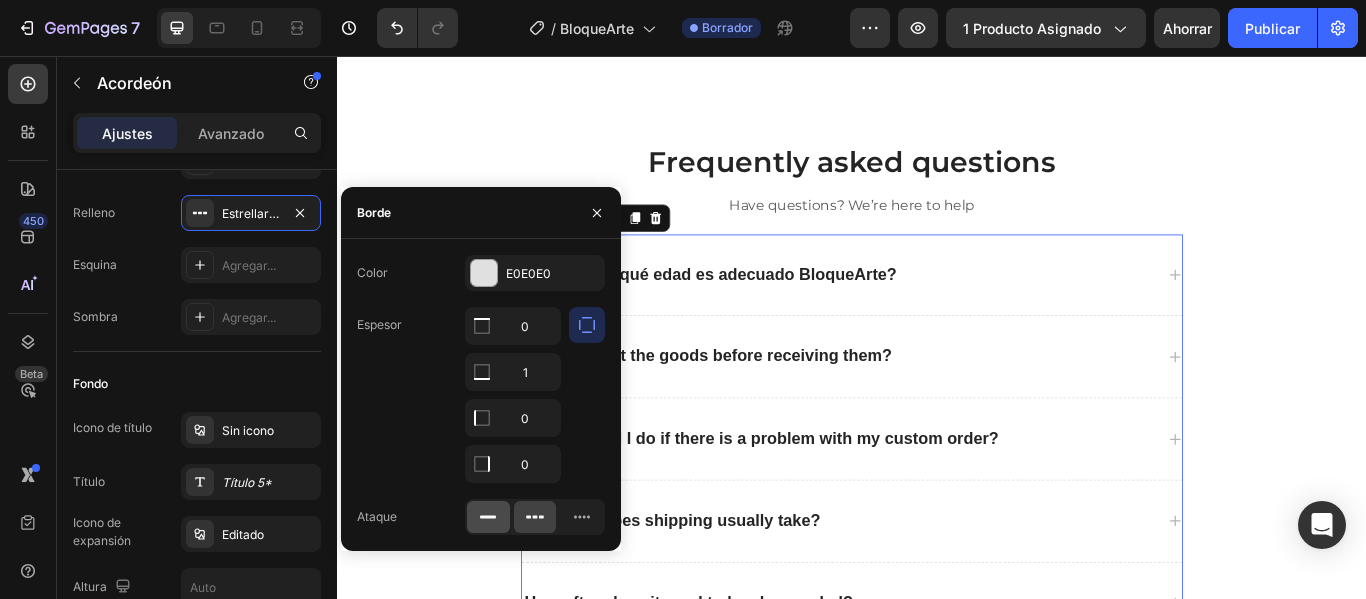 click 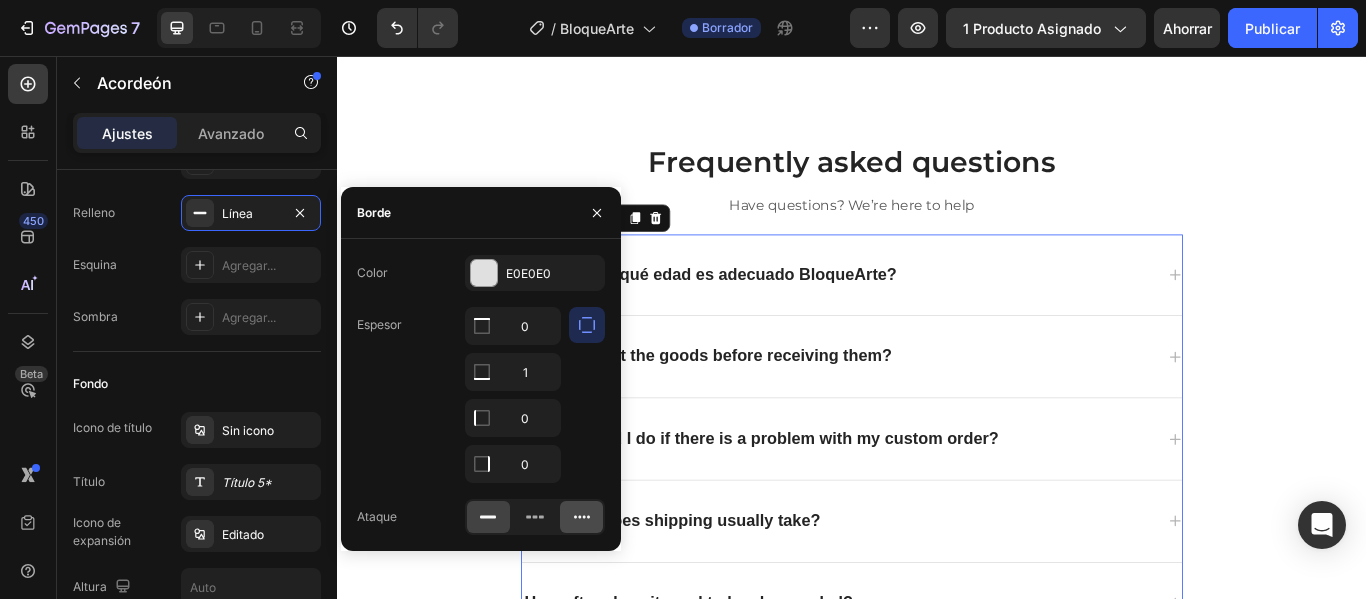 click 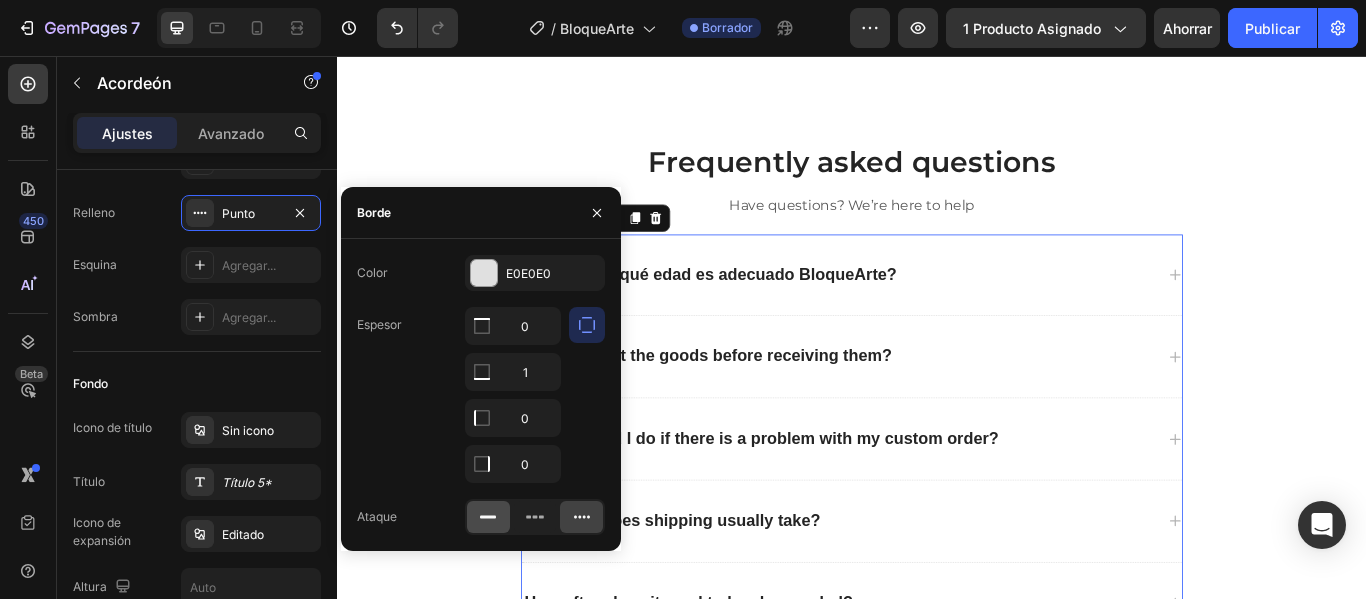 click 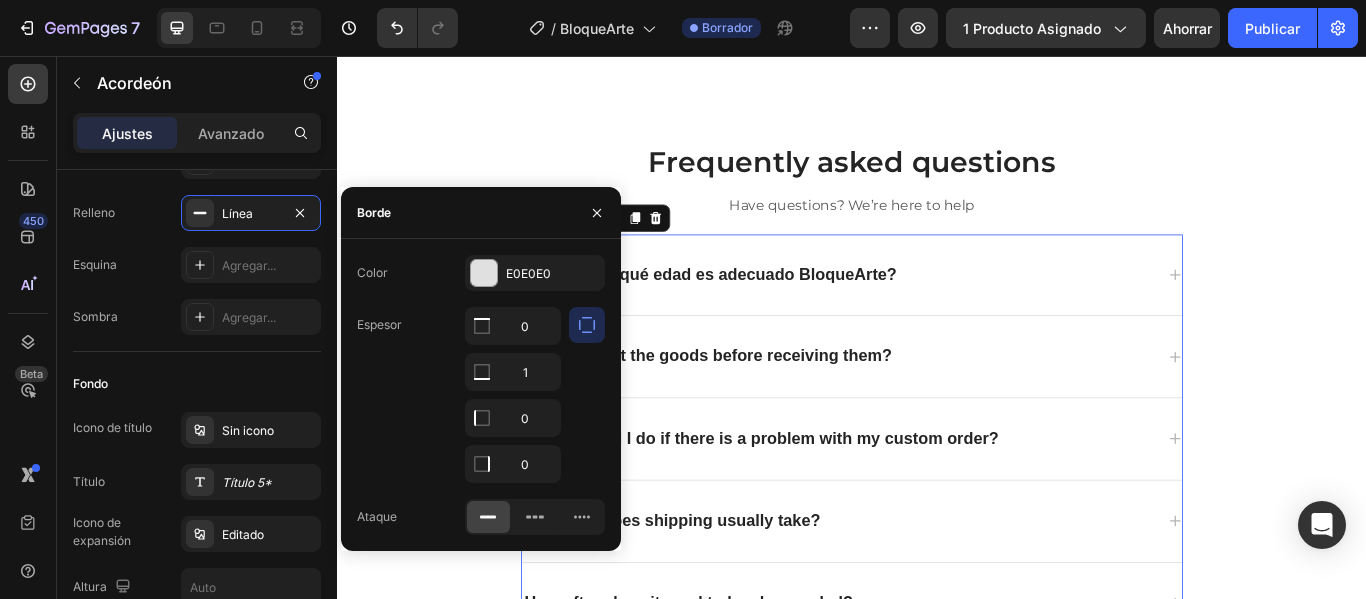 scroll, scrollTop: 3622, scrollLeft: 0, axis: vertical 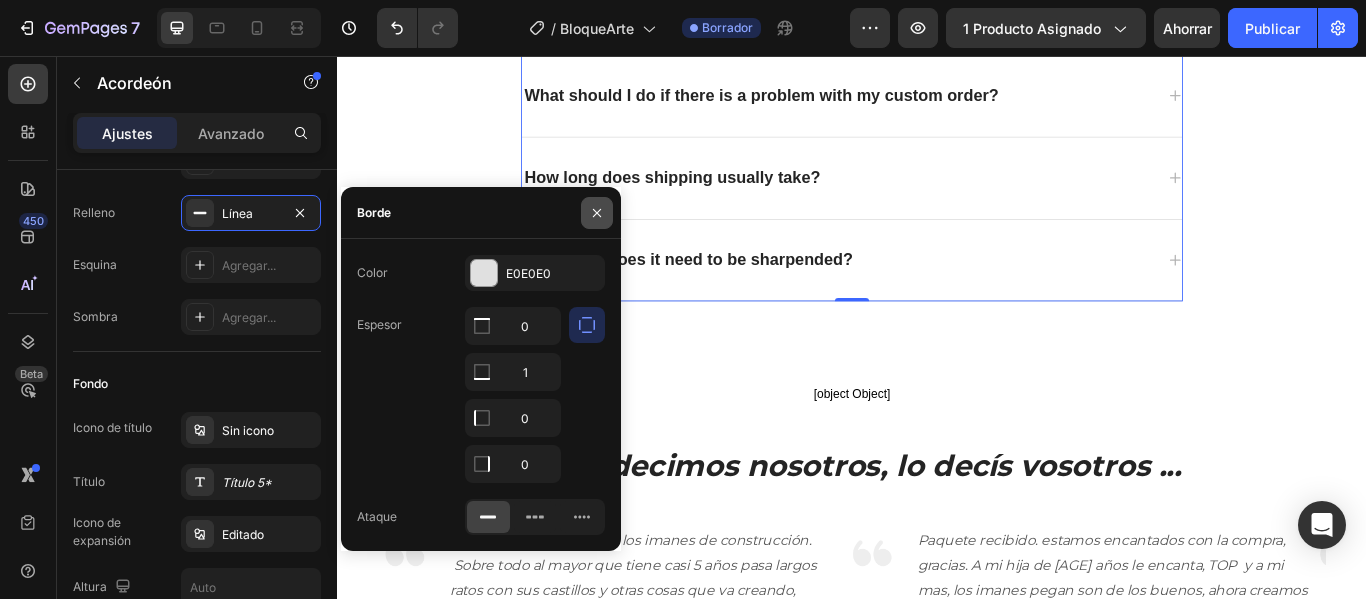 click 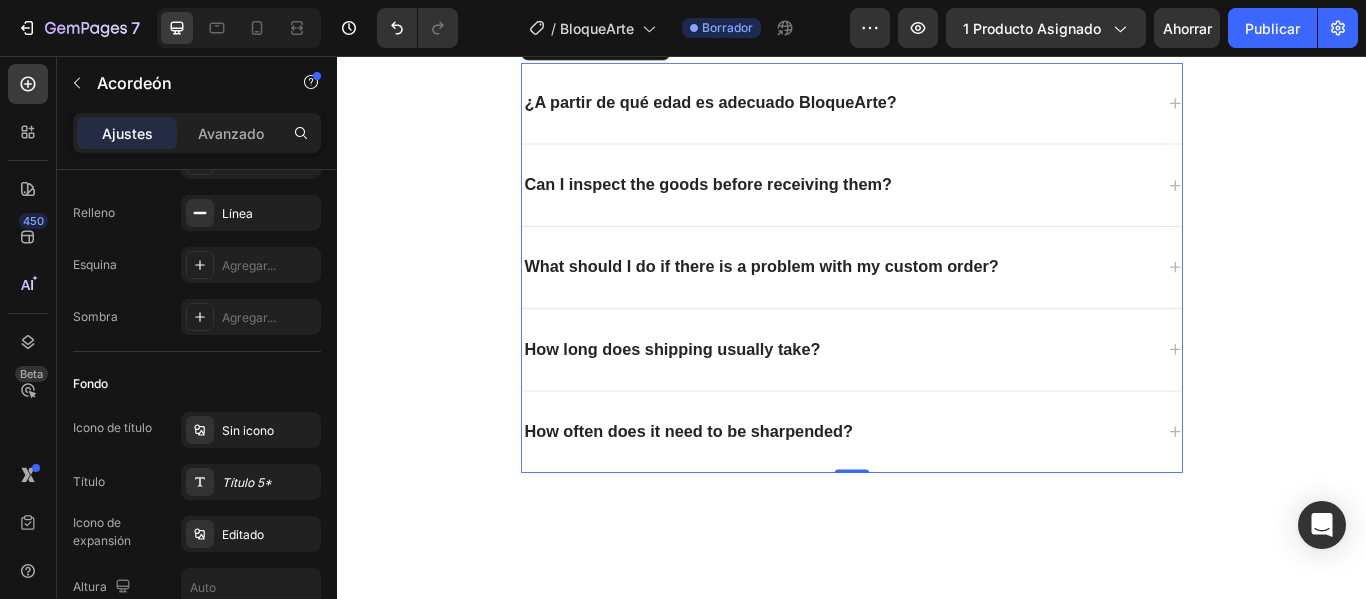scroll, scrollTop: 3222, scrollLeft: 0, axis: vertical 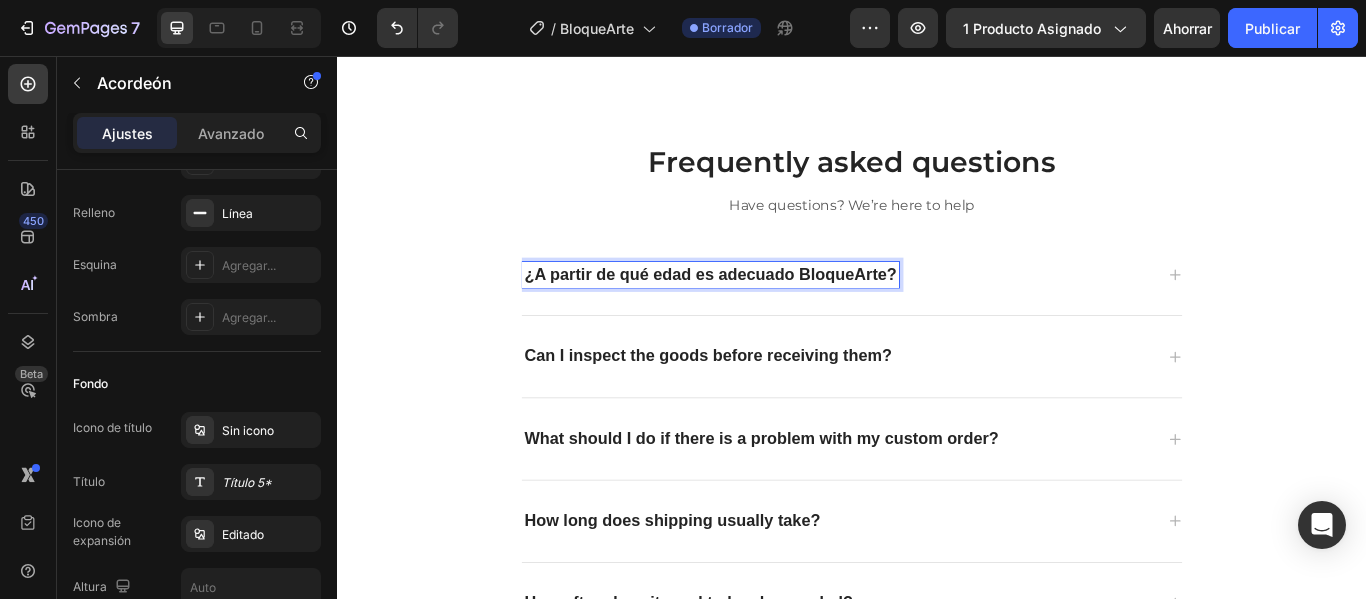 click on "¿A partir de qué edad es adecuado BloqueArte?" at bounding box center (937, 311) 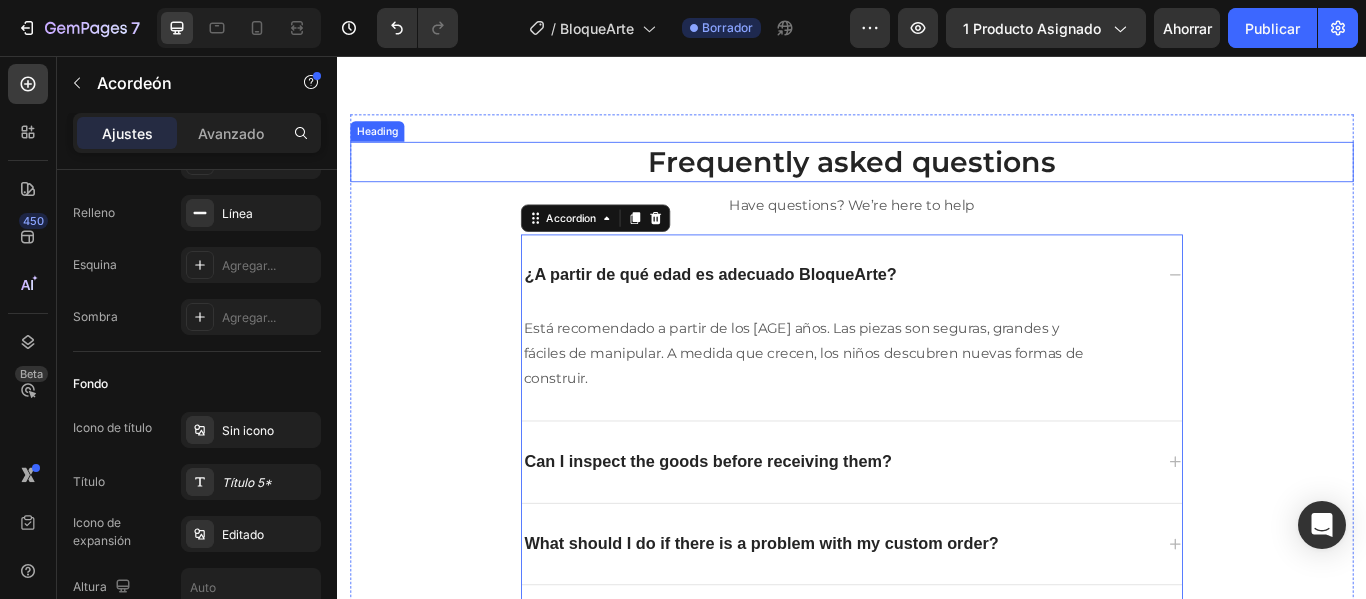 click on "Frequently asked questions" at bounding box center [937, 179] 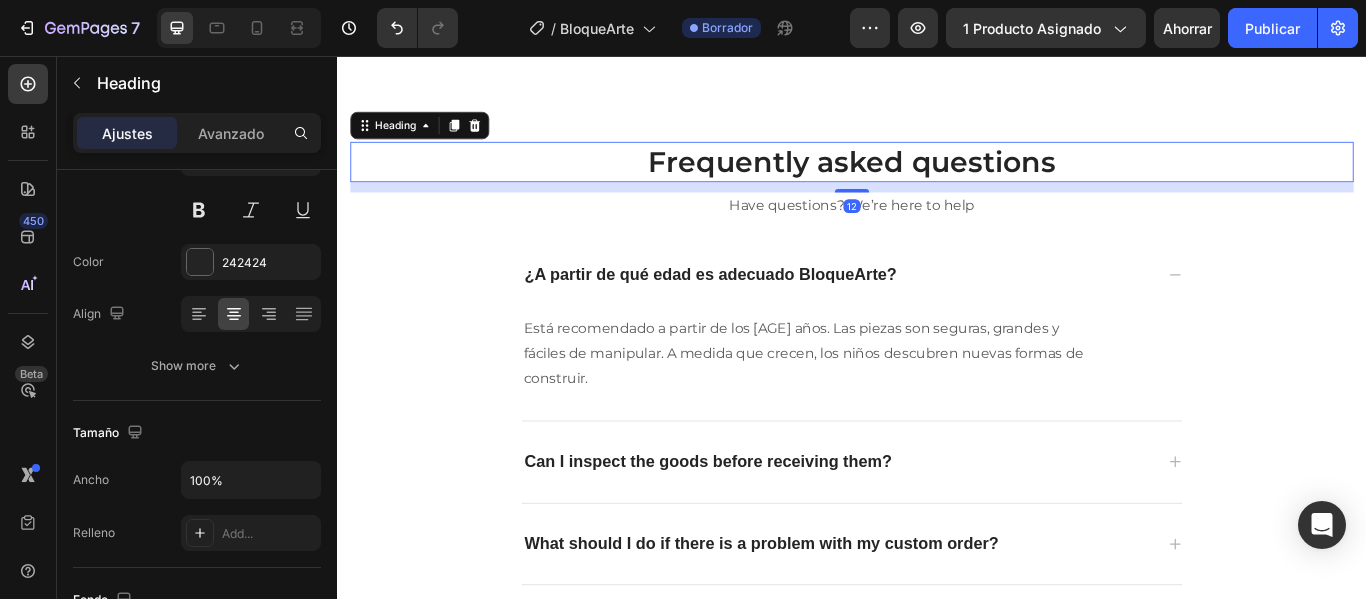 scroll, scrollTop: 0, scrollLeft: 0, axis: both 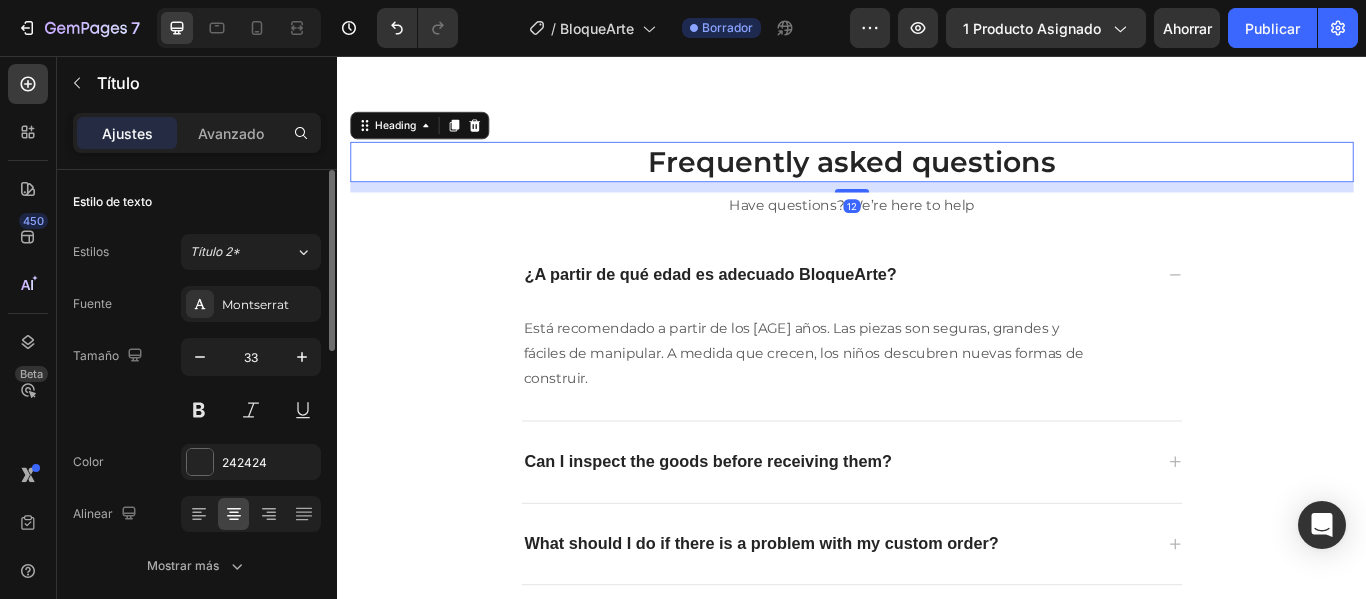 click on "Frequently asked questions" at bounding box center [937, 179] 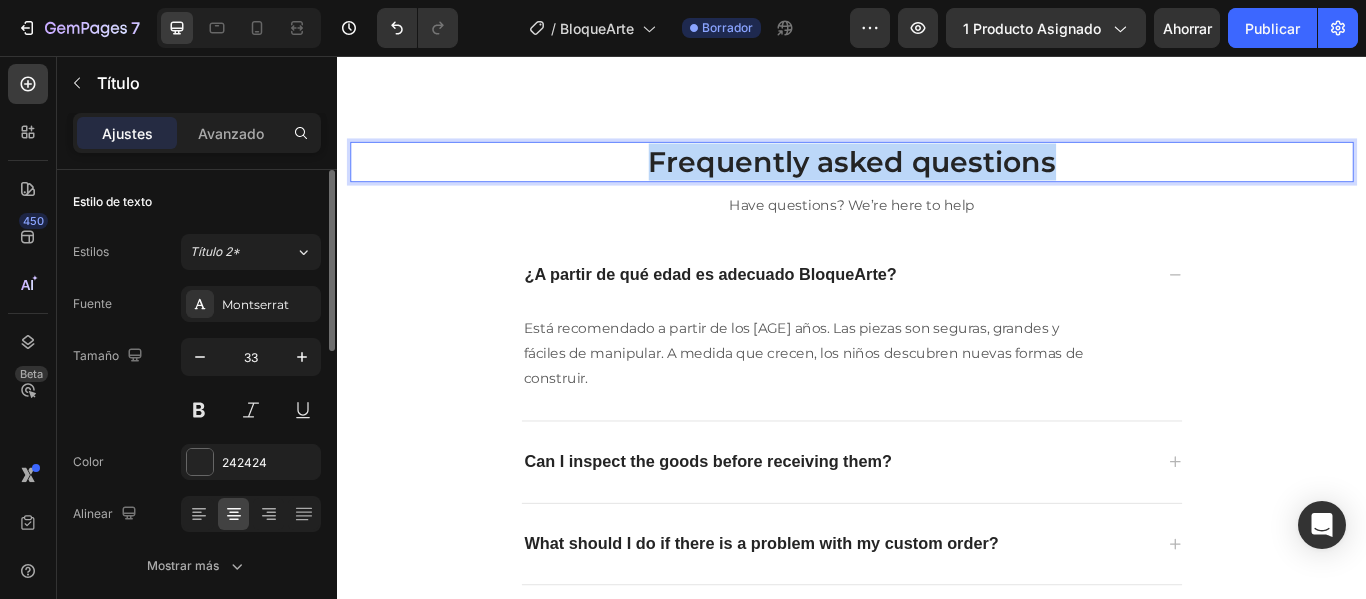 click on "Frequently asked questions" at bounding box center (937, 179) 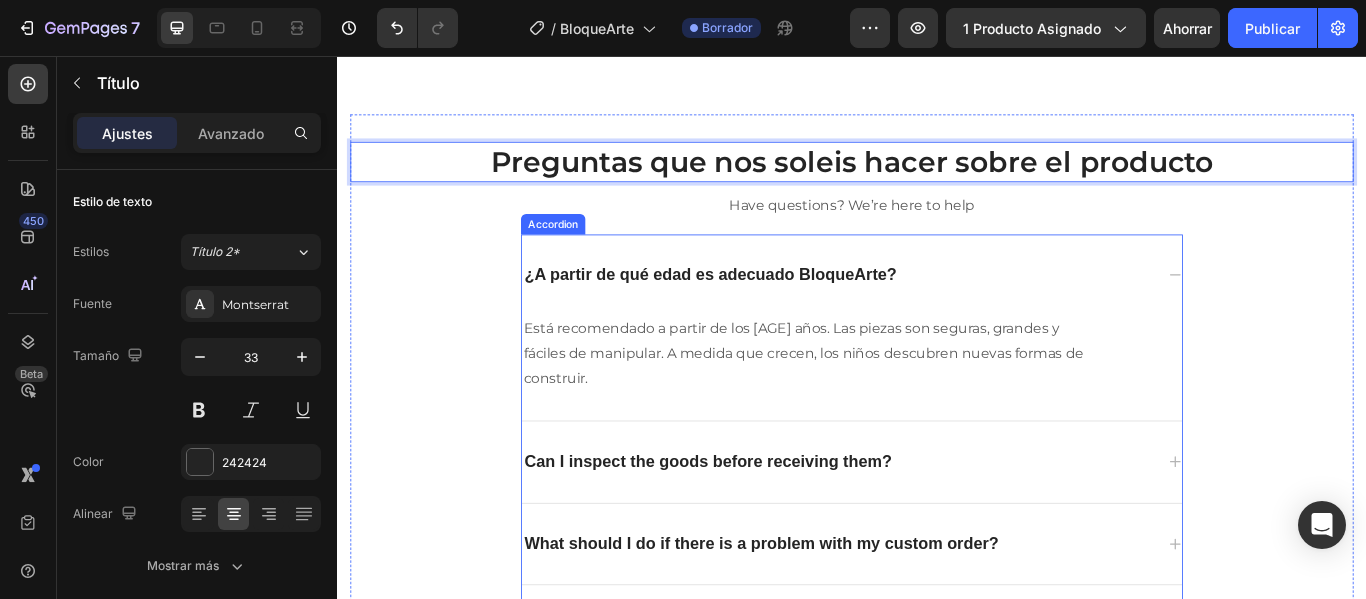 click on "Can I inspect the goods before receiving them?" at bounding box center (769, 529) 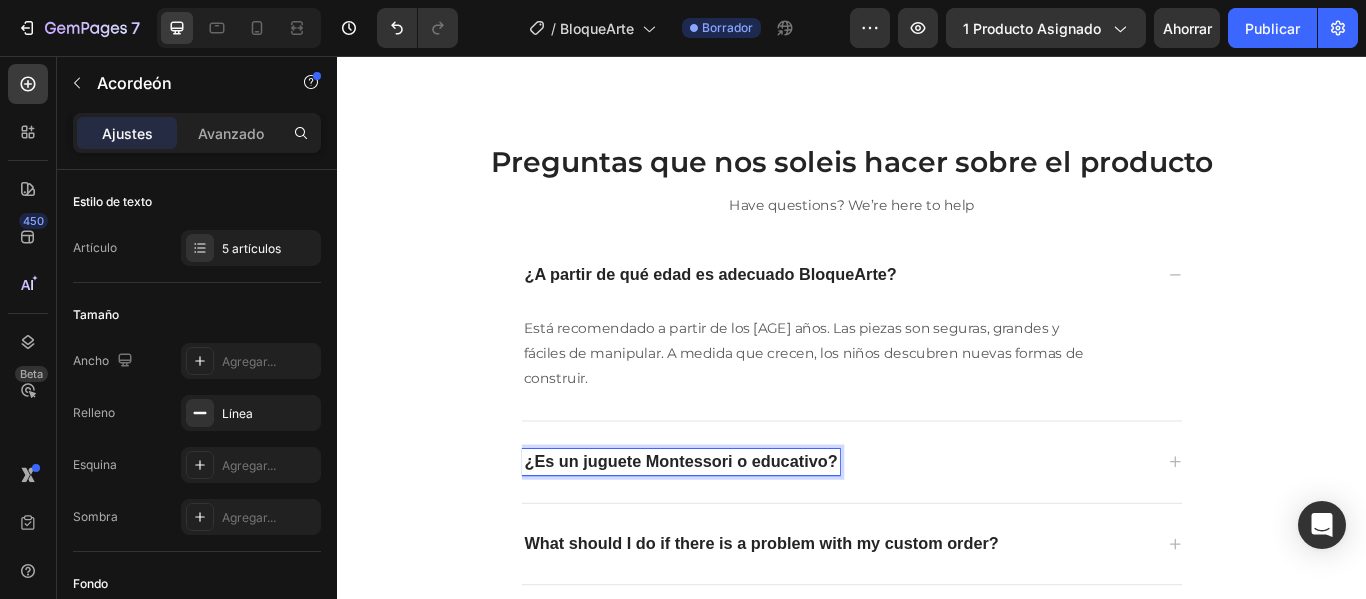 click 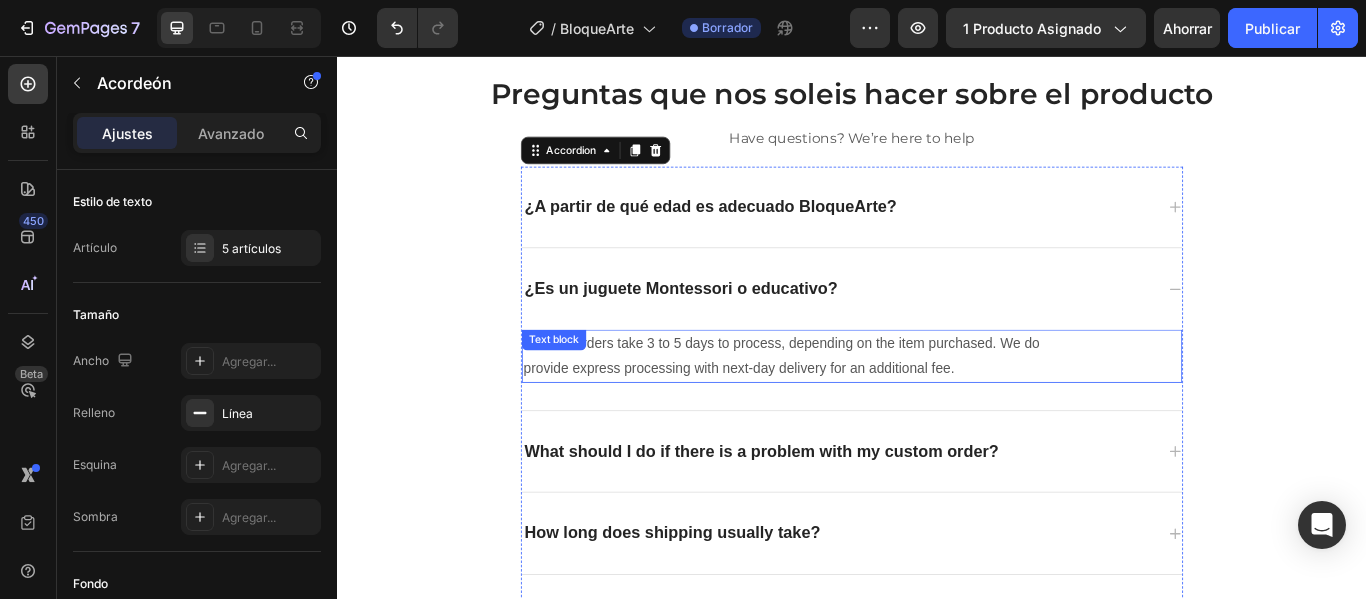 scroll, scrollTop: 3322, scrollLeft: 0, axis: vertical 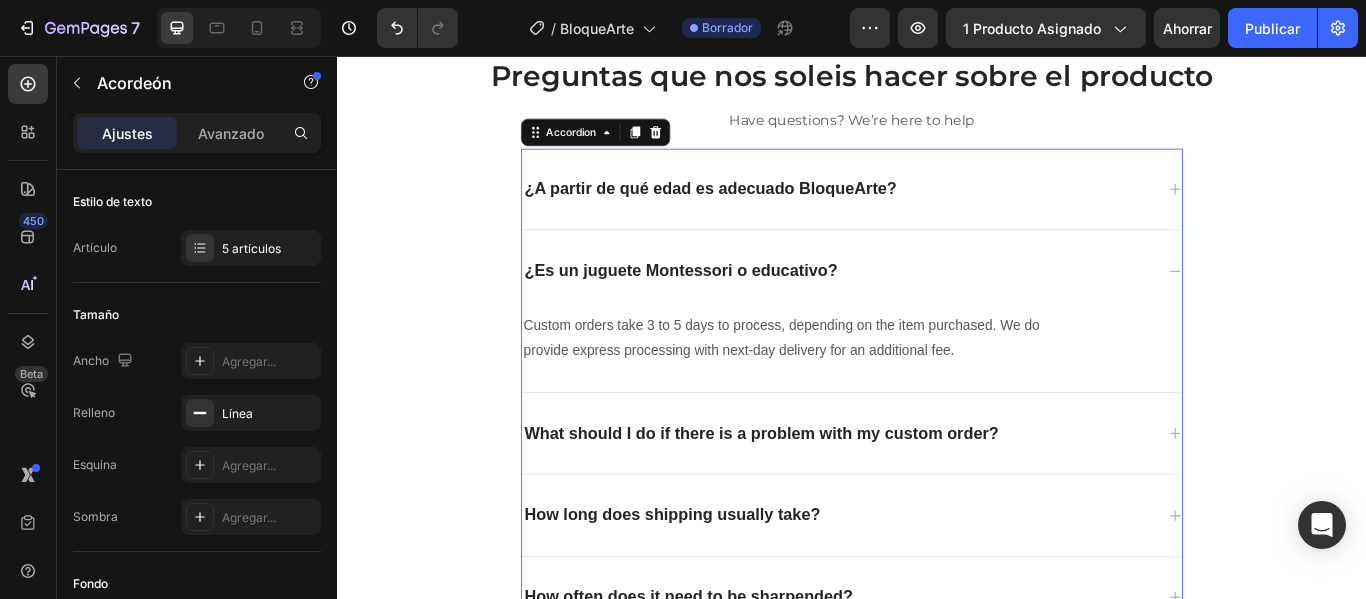 click 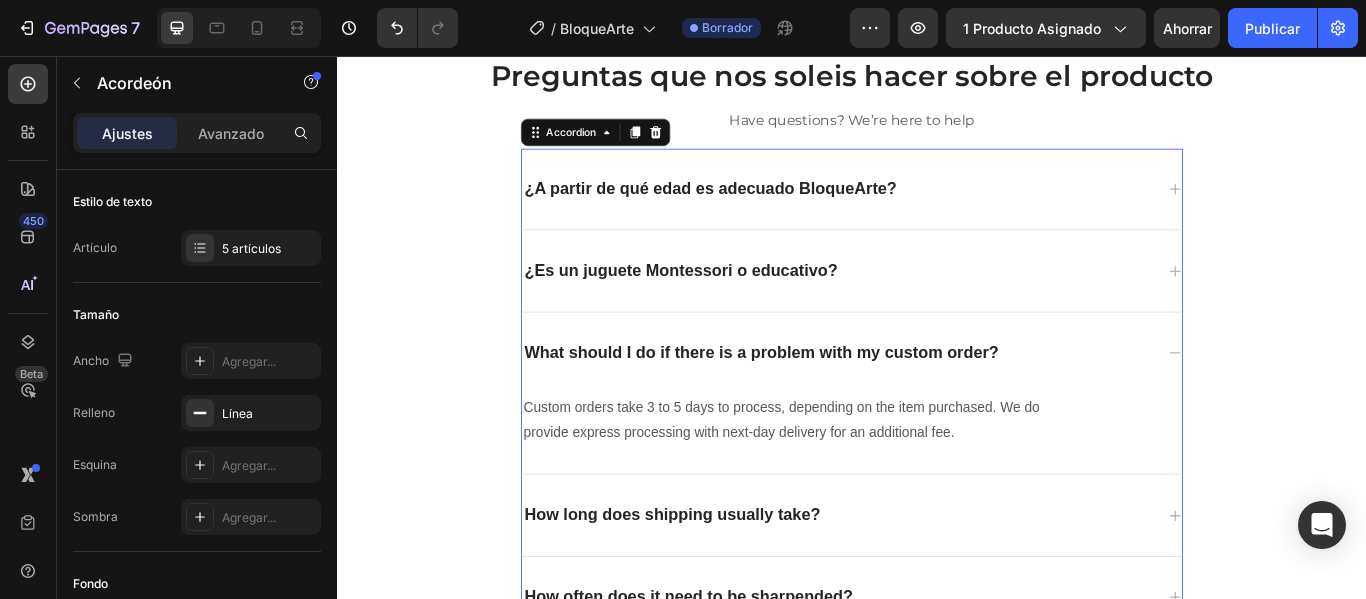 click 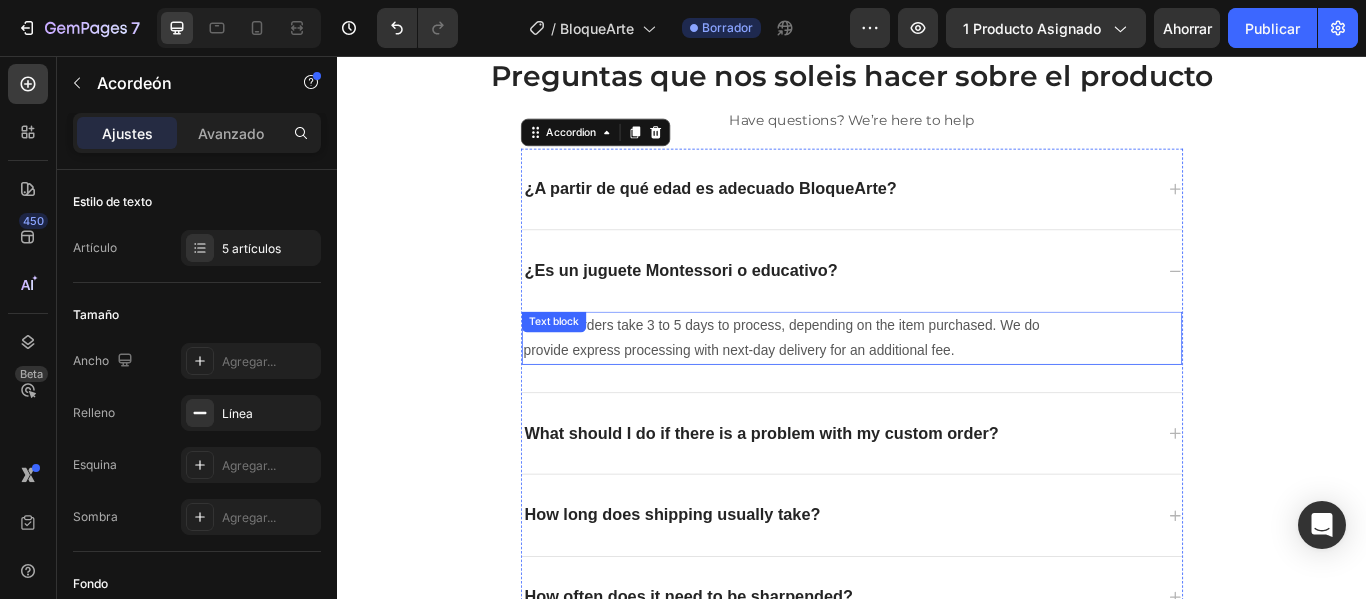 click on "Custom orders take 3 to 5 days to process, depending on the item purchased. We do provide express processing with next-day delivery for an additional fee." at bounding box center [881, 385] 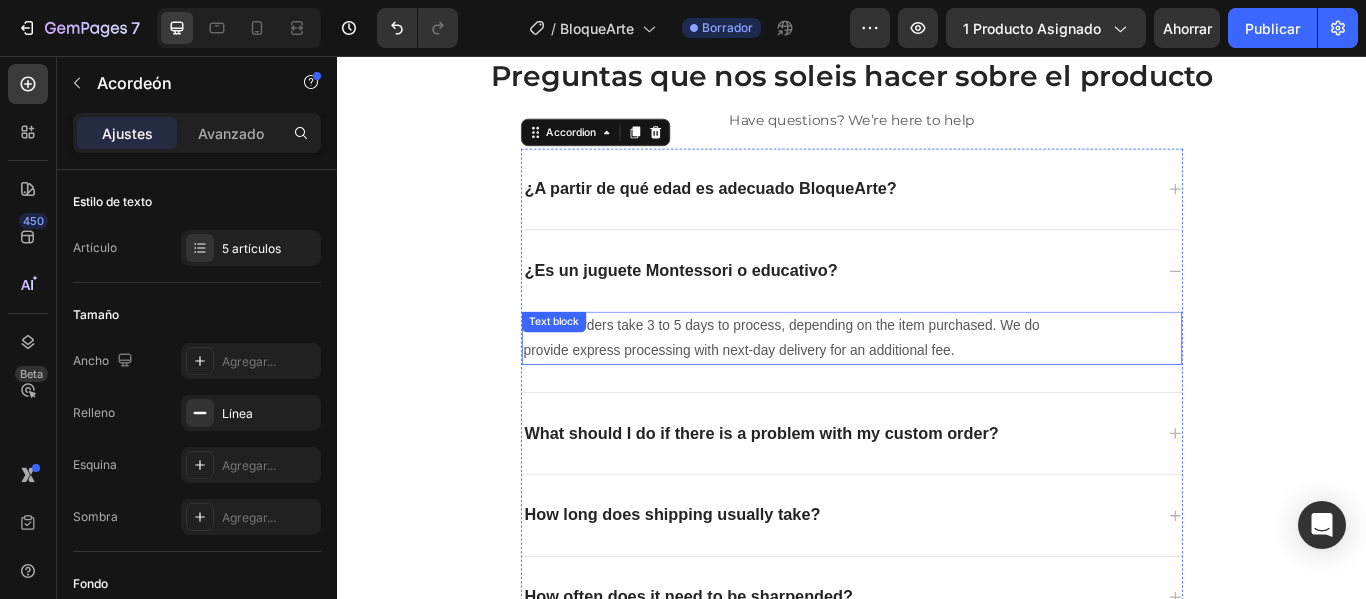 click on "Custom orders take 3 to 5 days to process, depending on the item purchased. We do provide express processing with next-day delivery for an additional fee." at bounding box center [881, 385] 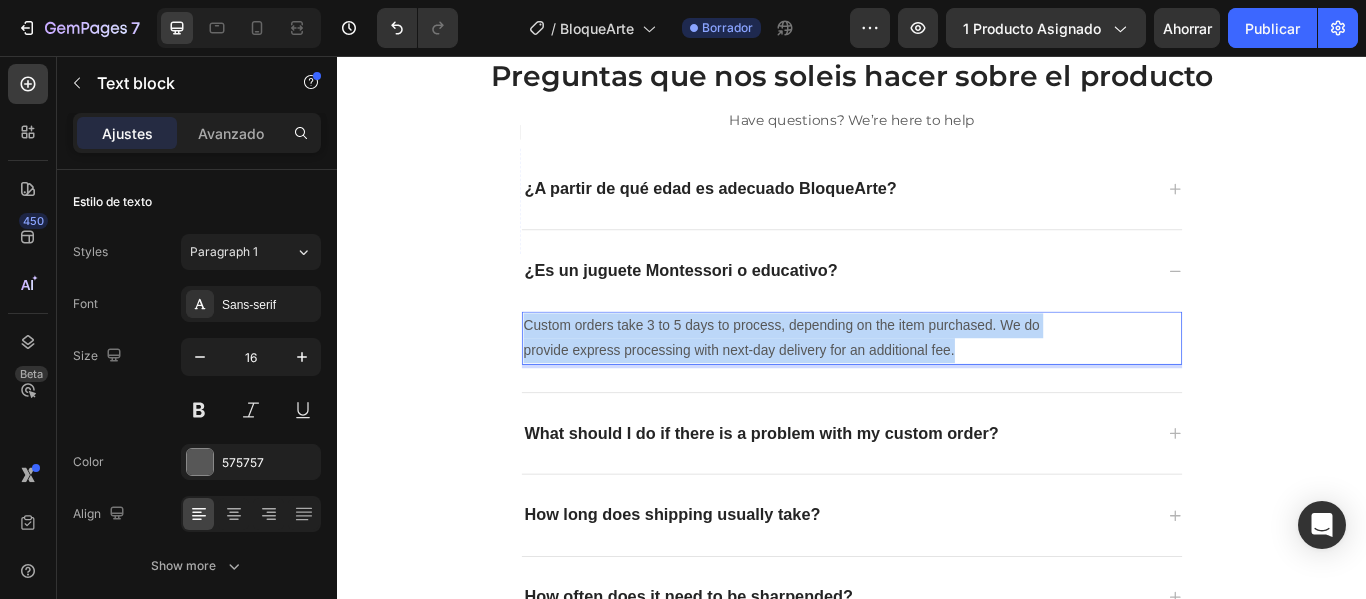 click on "Custom orders take 3 to 5 days to process, depending on the item purchased. We do provide express processing with next-day delivery for an additional fee." at bounding box center [881, 385] 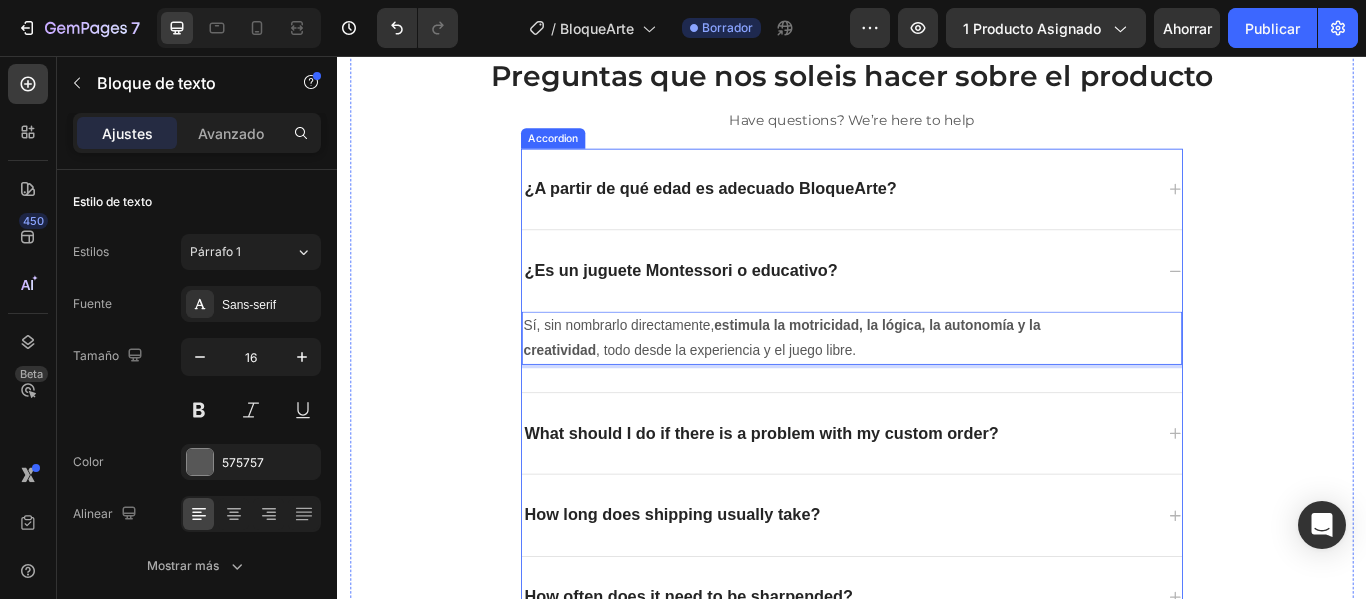 click on "What should I do if there is a problem with my custom order?" at bounding box center [831, 496] 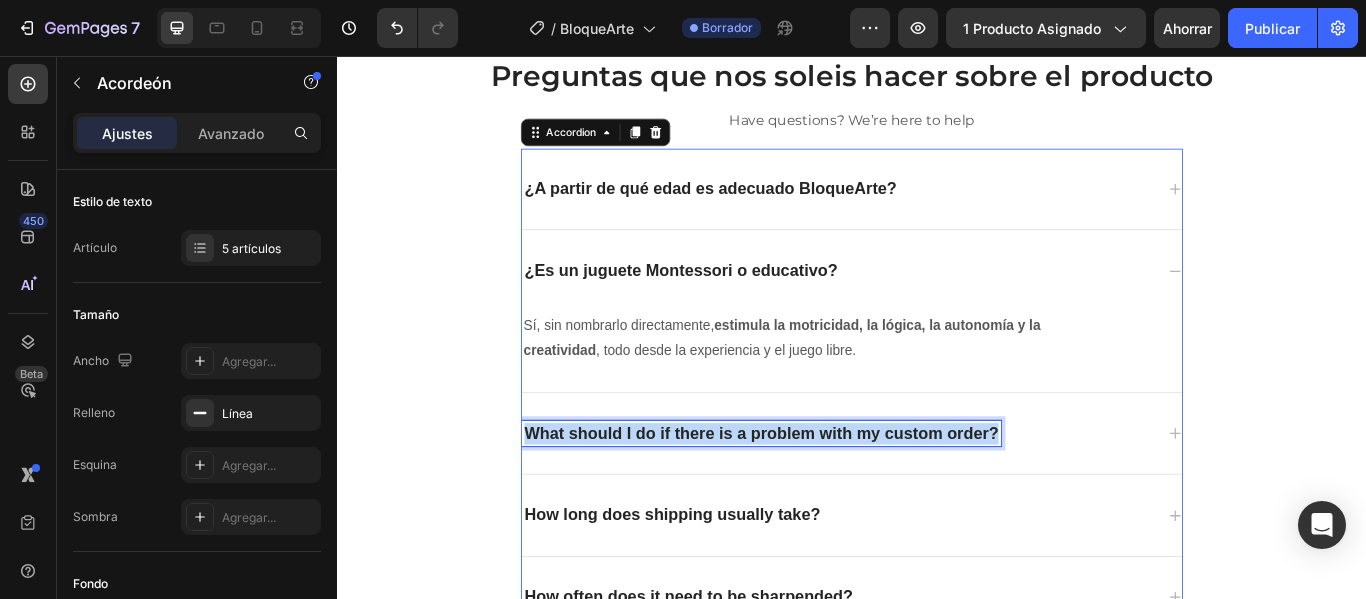 click on "What should I do if there is a problem with my custom order?" at bounding box center [831, 496] 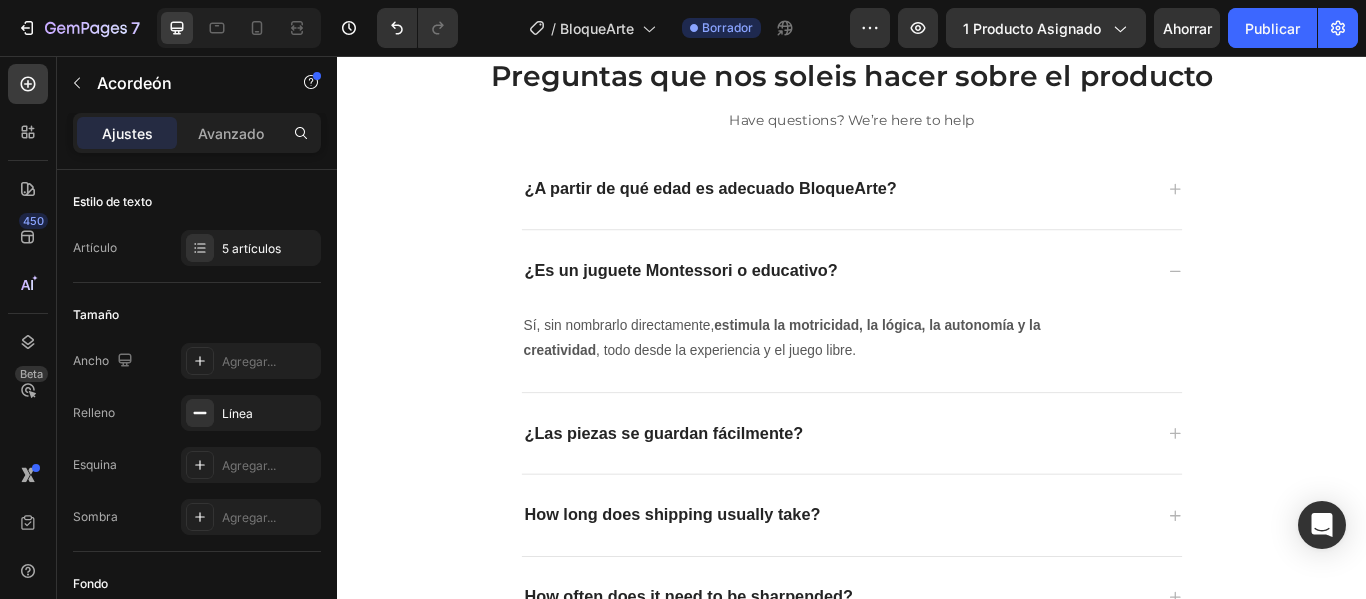 click 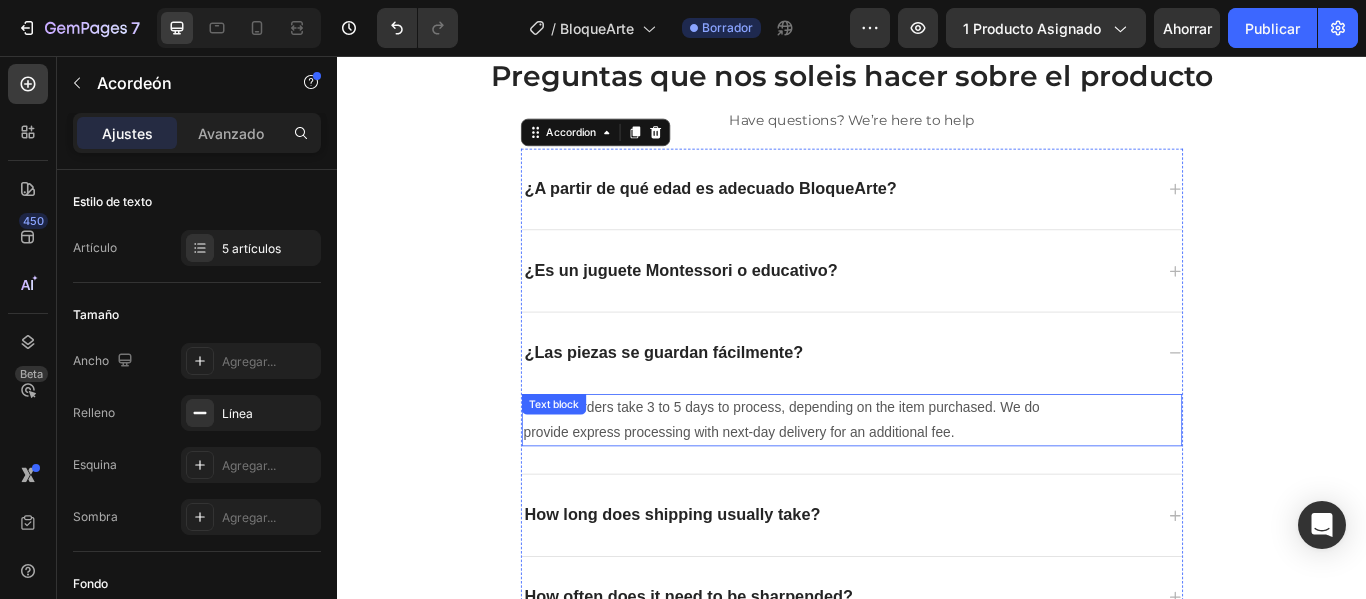 click on "Custom orders take 3 to 5 days to process, depending on the item purchased. We do provide express processing with next-day delivery for an additional fee." at bounding box center [881, 481] 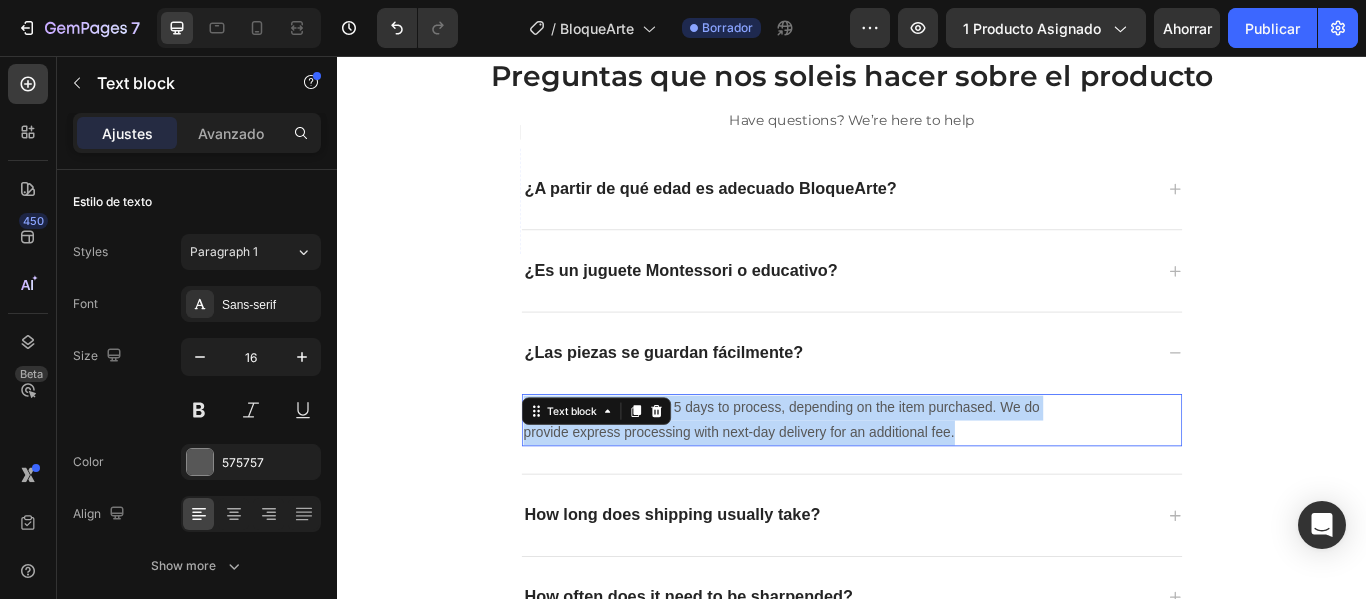 click on "Custom orders take 3 to 5 days to process, depending on the item purchased. We do provide express processing with next-day delivery for an additional fee." at bounding box center (881, 481) 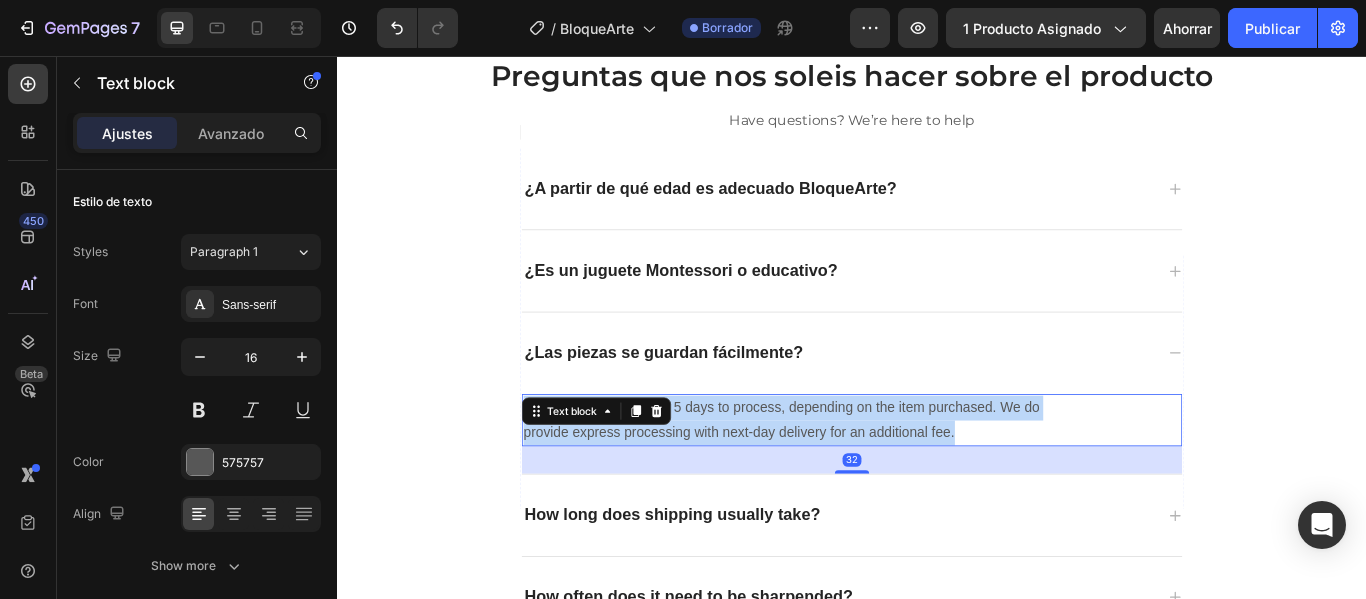 click on "Custom orders take 3 to 5 days to process, depending on the item purchased. We do provide express processing with next-day delivery for an additional fee." at bounding box center [881, 481] 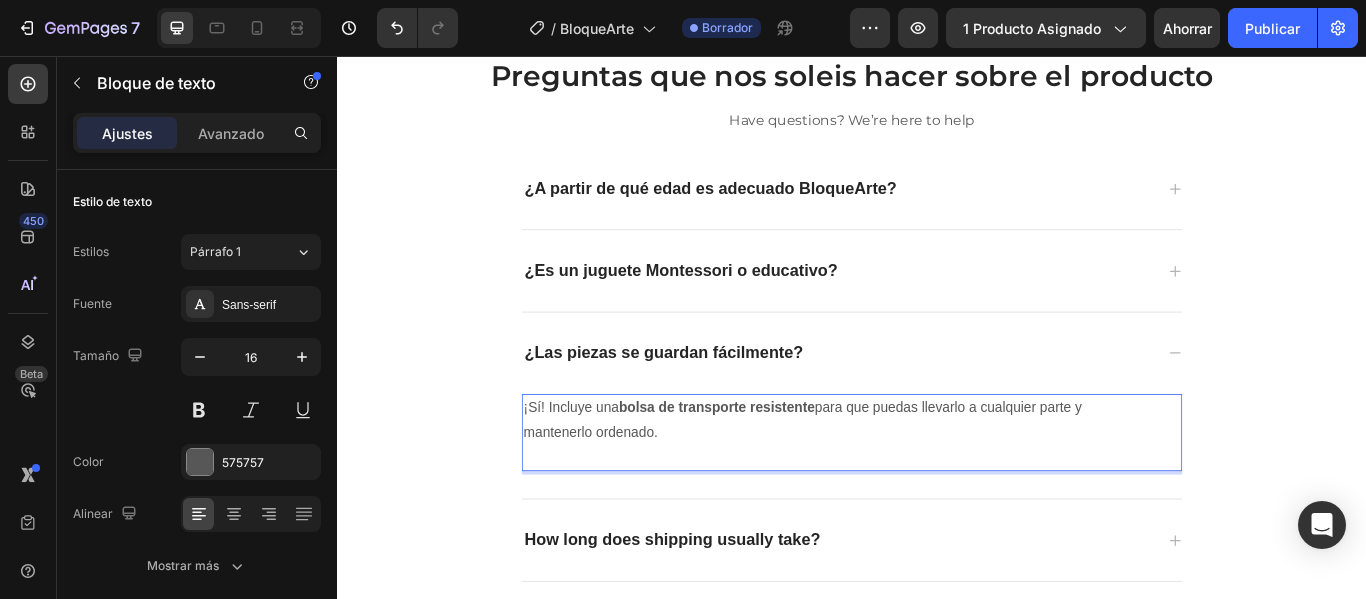 click on "¡Sí! Incluye una  bolsa de transporte resistente  para que puedas llevarlo a cualquier parte y mantenerlo ordenado." at bounding box center [881, 481] 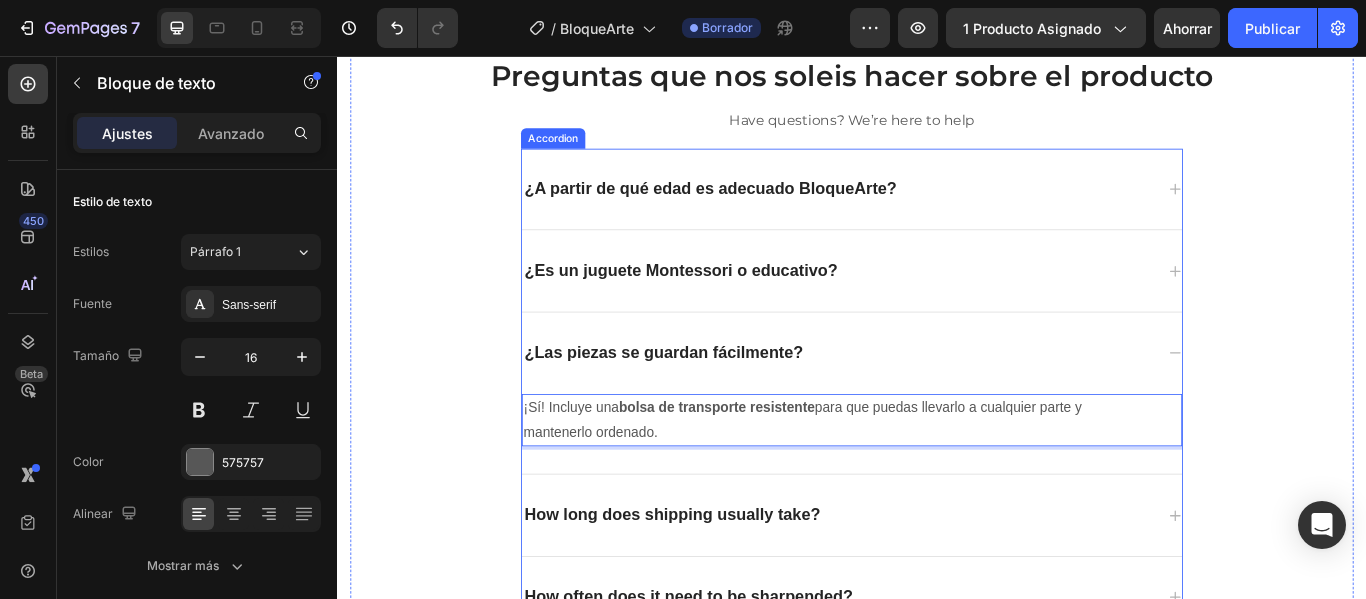 click on "How long does shipping usually take?" at bounding box center (727, 591) 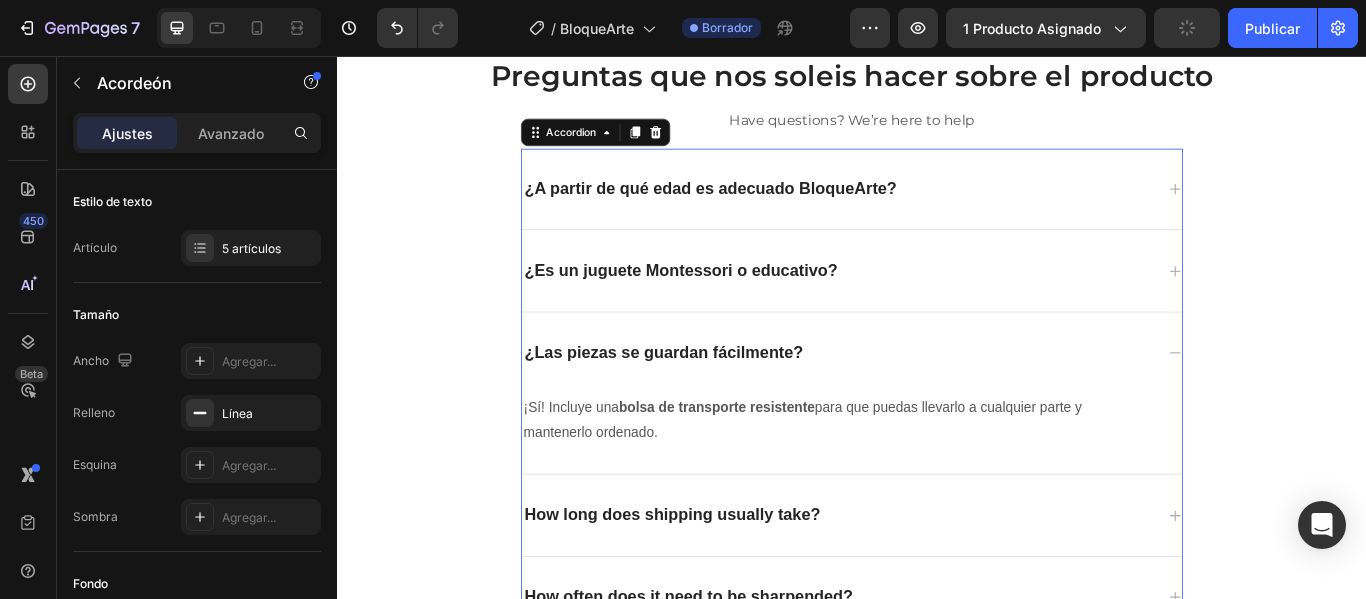 scroll, scrollTop: 3522, scrollLeft: 0, axis: vertical 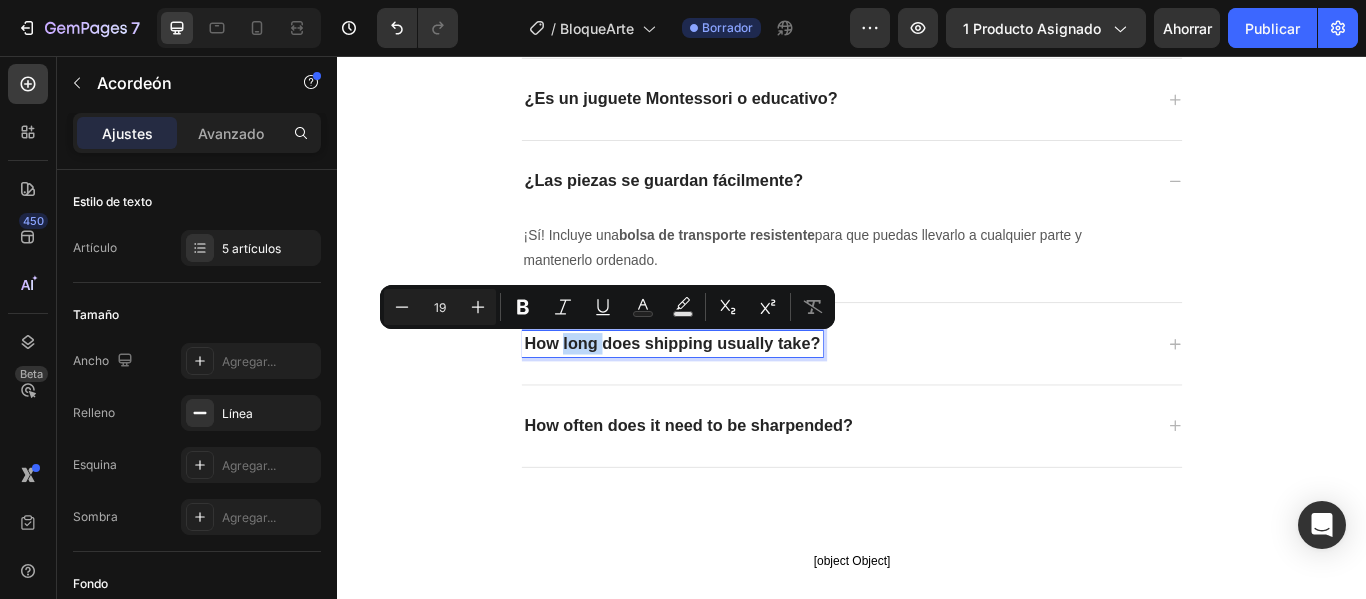 click on "How long does shipping usually take?" at bounding box center [727, 391] 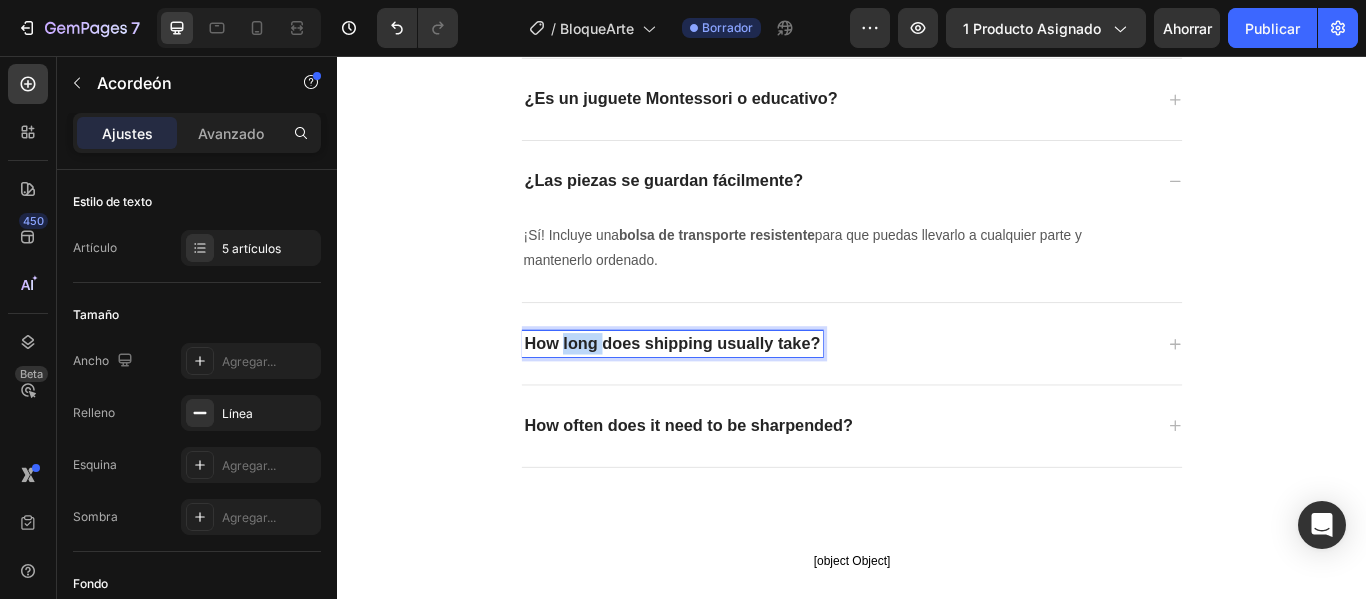 click on "How long does shipping usually take?" at bounding box center (727, 391) 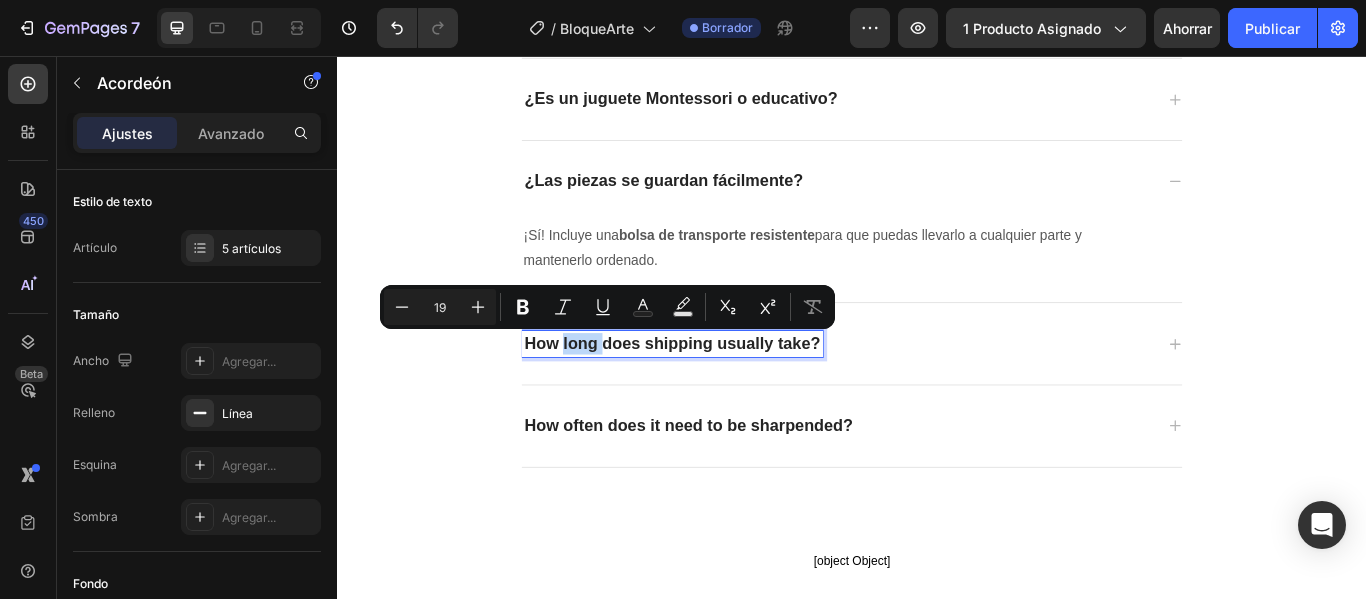 click on "How long does shipping usually take?" at bounding box center [727, 391] 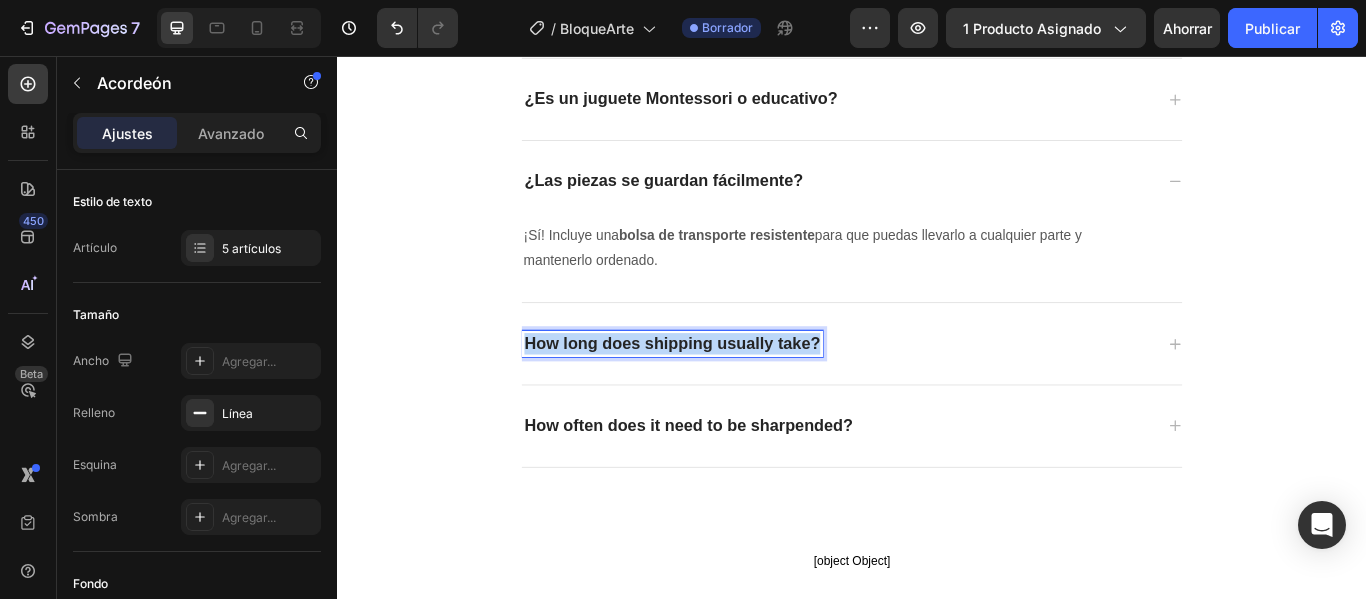 click on "How long does shipping usually take?" at bounding box center (727, 391) 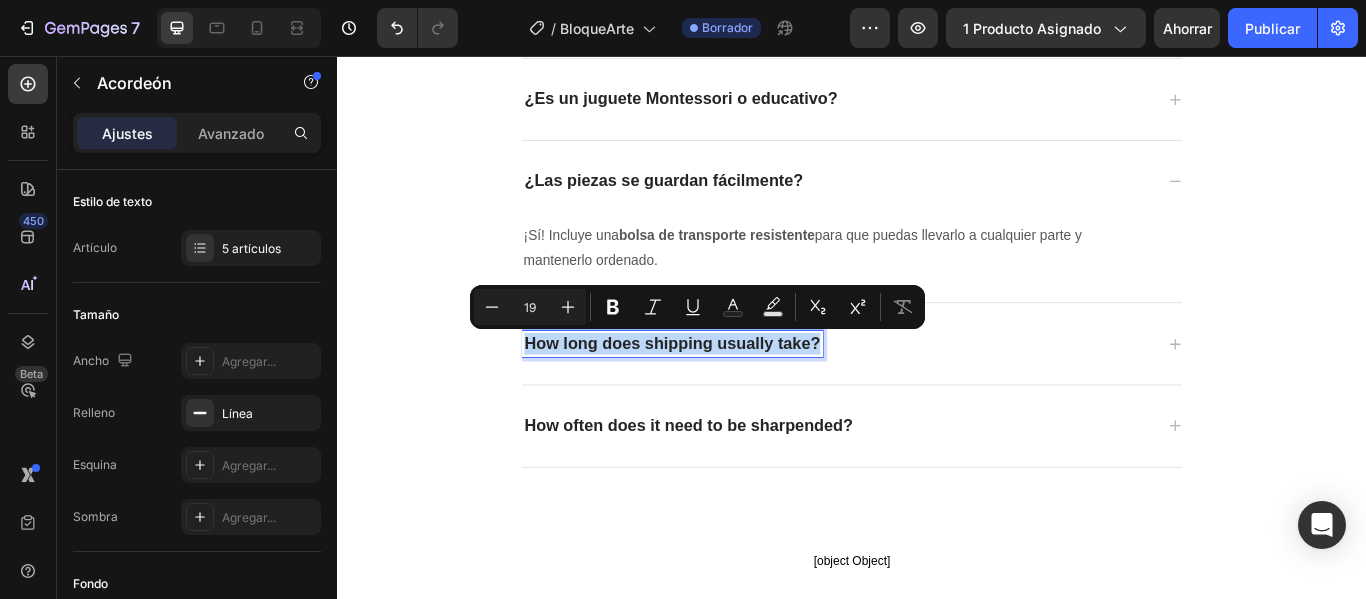 click on "How long does shipping usually take?" at bounding box center [727, 391] 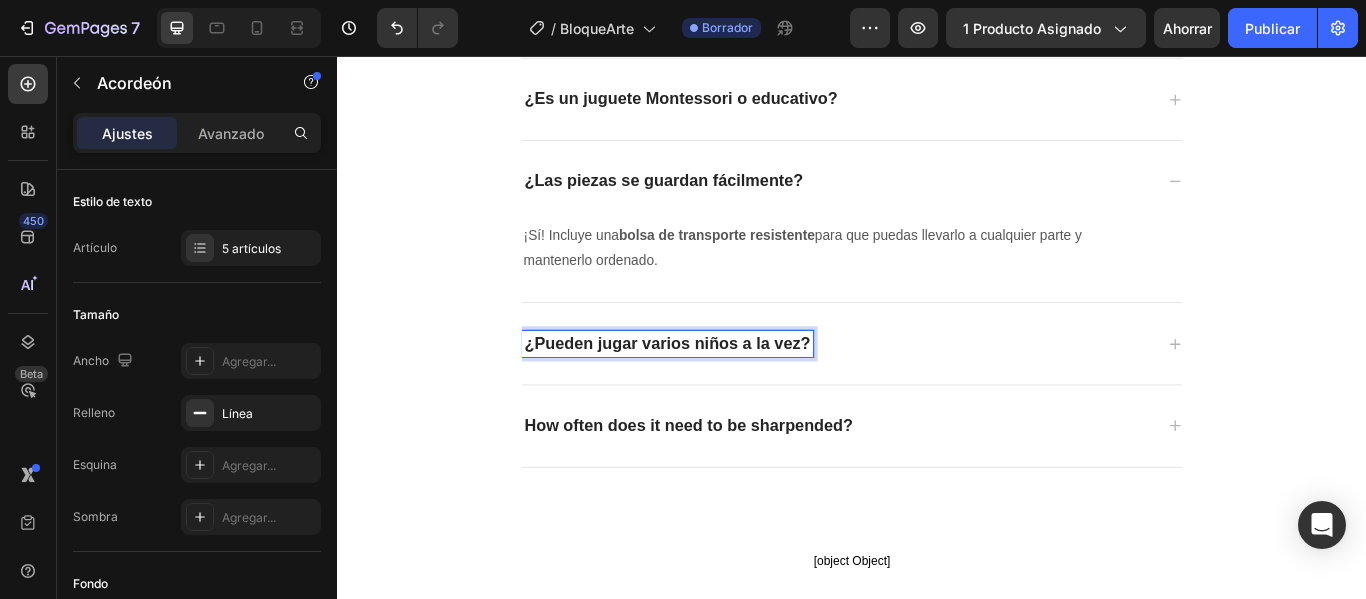 click 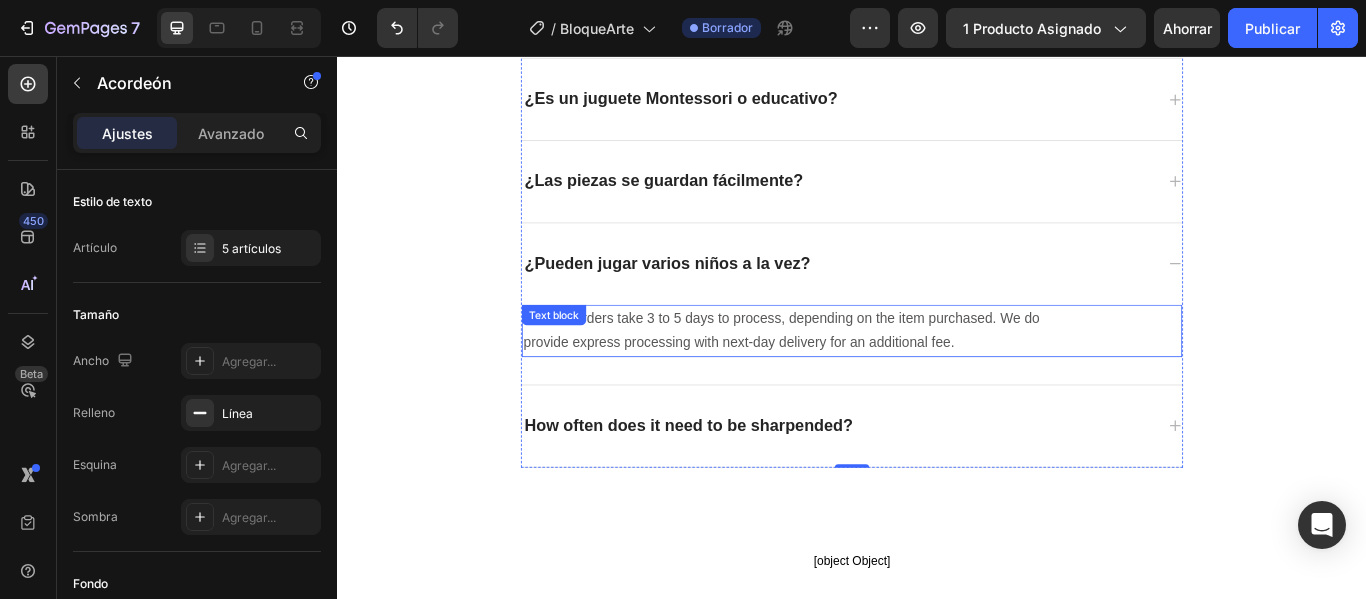 click on "Custom orders take 3 to 5 days to process, depending on the item purchased. We do provide express processing with next-day delivery for an additional fee. Text block" at bounding box center (937, 377) 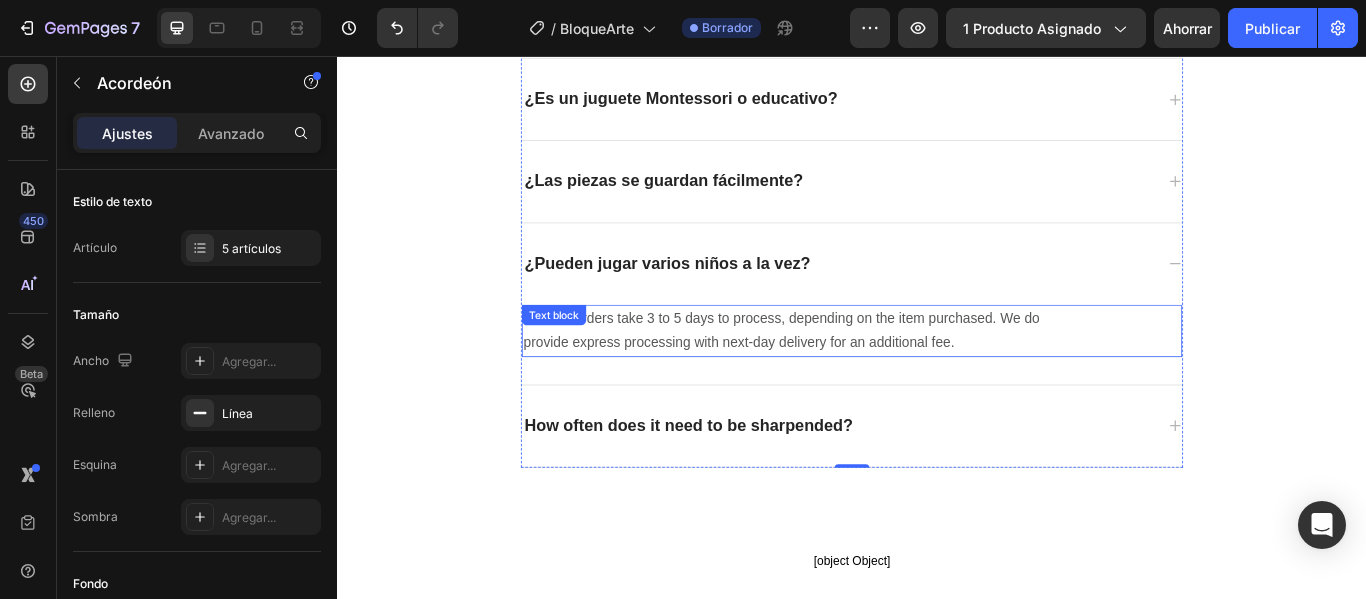 click on "Text block" at bounding box center [589, 358] 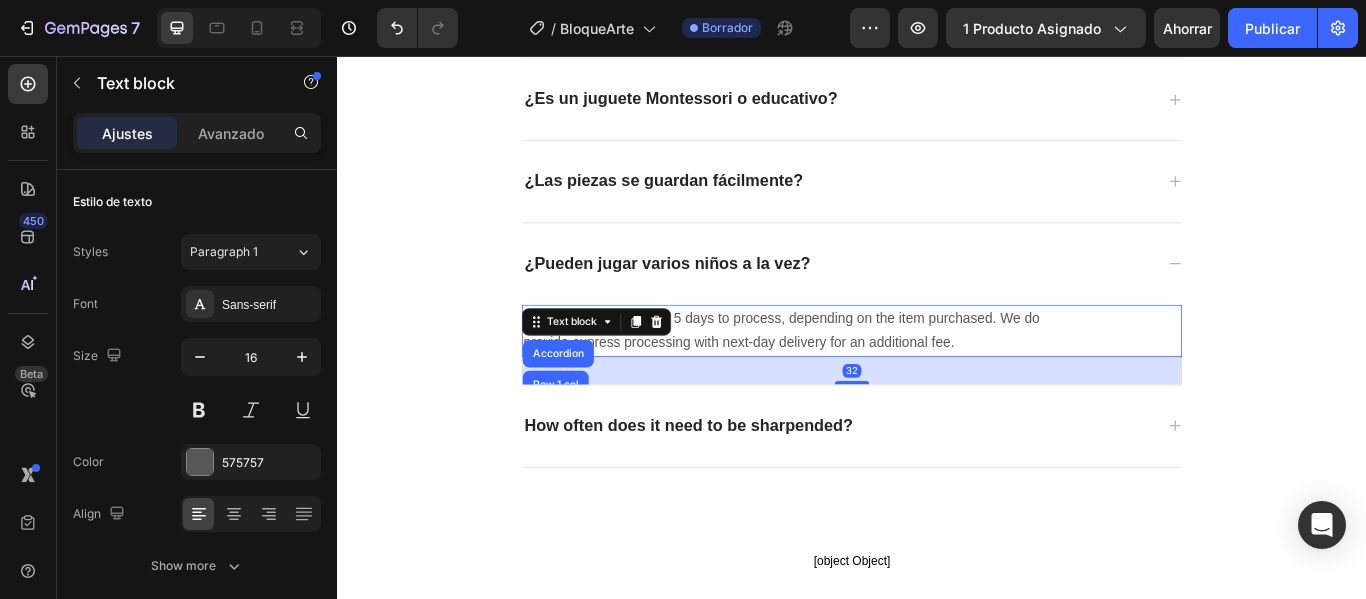 click on "Text block" at bounding box center [610, 366] 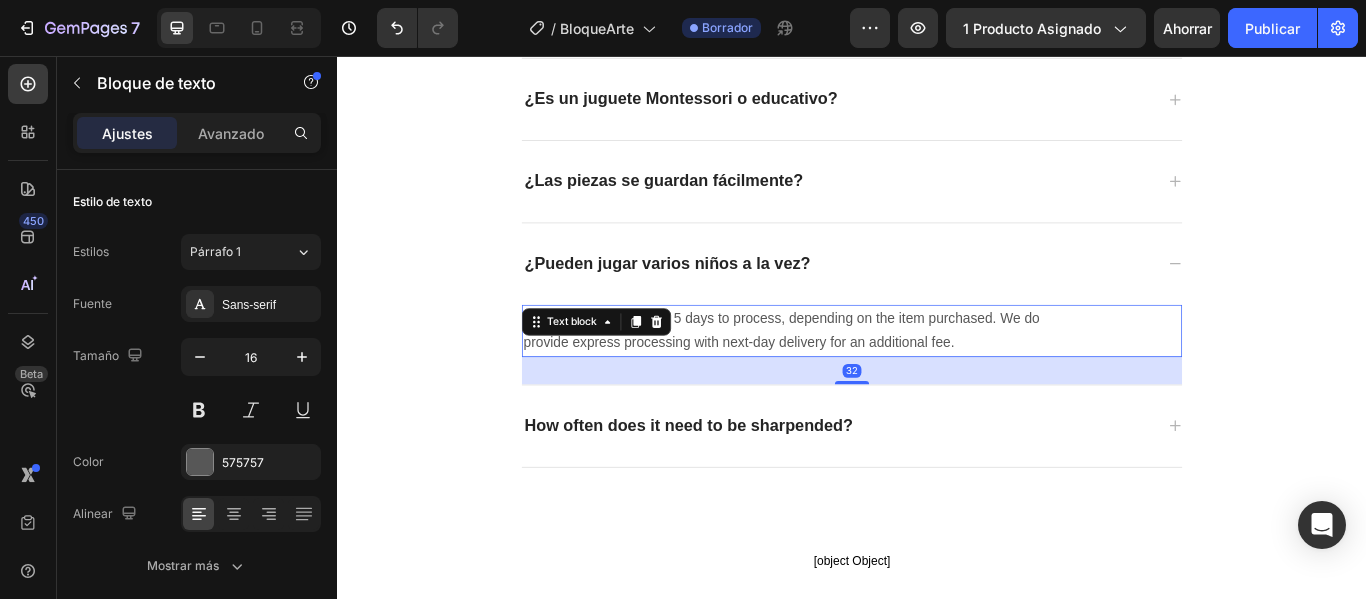 click on "Custom orders take 3 to 5 days to process, depending on the item purchased. We do provide express processing with next-day delivery for an additional fee." at bounding box center [881, 377] 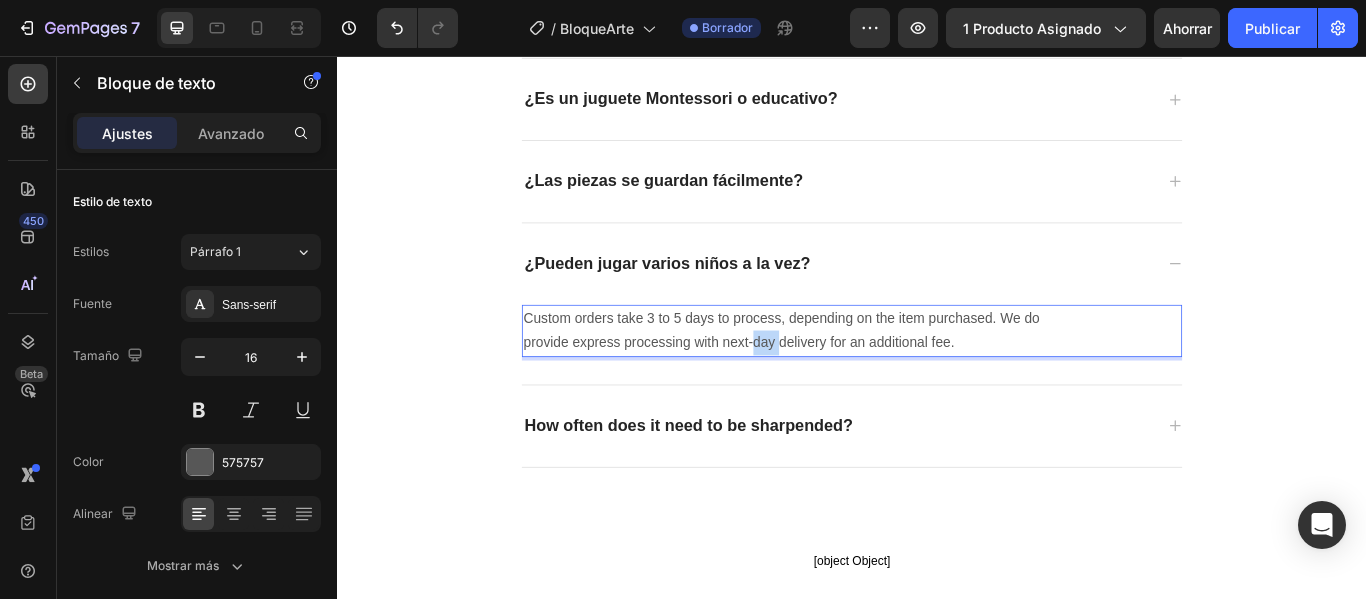 click on "Custom orders take 3 to 5 days to process, depending on the item purchased. We do provide express processing with next-day delivery for an additional fee." at bounding box center (881, 377) 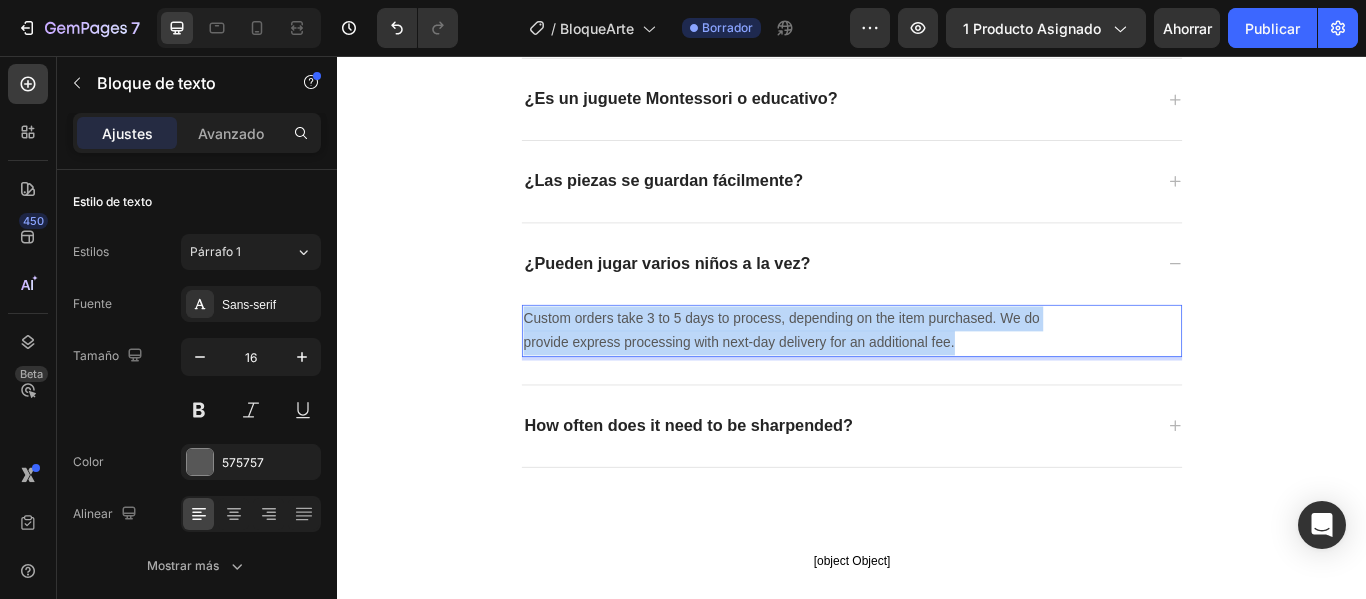 click on "Custom orders take 3 to 5 days to process, depending on the item purchased. We do provide express processing with next-day delivery for an additional fee." at bounding box center (881, 377) 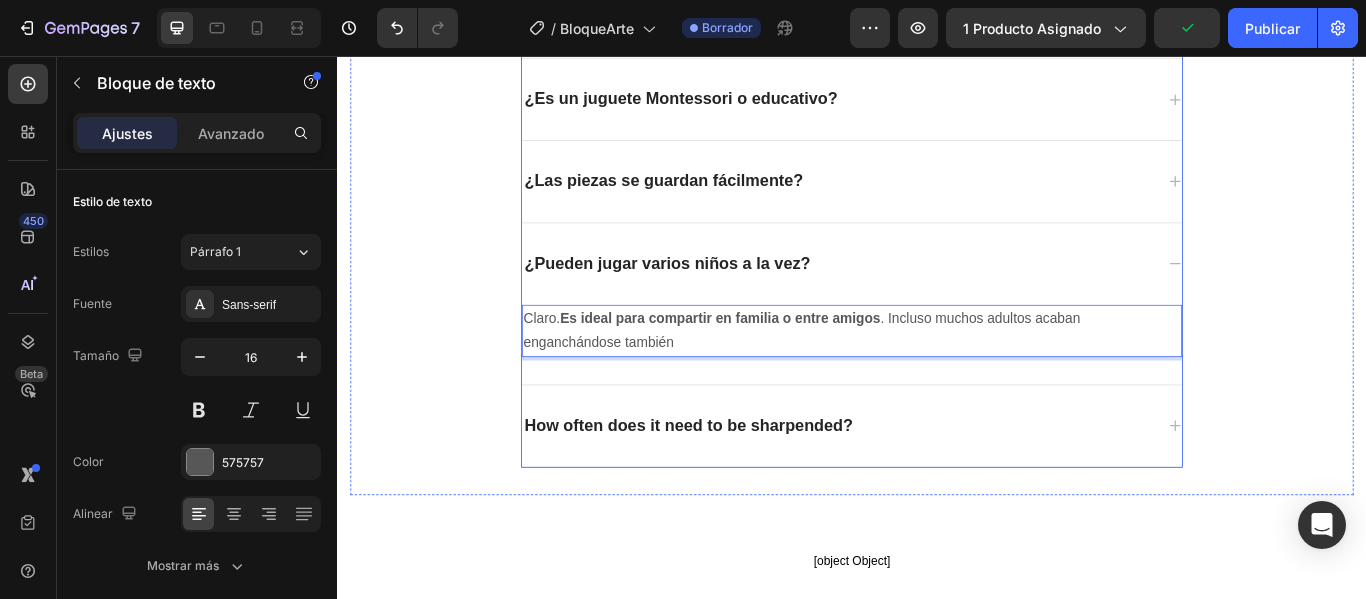 click on "How often does it need to be sharpended?" at bounding box center (746, 487) 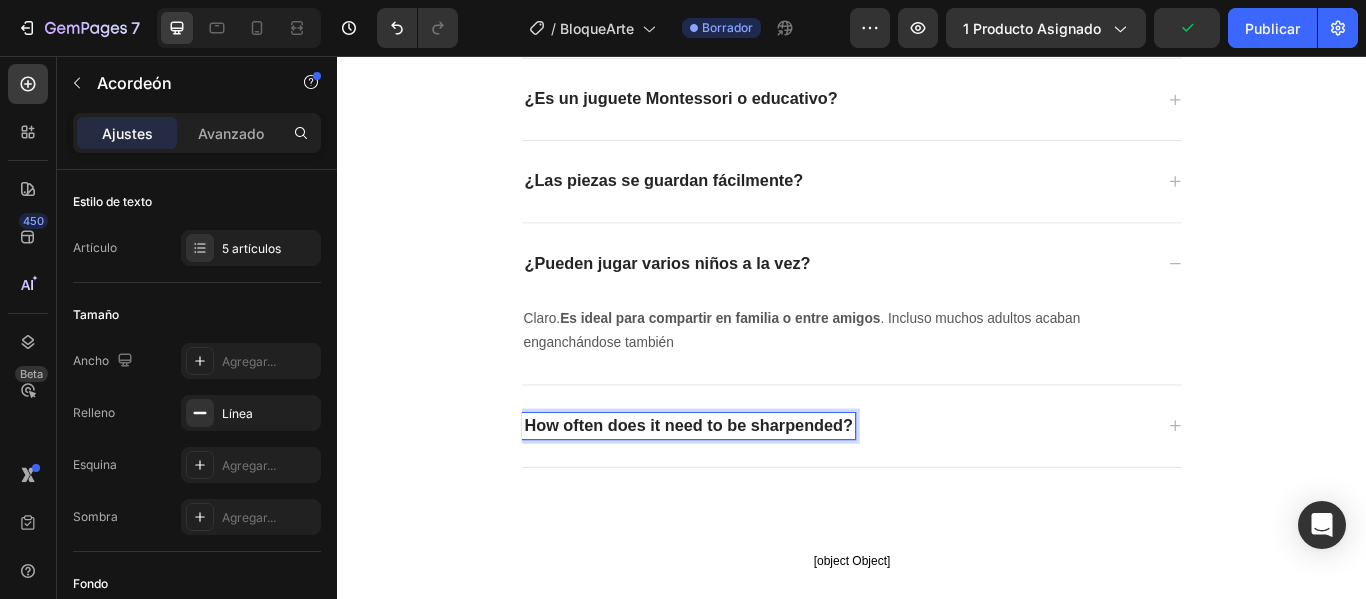 click on "How often does it need to be sharpended?" at bounding box center [746, 487] 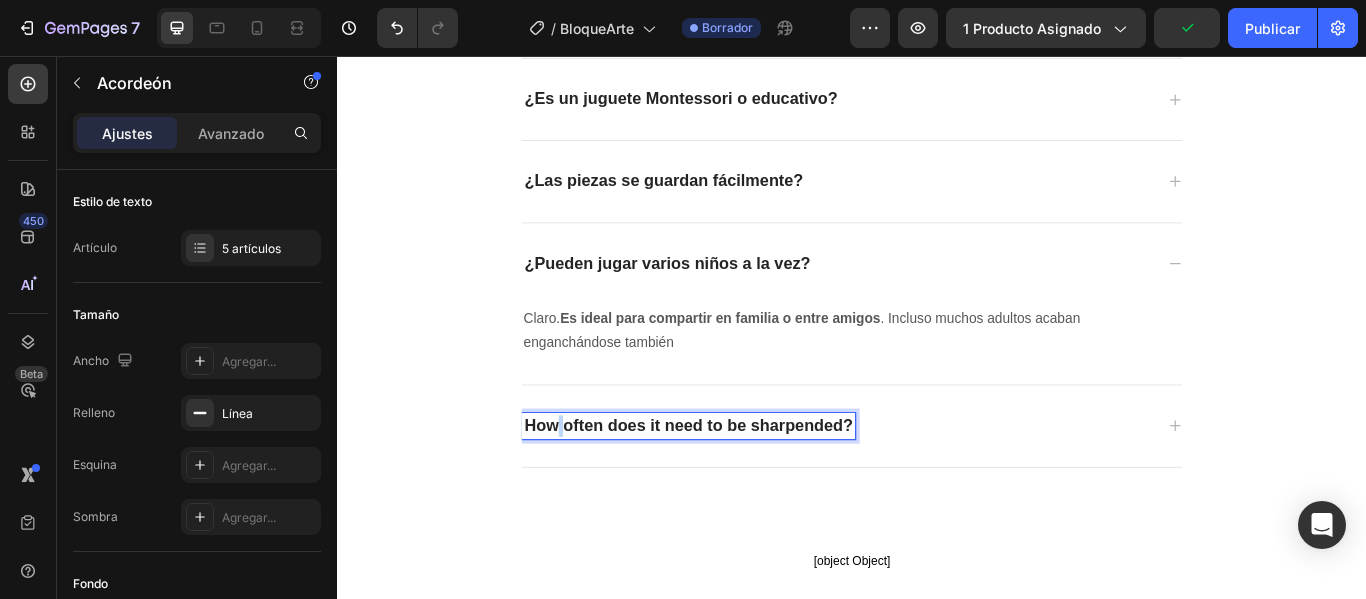 click on "How often does it need to be sharpended?" at bounding box center [746, 487] 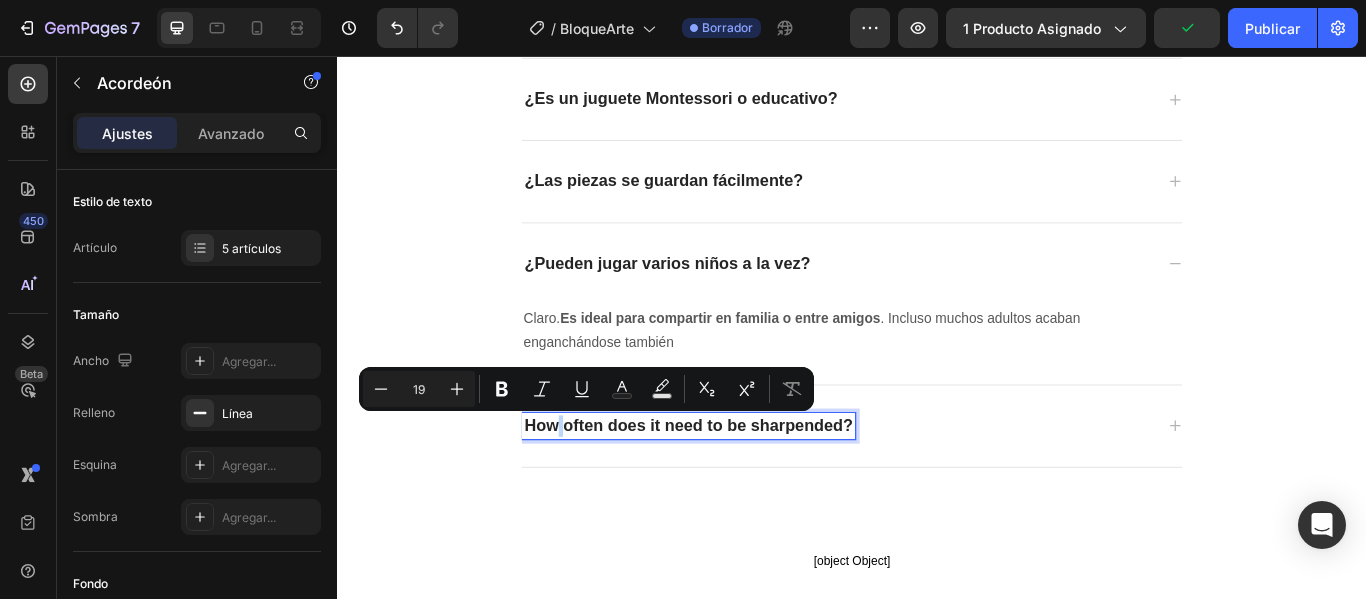 click on "How often does it need to be sharpended?" at bounding box center [746, 487] 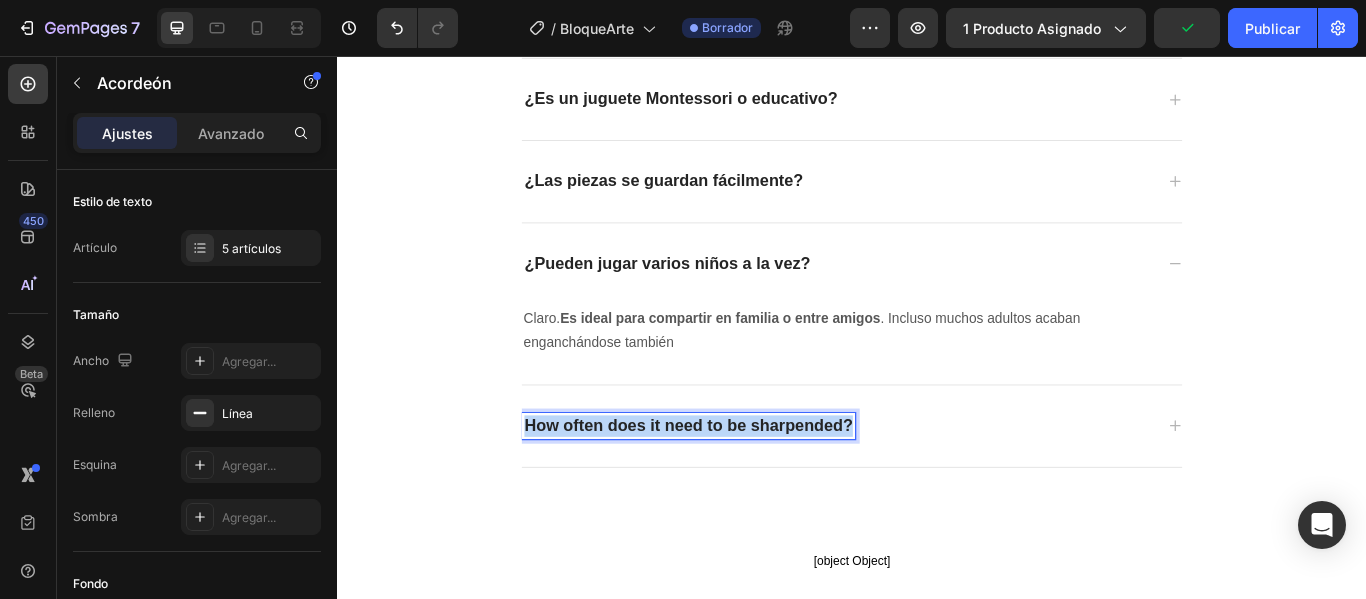 click on "How often does it need to be sharpended?" at bounding box center (746, 487) 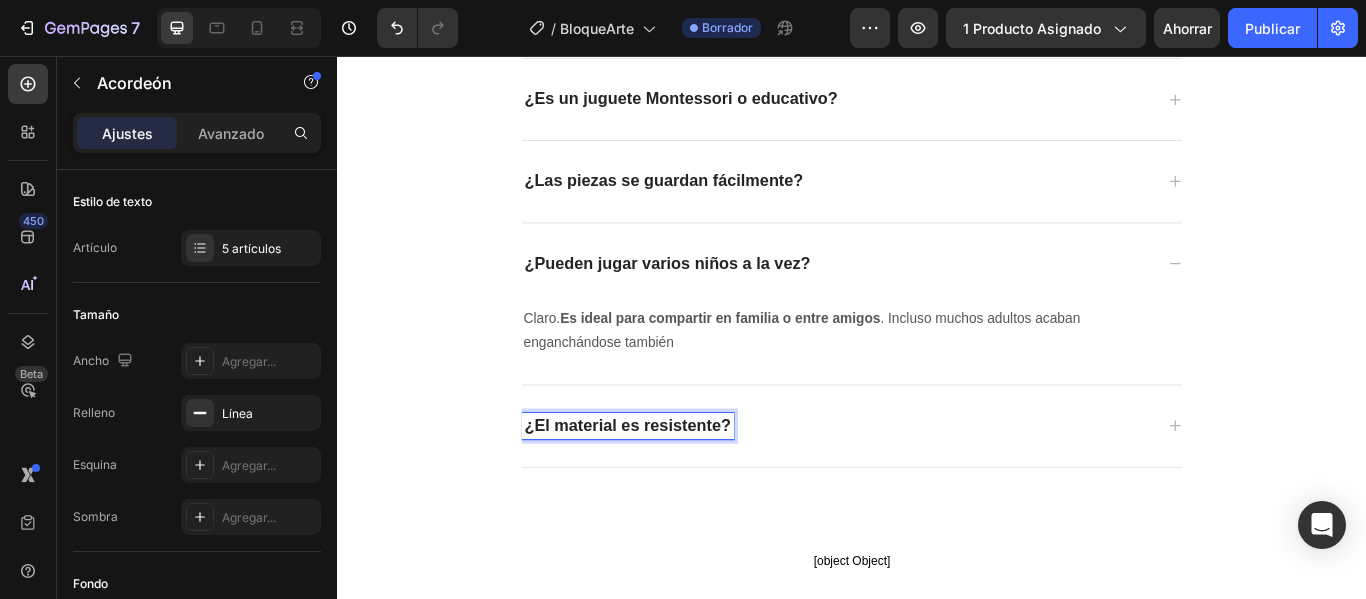 click 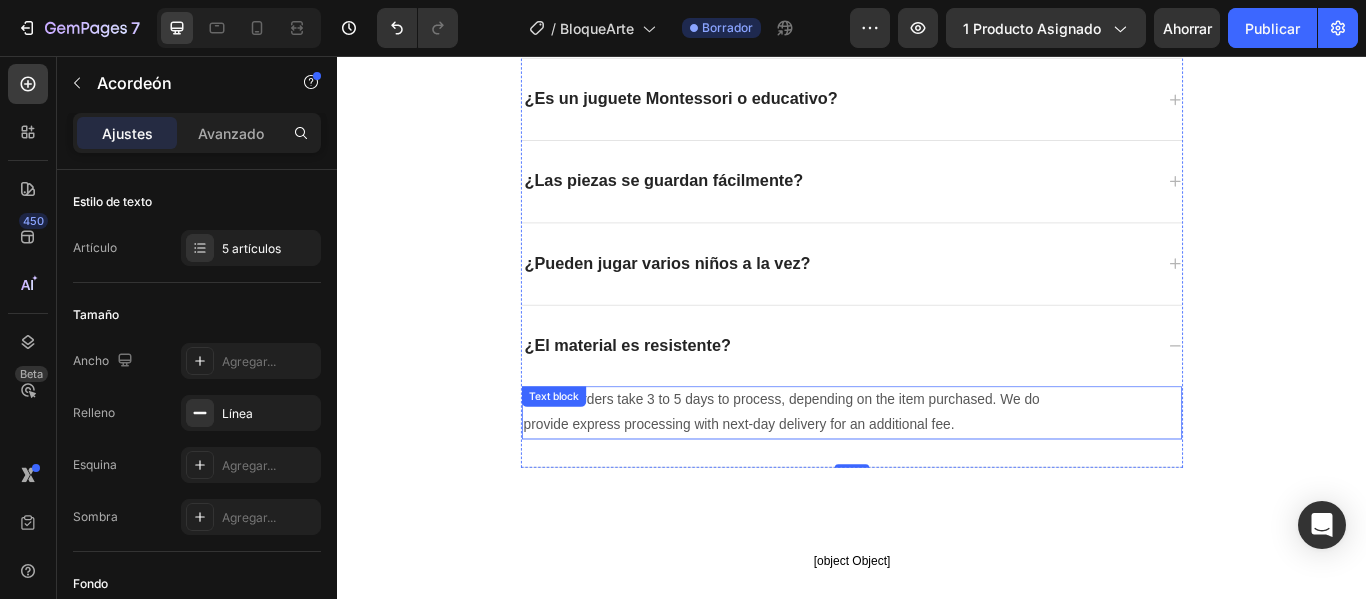 click on "Custom orders take 3 to 5 days to process, depending on the item purchased. We do provide express processing with next-day delivery for an additional fee." at bounding box center (881, 472) 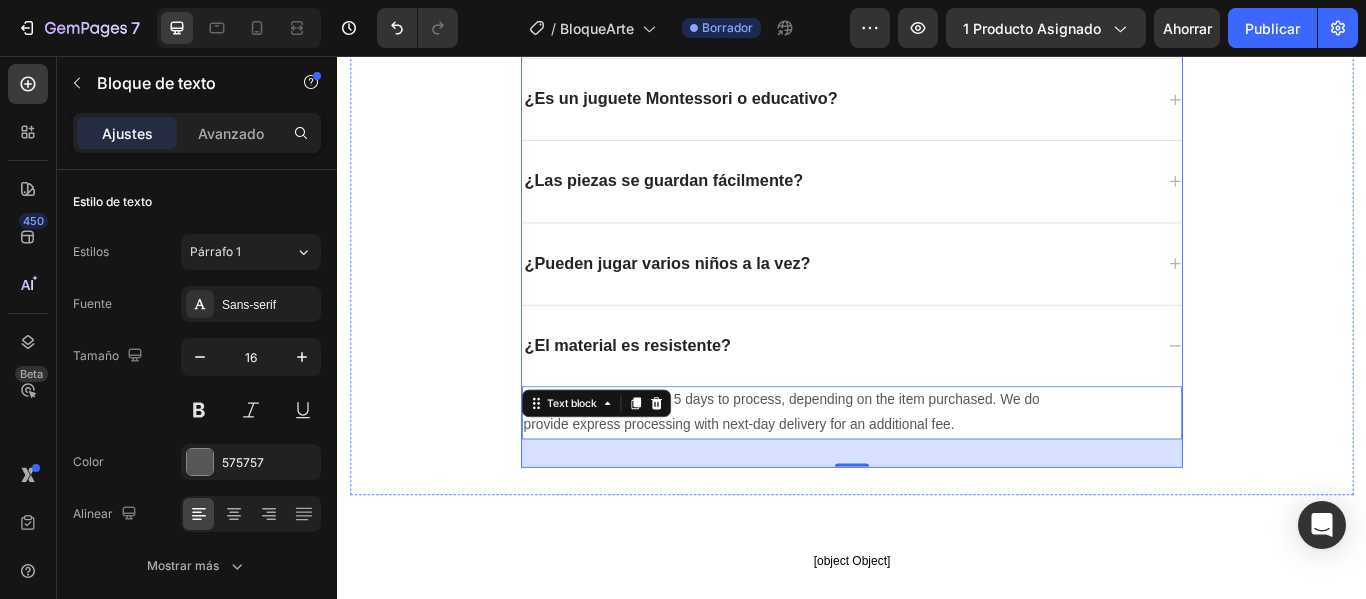 click on "¿Las piezas se guardan fácilmente?" at bounding box center [937, 202] 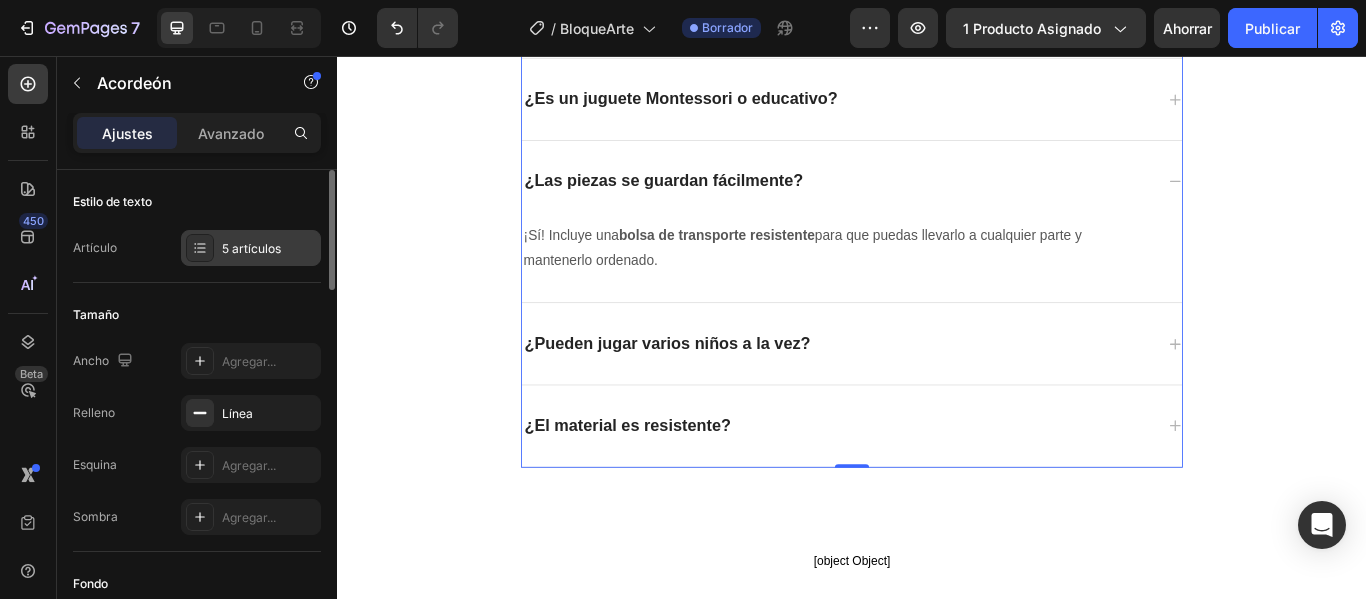 click 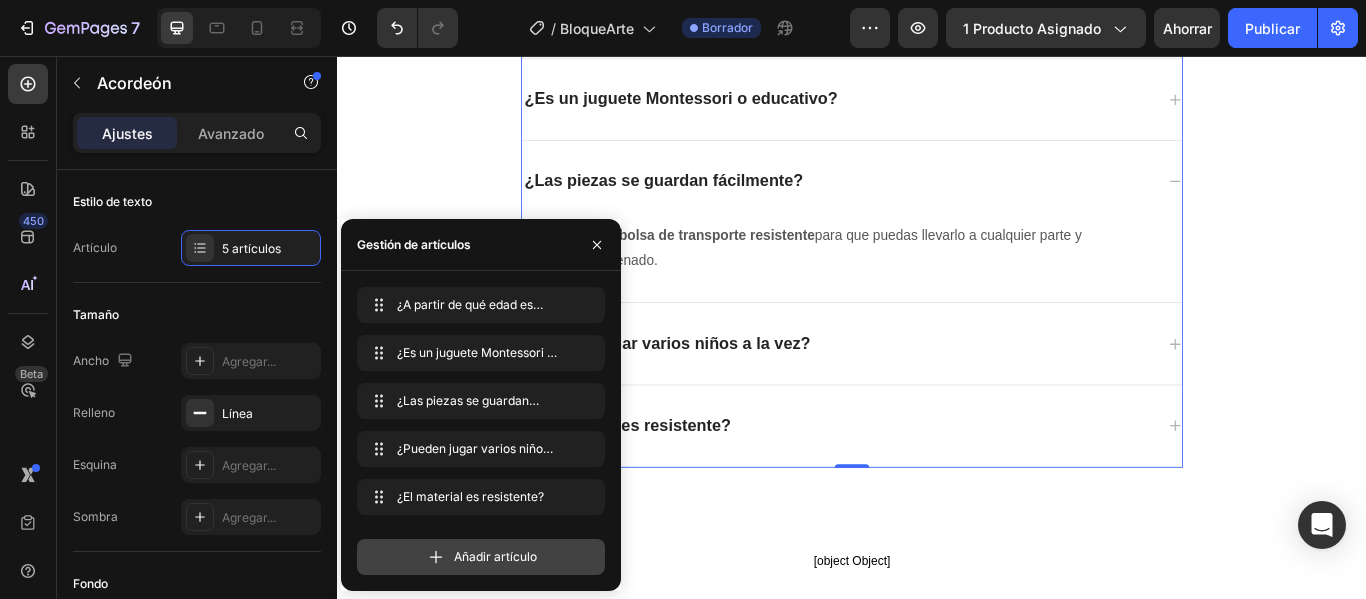 click 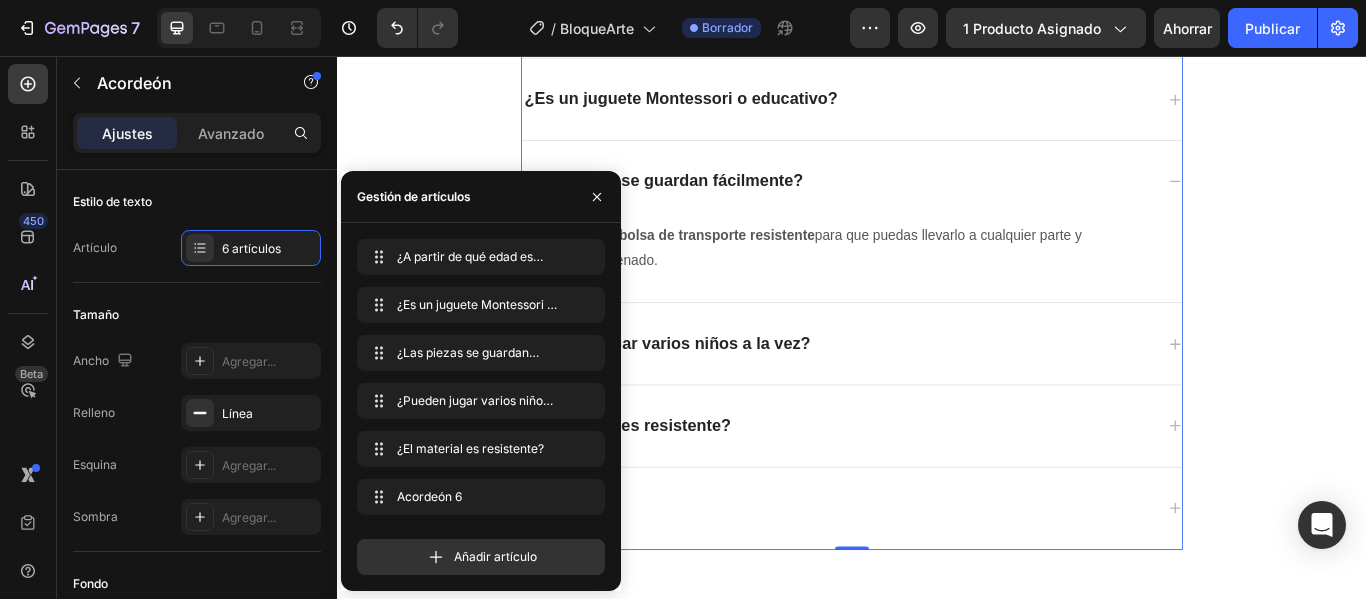 click on "Accordion 6" at bounding box center [921, 583] 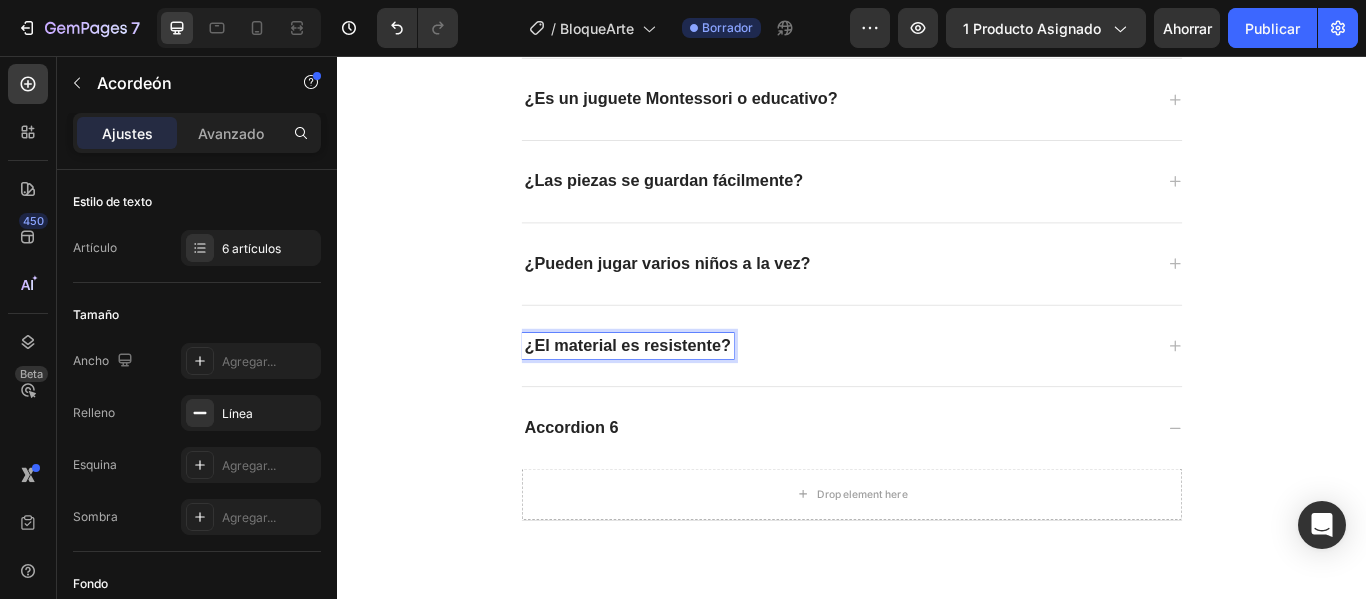 click 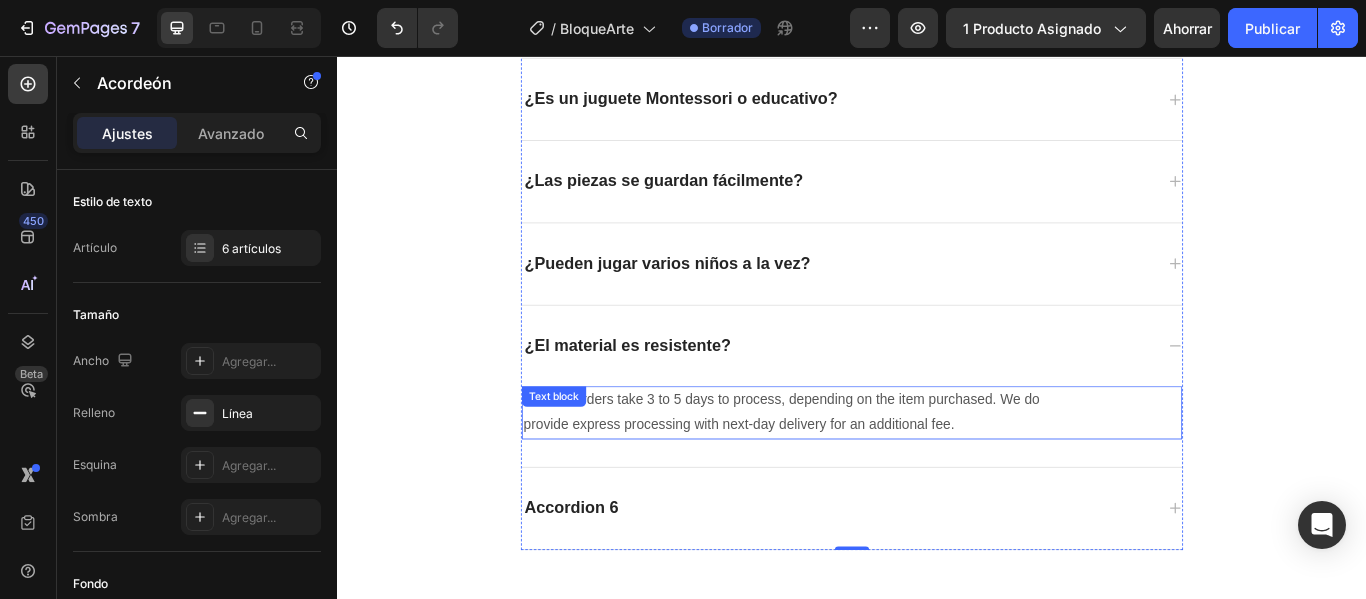 click on "Custom orders take 3 to 5 days to process, depending on the item purchased. We do provide express processing with next-day delivery for an additional fee." at bounding box center [881, 472] 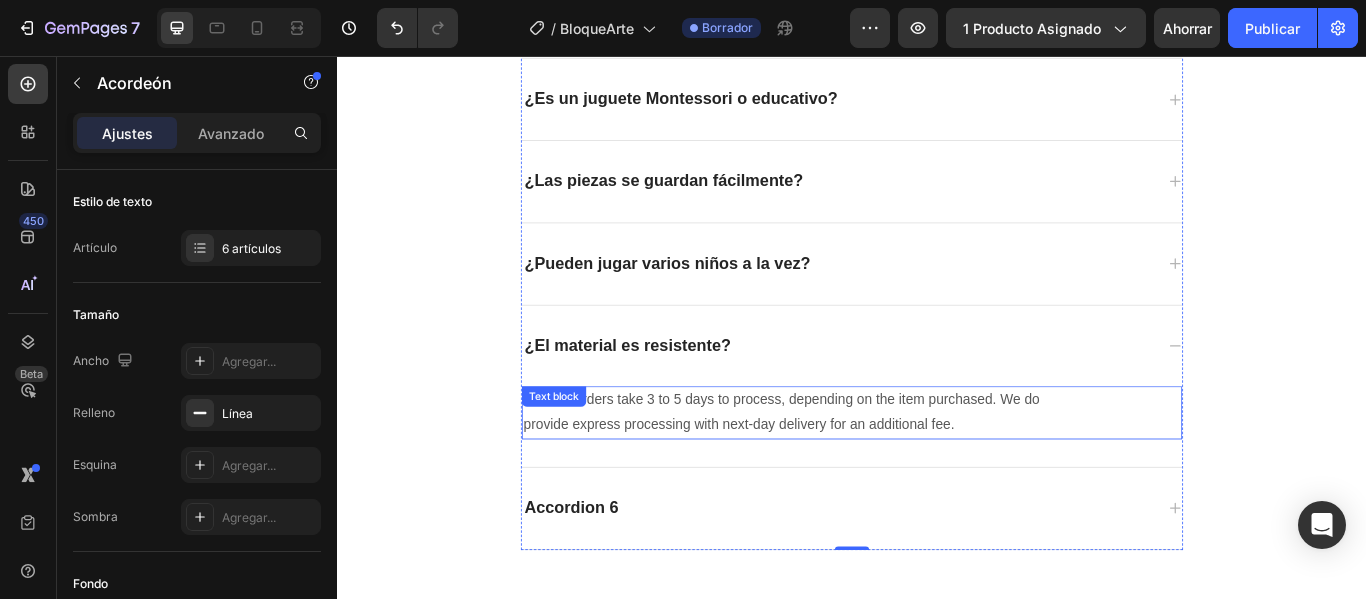 click on "Custom orders take 3 to 5 days to process, depending on the item purchased. We do provide express processing with next-day delivery for an additional fee." at bounding box center (881, 472) 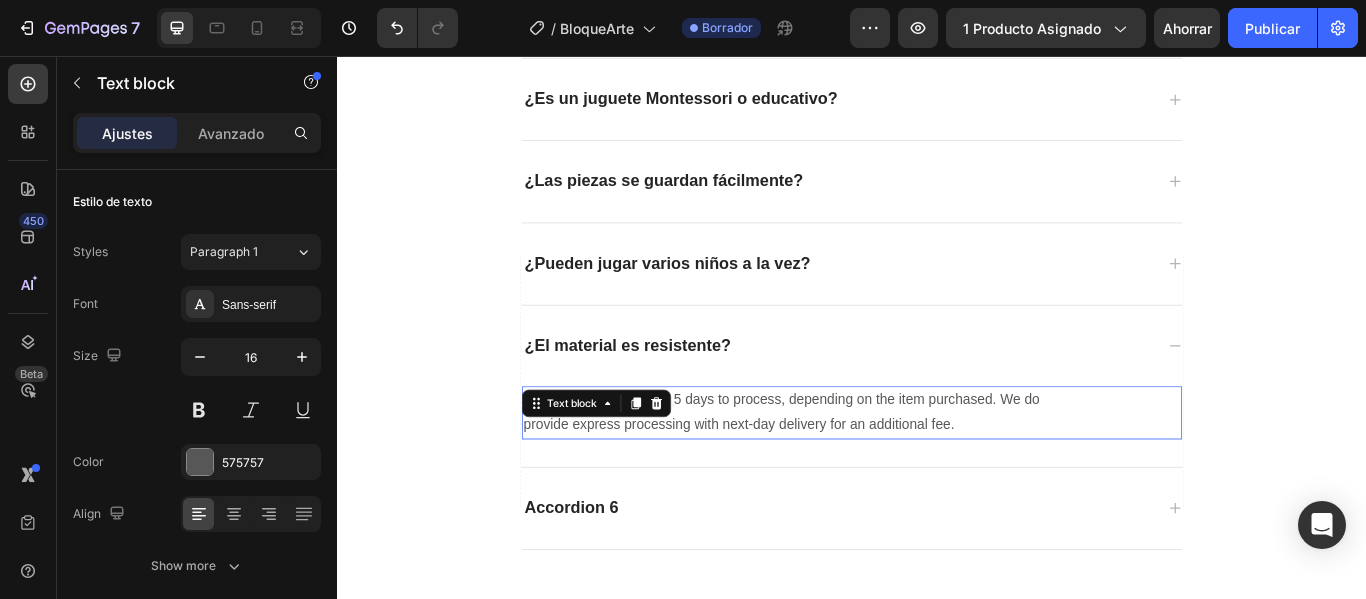 click on "Custom orders take 3 to 5 days to process, depending on the item purchased. We do provide express processing with next-day delivery for an additional fee." at bounding box center [881, 472] 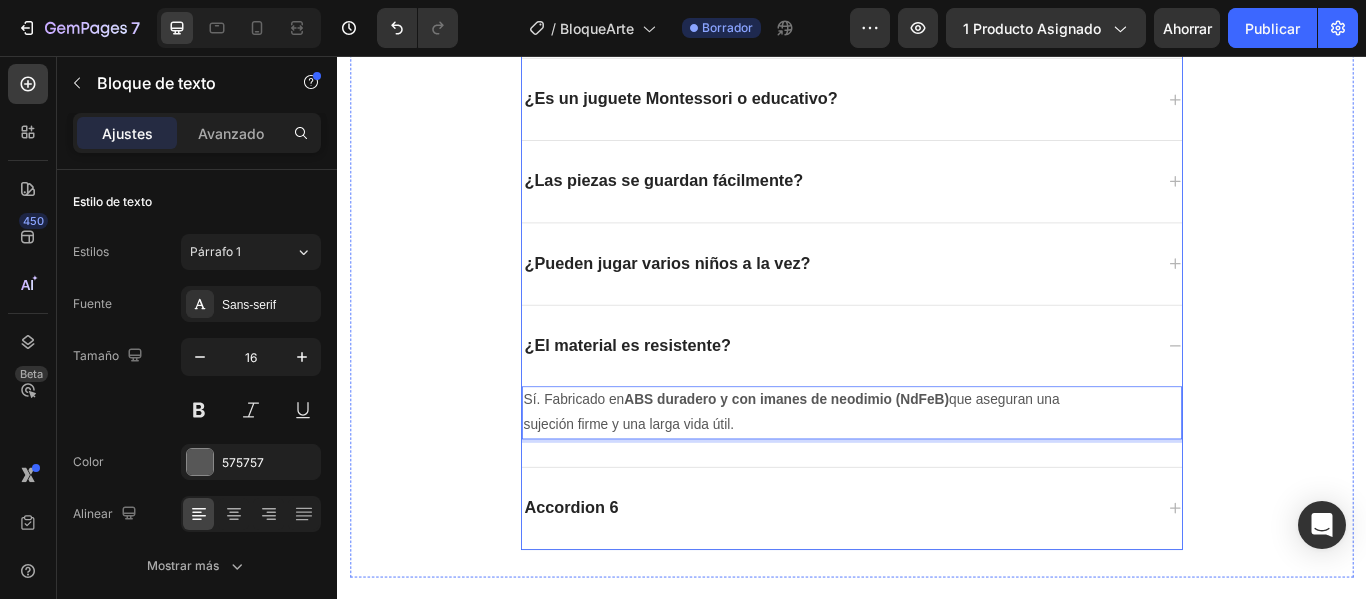 click on "Accordion 6" at bounding box center [921, 583] 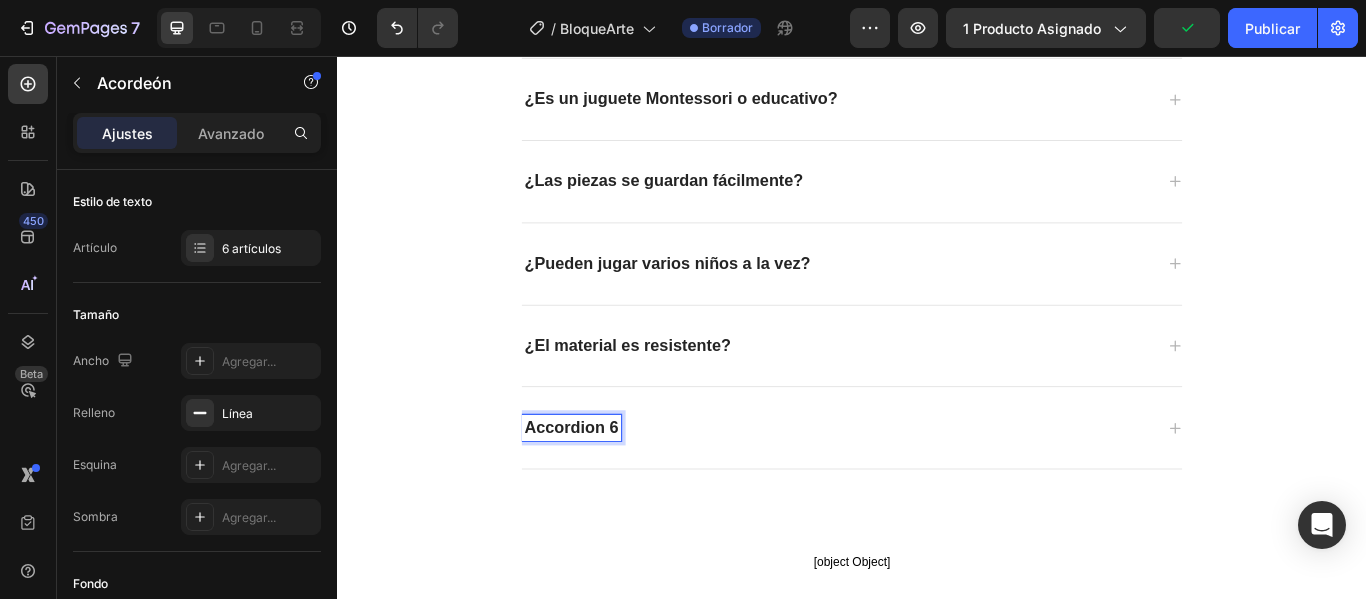 click on "Accordion 6" at bounding box center (610, 489) 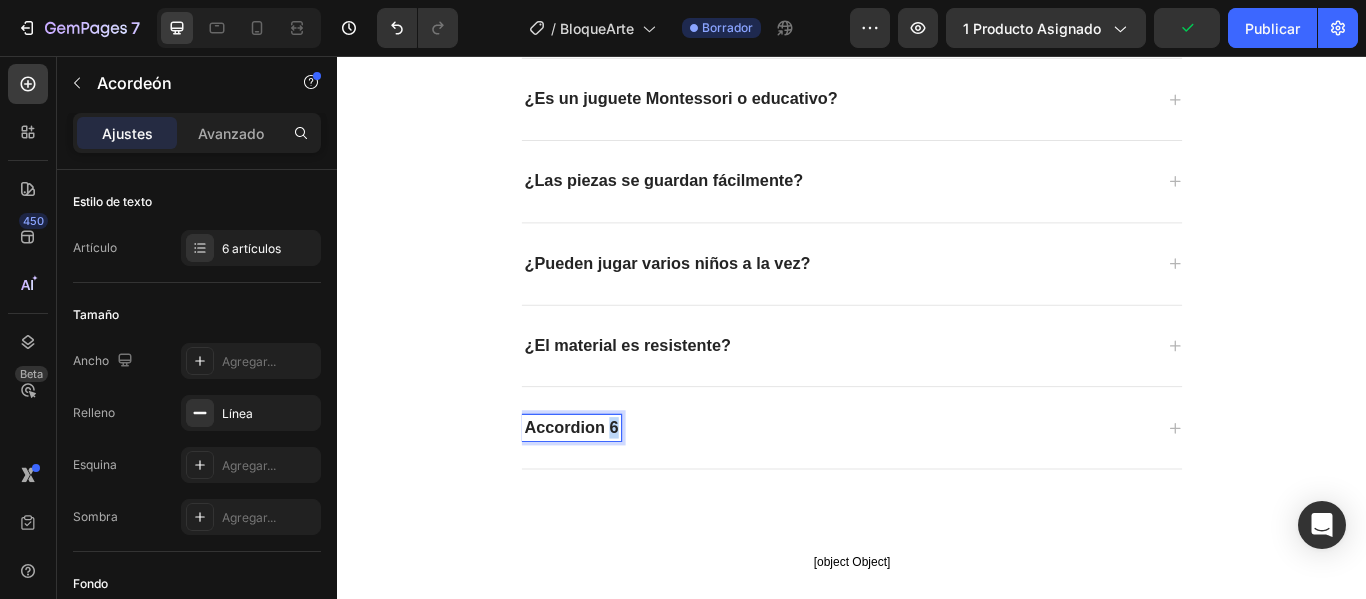 click on "Accordion 6" at bounding box center (610, 489) 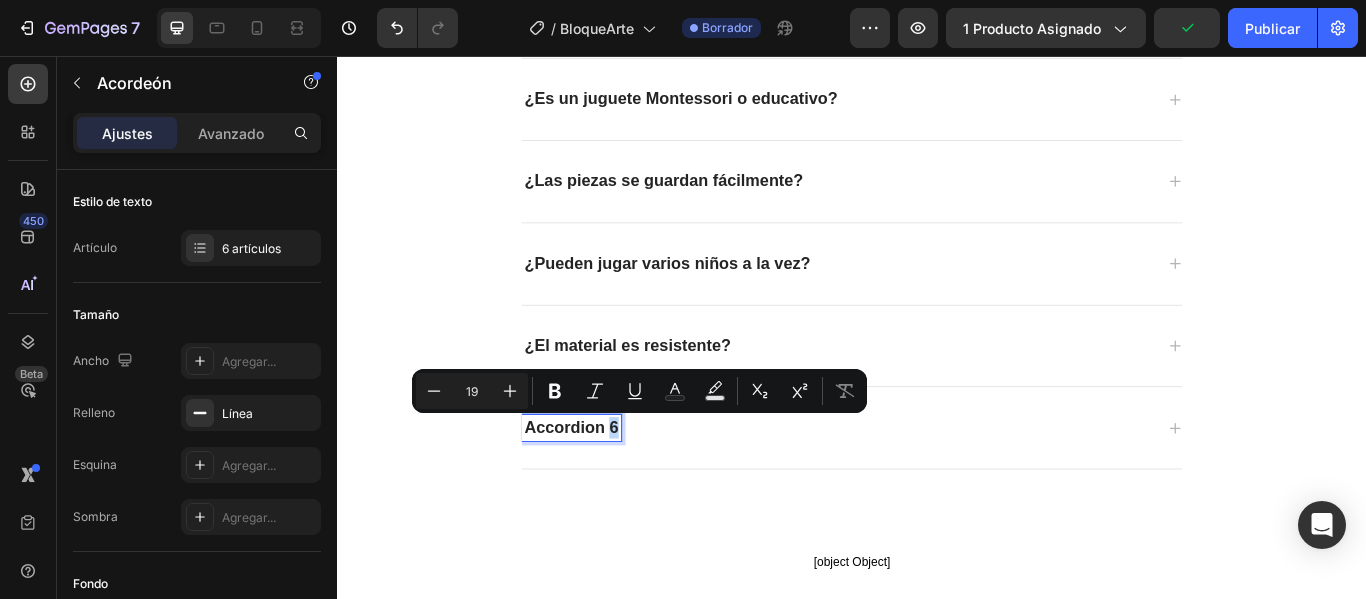 click on "Accordion 6" at bounding box center (610, 489) 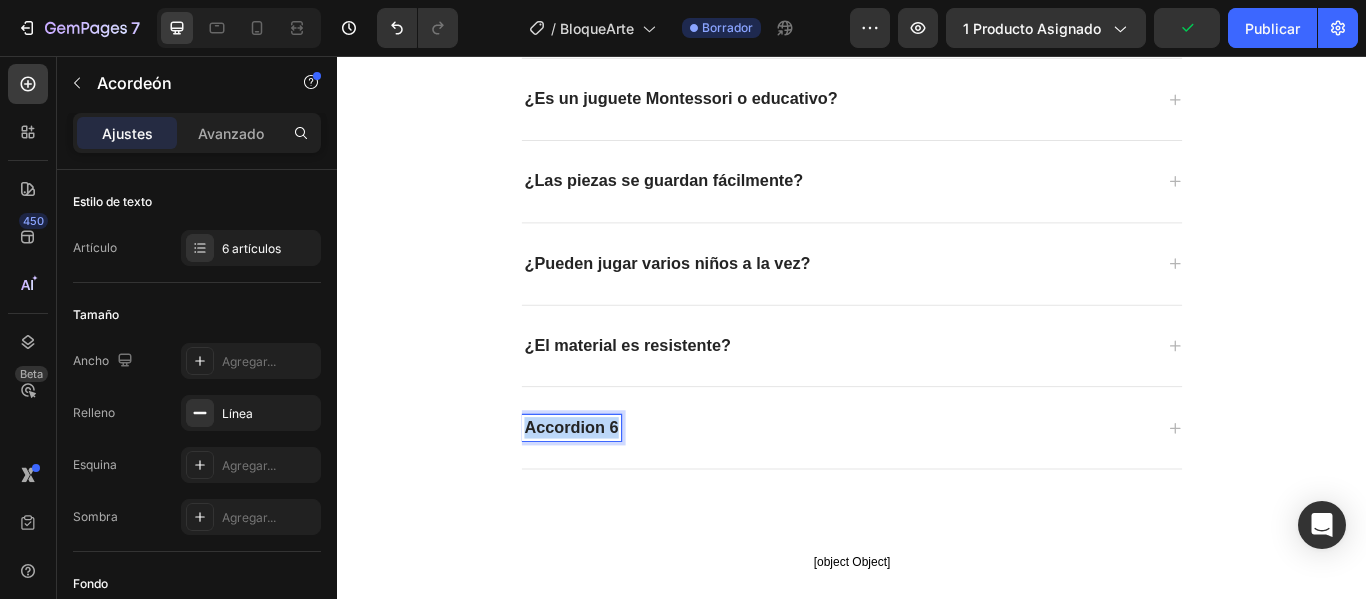 click on "Accordion 6" at bounding box center [610, 489] 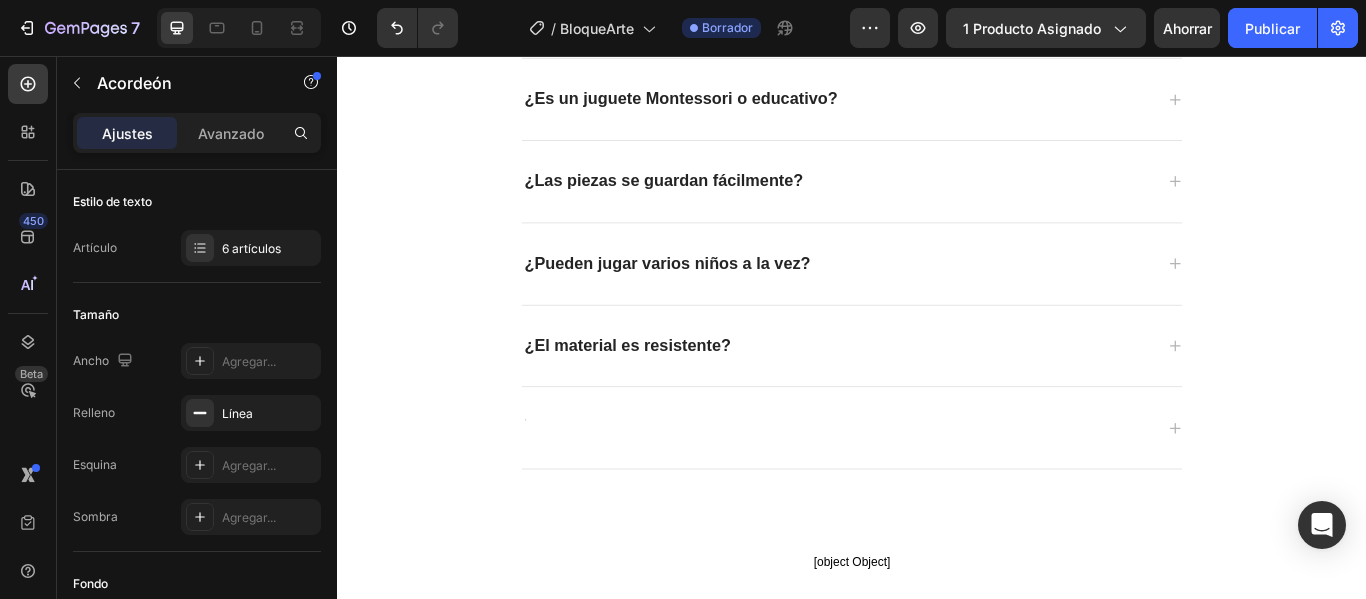 scroll, scrollTop: 3517, scrollLeft: 0, axis: vertical 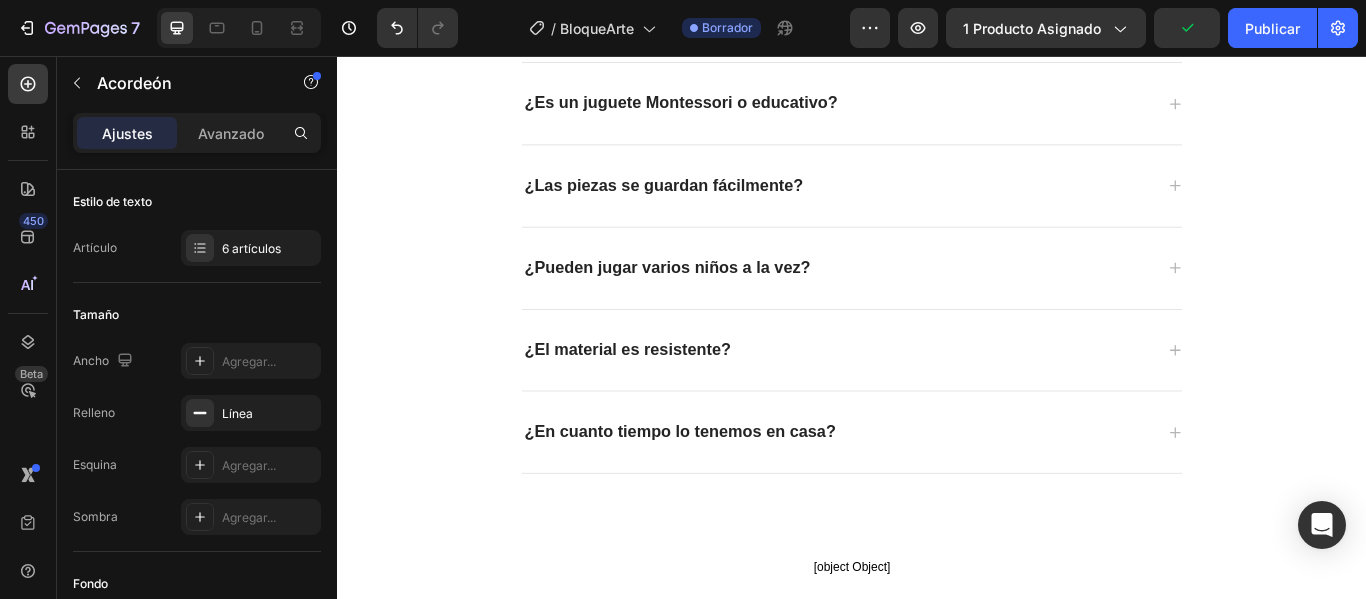 click 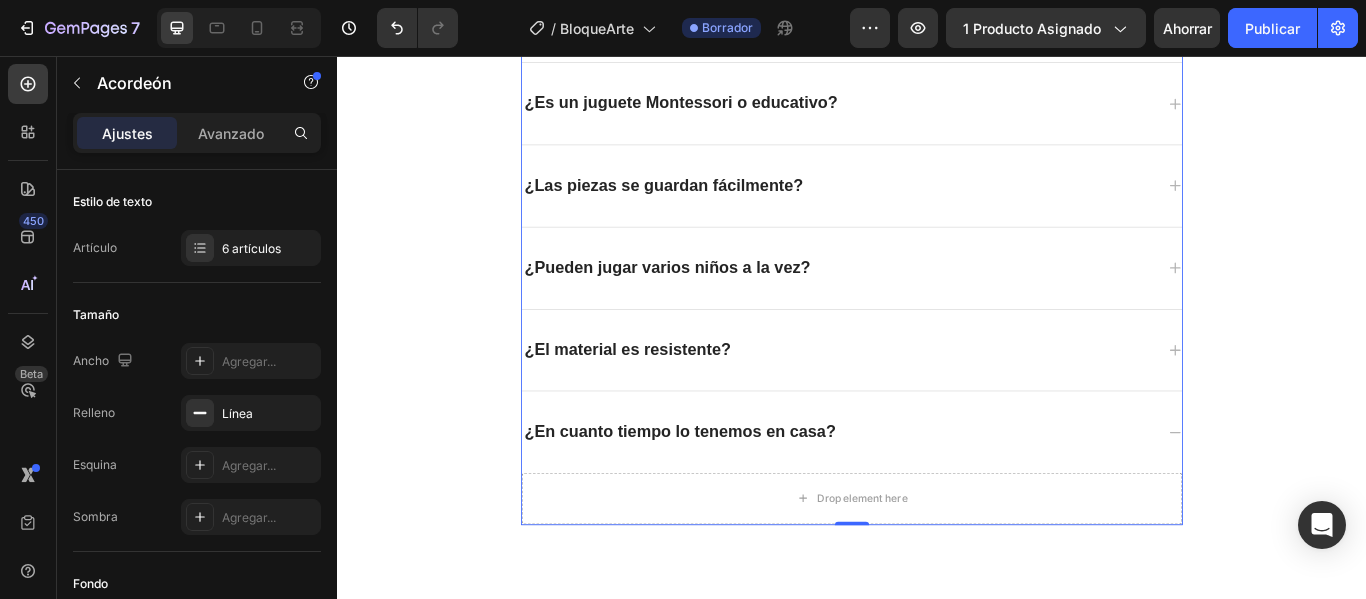 click on "¿En cuanto tiempo lo tenemos en casa?" at bounding box center [937, 494] 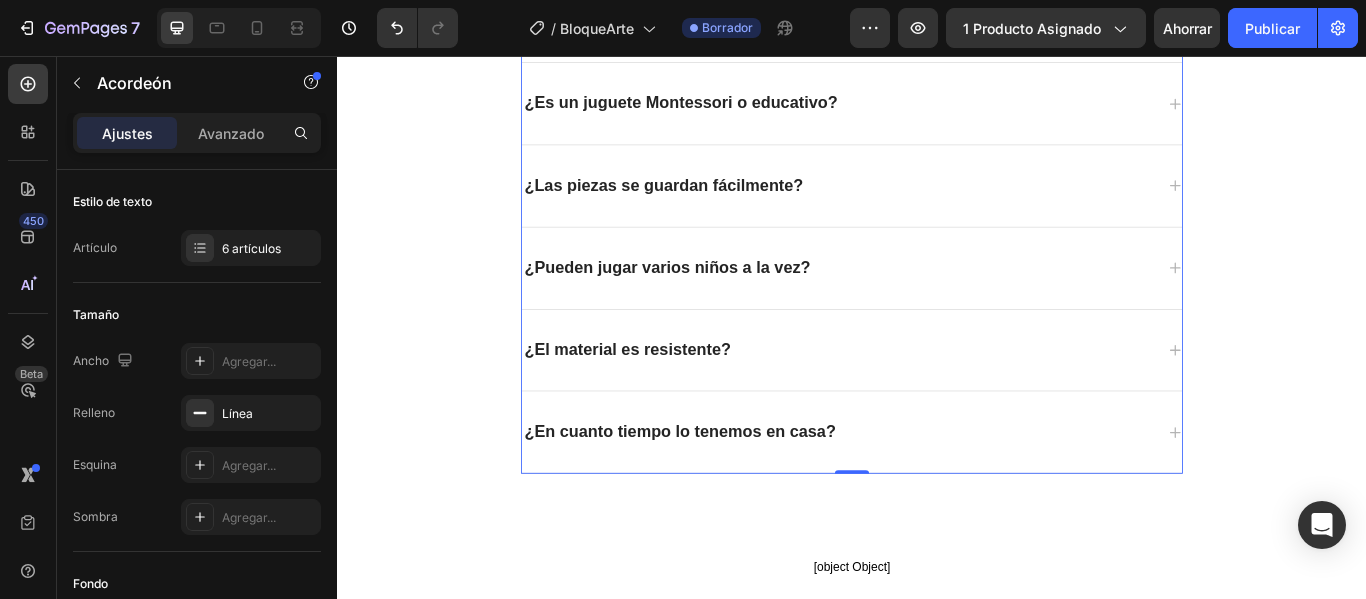 click on "¿En cuanto tiempo lo tenemos en casa?" at bounding box center [921, 494] 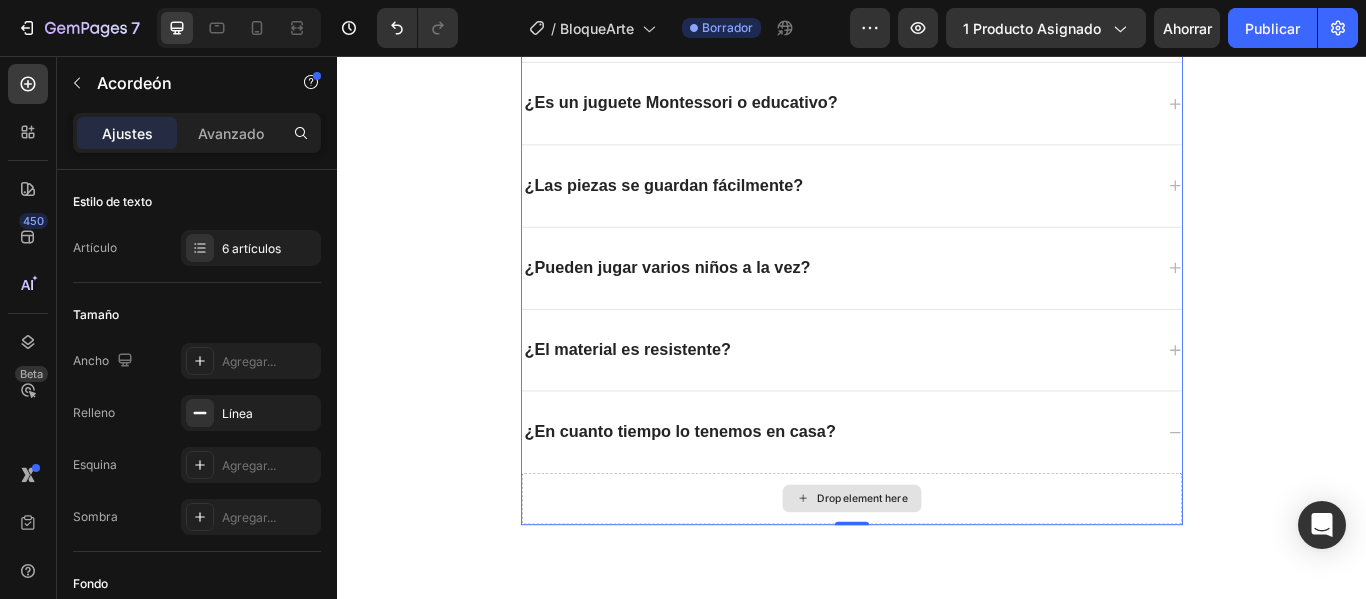 click on "Drop element here" at bounding box center [949, 572] 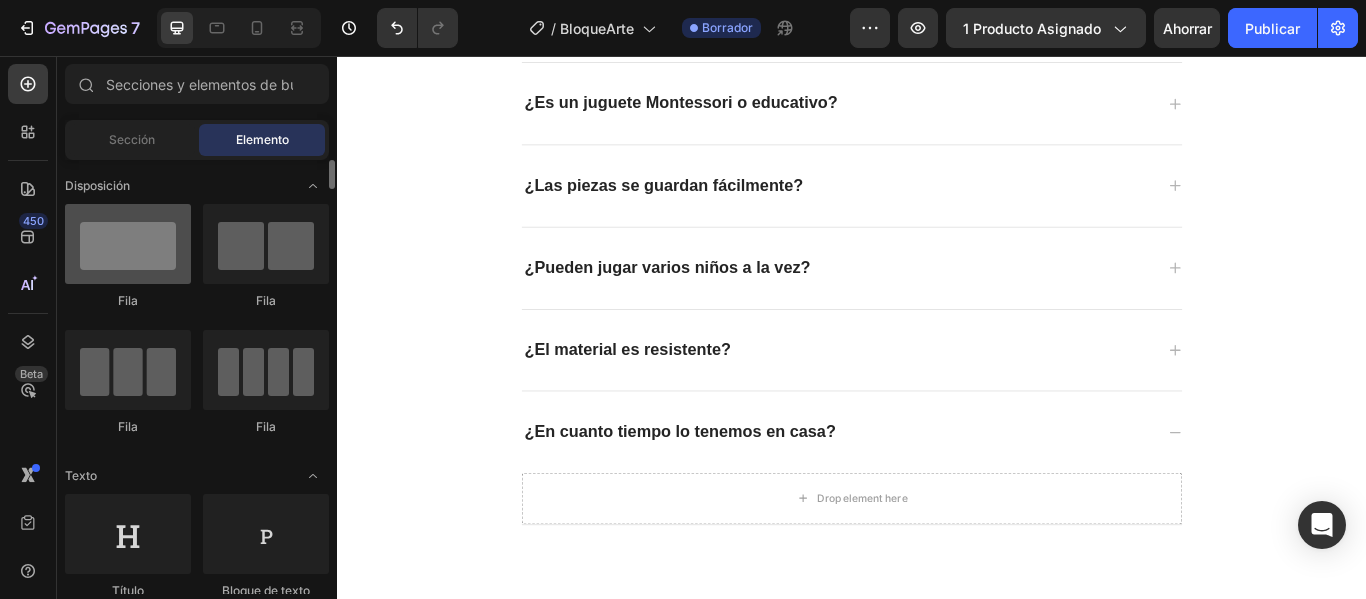 click at bounding box center [128, 244] 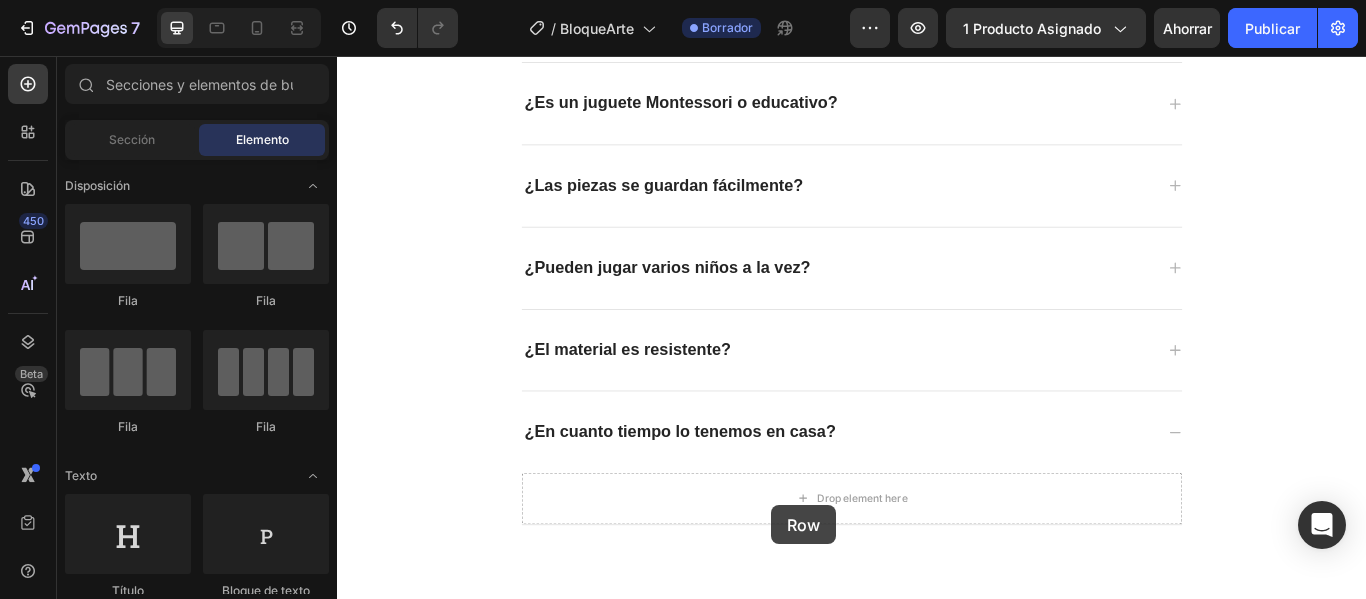 scroll, scrollTop: 3533, scrollLeft: 0, axis: vertical 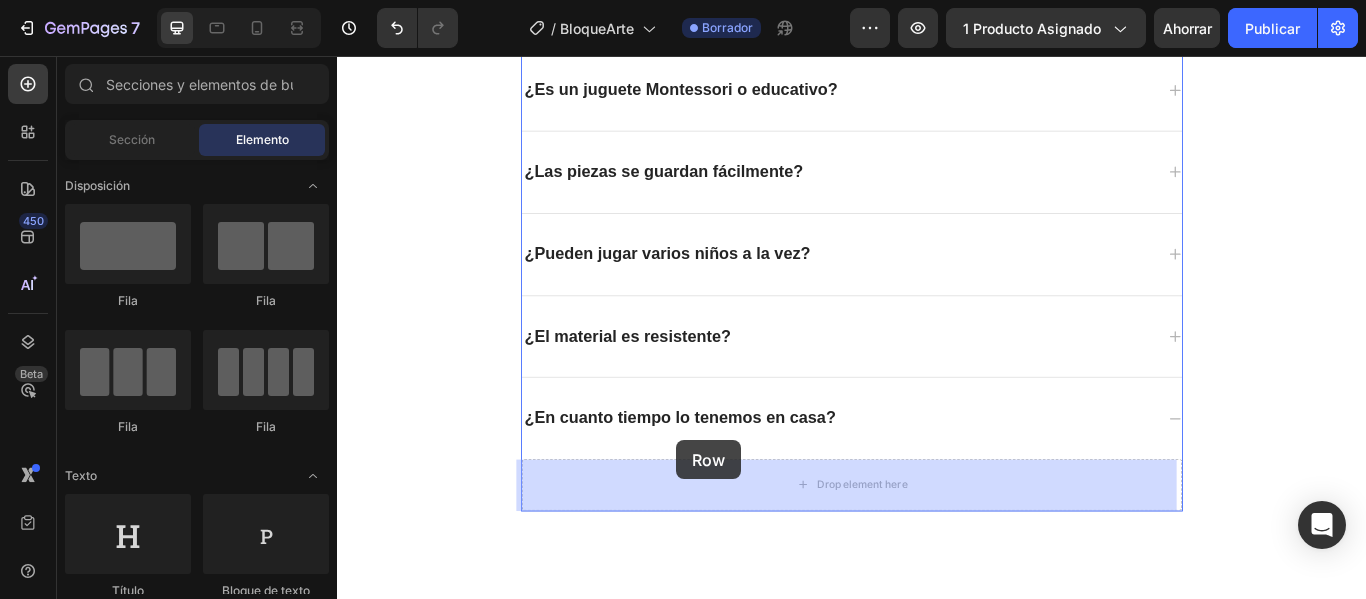 drag, startPoint x: 459, startPoint y: 315, endPoint x: 1110, endPoint y: 375, distance: 653.75916 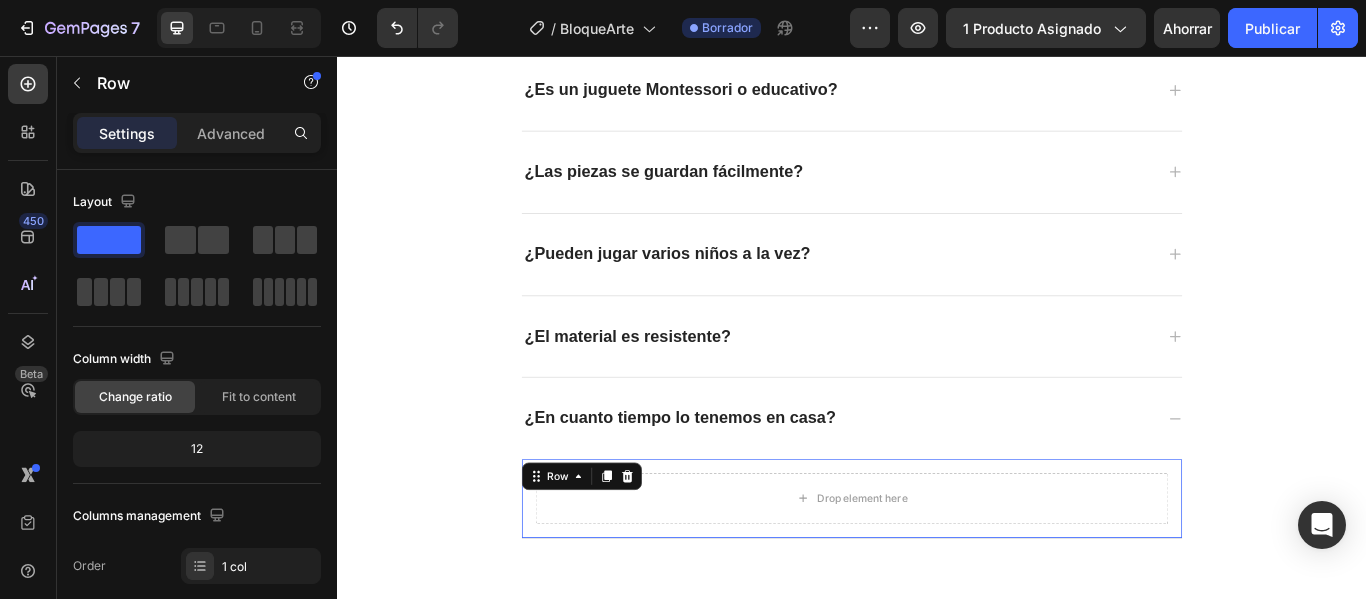 scroll, scrollTop: 3661, scrollLeft: 0, axis: vertical 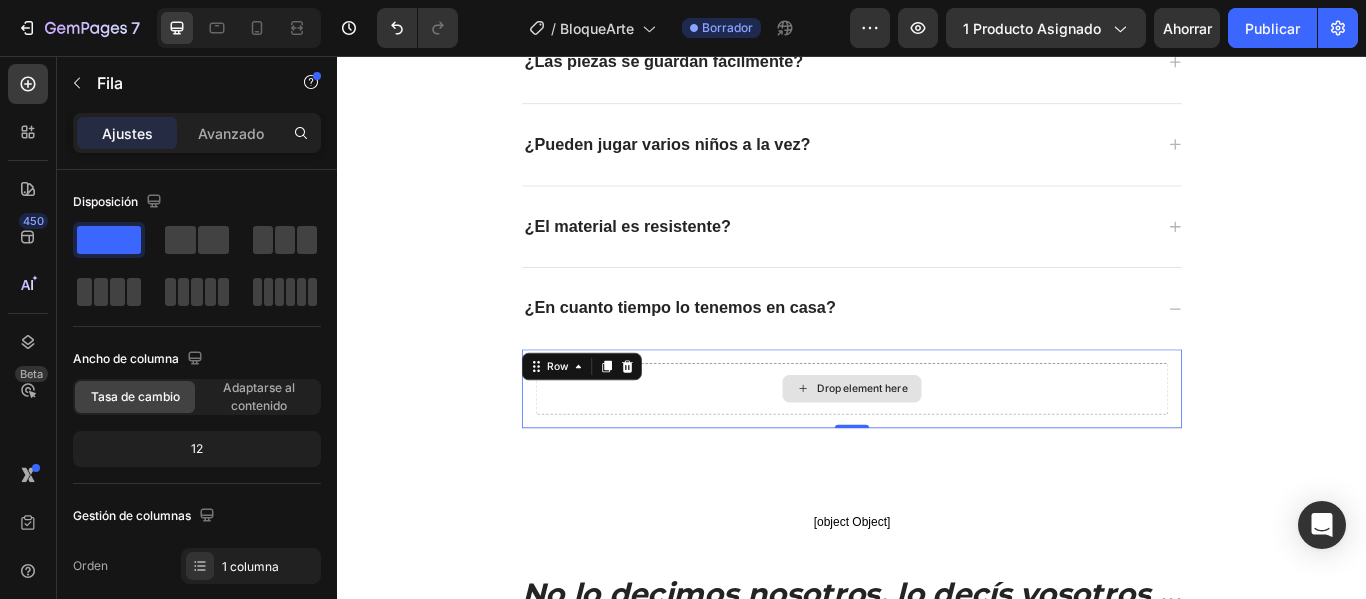 click on "Drop element here" at bounding box center (937, 444) 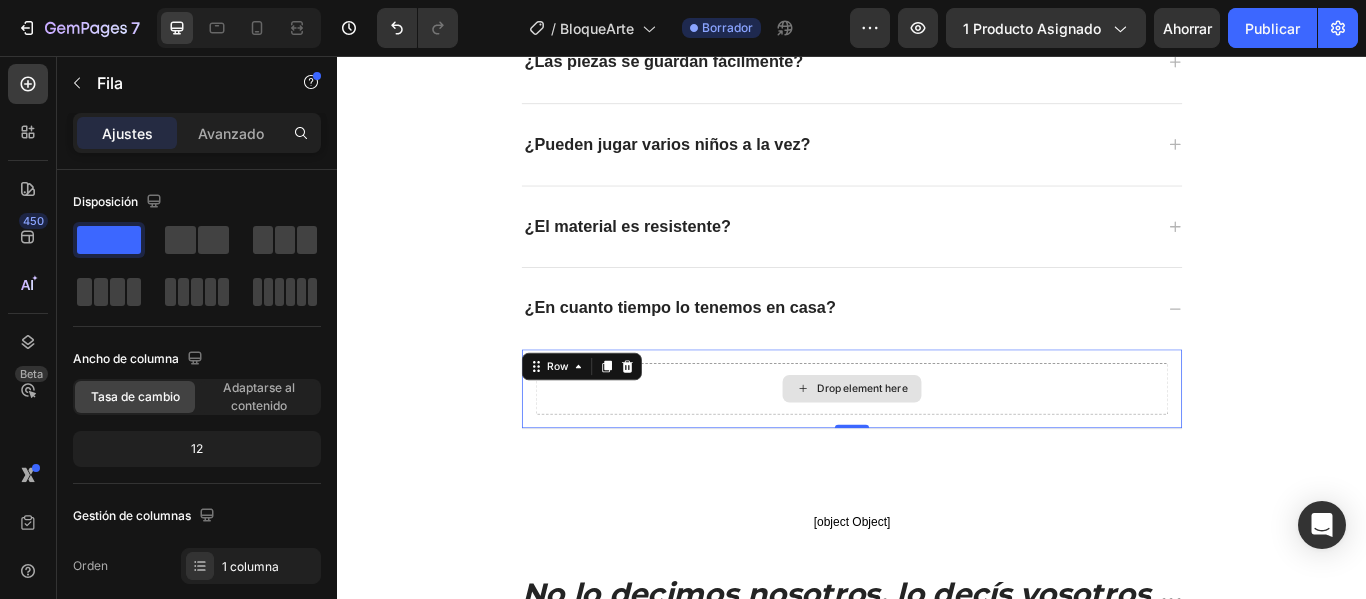 click on "Drop element here" at bounding box center (937, 444) 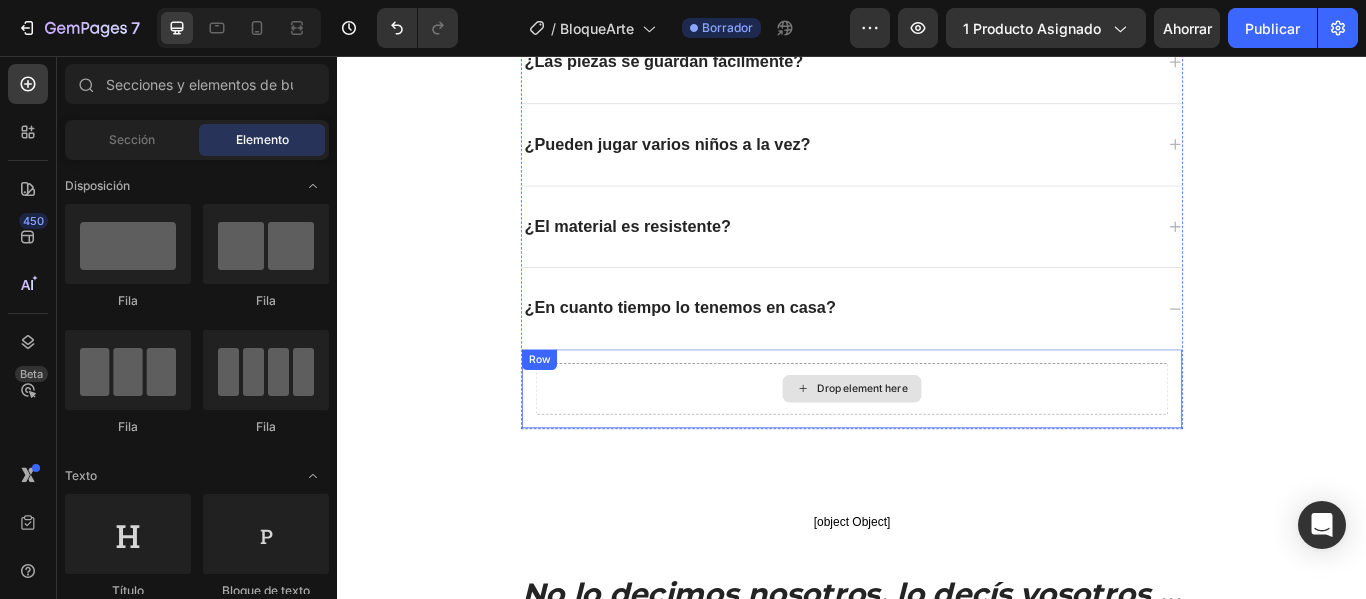 click on "Drop element here" at bounding box center [937, 444] 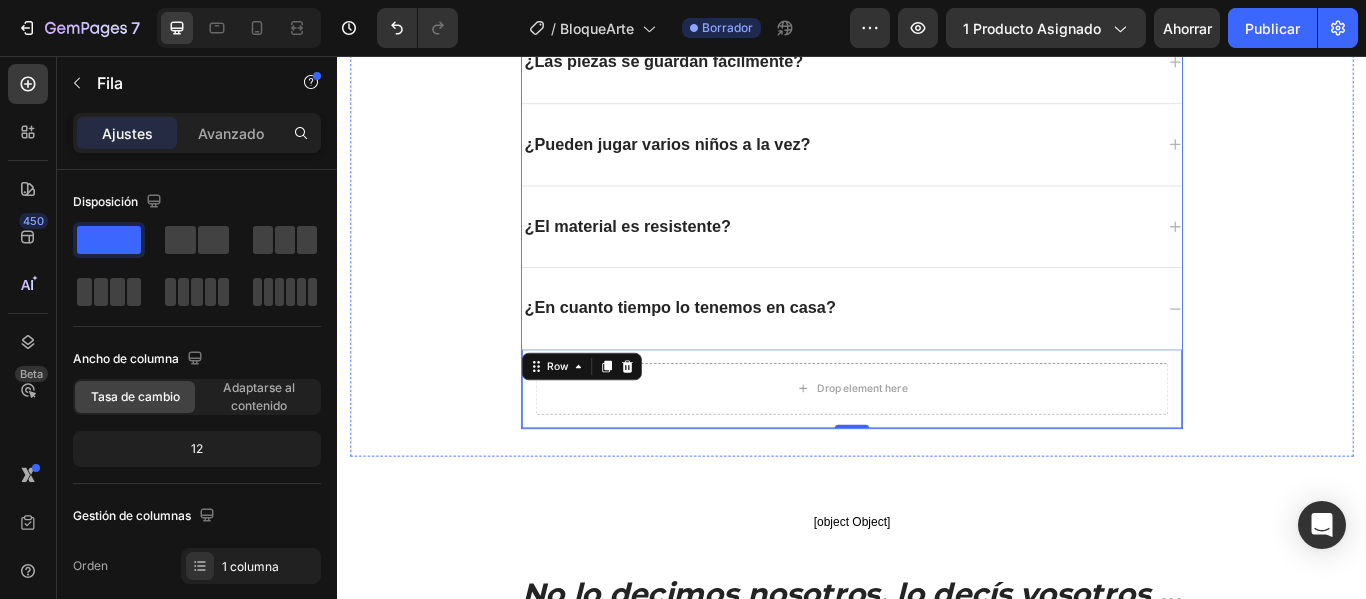 click on "¿El material es resistente?" at bounding box center (675, 255) 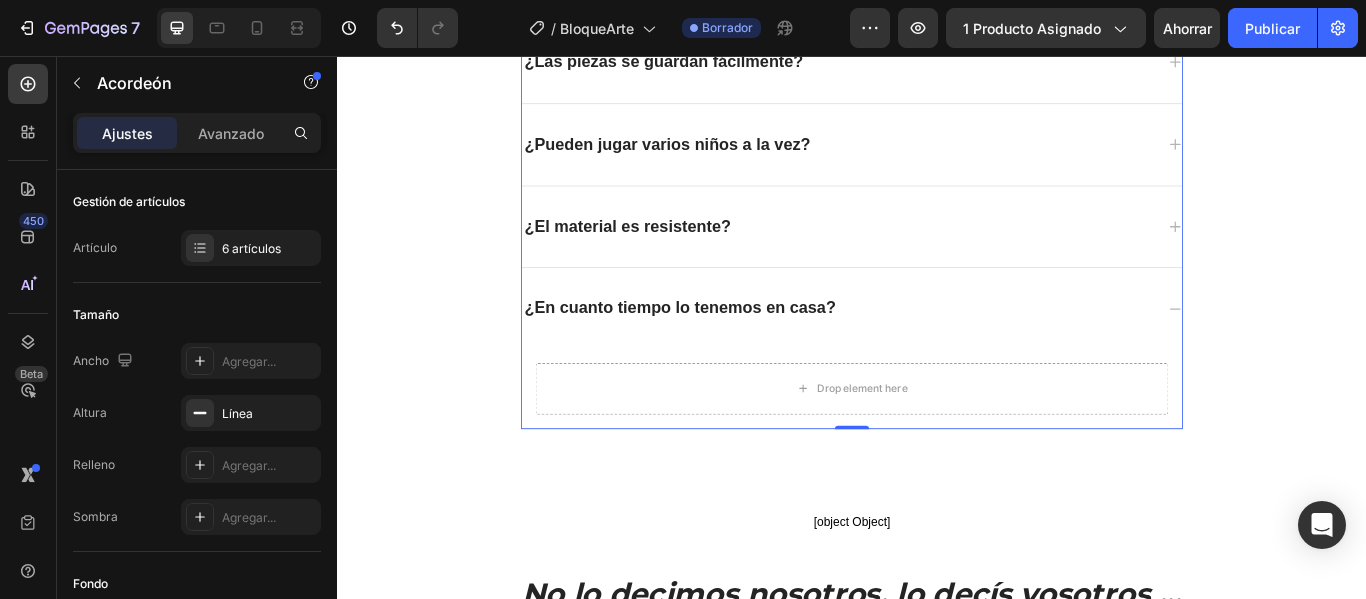 click on "¿El material es resistente?" at bounding box center [921, 255] 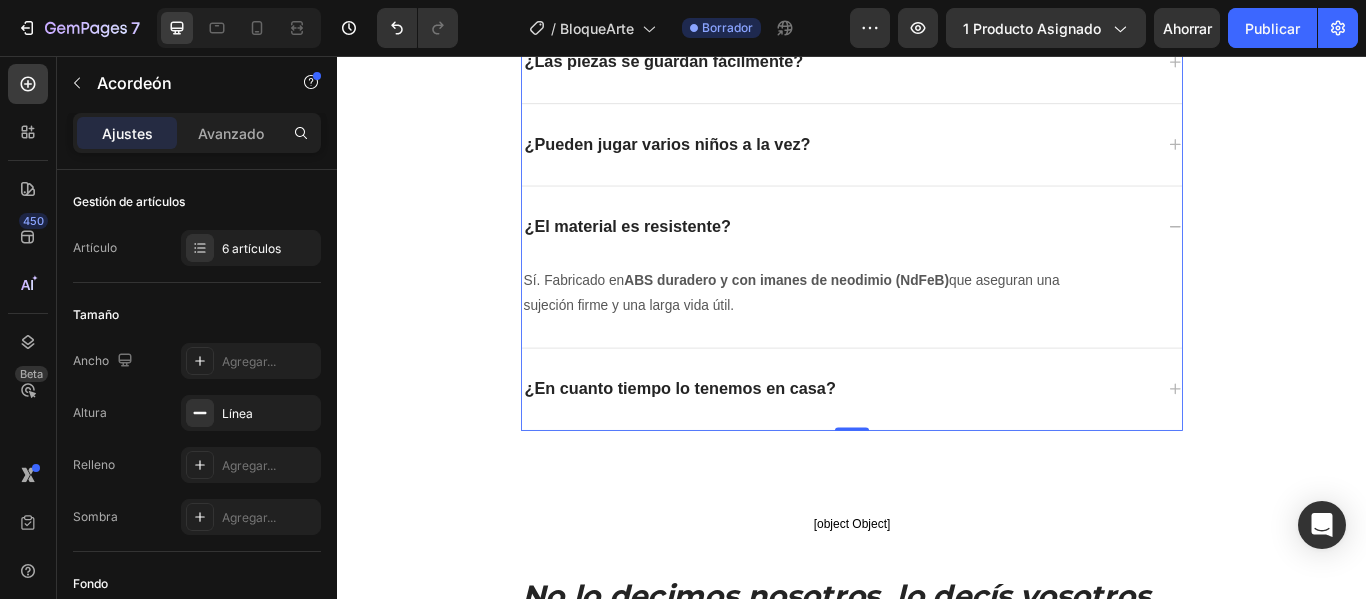 click on "¿El material es resistente?" at bounding box center [921, 255] 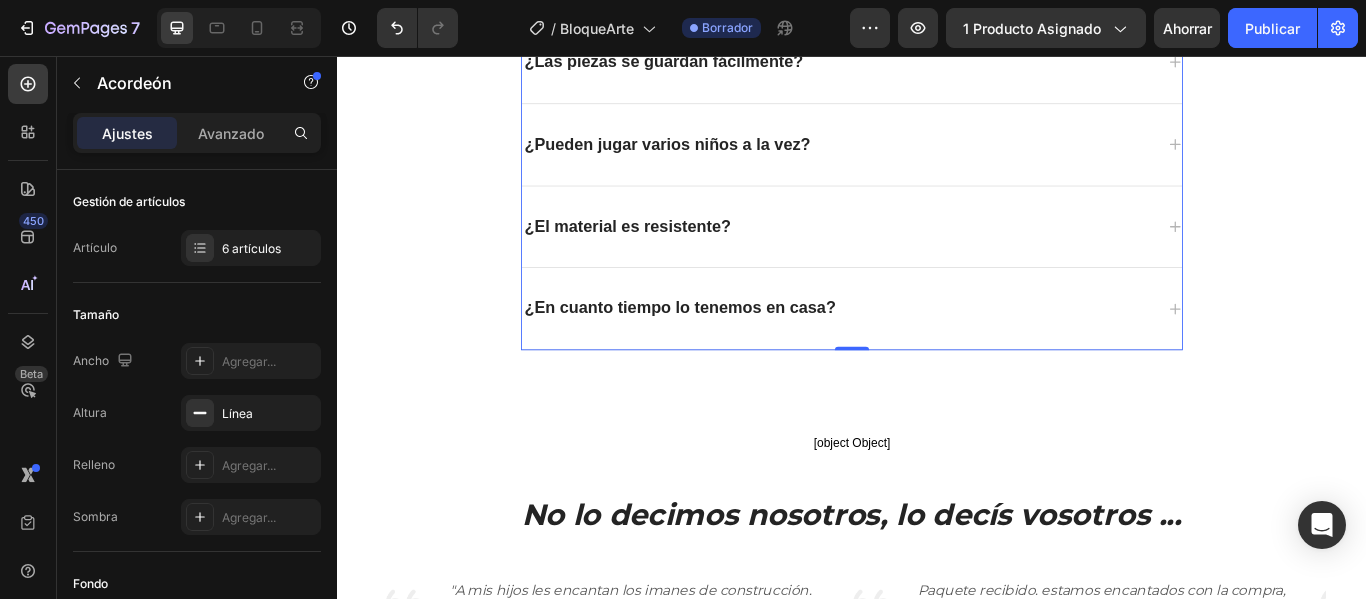 click on "¿En cuanto tiempo lo tenemos en casa?" at bounding box center (921, 350) 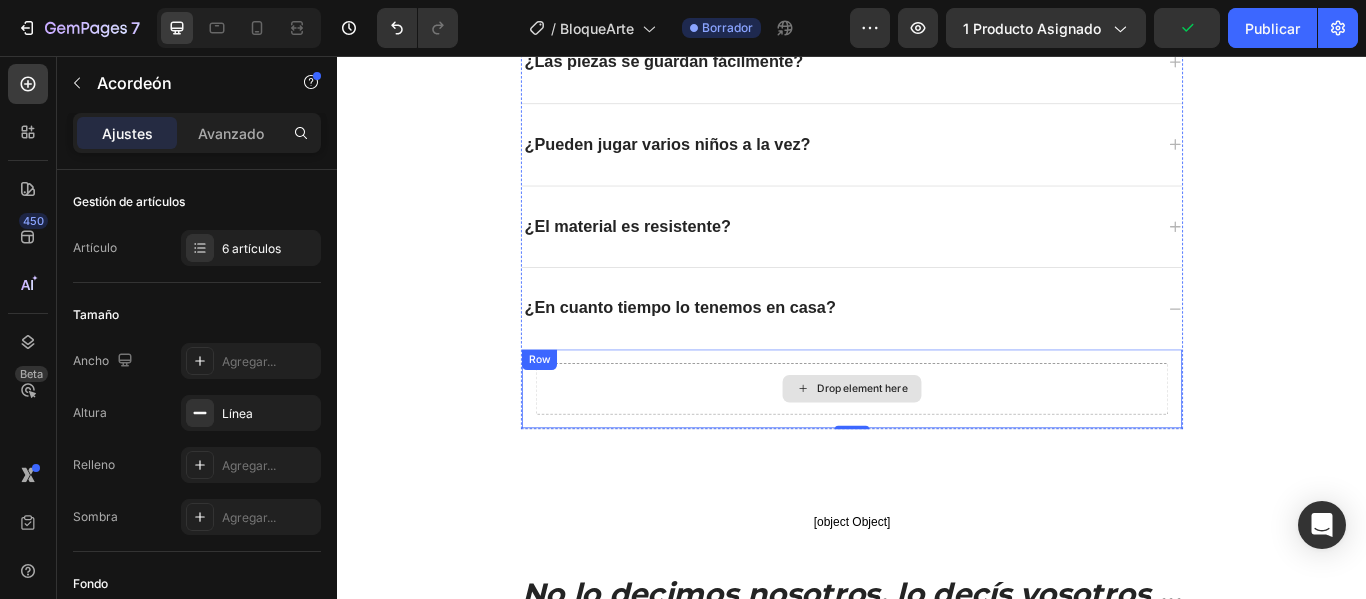 click on "Drop element here" at bounding box center (937, 444) 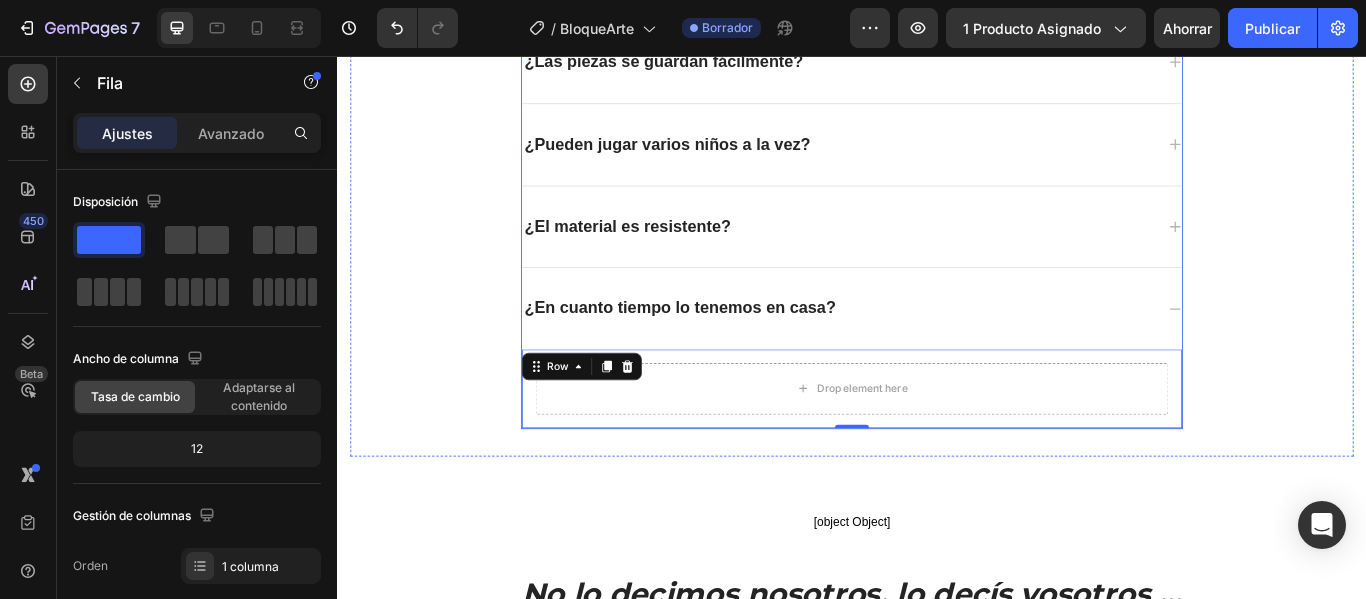 click on "¿El material es resistente?" at bounding box center (937, 255) 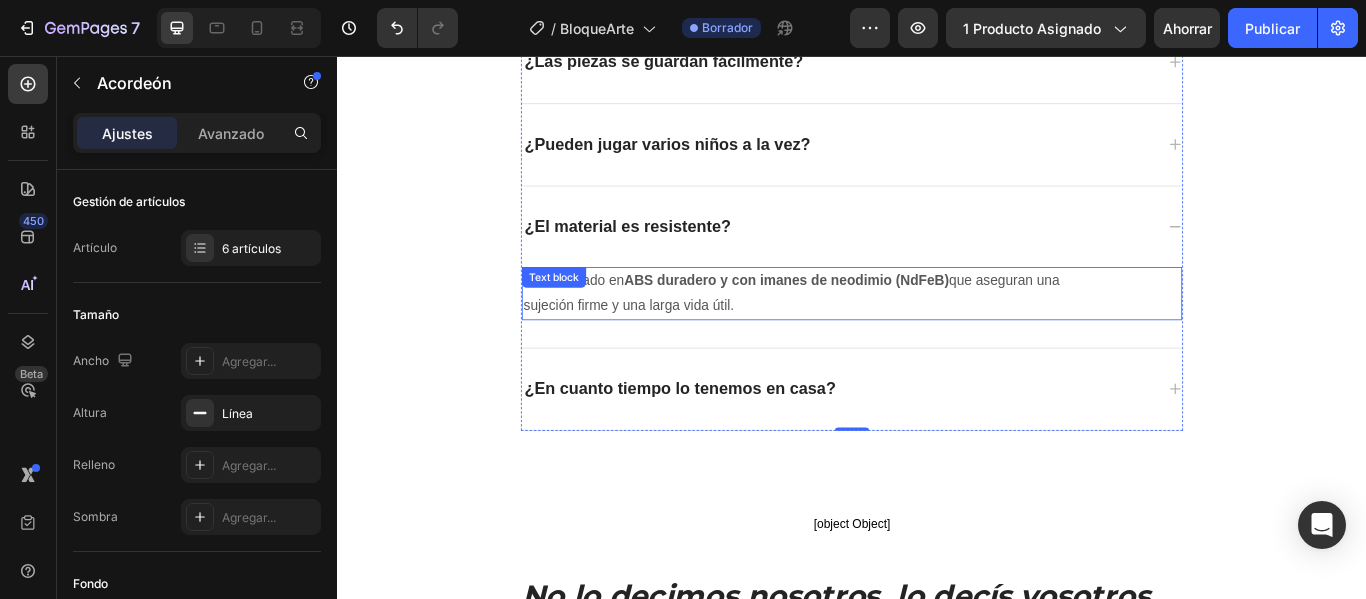 click on "Sí. Fabricado en ABS duradero y con imanes de neodimio (NdFeB) que aseguran una sujeción firme y una larga vida útil." at bounding box center (881, 333) 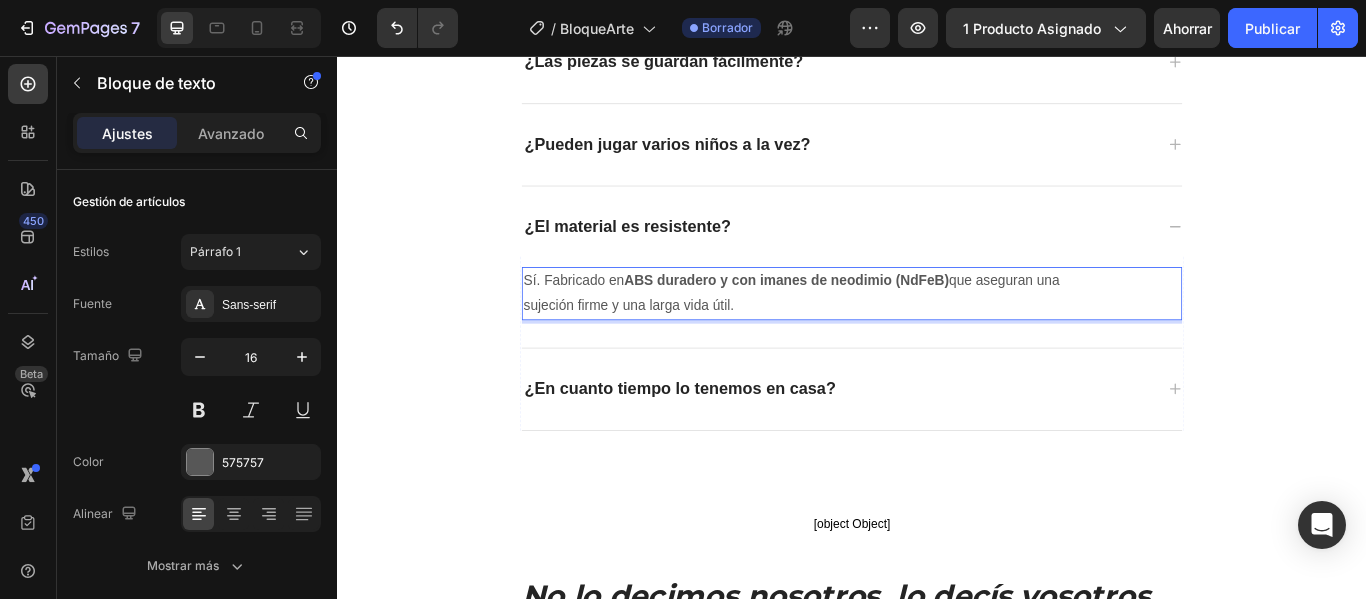 click on "Sí. Fabricado en ABS duradero y con imanes de neodimio (NdFeB) que aseguran una sujeción firme y una larga vida útil." at bounding box center (881, 333) 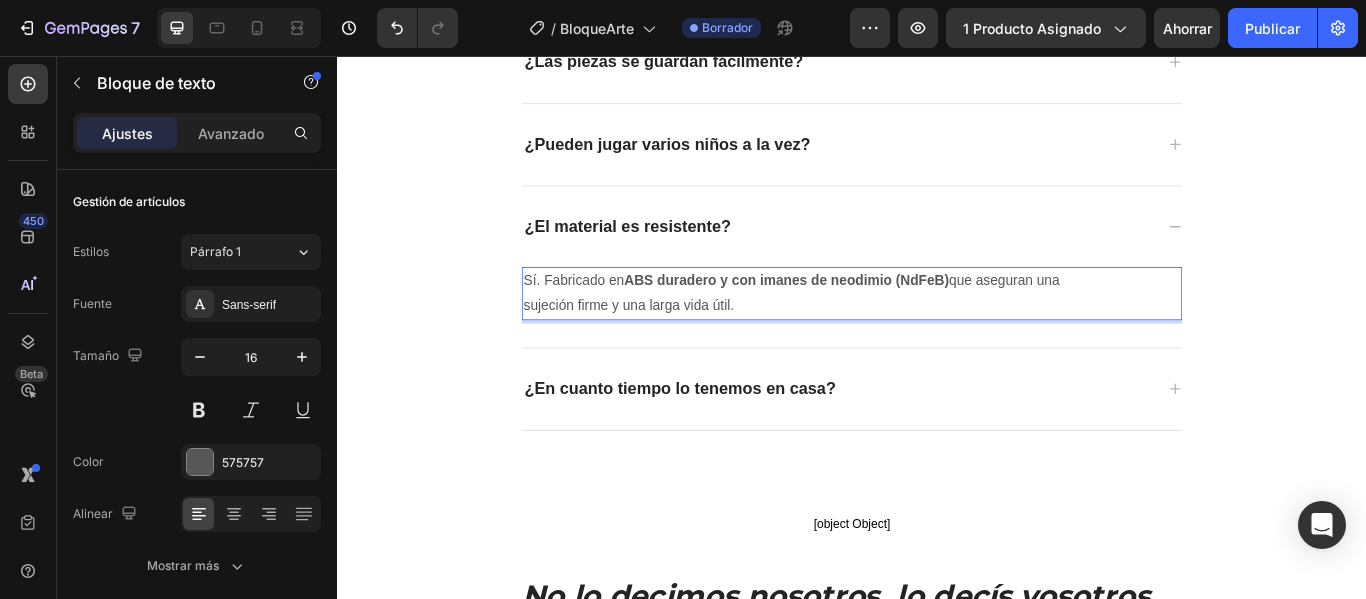 click on "Sí. Fabricado en ABS duradero y con imanes de neodimio (NdFeB) que aseguran una sujeción firme y una larga vida útil." at bounding box center (881, 333) 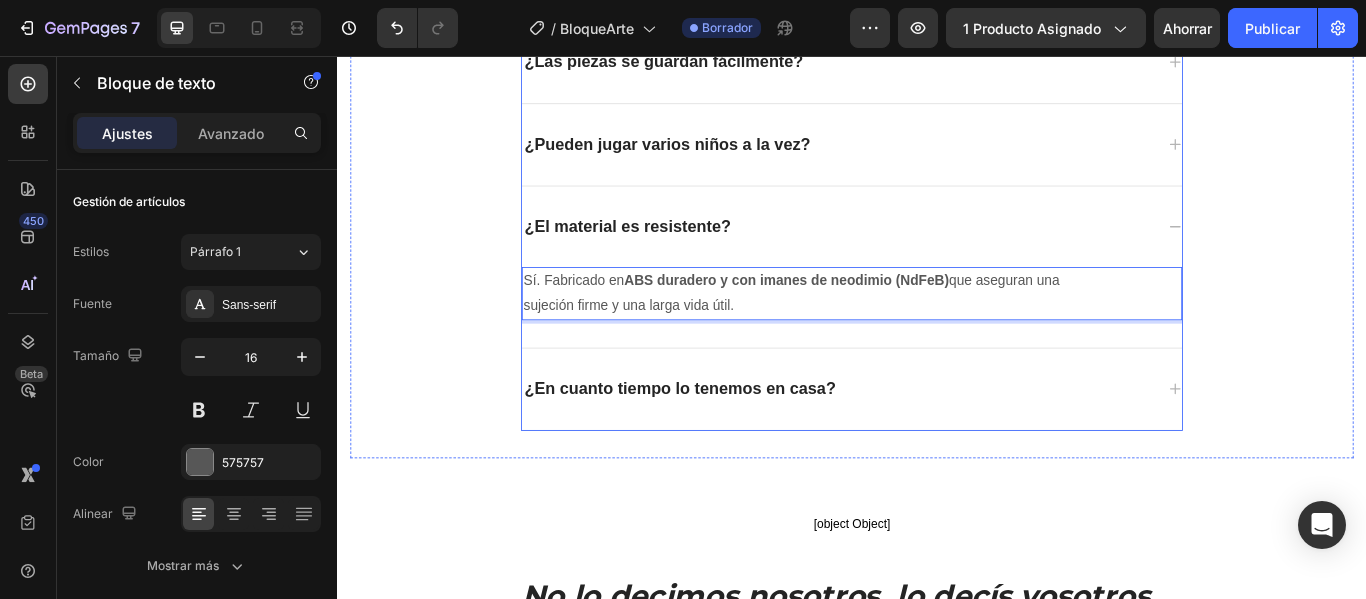 click on "¿El material es resistente?" at bounding box center [937, 255] 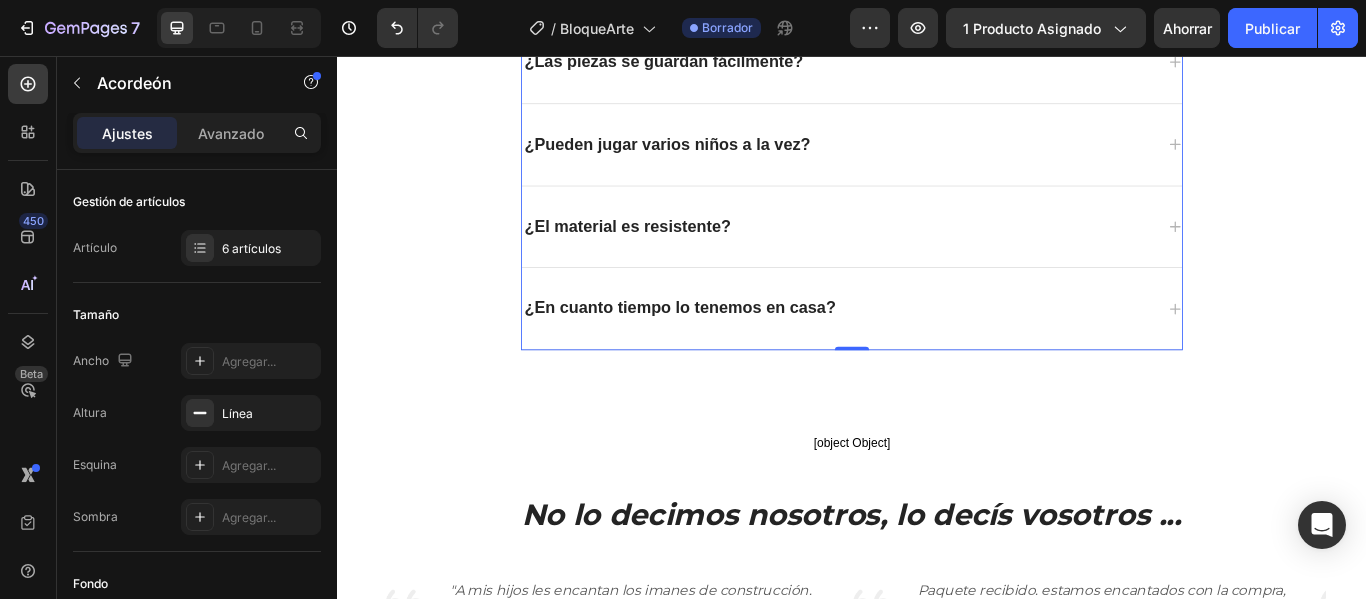 click on "¿El material es resistente?" at bounding box center (937, 255) 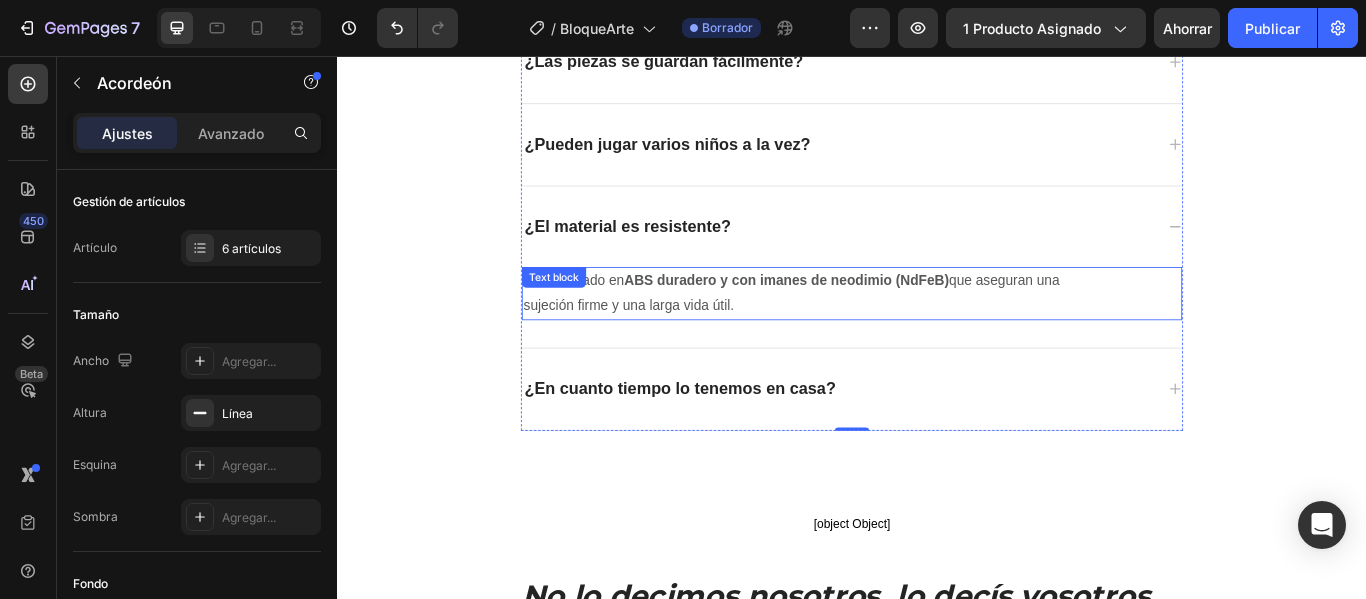 click on "Text block" at bounding box center [589, 314] 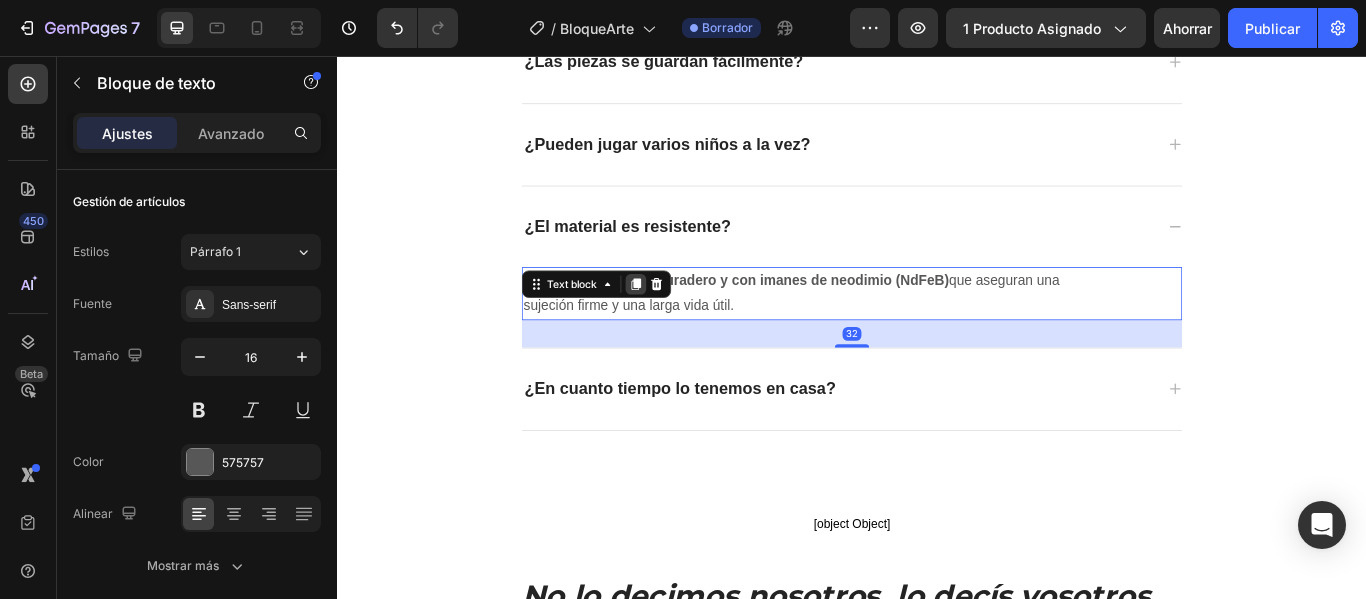 click 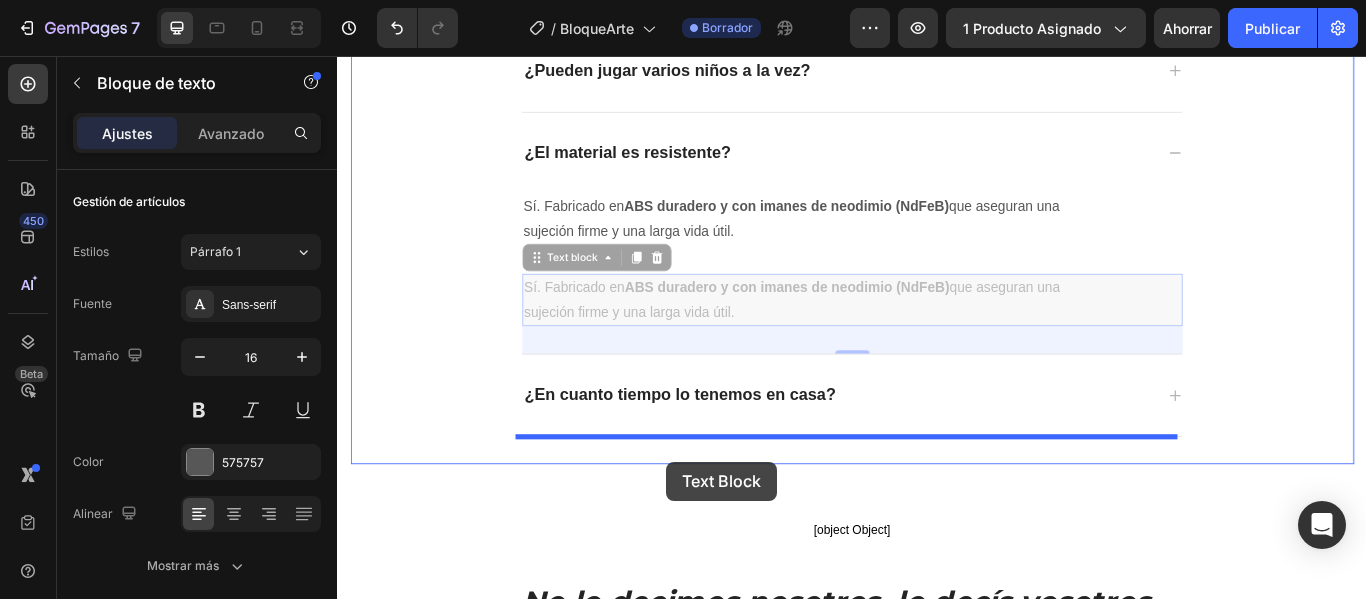 drag, startPoint x: 599, startPoint y: 377, endPoint x: 721, endPoint y: 529, distance: 194.9051 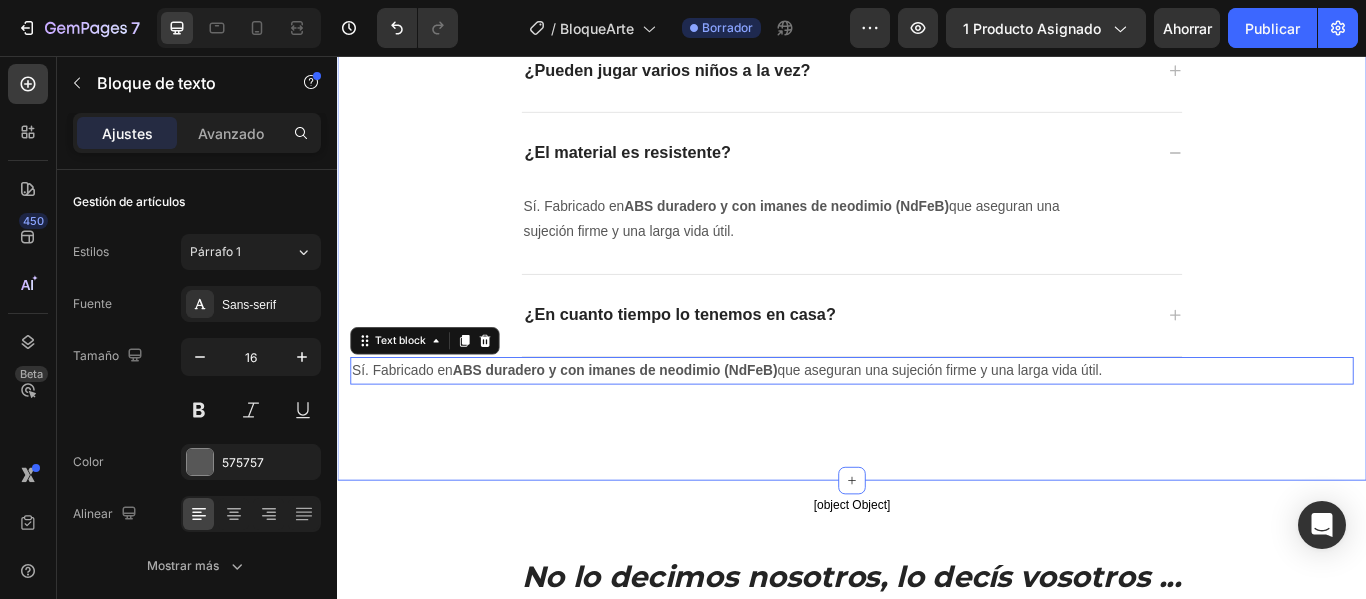 scroll, scrollTop: 3755, scrollLeft: 0, axis: vertical 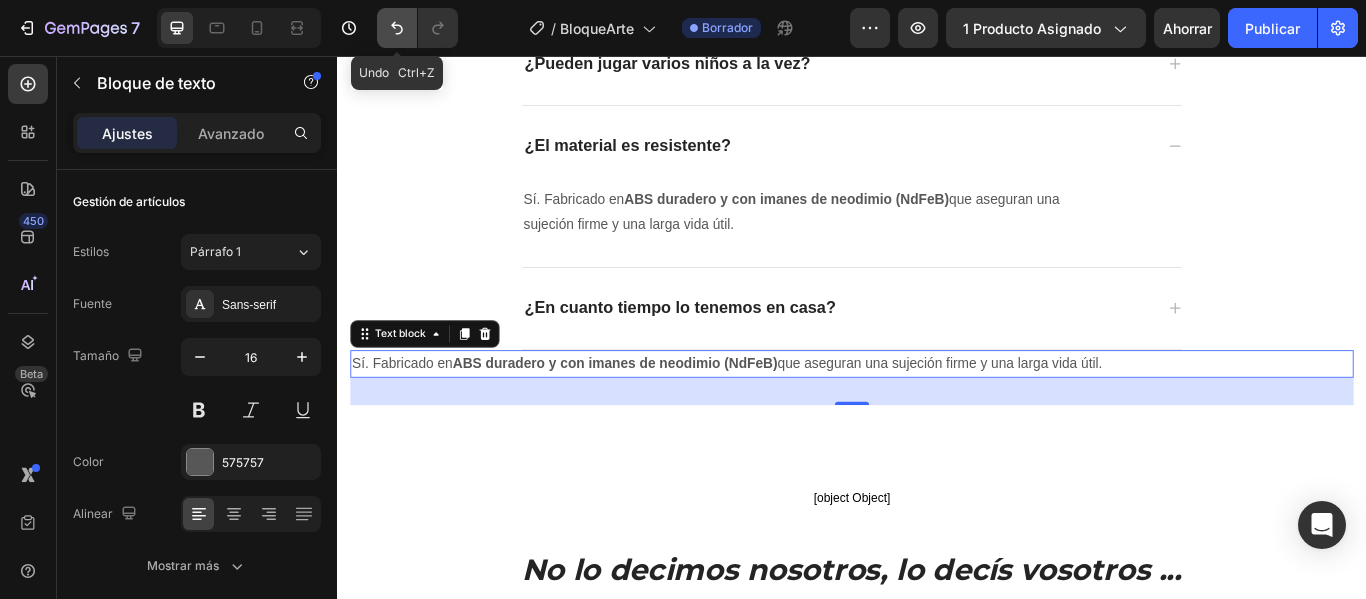 click 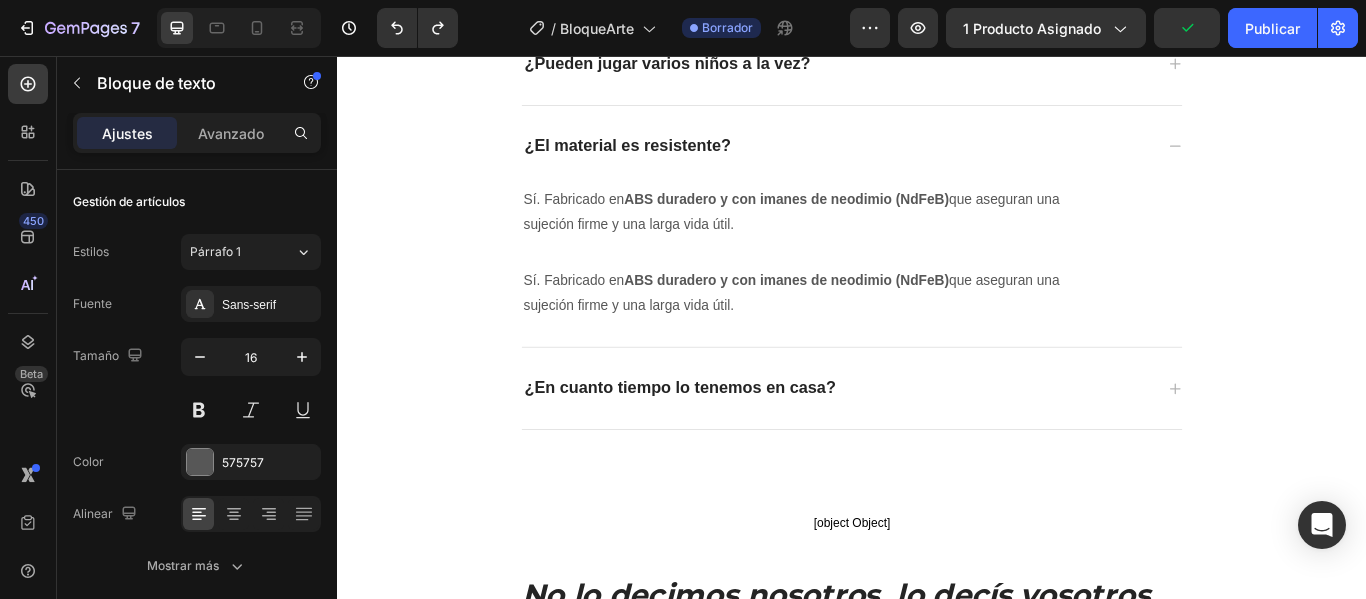 click on "Sí. Fabricado en ABS duradero y con imanes de neodimio (NdFeB) que aseguran una sujeción firme y una larga vida útil." at bounding box center (881, 333) 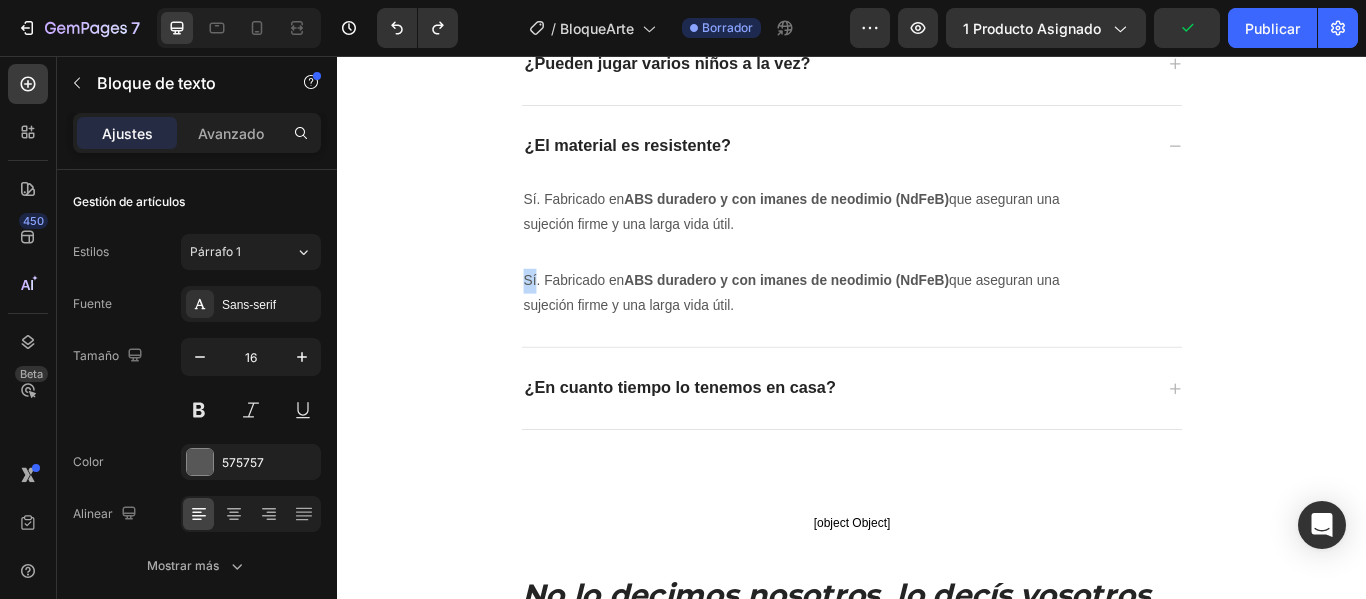 click on "Sí. Fabricado en ABS duradero y con imanes de neodimio (NdFeB) que aseguran una sujeción firme y una larga vida útil." at bounding box center (881, 333) 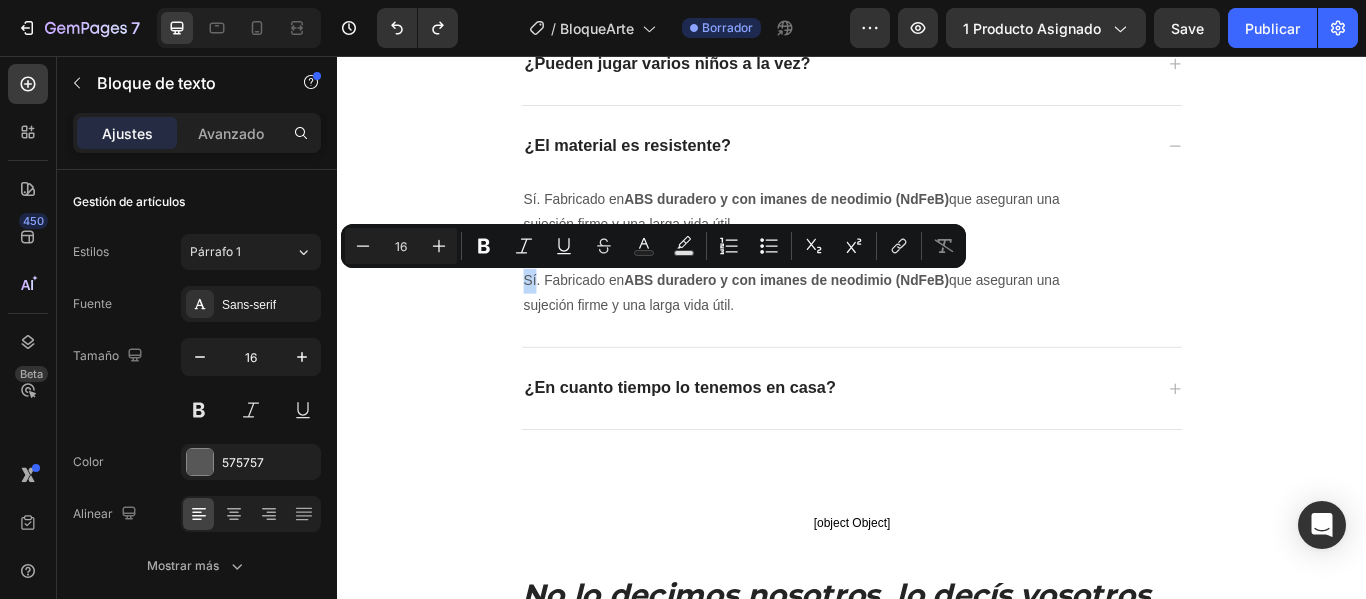 click on "Sí. Fabricado en ABS duradero y con imanes de neodimio (NdFeB) que aseguran una sujeción firme y una larga vida útil." at bounding box center (881, 333) 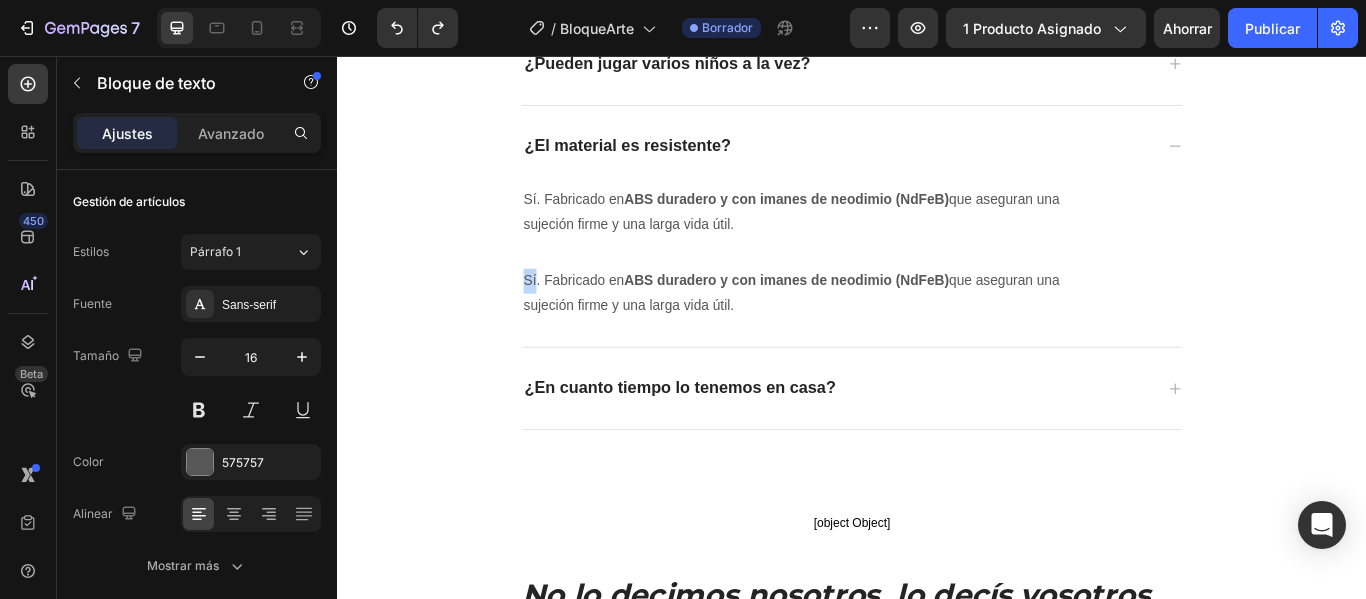 click on "Sí. Fabricado en ABS duradero y con imanes de neodimio (NdFeB) que aseguran una sujeción firme y una larga vida útil." at bounding box center [881, 333] 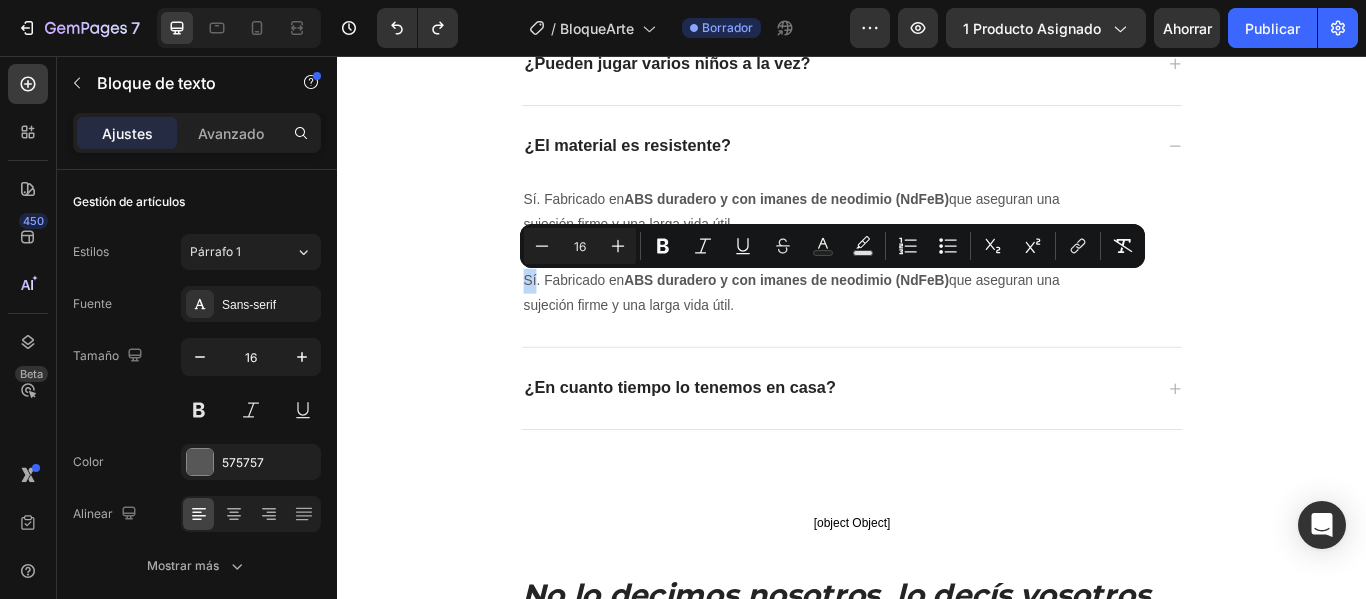 drag, startPoint x: 556, startPoint y: 314, endPoint x: 474, endPoint y: 338, distance: 85.44004 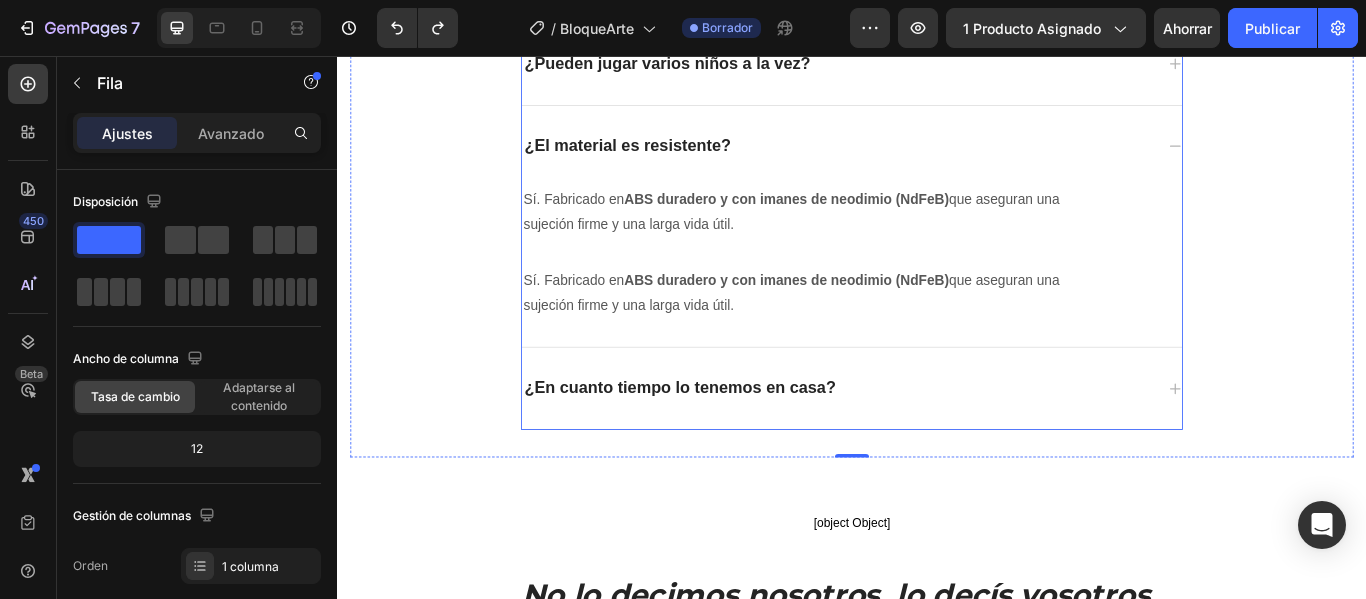 click 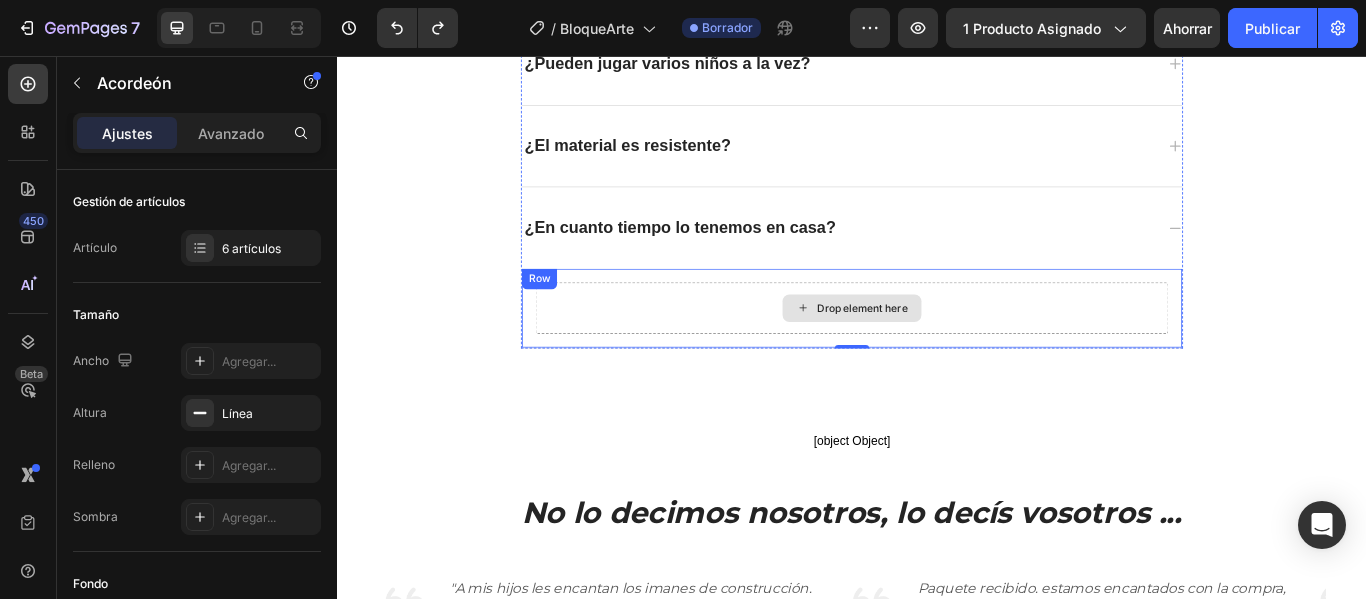 click on "Drop element here" at bounding box center [937, 350] 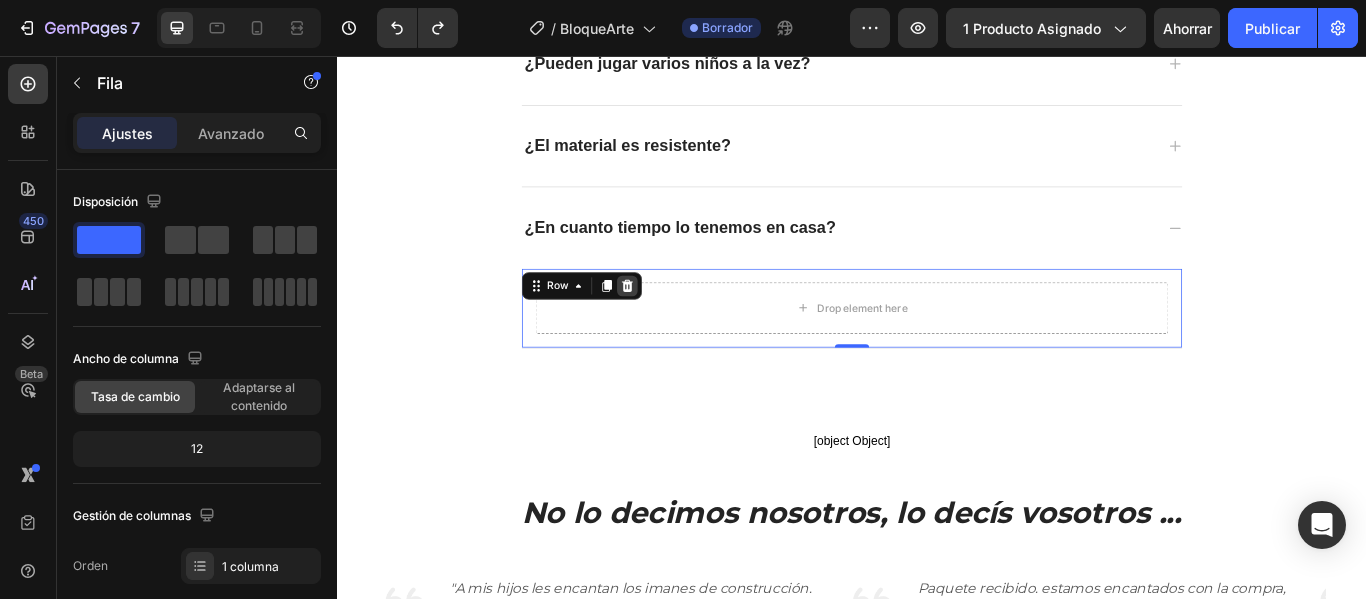 click 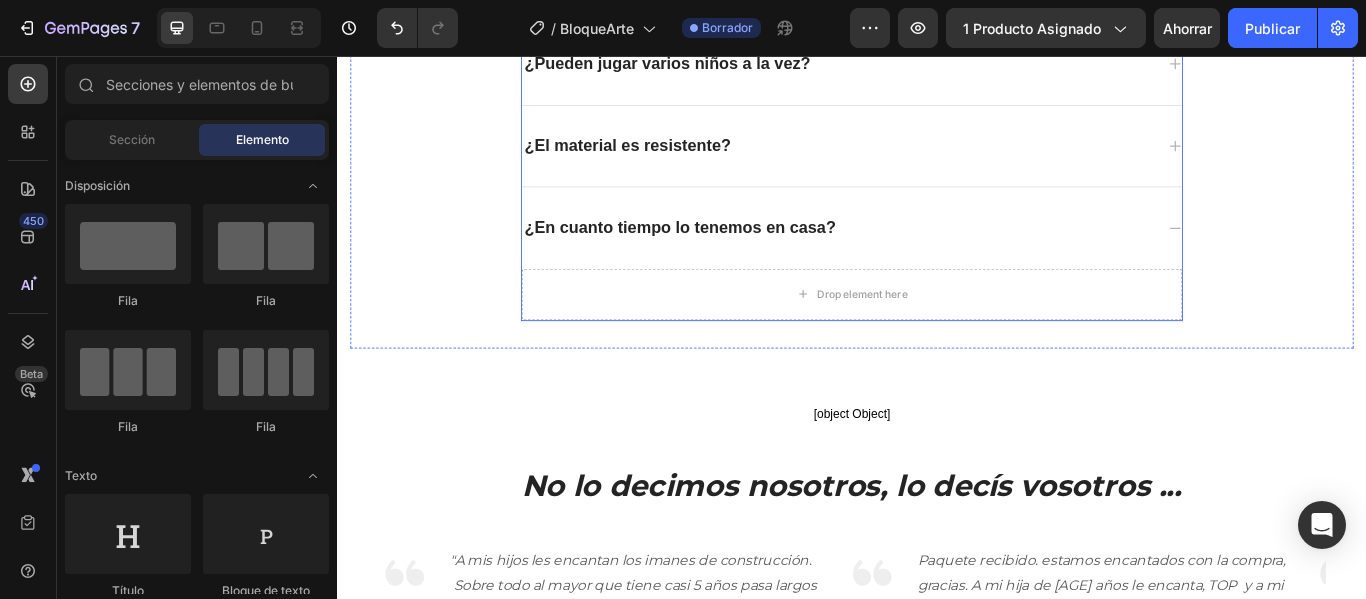 click on "¿En cuanto tiempo lo tenemos en casa?" at bounding box center [736, 256] 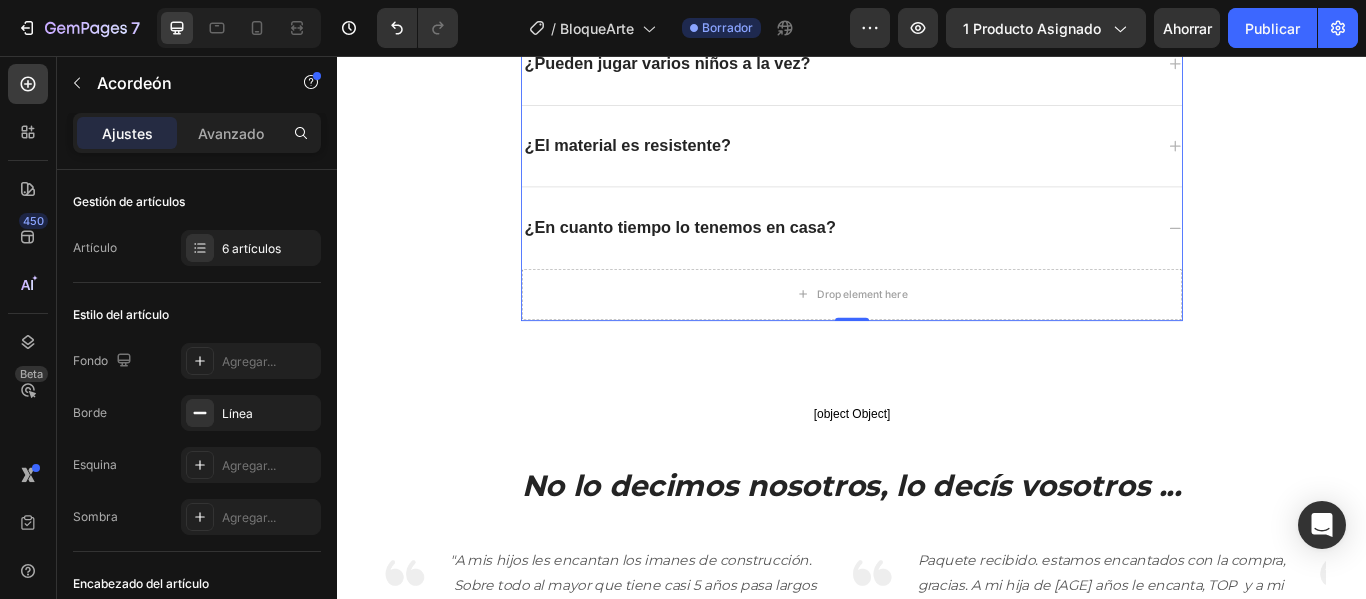 click on "¿El material es resistente?" at bounding box center (937, 161) 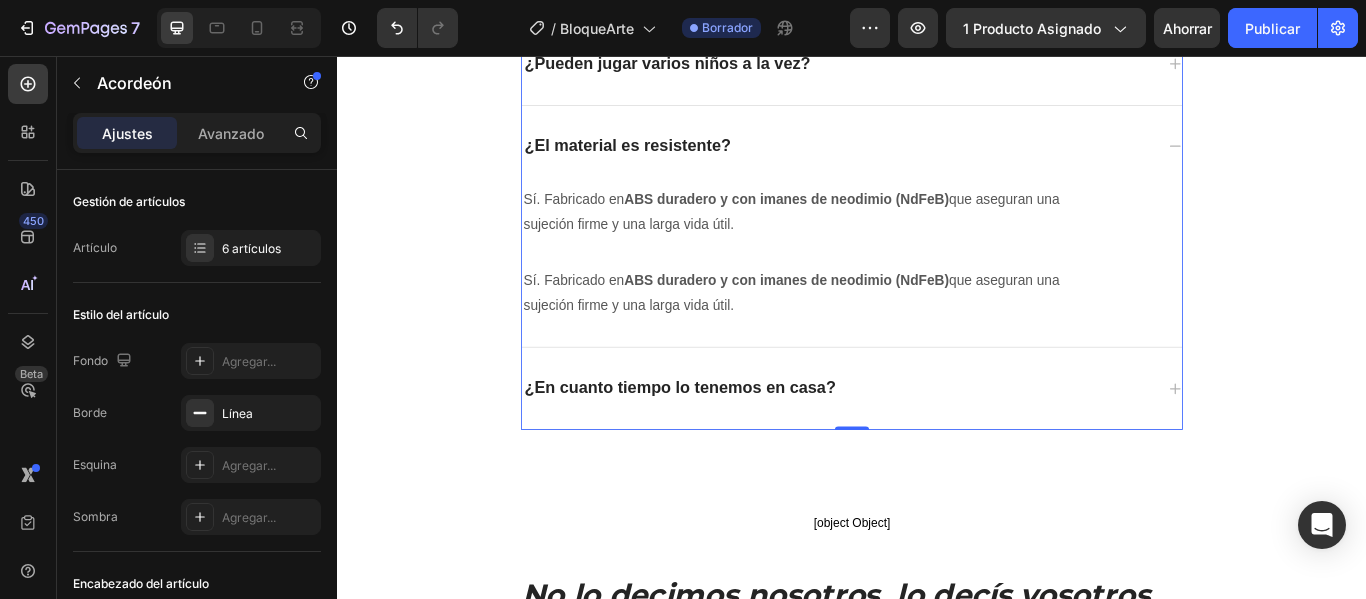 click on "¿El material es resistente?" at bounding box center (937, 161) 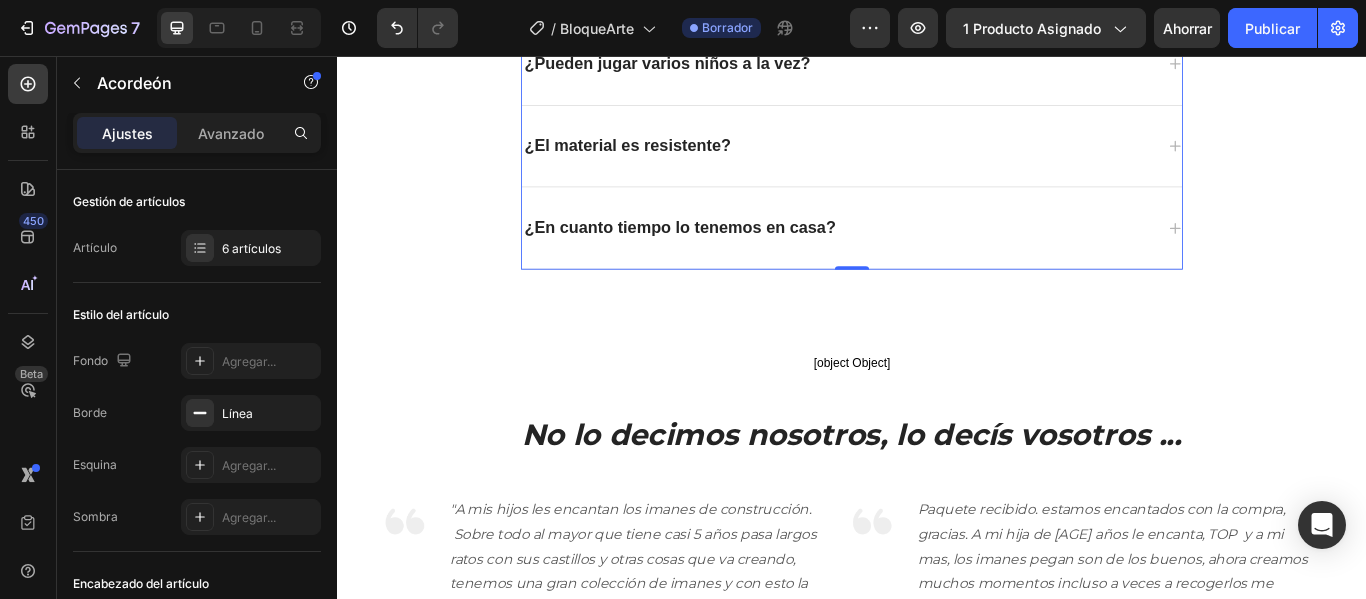 click on "¿El material es resistente?" at bounding box center (937, 161) 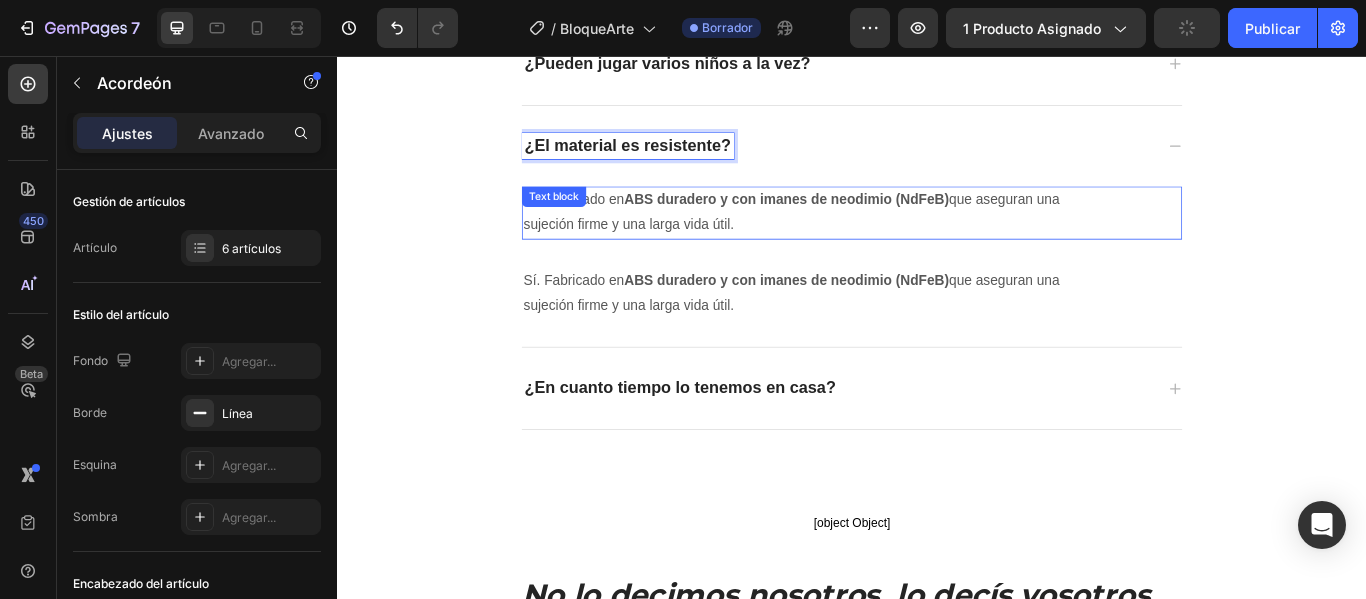 click on "Sí. Fabricado en ABS duradero y con imanes de neodimio (NdFeB) que aseguran una sujeción firme y una larga vida útil." at bounding box center (881, 239) 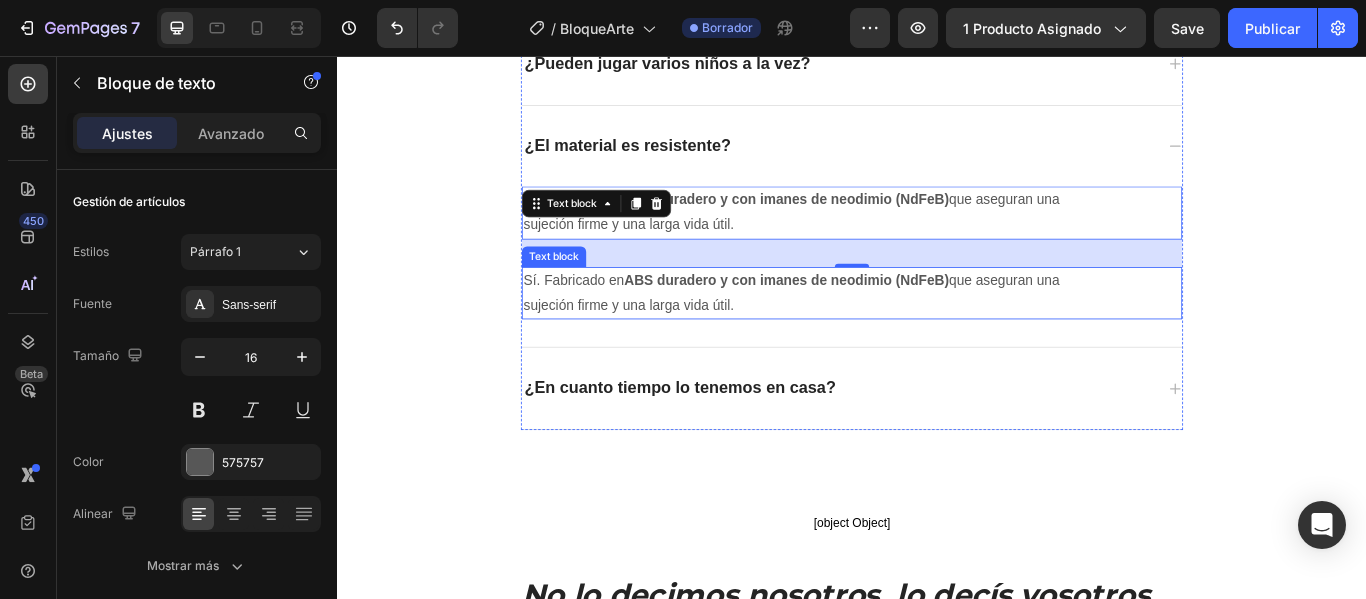 click on "Sí. Fabricado en ABS duradero y con imanes de neodimio (NdFeB) que aseguran una sujeción firme y una larga vida útil." at bounding box center (881, 333) 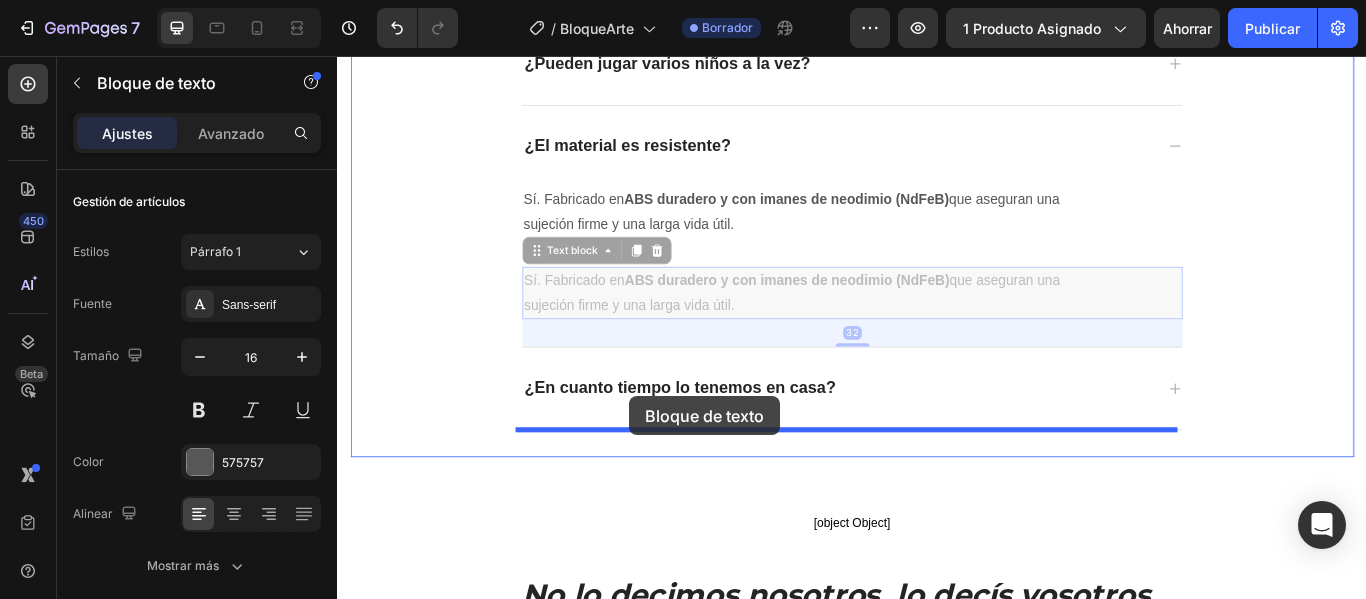 drag, startPoint x: 600, startPoint y: 290, endPoint x: 678, endPoint y: 453, distance: 180.70142 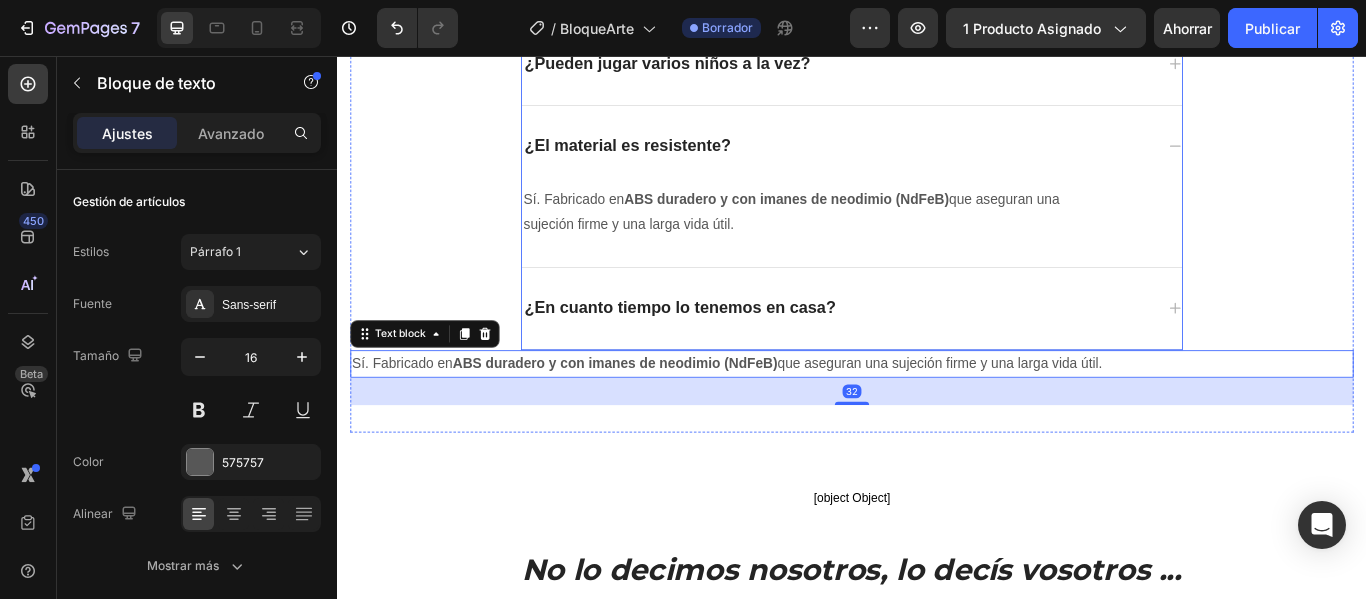 click 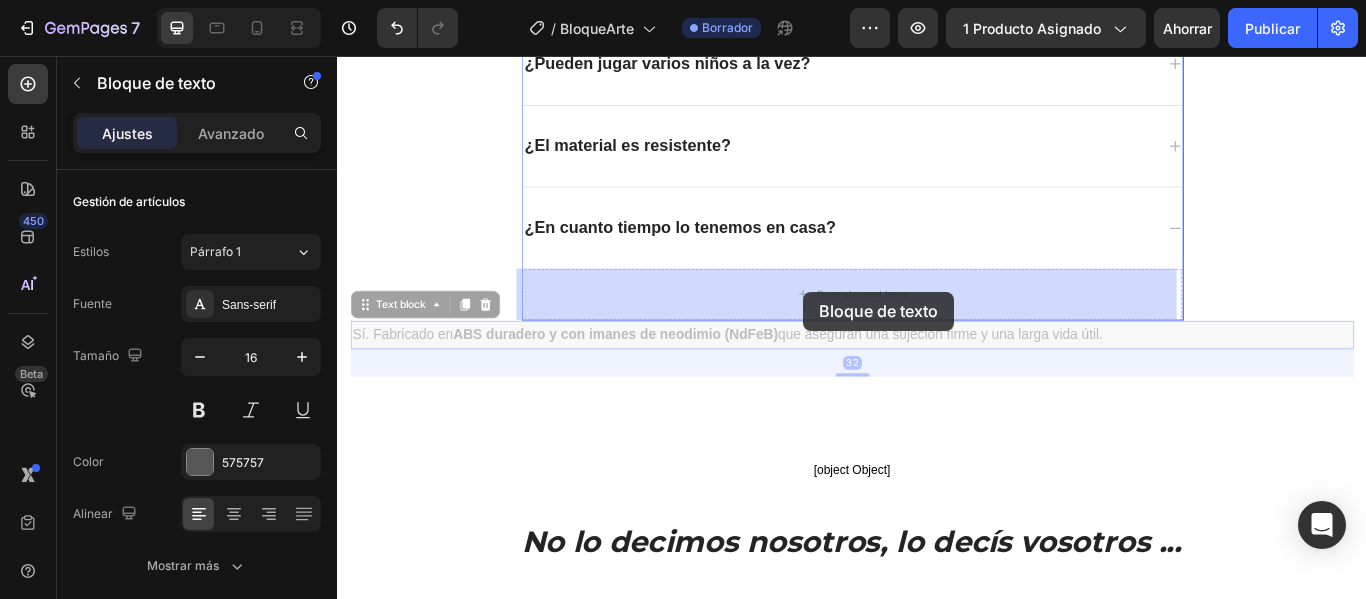 drag, startPoint x: 451, startPoint y: 387, endPoint x: 880, endPoint y: 330, distance: 432.77014 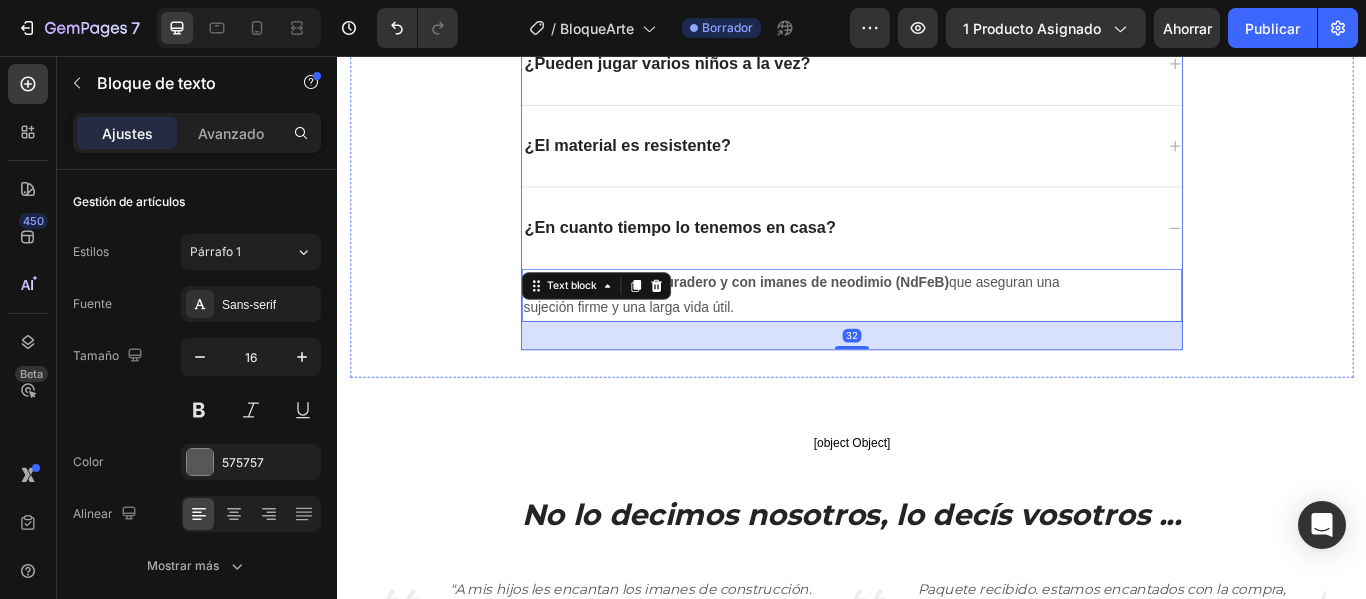 click 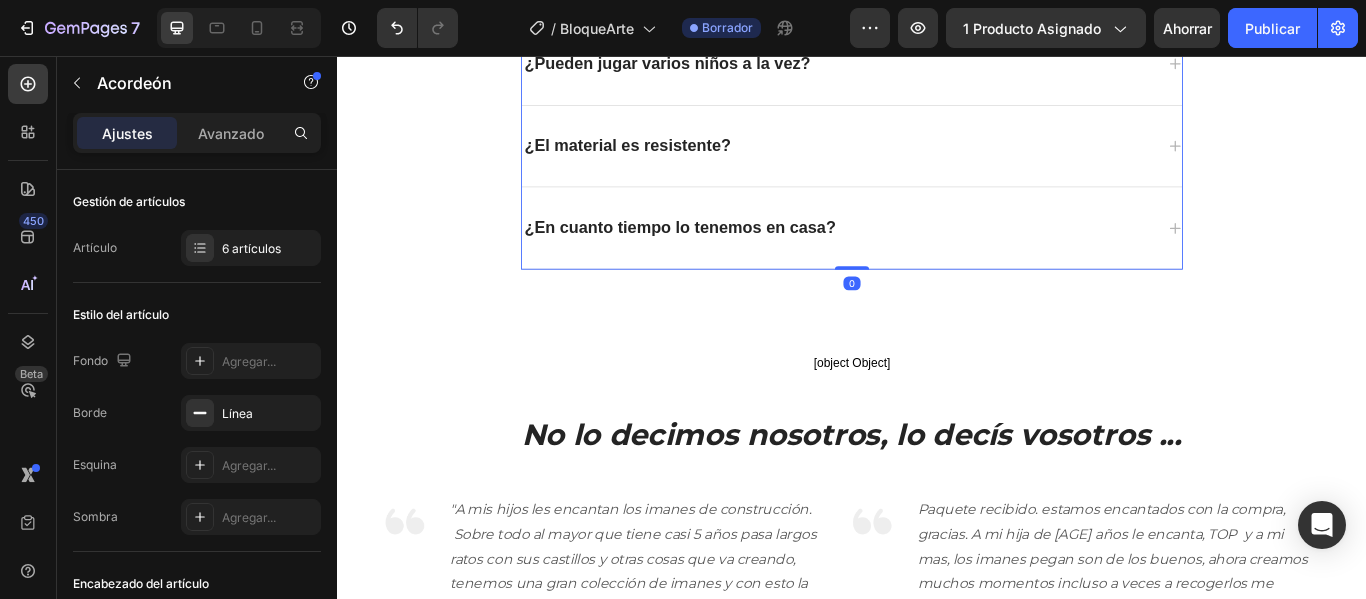 click 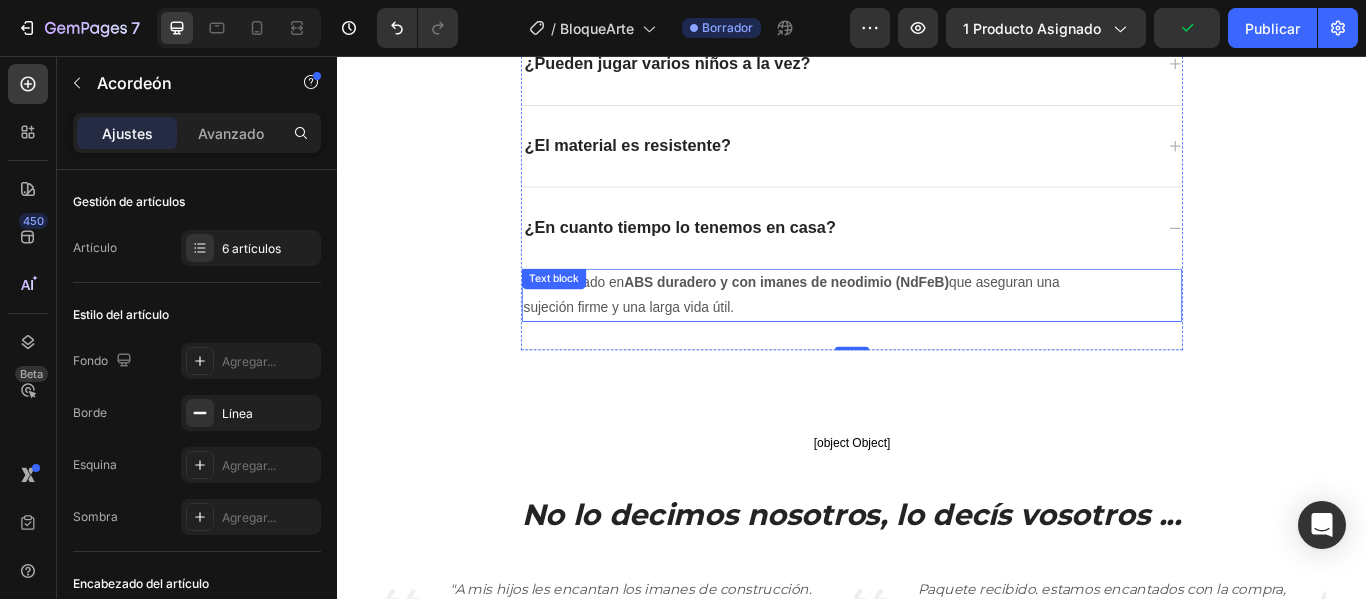 click on "Sí. Fabricado en ABS duradero y con imanes de neodimio (NdFeB) que aseguran una sujeción firme y una larga vida útil." at bounding box center (881, 335) 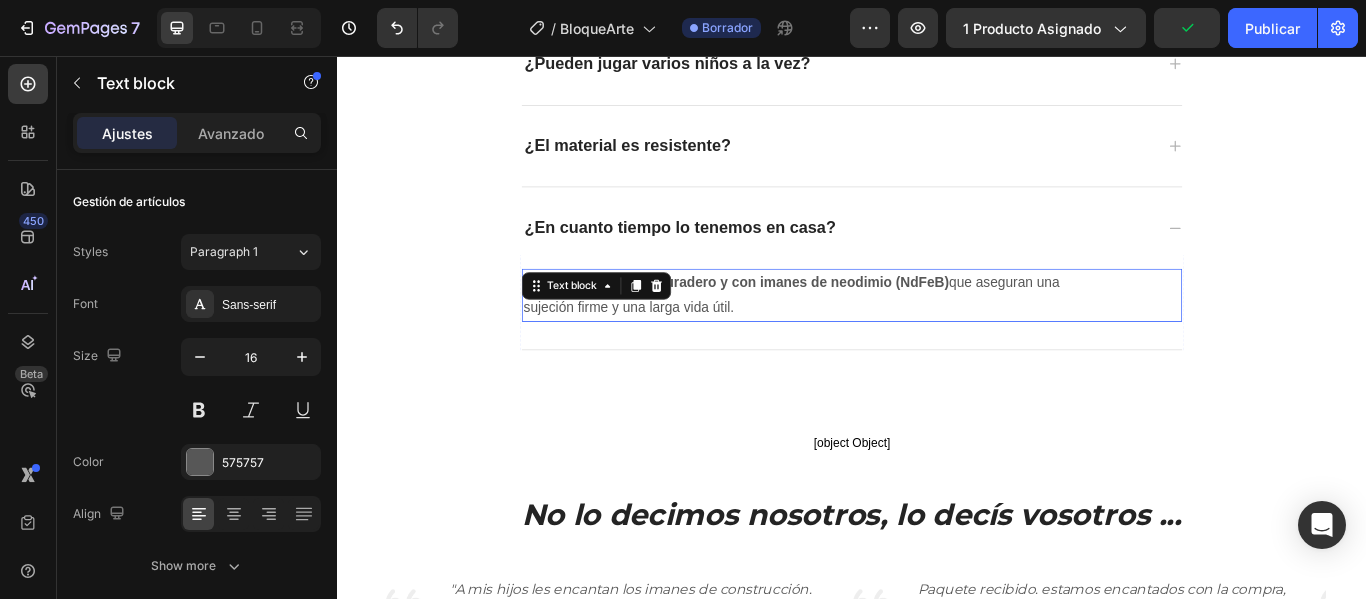 click on "Sí. Fabricado en ABS duradero y con imanes de neodimio (NdFeB) que aseguran una sujeción firme y una larga vida útil." at bounding box center (881, 335) 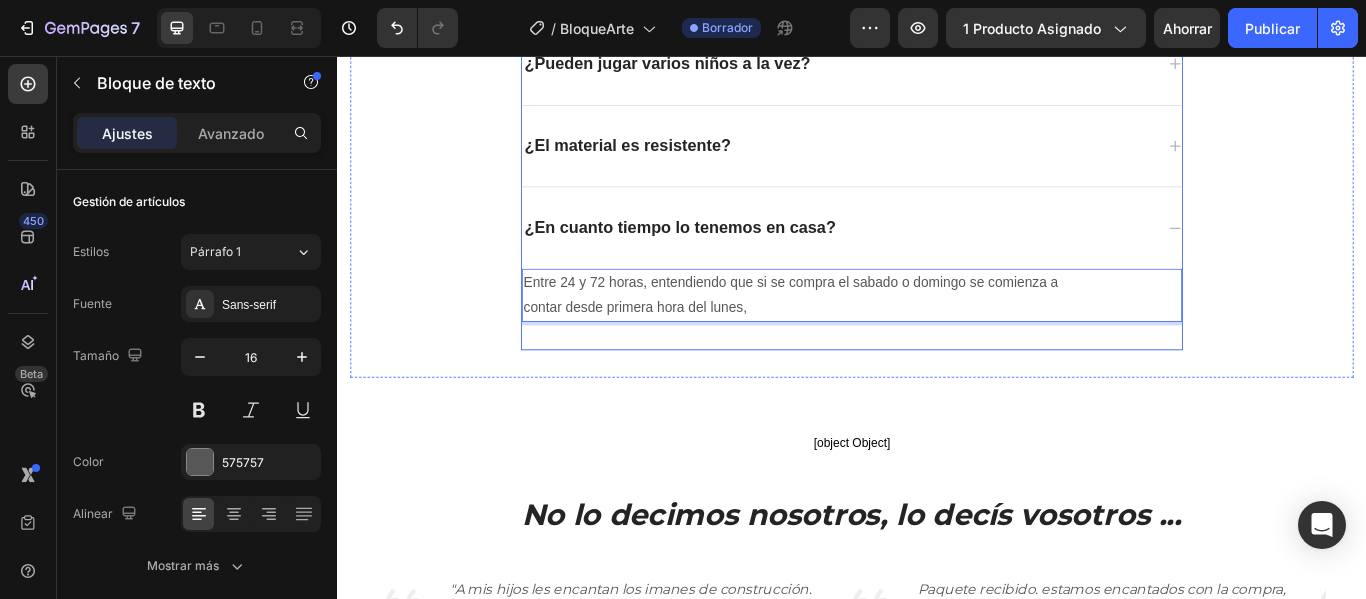 click on "¿En cuanto tiempo lo tenemos en casa?" at bounding box center (937, 256) 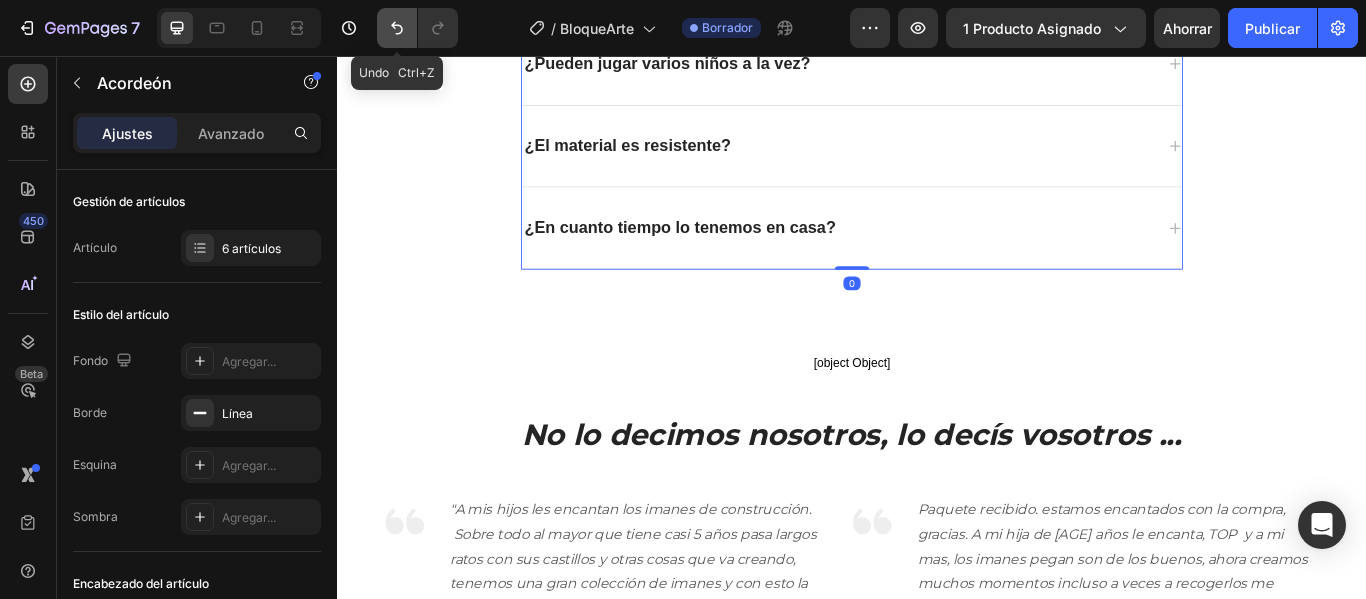 click 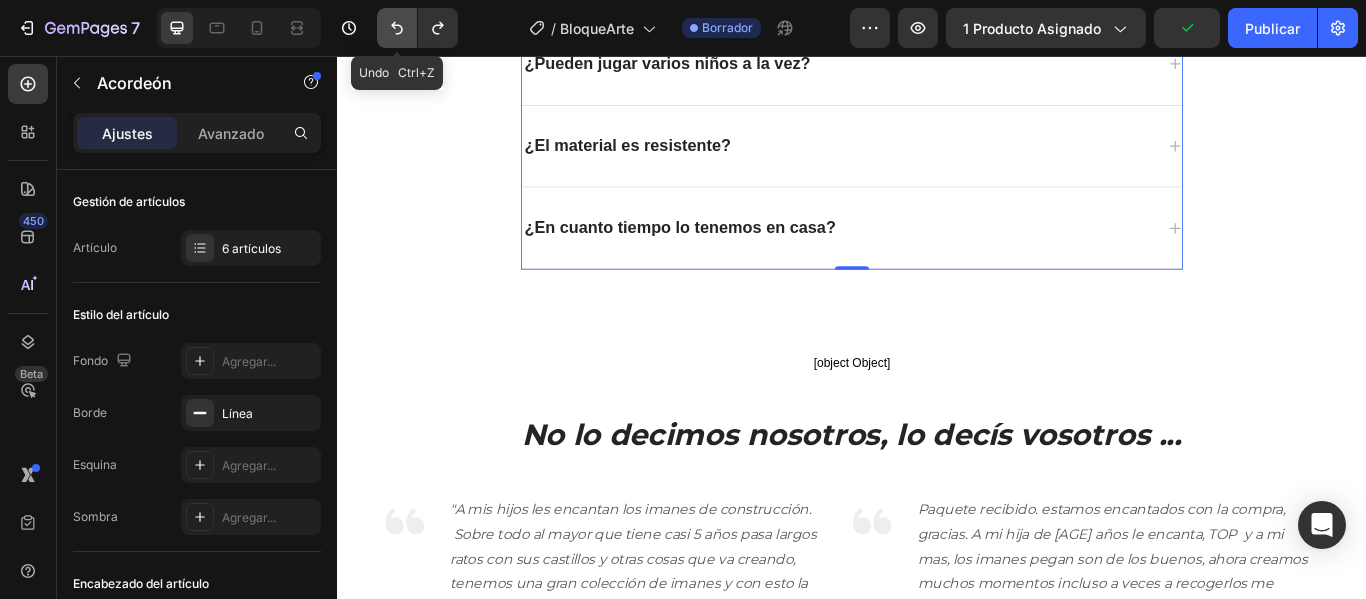 click 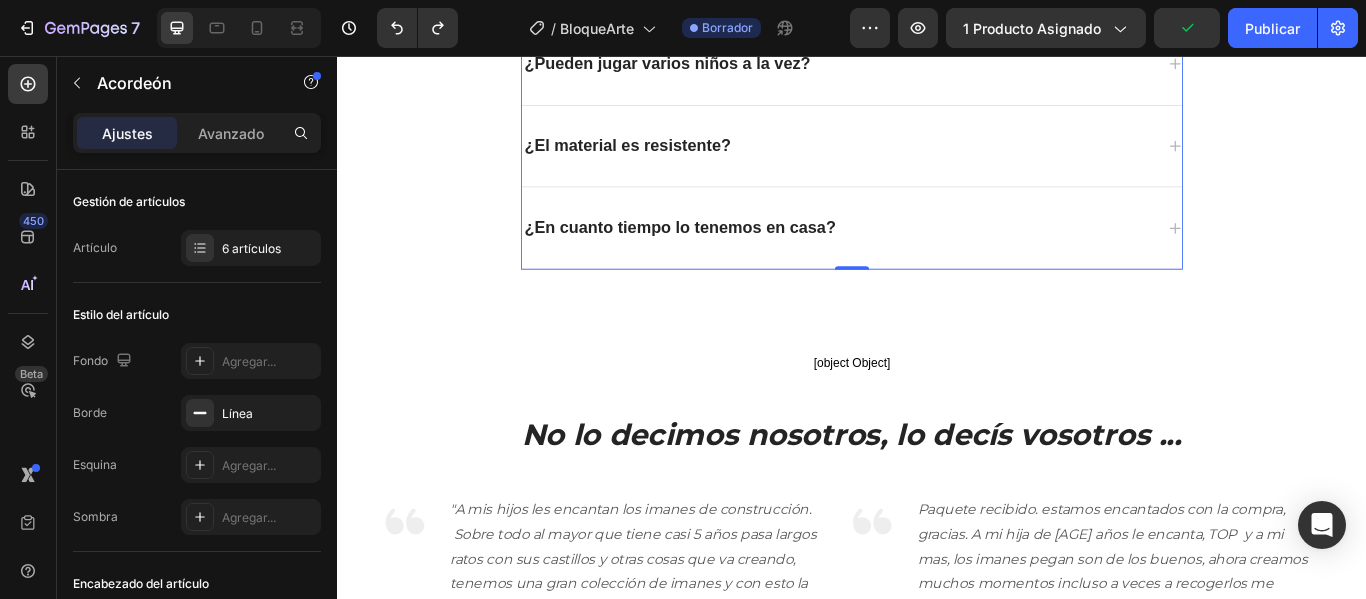 click on "¿En cuanto tiempo lo tenemos en casa?" at bounding box center (921, 256) 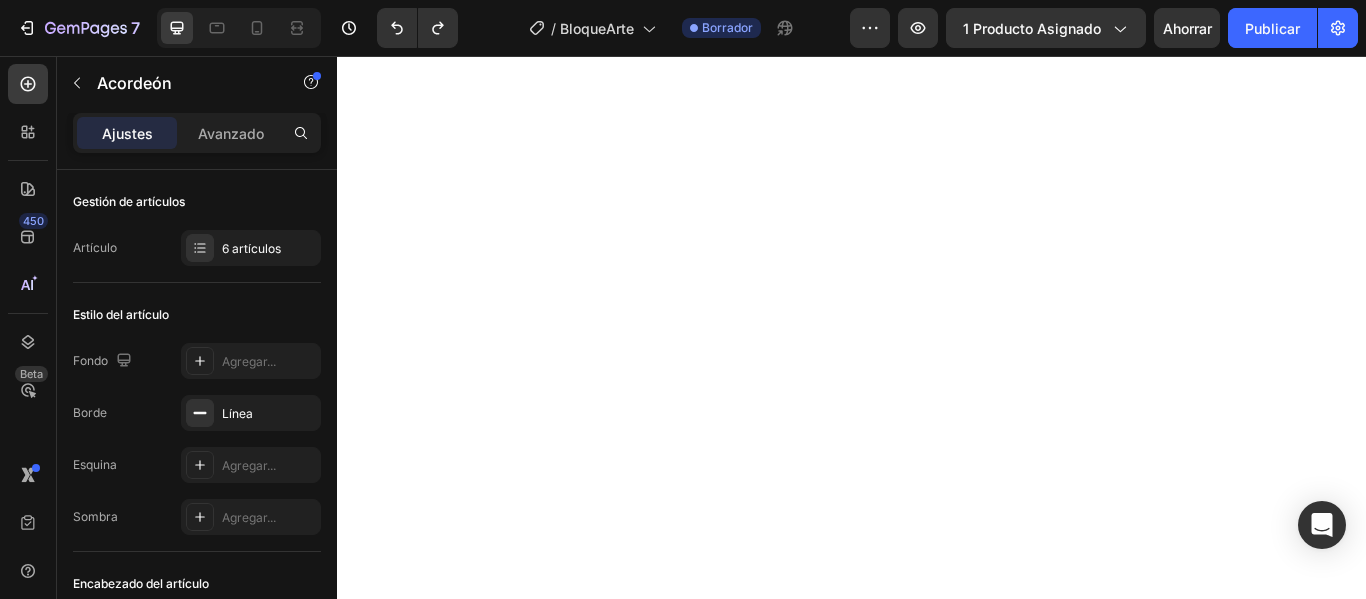 scroll, scrollTop: 0, scrollLeft: 0, axis: both 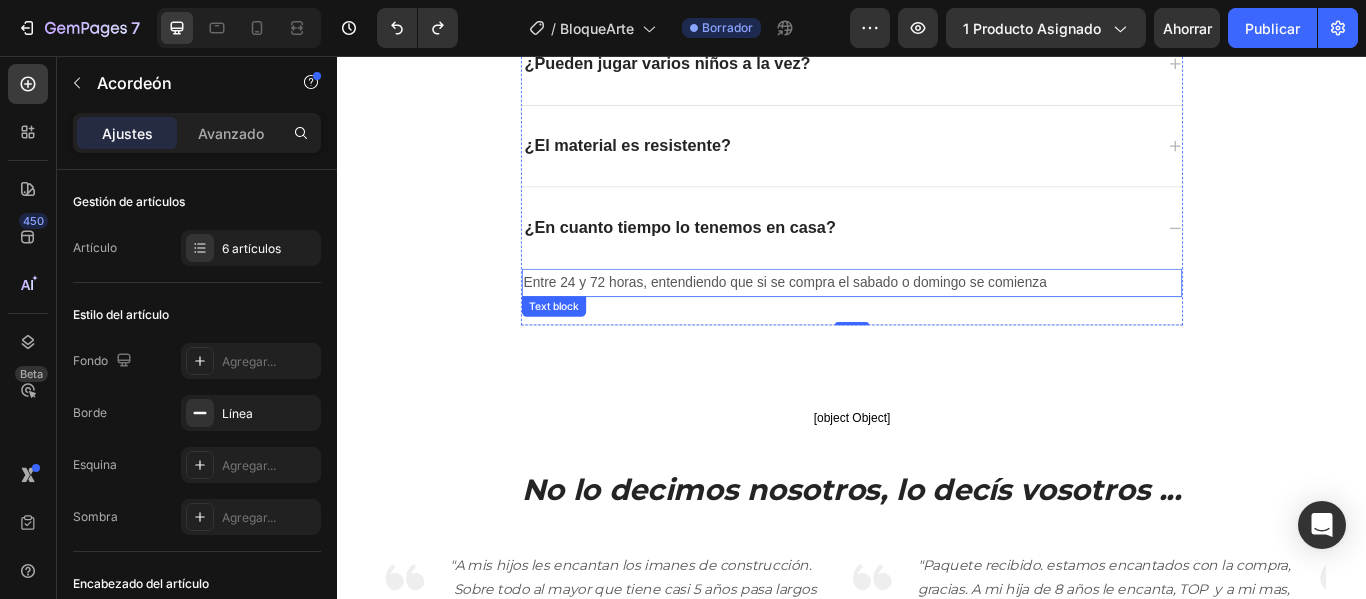 click on "Entre 24 y 72 horas, entendiendo que si se compra el sabado o domingo se comienza" at bounding box center [881, 320] 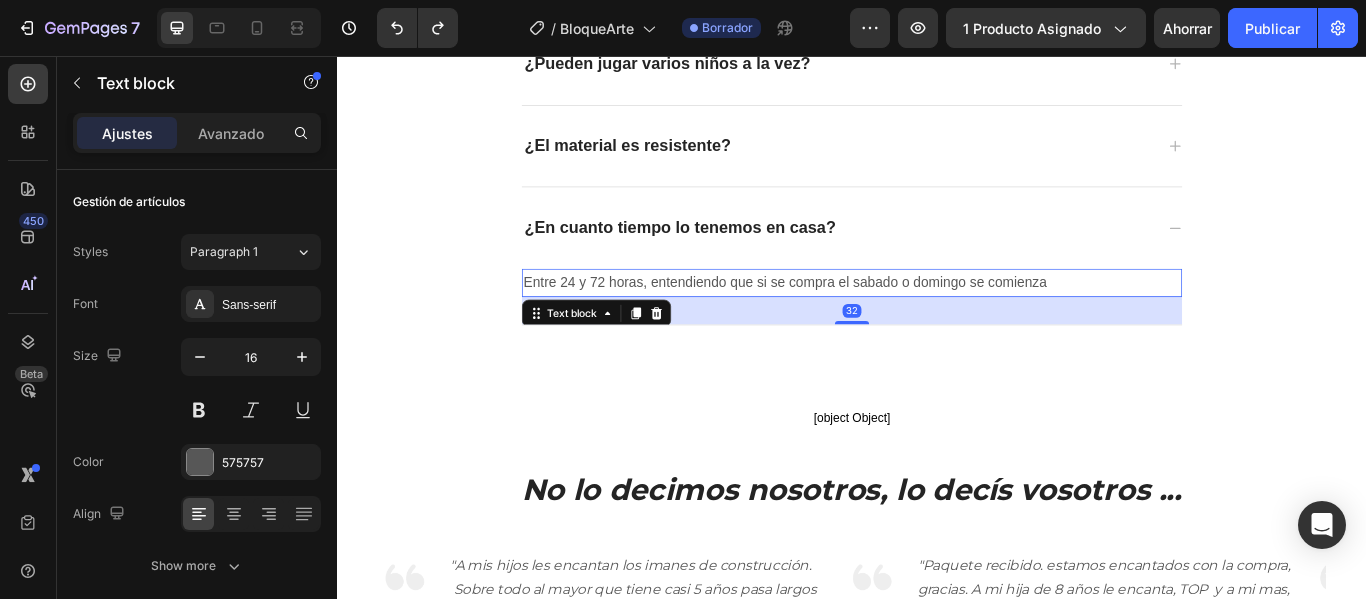 scroll, scrollTop: 3755, scrollLeft: 0, axis: vertical 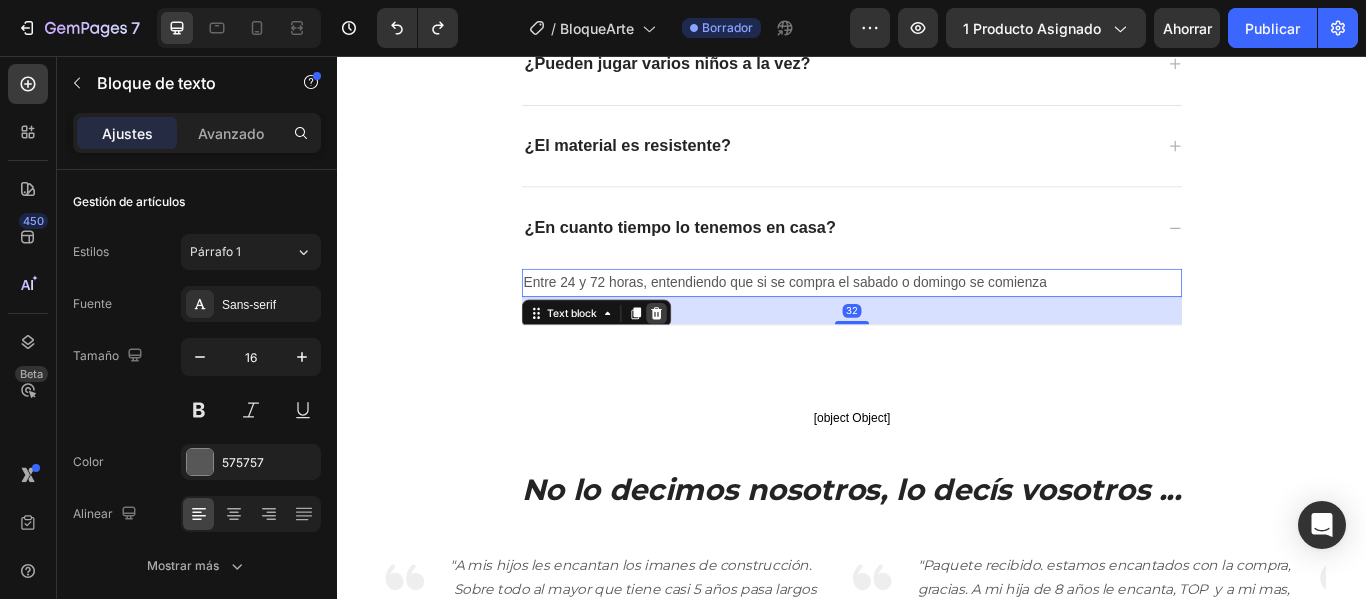 click 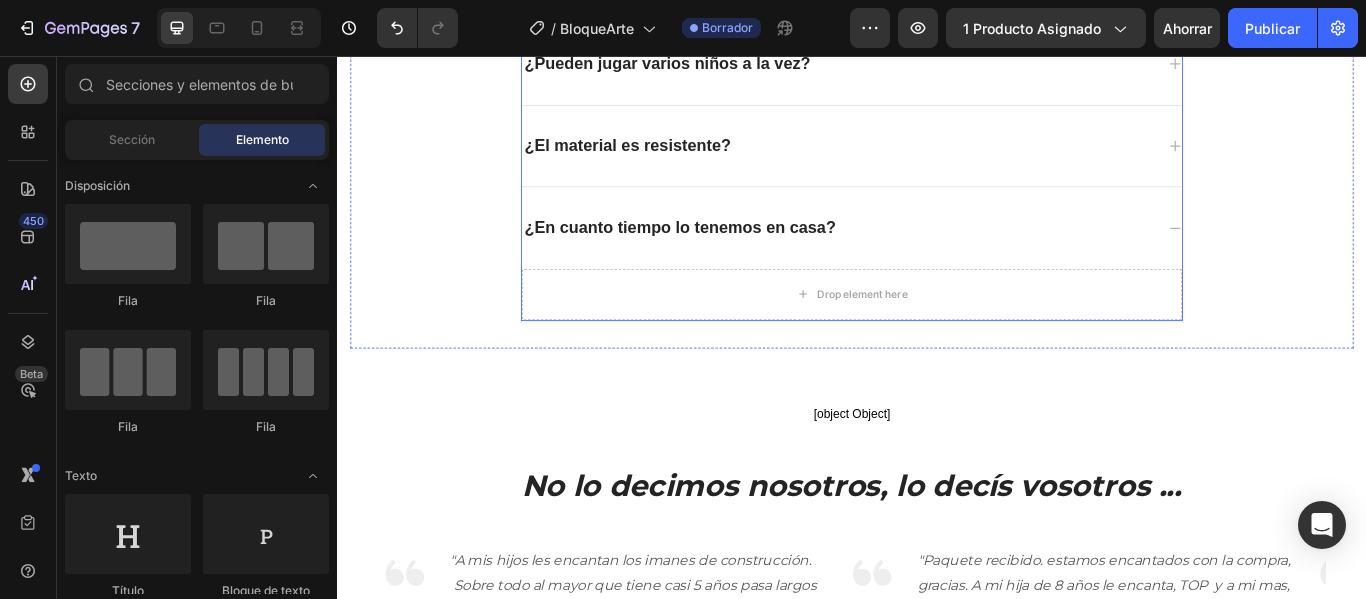 click on "¿En cuanto tiempo lo tenemos en casa?" at bounding box center [736, 256] 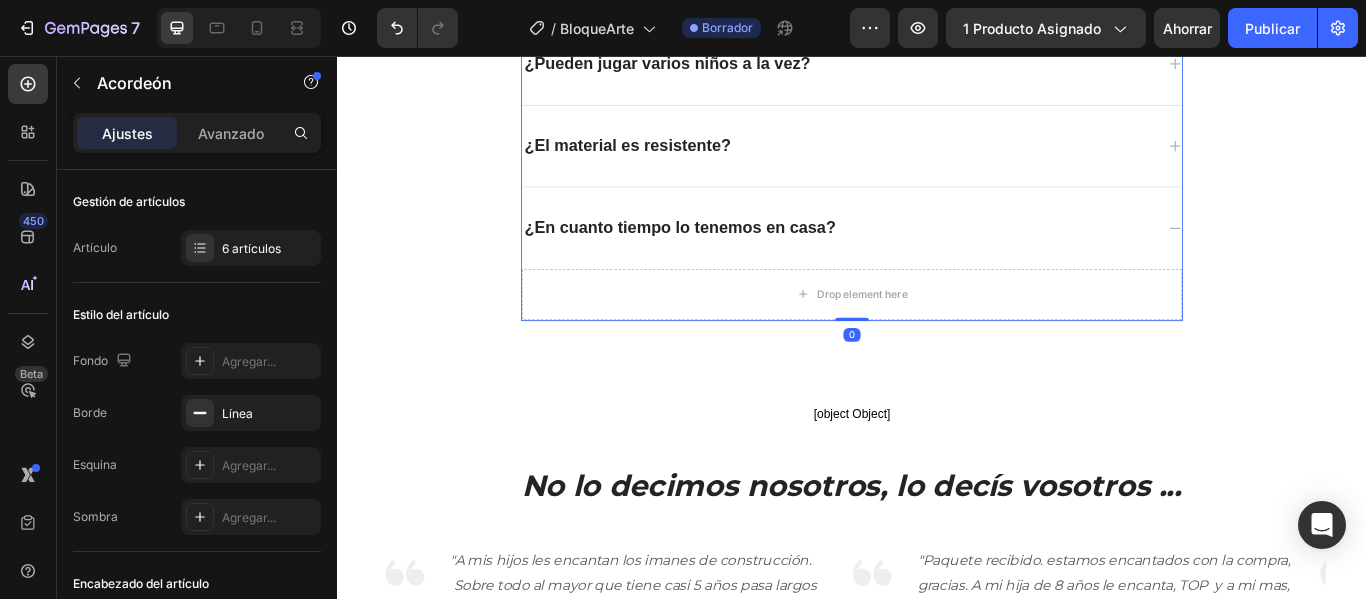 click on "¿En cuanto tiempo lo tenemos en casa?" at bounding box center (921, 256) 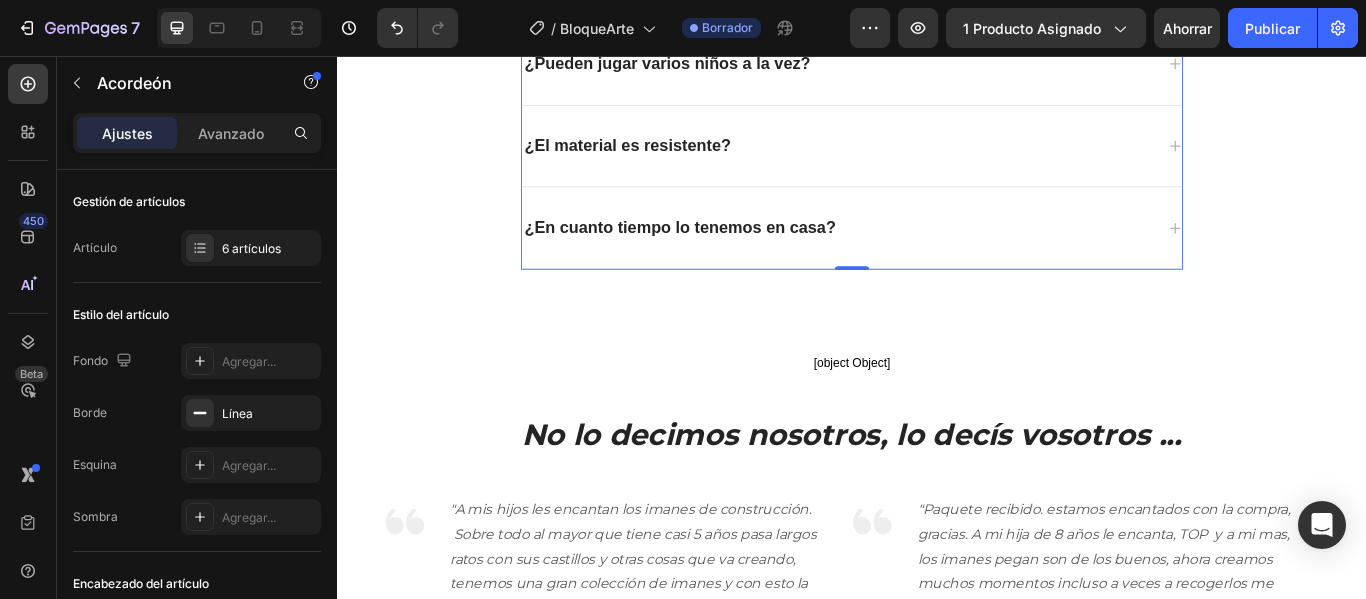 click on "¿En cuanto tiempo lo tenemos en casa?" at bounding box center [921, 256] 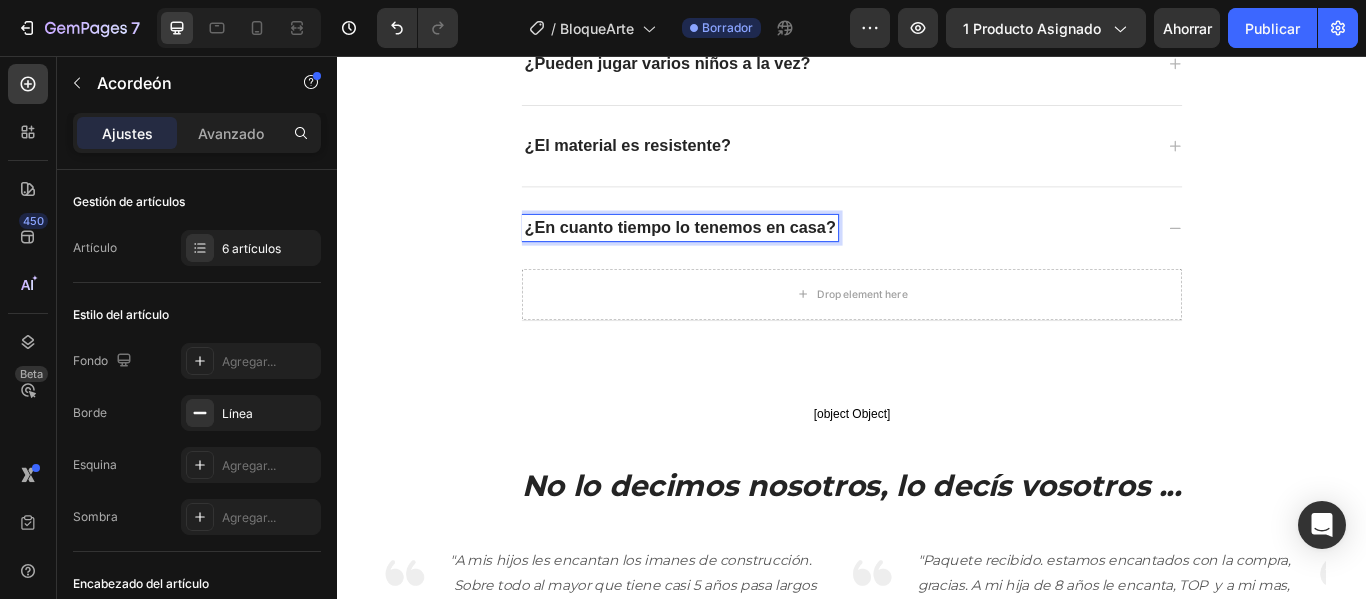 click on "¿En cuanto tiempo lo tenemos en casa?" at bounding box center [921, 256] 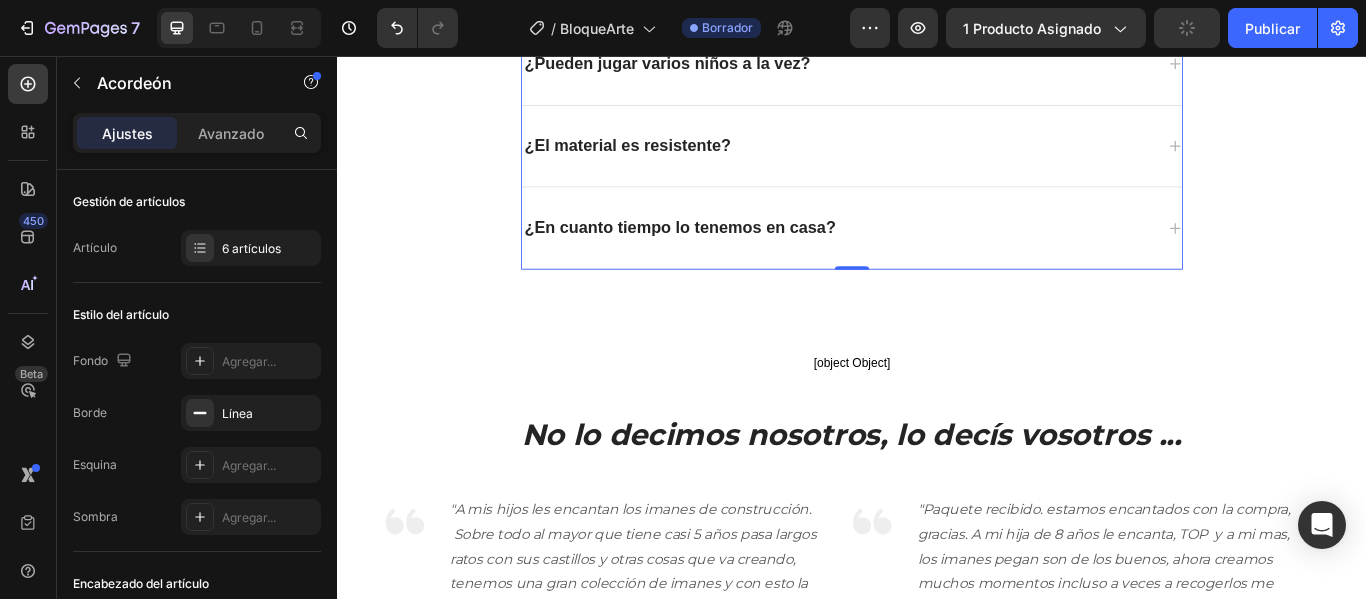click on "¿En cuanto tiempo lo tenemos en casa?" at bounding box center [736, 256] 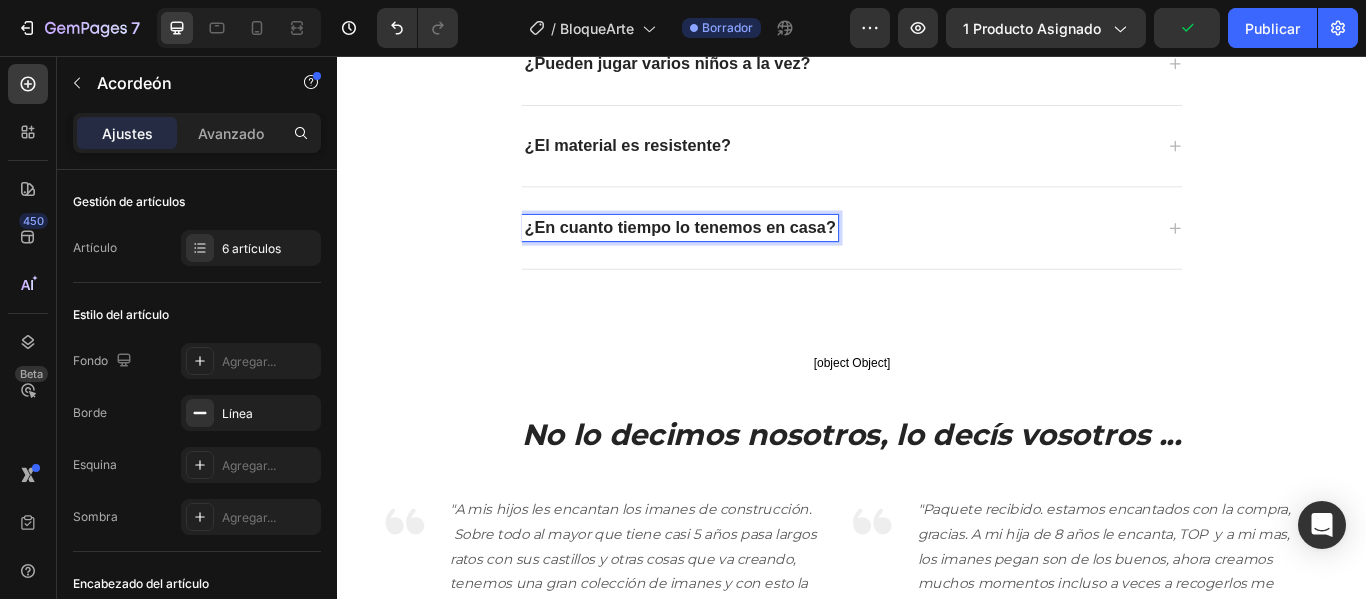 click on "¿En cuanto tiempo lo tenemos en casa?" at bounding box center [736, 256] 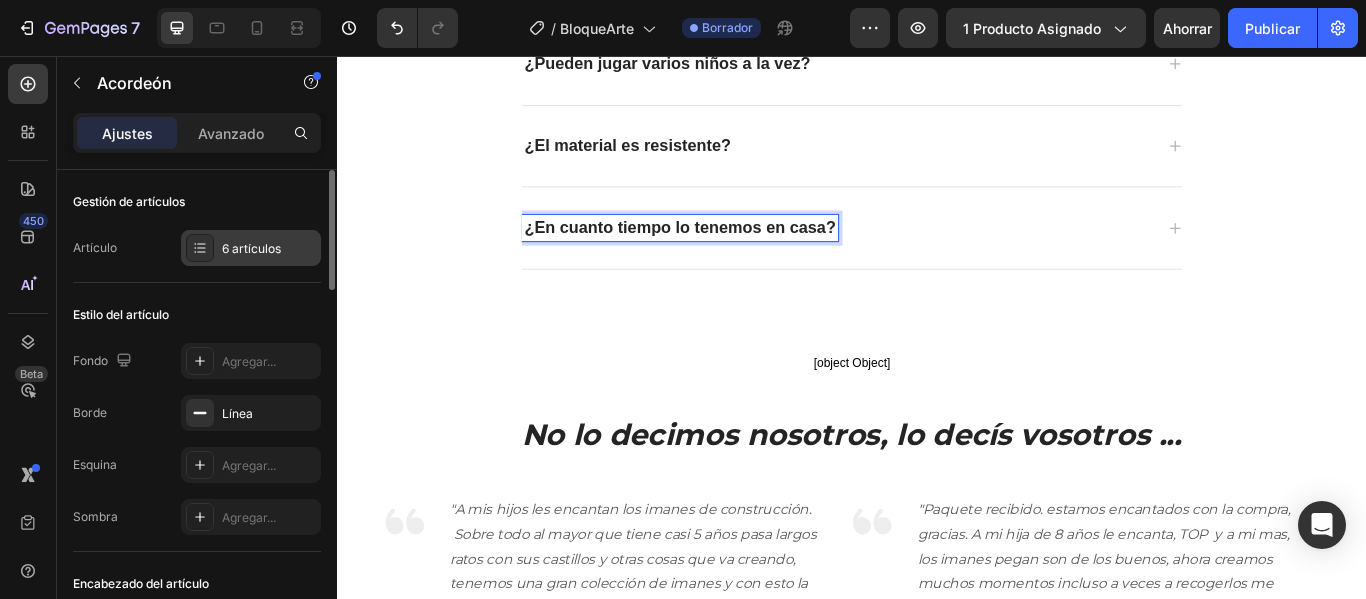 drag, startPoint x: 215, startPoint y: 202, endPoint x: 209, endPoint y: 246, distance: 44.407207 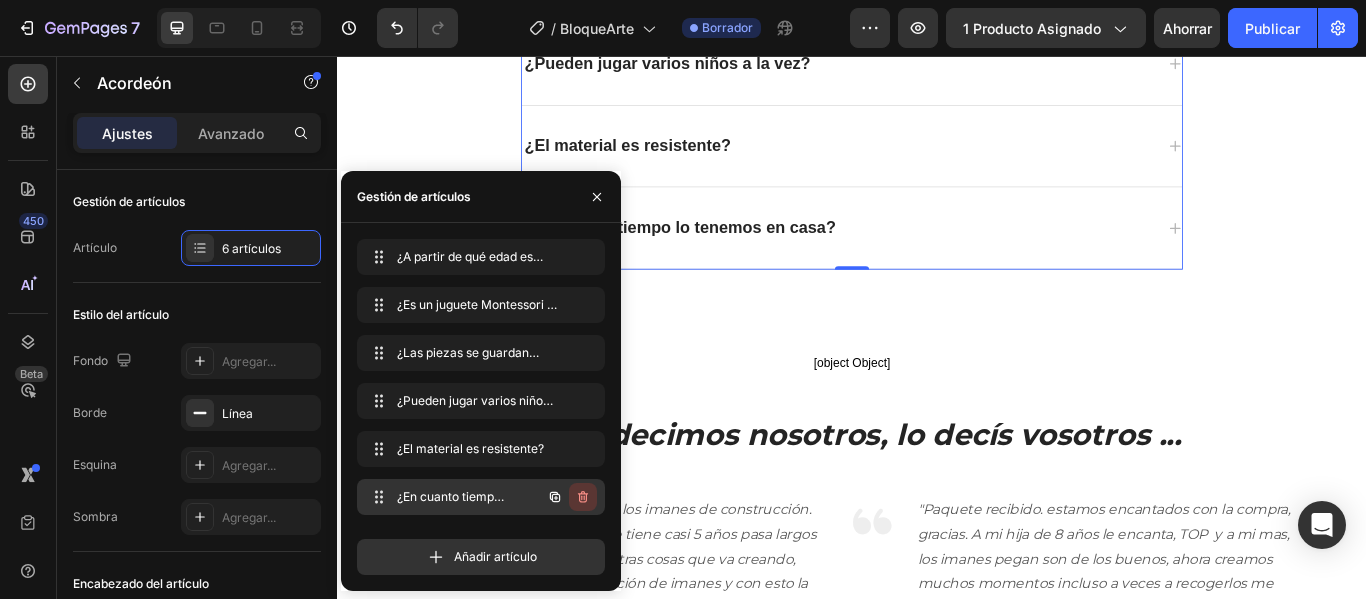 click 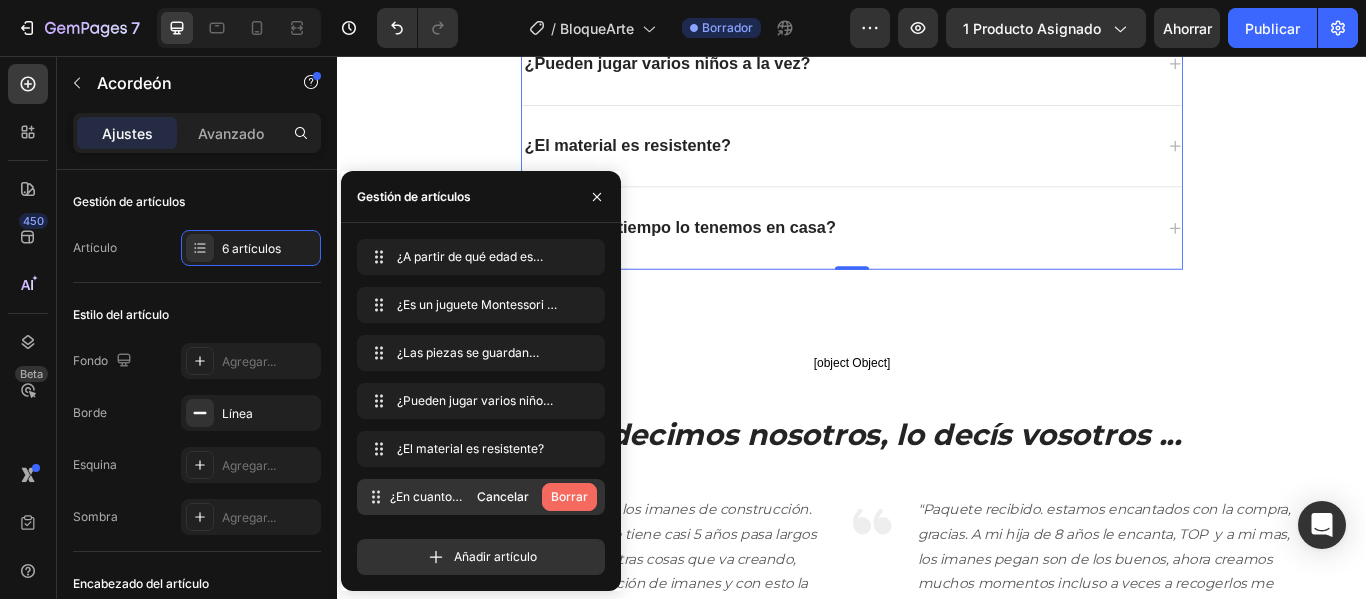 click on "Borrar" at bounding box center (569, 496) 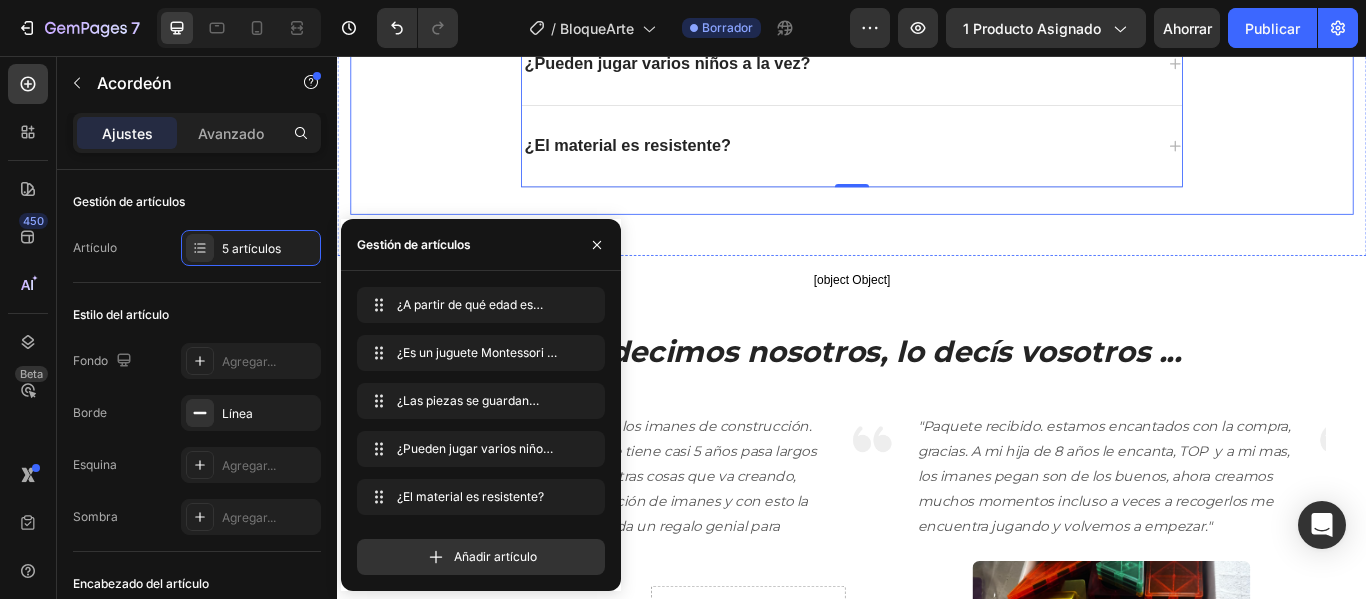 scroll, scrollTop: 3555, scrollLeft: 0, axis: vertical 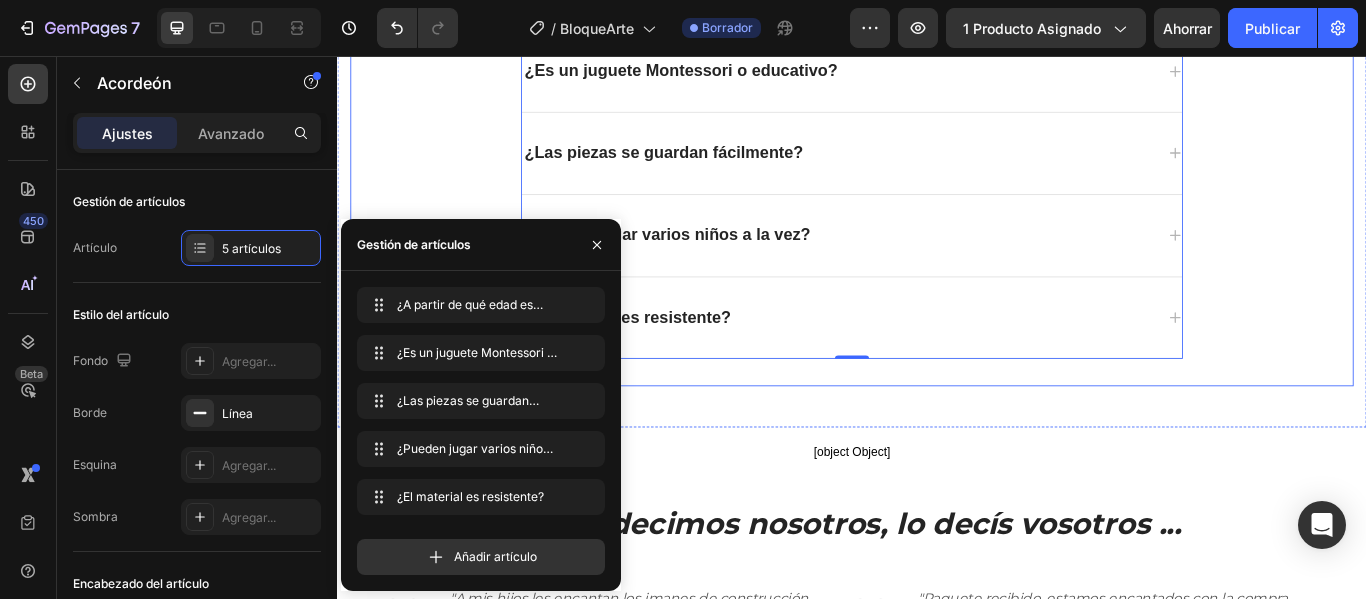 click on "Preguntas que nos soleis hacer sobre el producto Heading Have questions? We’re here to help Text block
¿A partir de qué edad es adecuado BloqueArte?
¿Es un juguete Montessori o educativo?
¿Las piezas se guardan fácilmente?
¿Pueden jugar varios niños a la vez?
¿El material es resistente? Accordion   0" at bounding box center (937, 116) 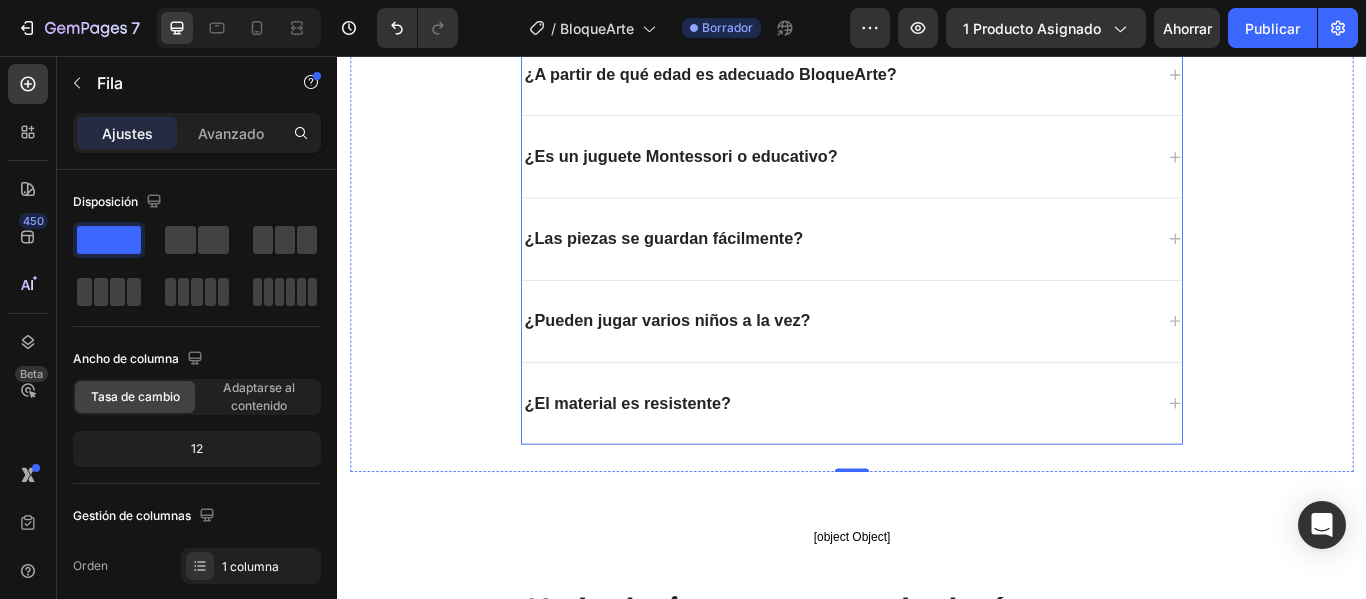 scroll, scrollTop: 3055, scrollLeft: 0, axis: vertical 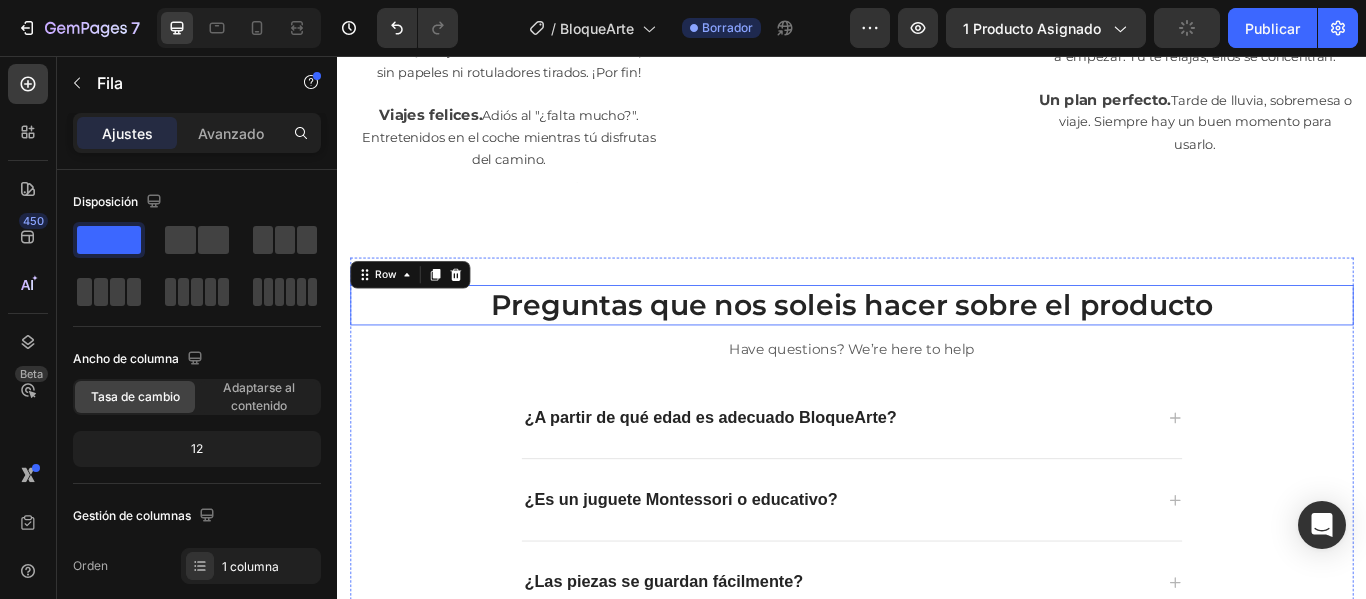 click on "Preguntas que nos soleis hacer sobre el producto" at bounding box center [937, 346] 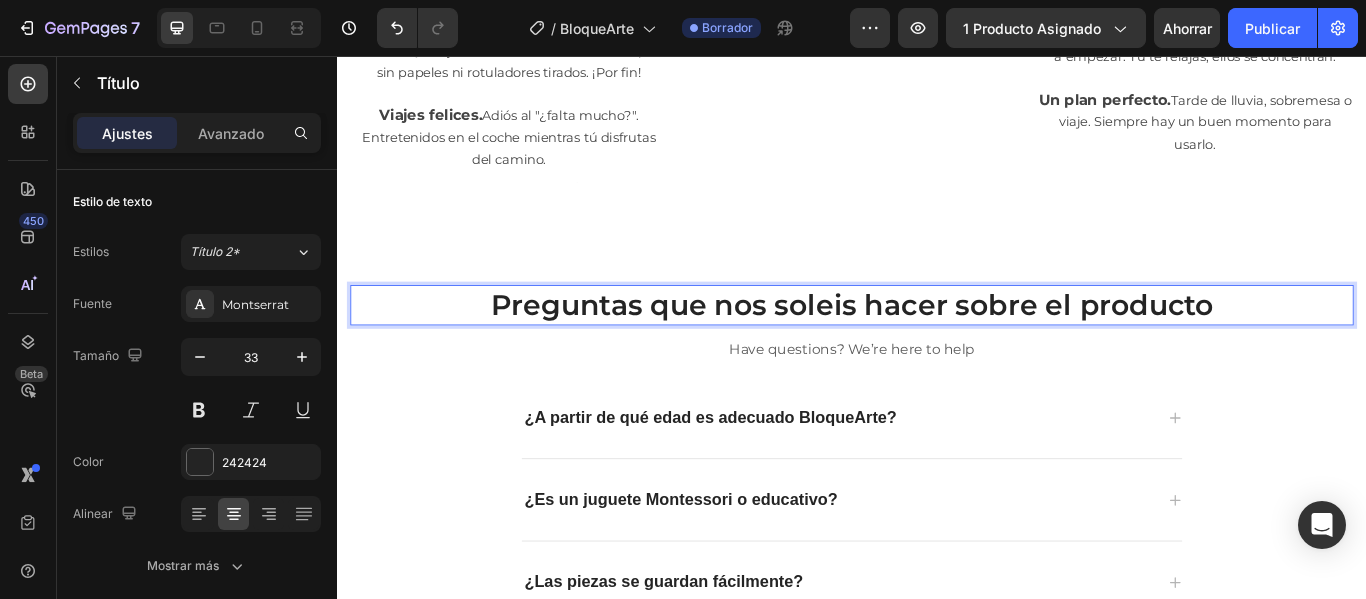 click on "Preguntas que nos soleis hacer sobre el producto" at bounding box center [937, 346] 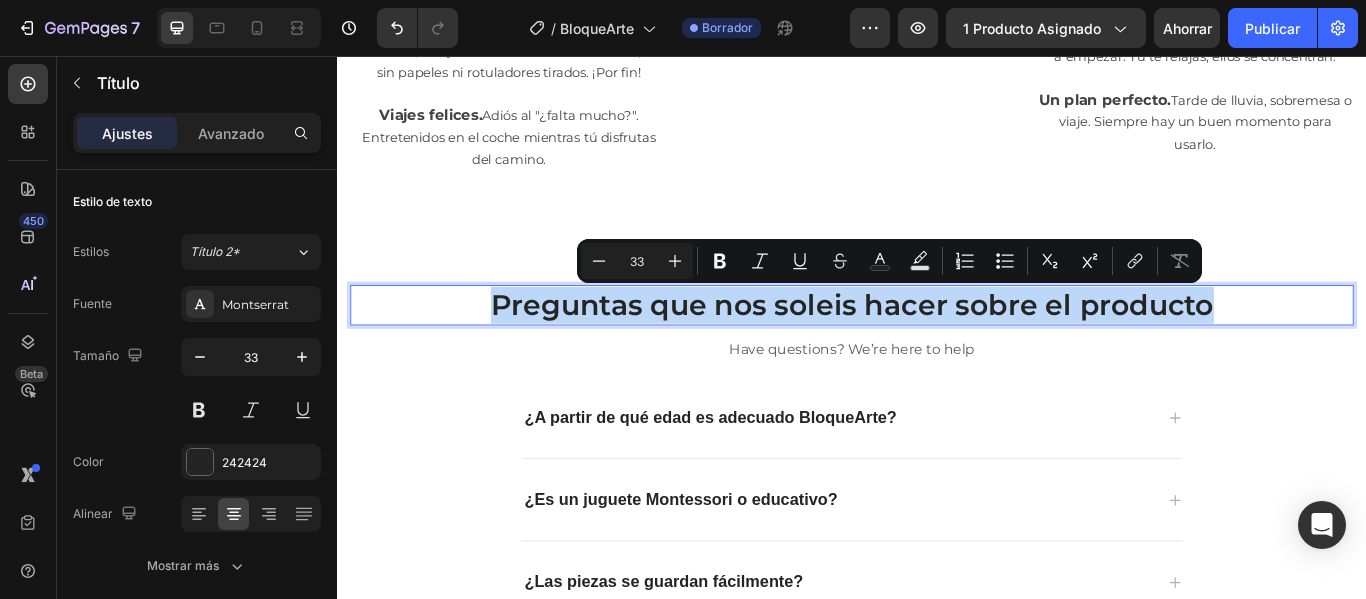 drag, startPoint x: 1355, startPoint y: 340, endPoint x: 587, endPoint y: 404, distance: 770.66205 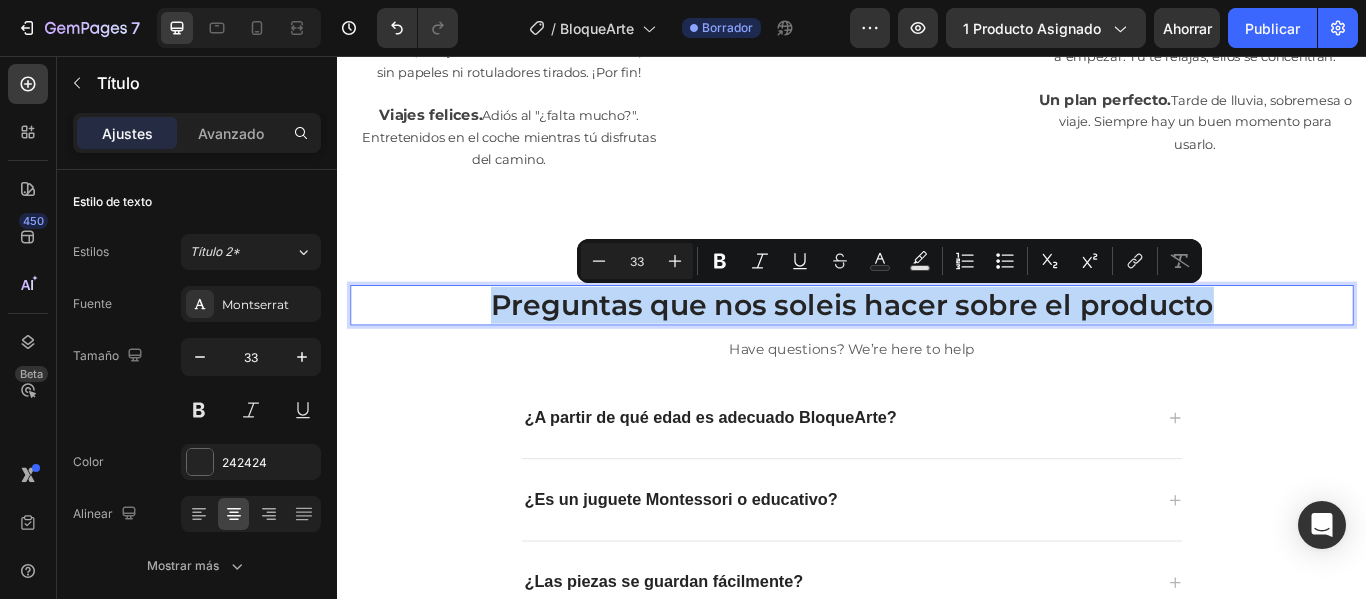 click on "Header Magic Pad Heading Row Text block Row Imaginación que brilla.  Más que dibujar: es su momento de magia, de crear y sorprenderse cada vez. Text block Tu casa, en paz.  Paredes intactas, sofá limpio, sin papeles ni rotuladores tirados. ¡Por fin! Text block Viajes felices.  Adiós al "¿falta mucho?". Entretenidos en el coche mientras tú disfrutas del camino. Text block Text block Row Image Diversión inteligente.  Juegan, se lo pasan bien y desarrollan su creatividad… sin pantallas todo el día. Text block Cero estrés.  Lo sacas, dibujan, borran y vuelven a empezar. Tú te relajas, ellos se concentran. Text block Un plan perfecto.  Tarde de lluvia, sobremesa o viaje. Siempre hay un buen momento para usarlo. Text block Text block Row Row Row Section 5 Preguntas que nos soleis hacer sobre el producto Heading   12 Have questions? We’re here to help Text block
¿A partir de qué edad es adecuado BloqueArte?
¿Es un juguete Montessori o educativo?
Row" at bounding box center (937, -347) 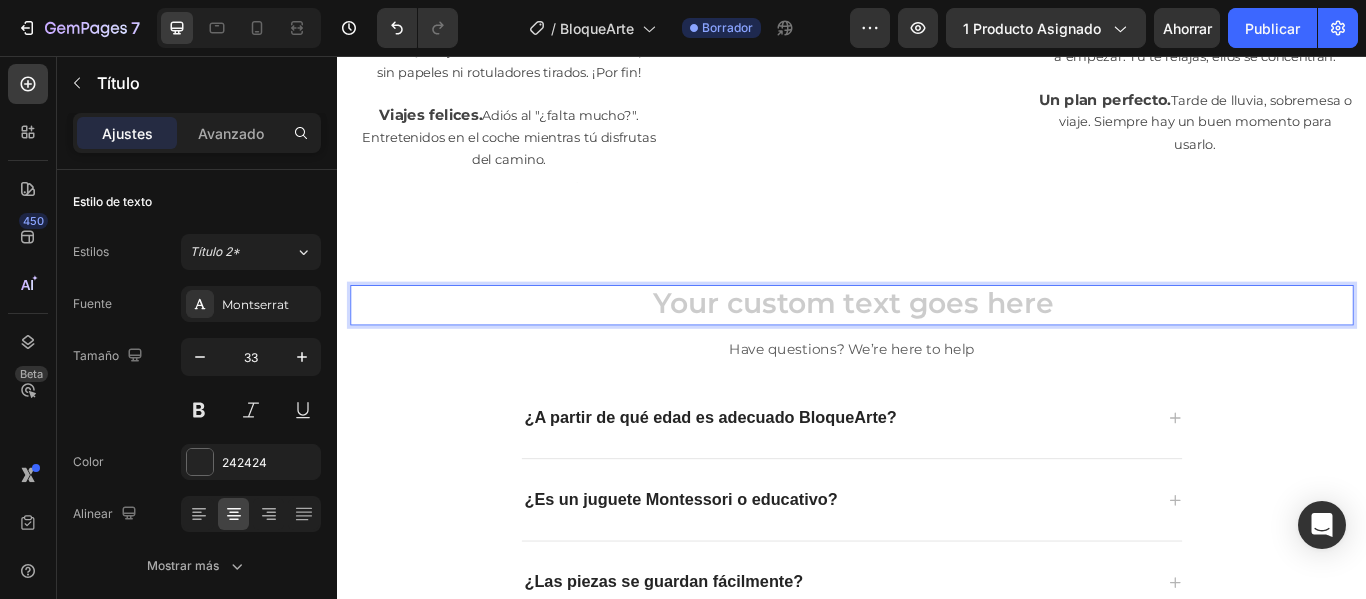 click at bounding box center (937, 346) 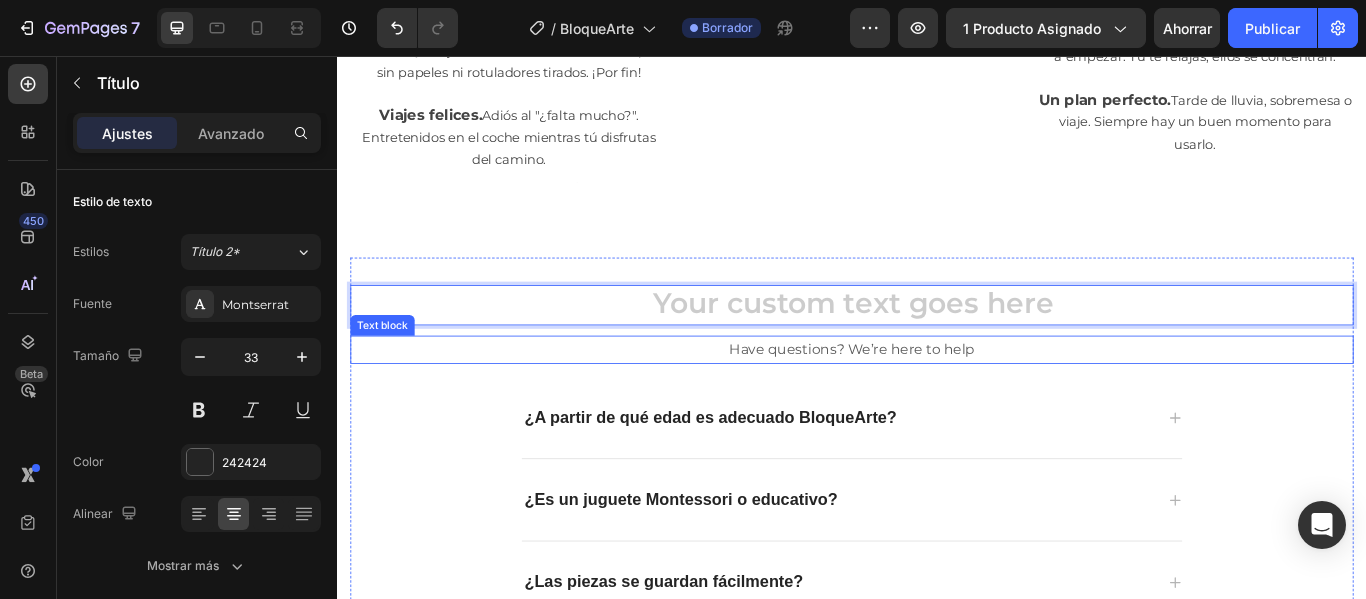 click on "Have questions? We’re here to help" at bounding box center [937, 398] 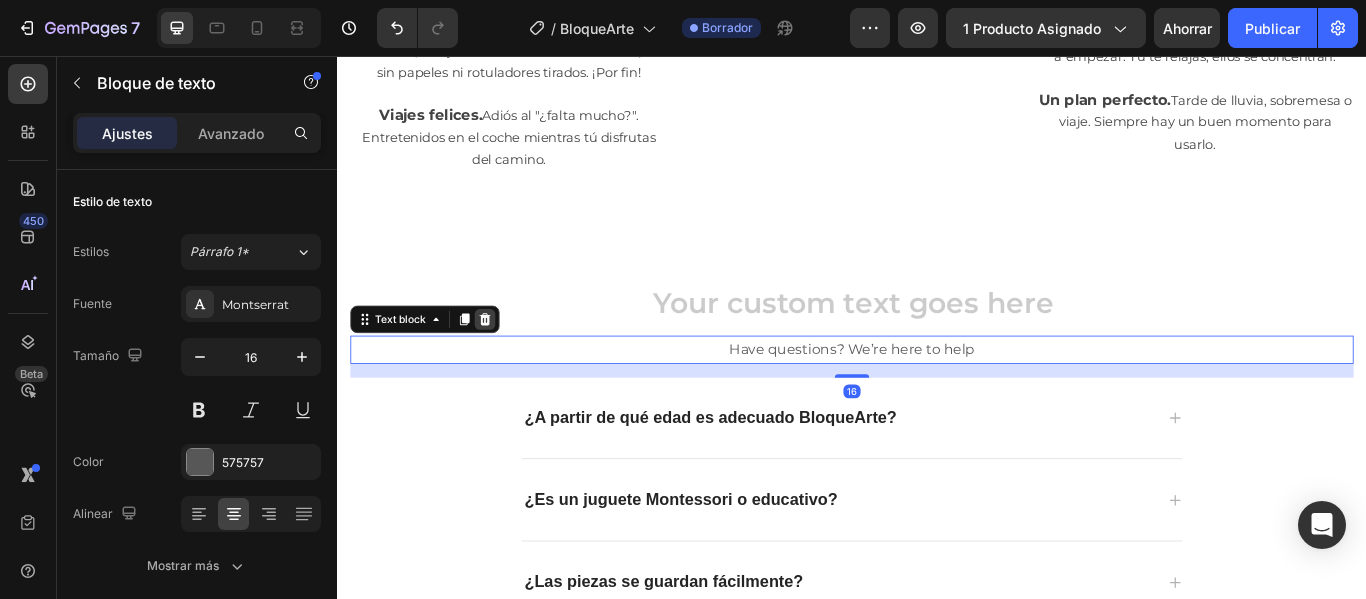 click at bounding box center [509, 363] 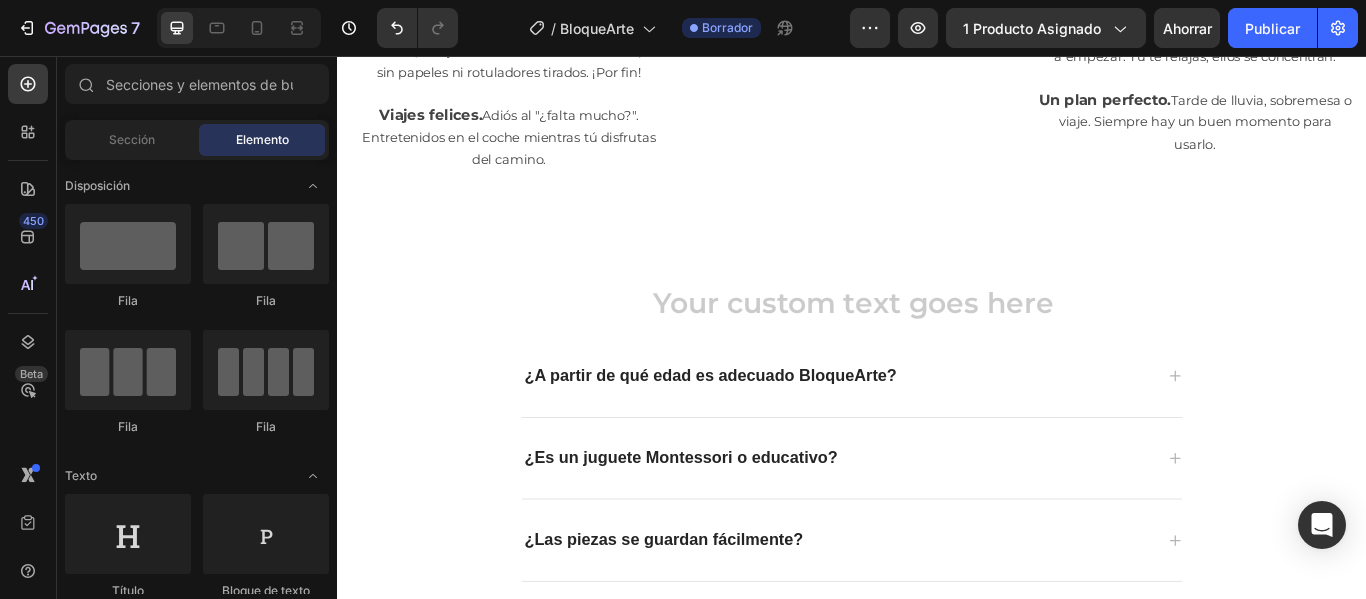 click at bounding box center [937, 346] 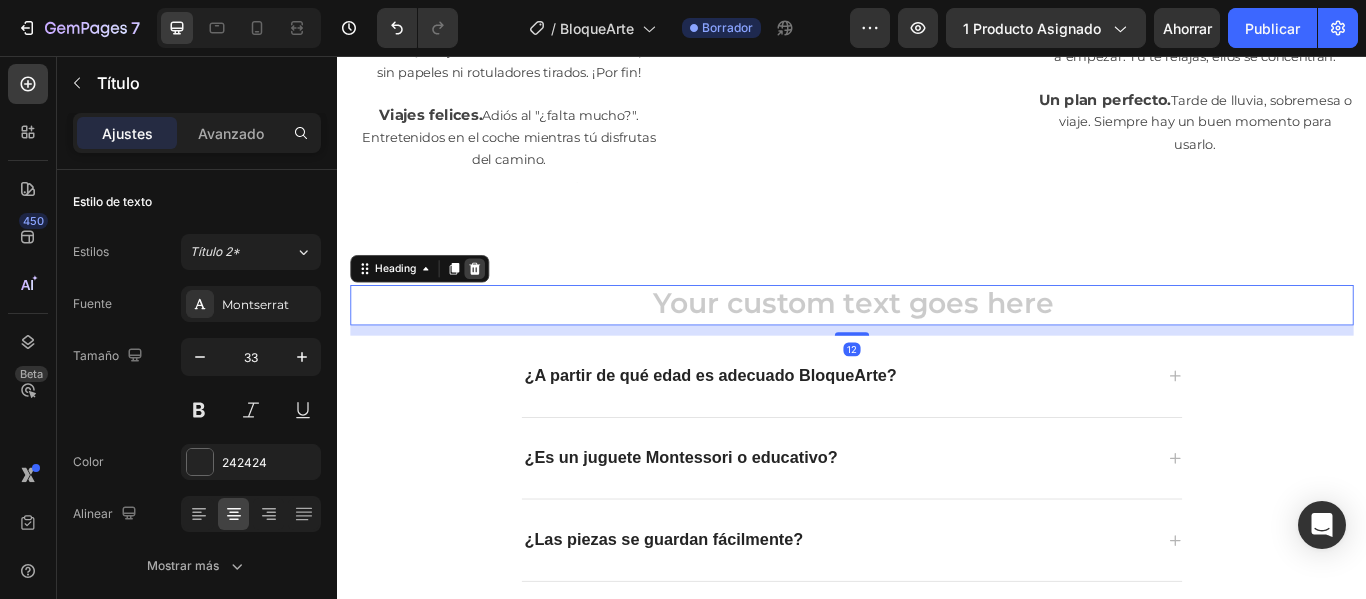 click 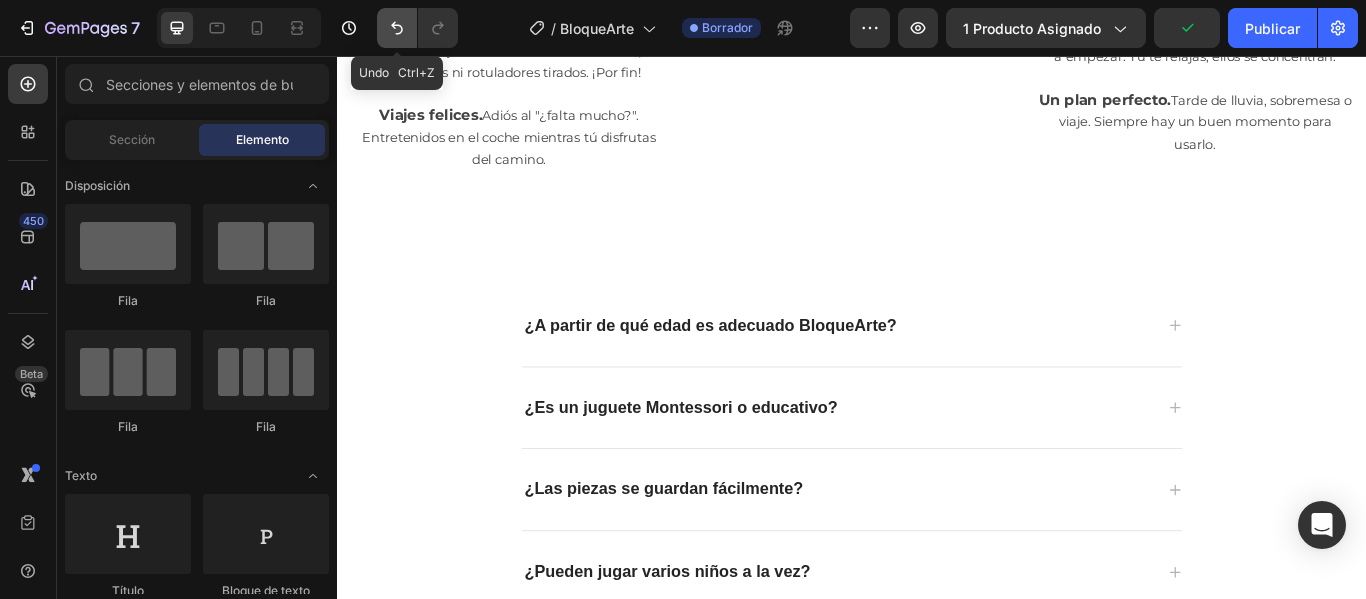 click 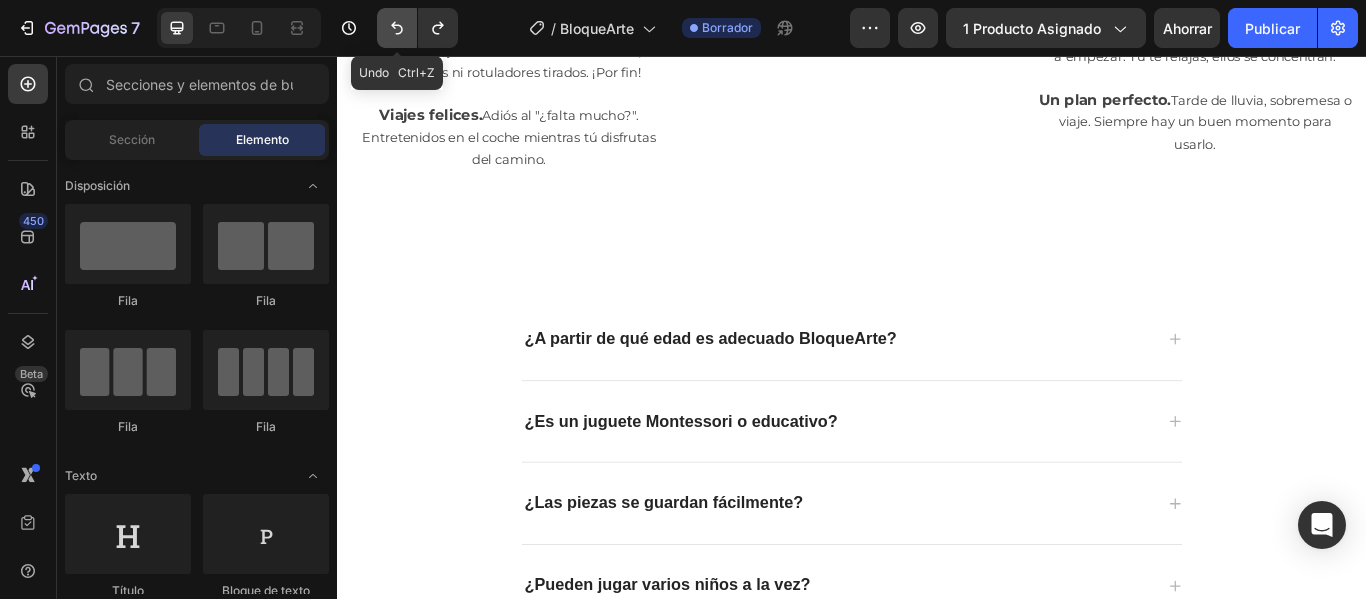 click 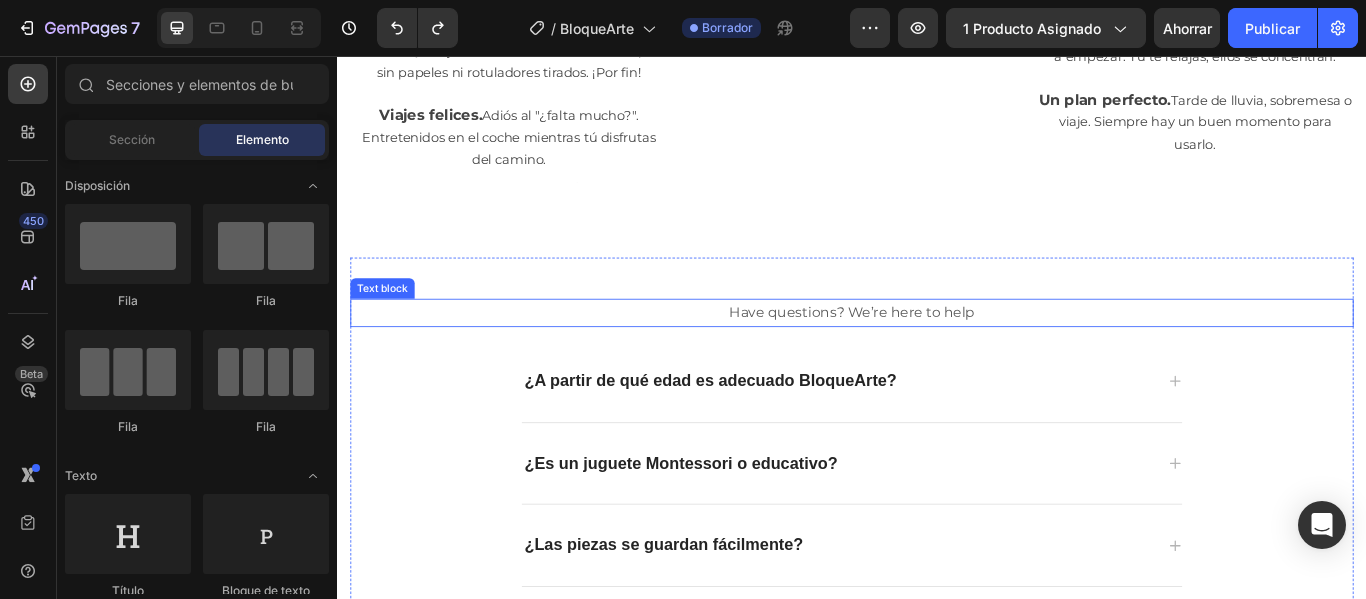 click on "Have questions? We’re here to help" at bounding box center (937, 355) 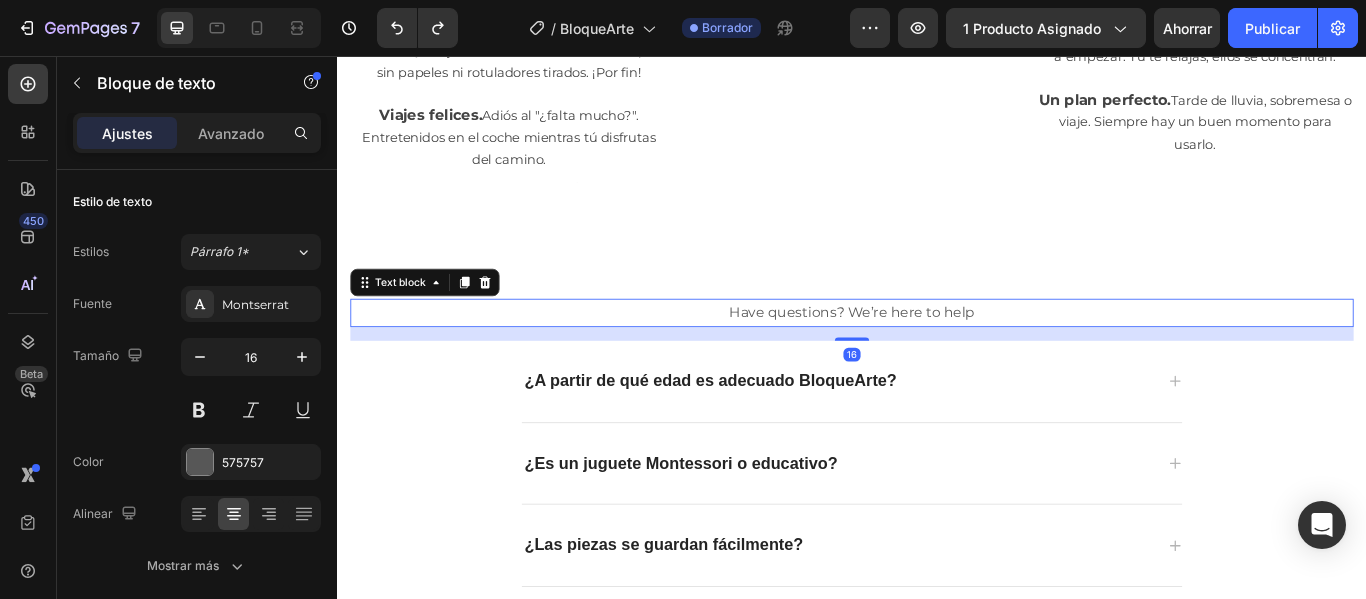 click on "Have questions? We’re here to help" at bounding box center [937, 355] 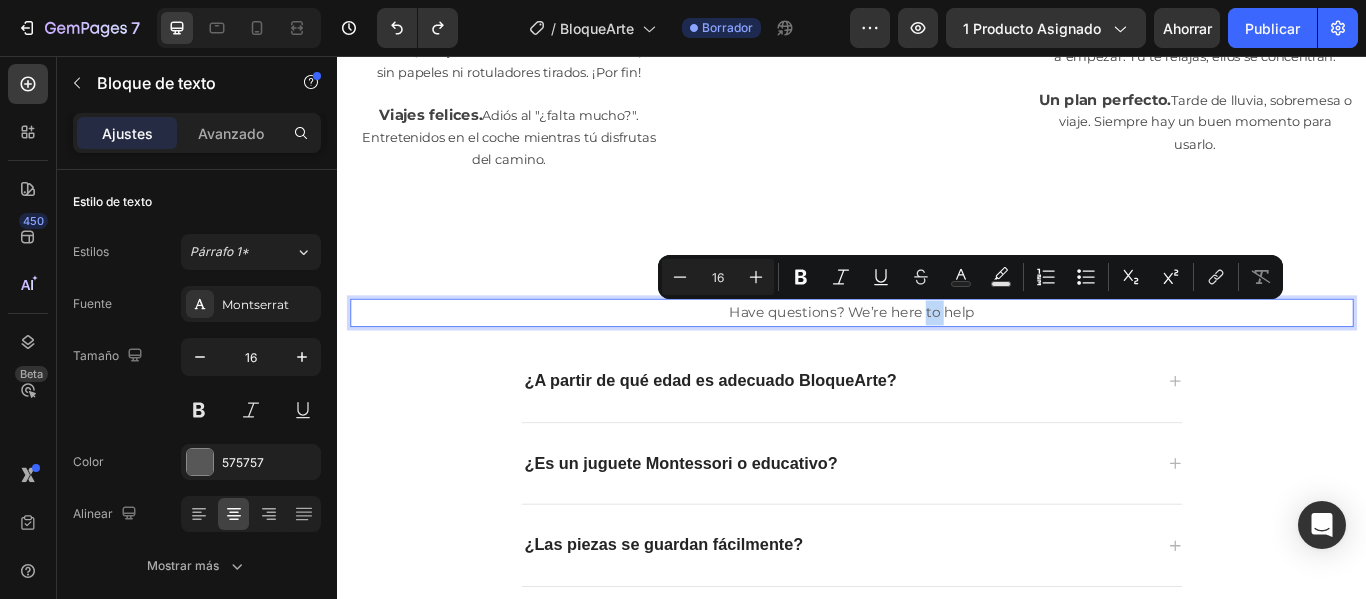 click on "Have questions? We’re here to help" at bounding box center (937, 355) 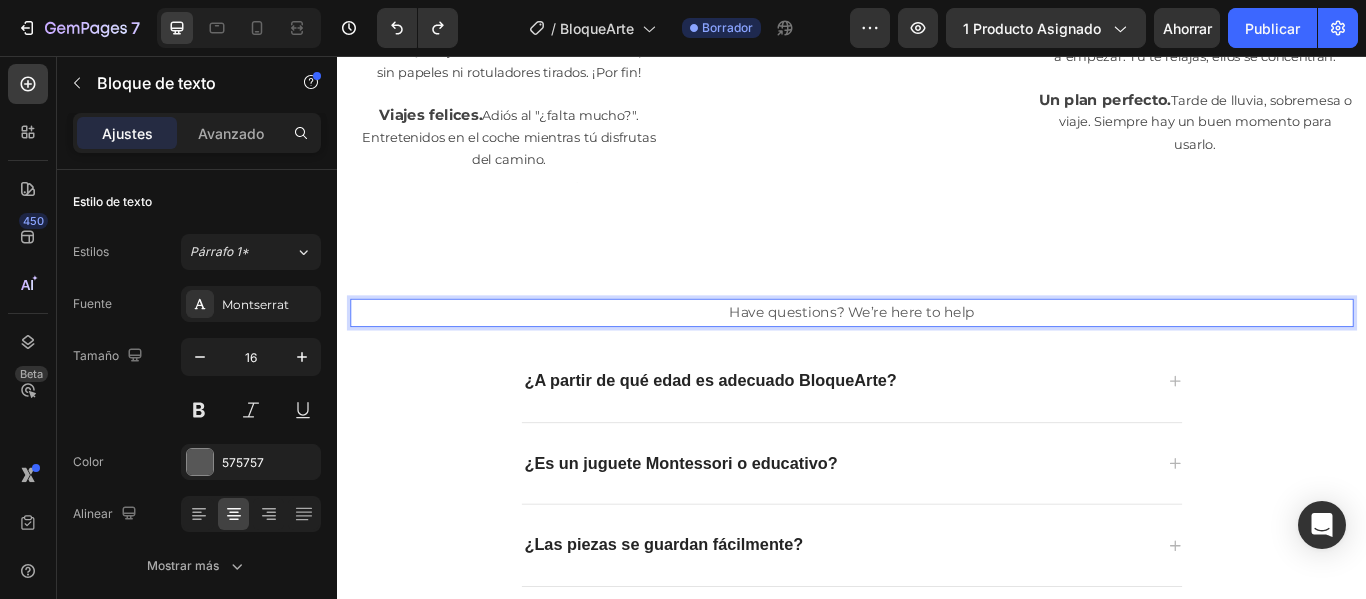 click on "Have questions? We’re here to help" at bounding box center [937, 355] 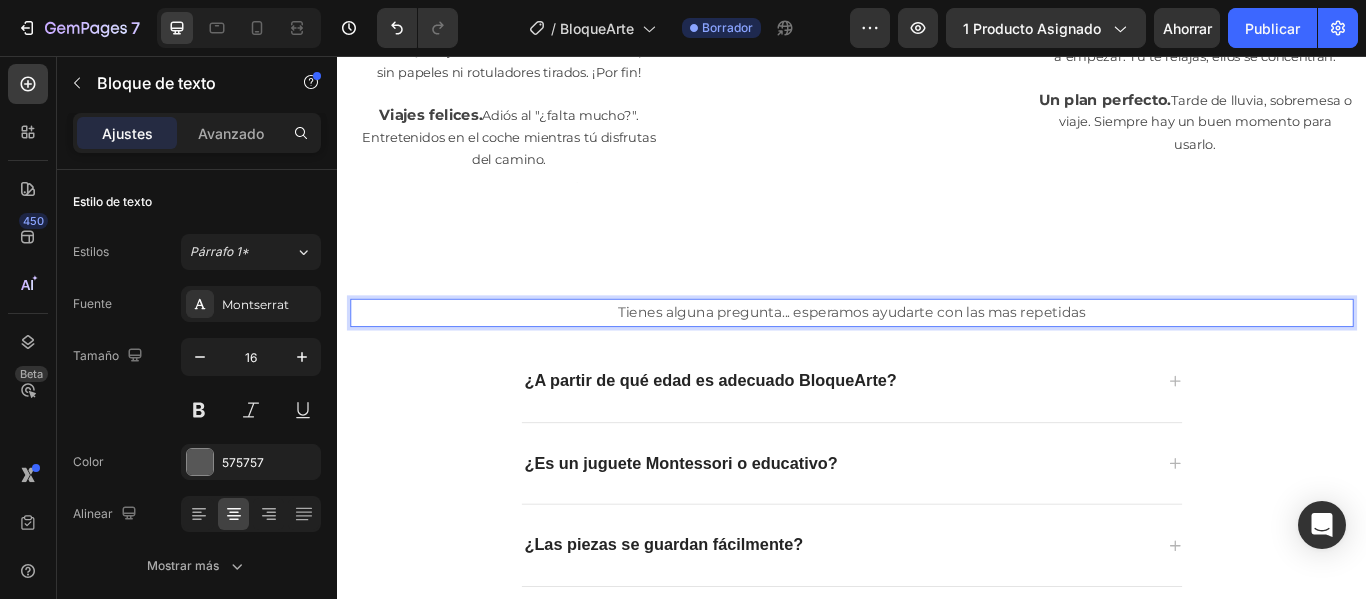 click on "Tienes alguna pregunta... esperamos ayudarte con las mas repetidas" at bounding box center [937, 355] 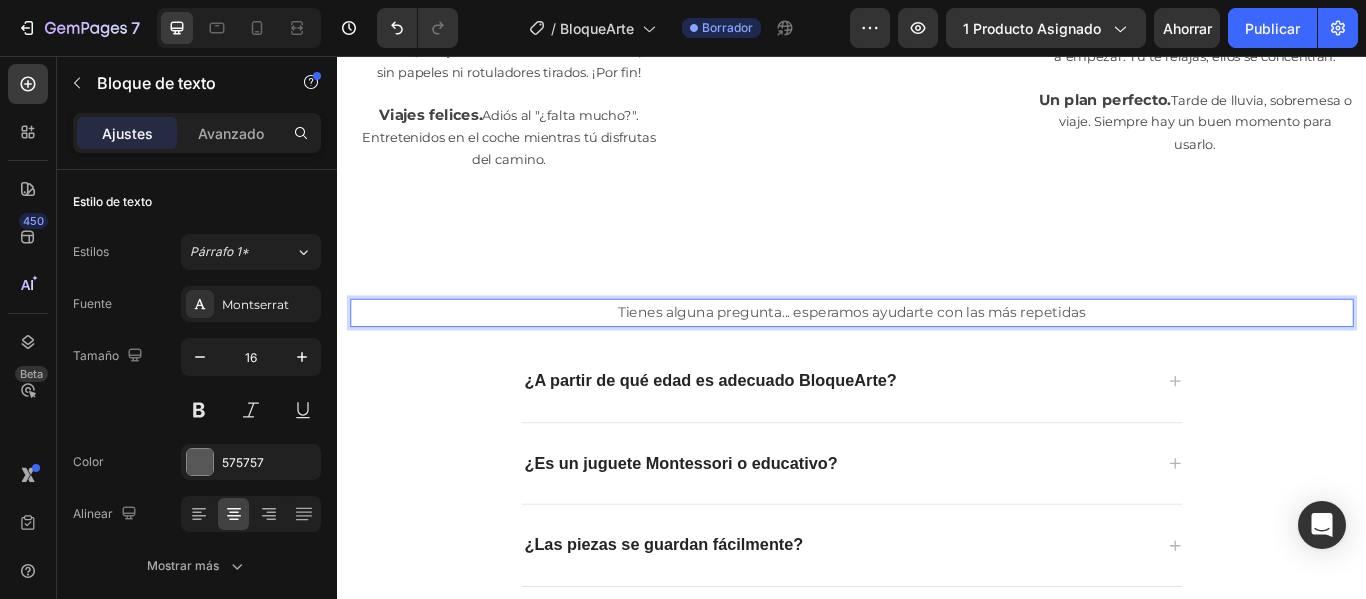 click on "Tienes alguna pregunta... esperamos ayudarte con las más repetidas" at bounding box center [937, 355] 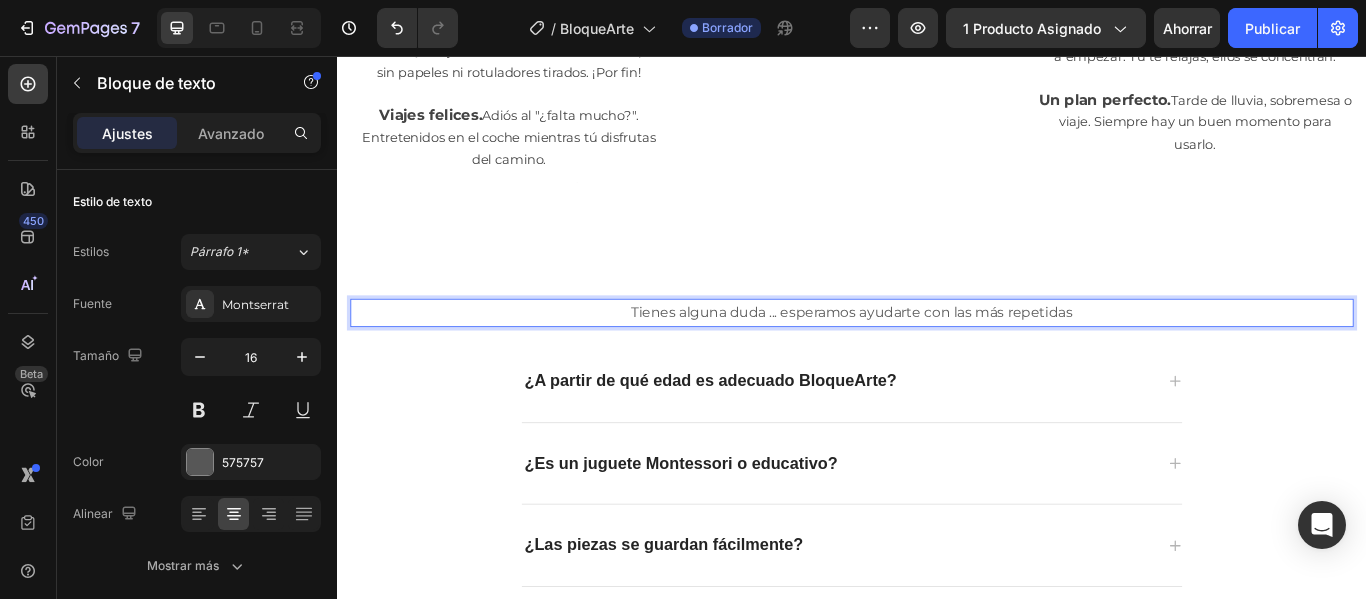 click on "Tienes alguna duda ... esperamos ayudarte con las más repetidas" at bounding box center [937, 355] 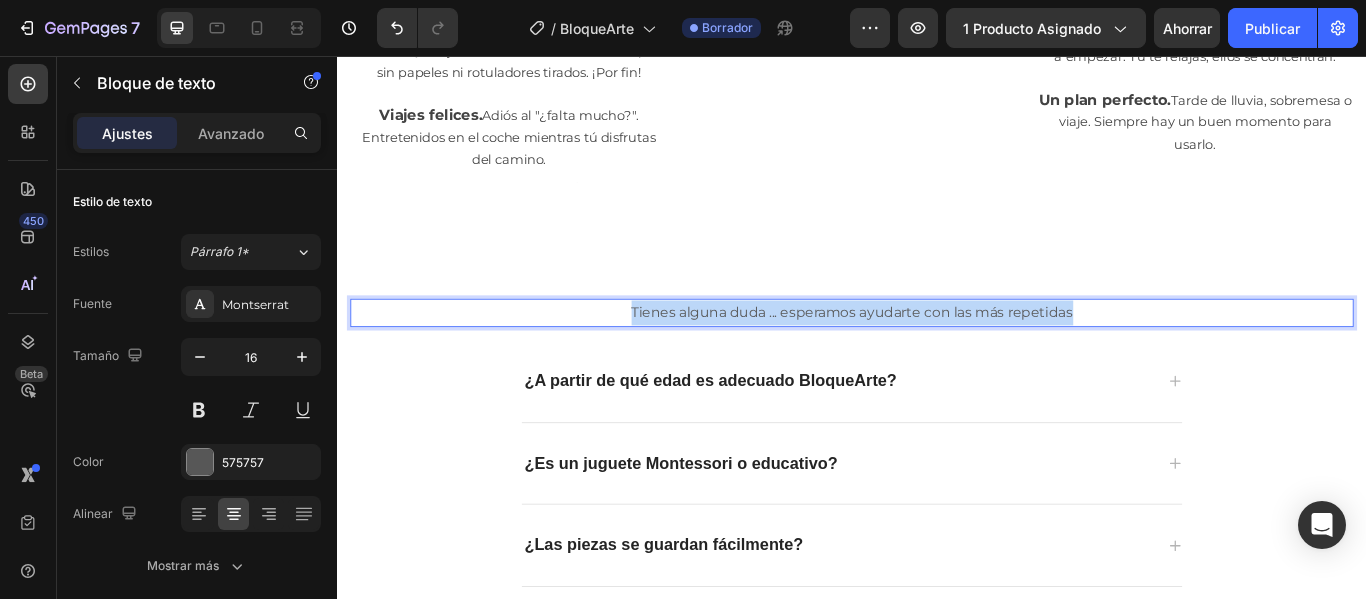 click on "Tienes alguna duda ... esperamos ayudarte con las más repetidas" at bounding box center [937, 355] 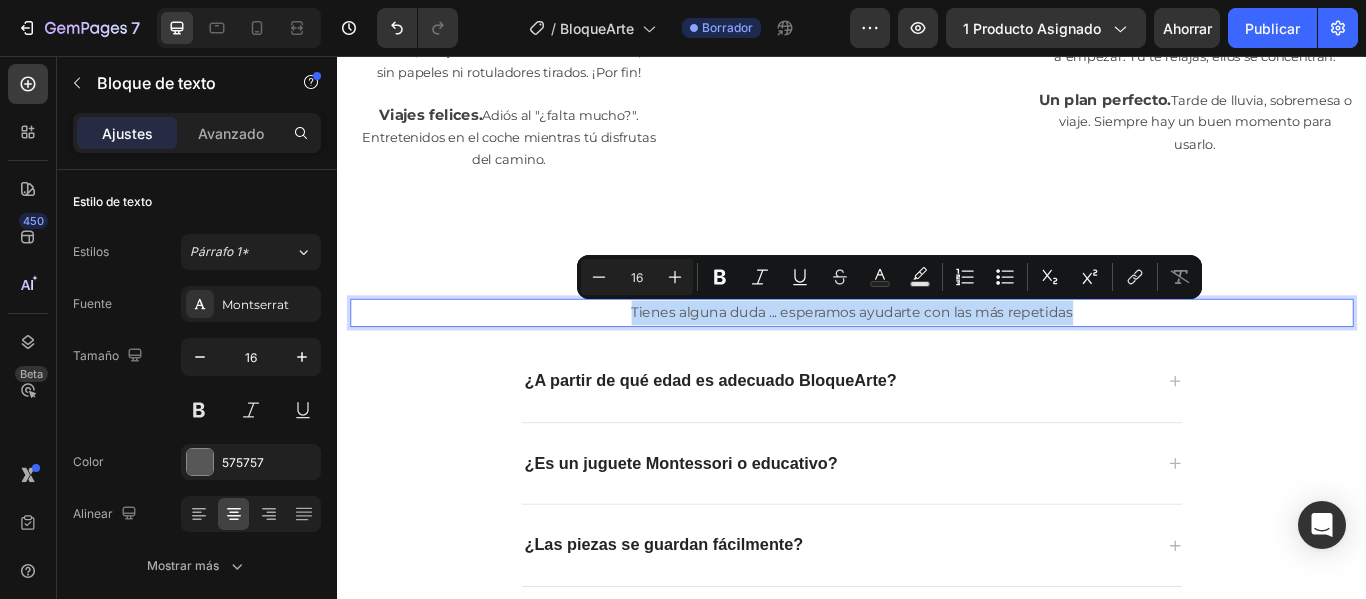 copy on "Tienes alguna duda ... esperamos ayudarte con las más repetidas" 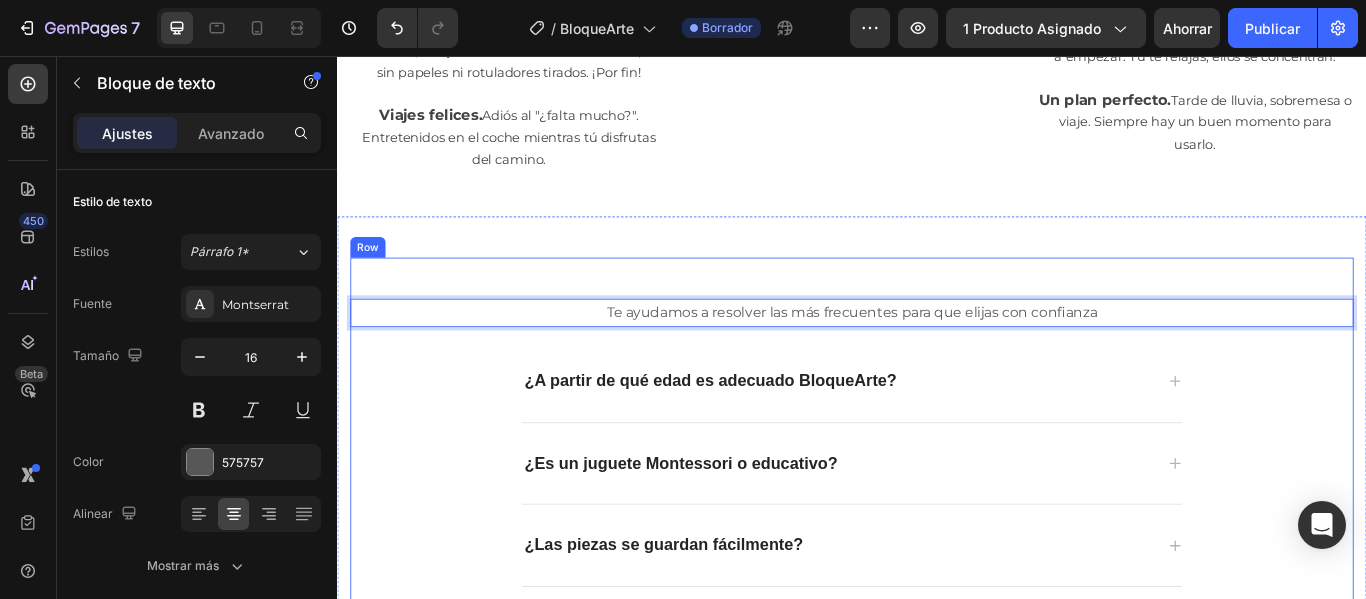 click on "Heading Te ayudamos a resolver las más frecuentes para que elijas con confianza Text block   16
¿A partir de qué edad es adecuado BloqueArte?
¿Es un juguete Montessori o educativo?
¿Las piezas se guardan fácilmente?
¿Pueden jugar varios niños a la vez?
¿El material es resistente? Accordion Row" at bounding box center (937, 594) 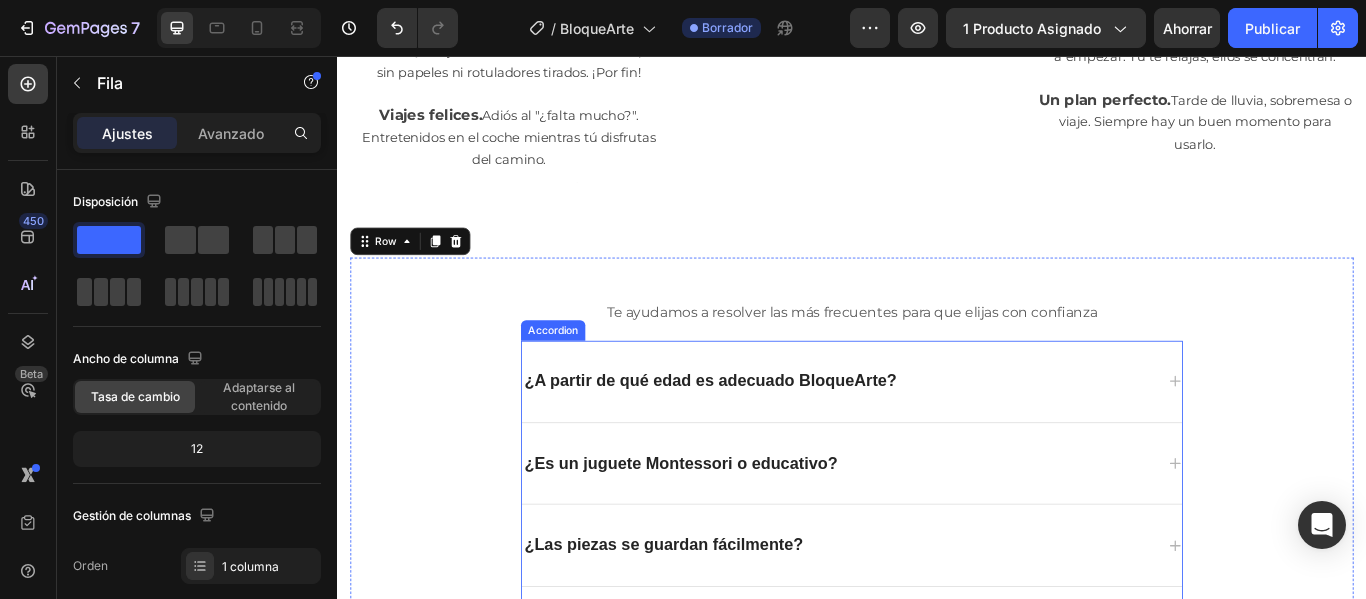 click on "¿A partir de qué edad es adecuado BloqueArte?" at bounding box center [772, 435] 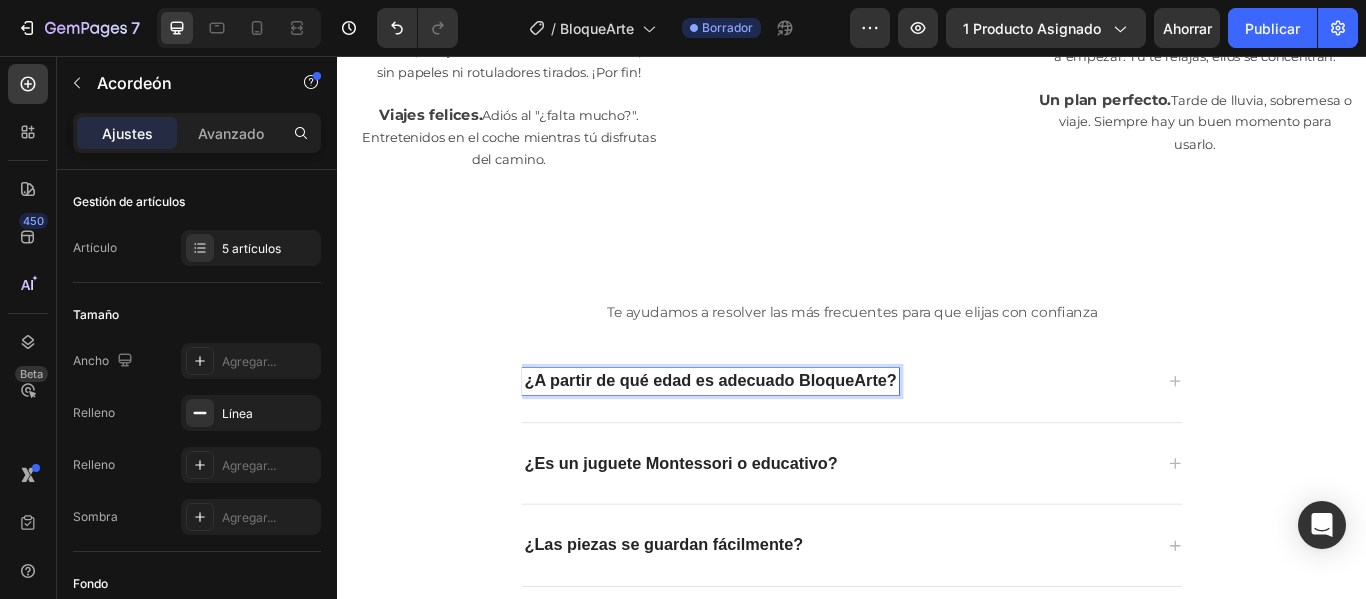 click 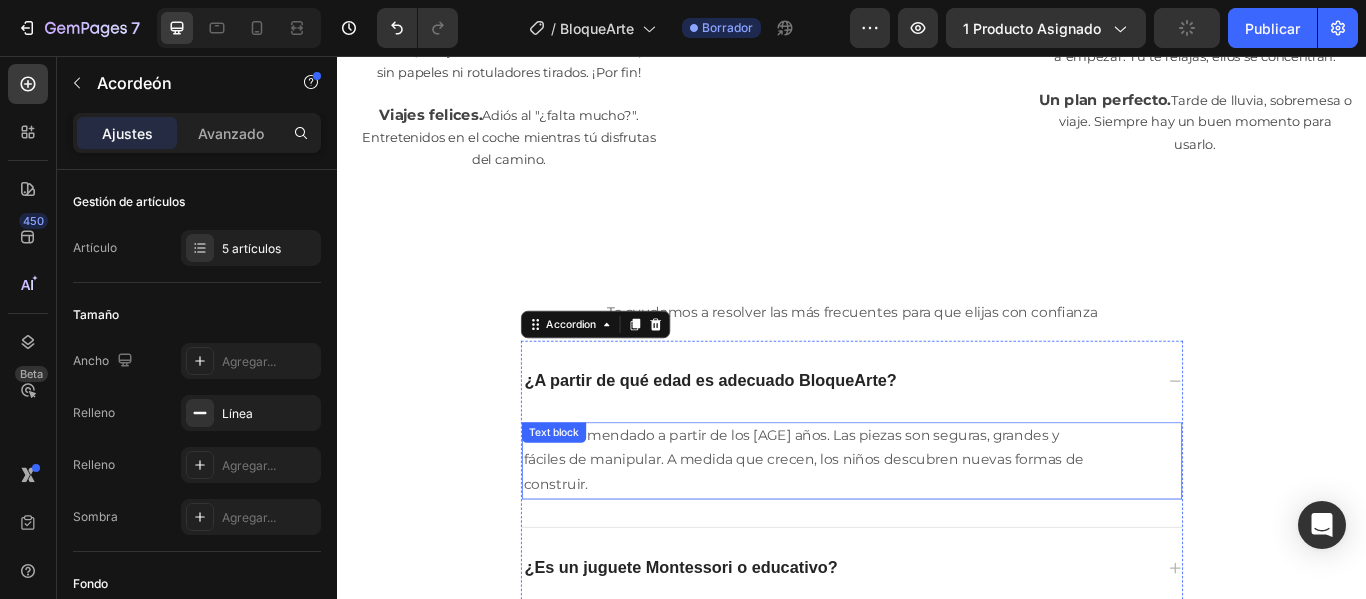 click on "Está recomendado a partir de los [AGE] años. Las piezas son seguras, grandes y fáciles de manipular. A medida que crecen, los niños descubren nuevas formas de construir." at bounding box center [881, 528] 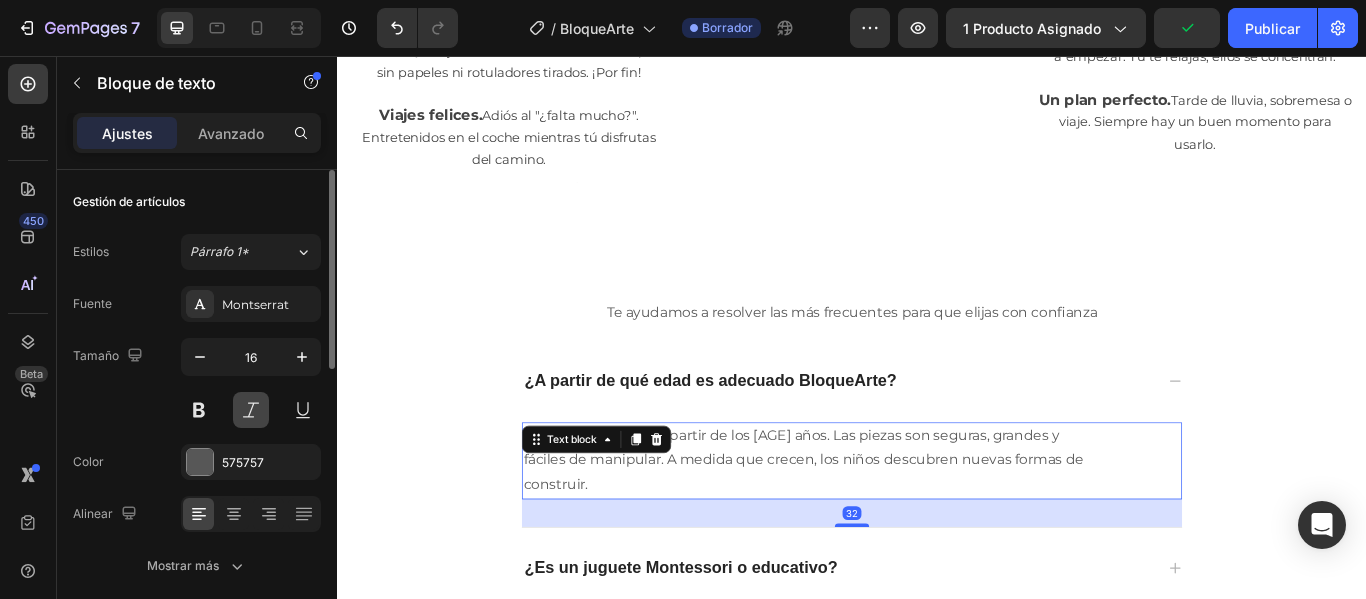 click at bounding box center (251, 410) 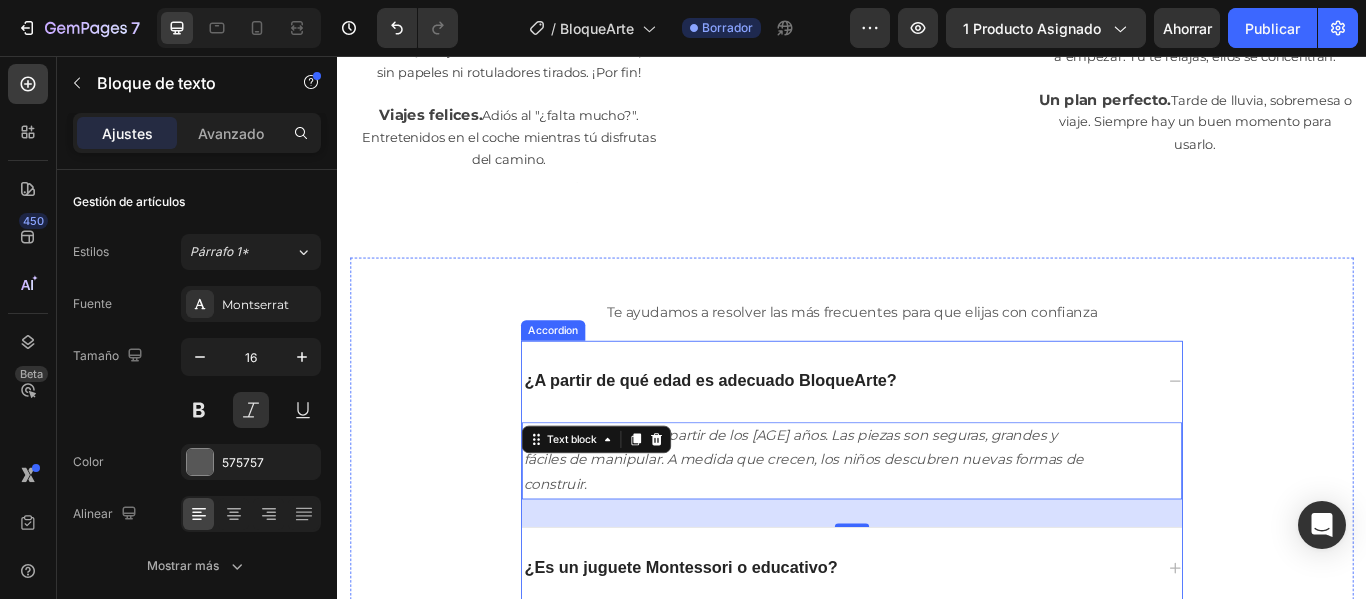 click on "¿A partir de qué edad es adecuado BloqueArte?" at bounding box center (772, 435) 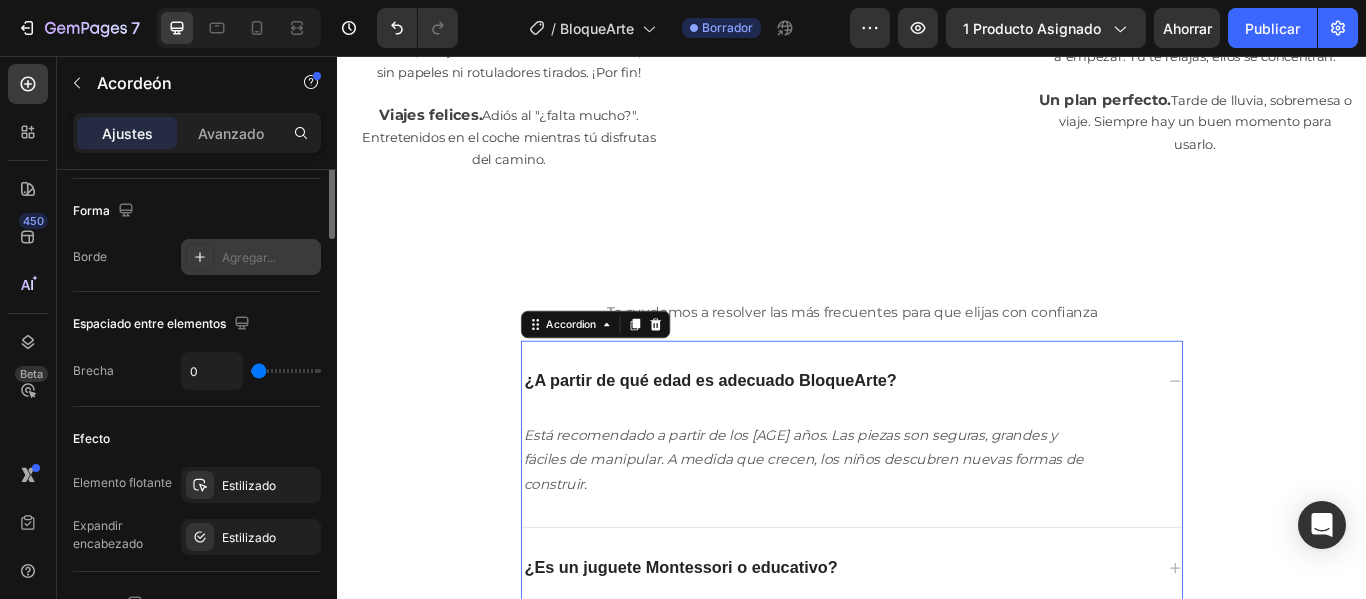 scroll, scrollTop: 600, scrollLeft: 0, axis: vertical 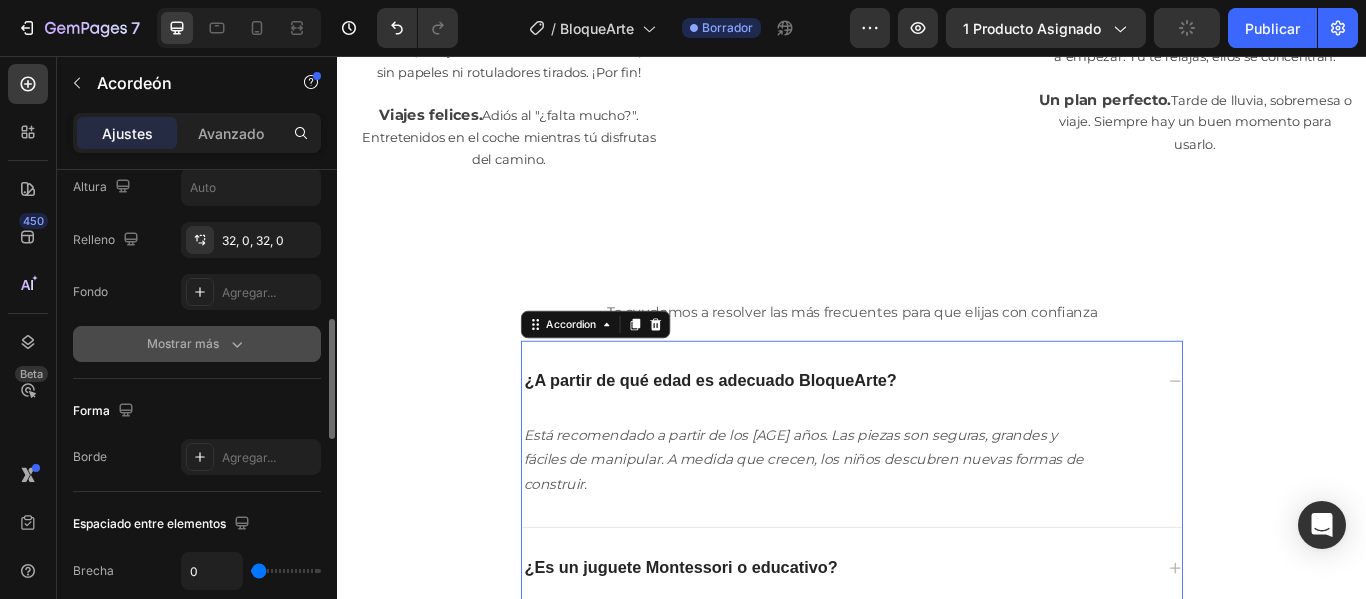 click on "Mostrar más" at bounding box center (183, 343) 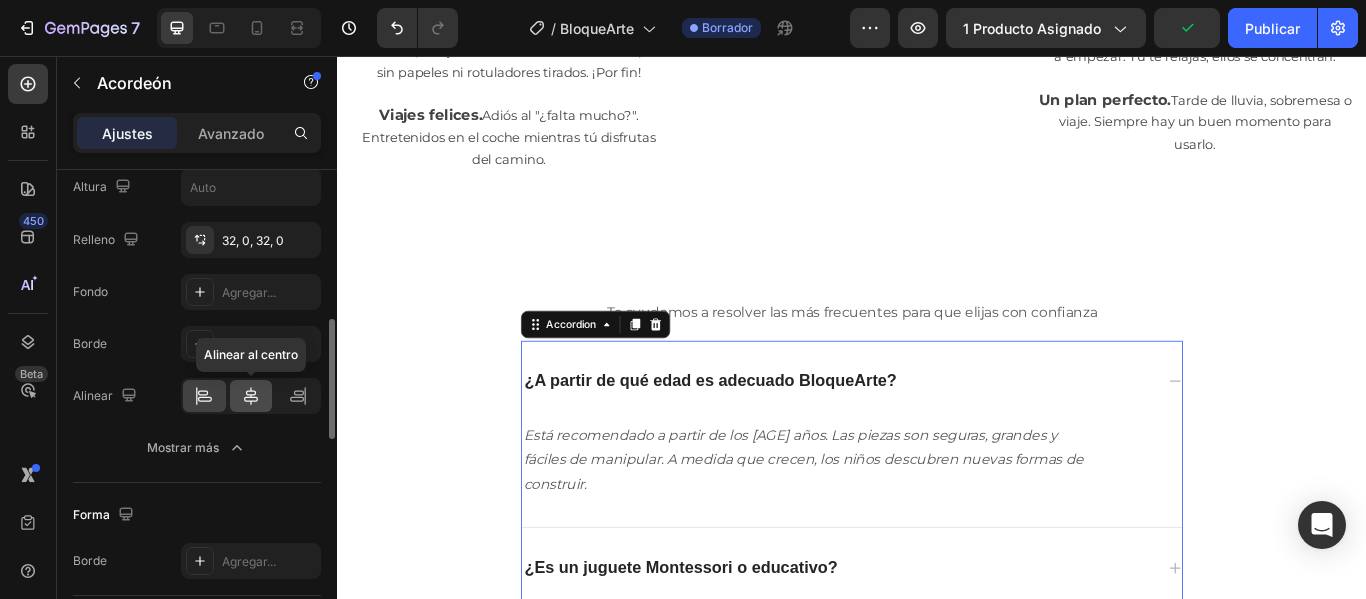 click 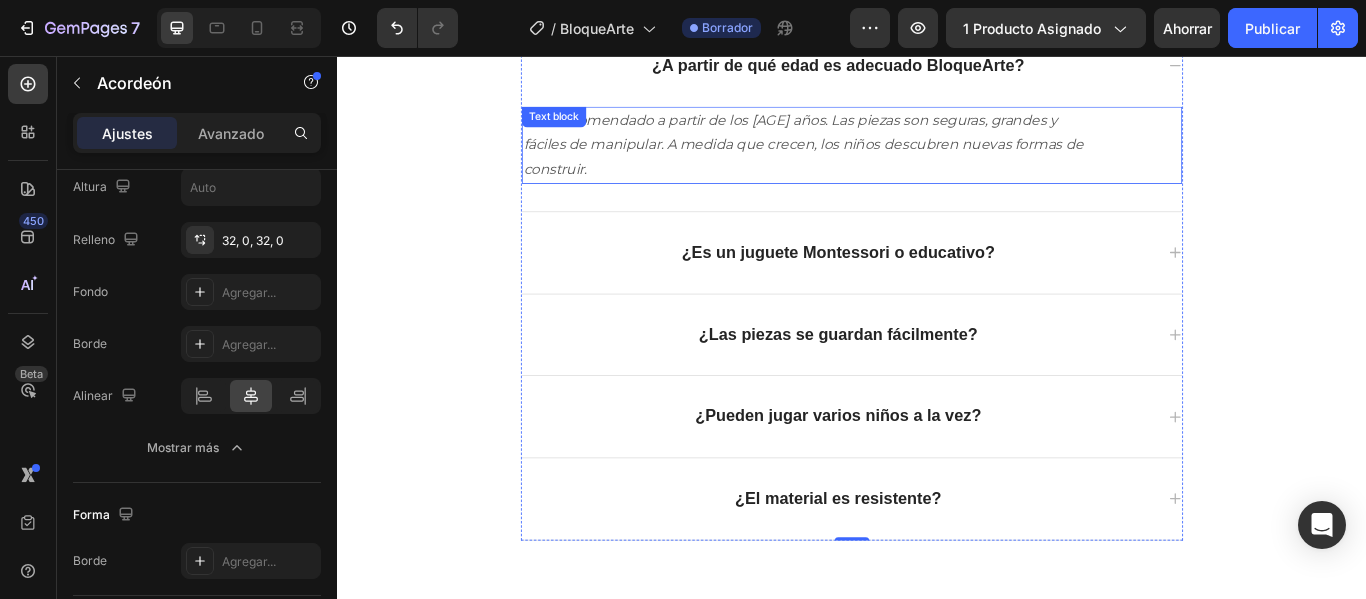 scroll, scrollTop: 3455, scrollLeft: 0, axis: vertical 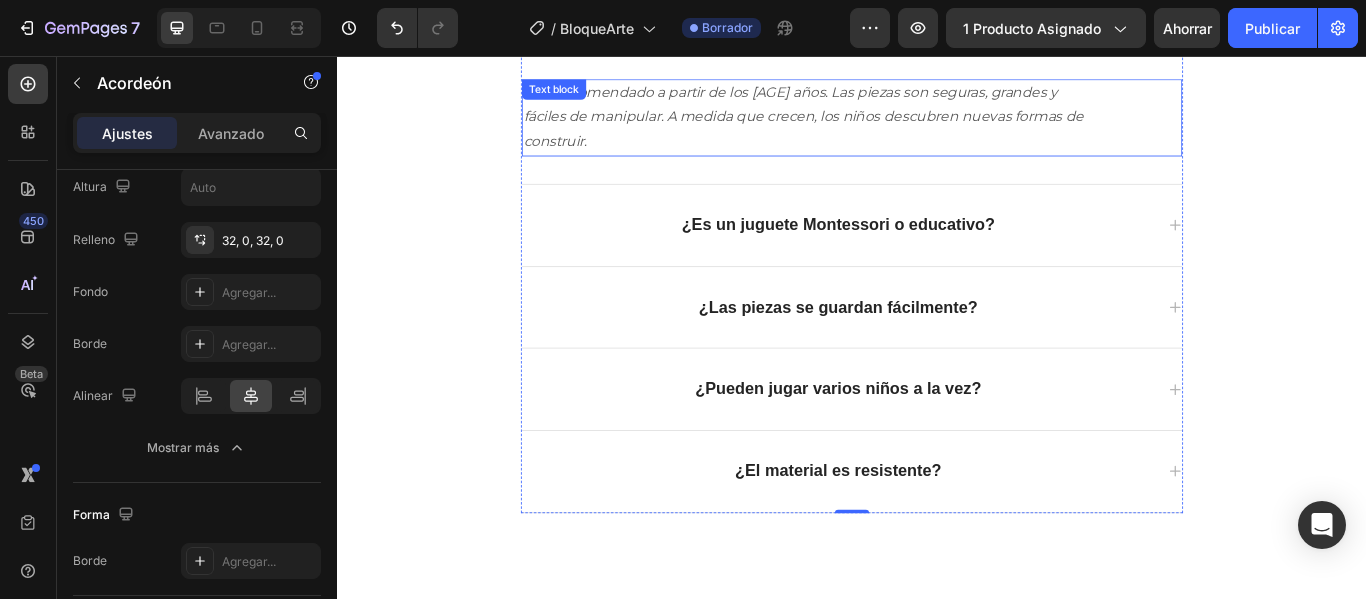 click on "Está recomendado a partir de los [AGE] años. Las piezas son seguras, grandes y fáciles de manipular. A medida que crecen, los niños descubren nuevas formas de construir." at bounding box center [881, 128] 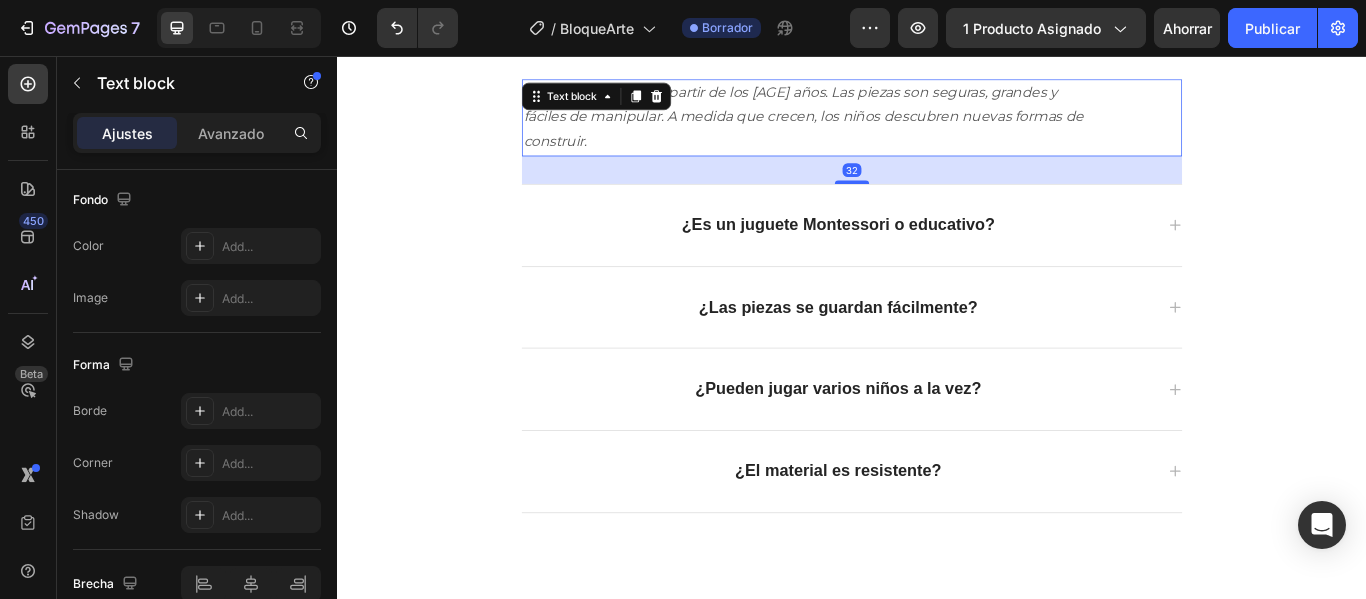 scroll, scrollTop: 0, scrollLeft: 0, axis: both 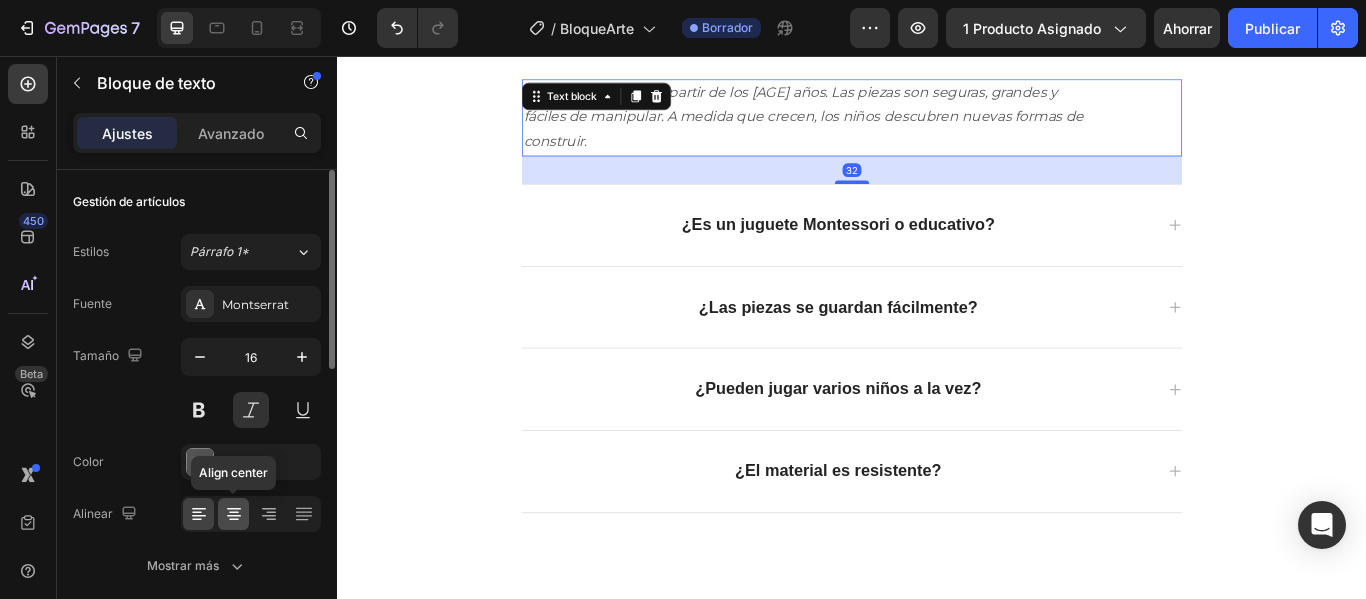 click 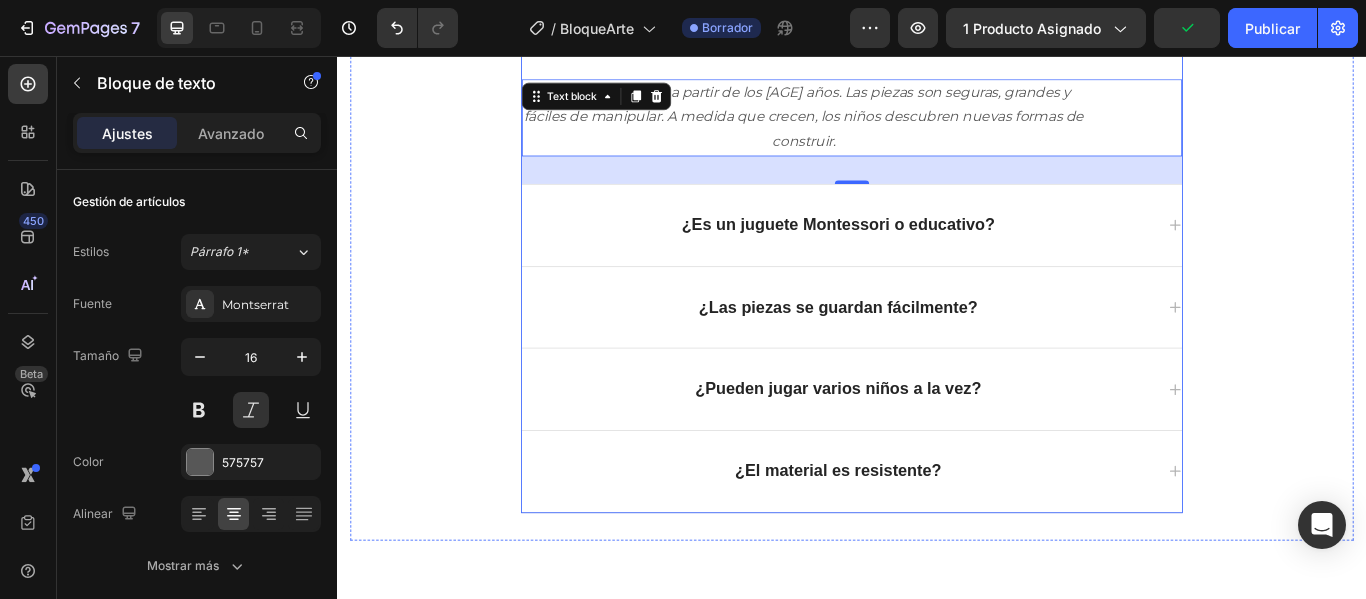 click on "¿Es un juguete Montessori o educativo?" at bounding box center [920, 253] 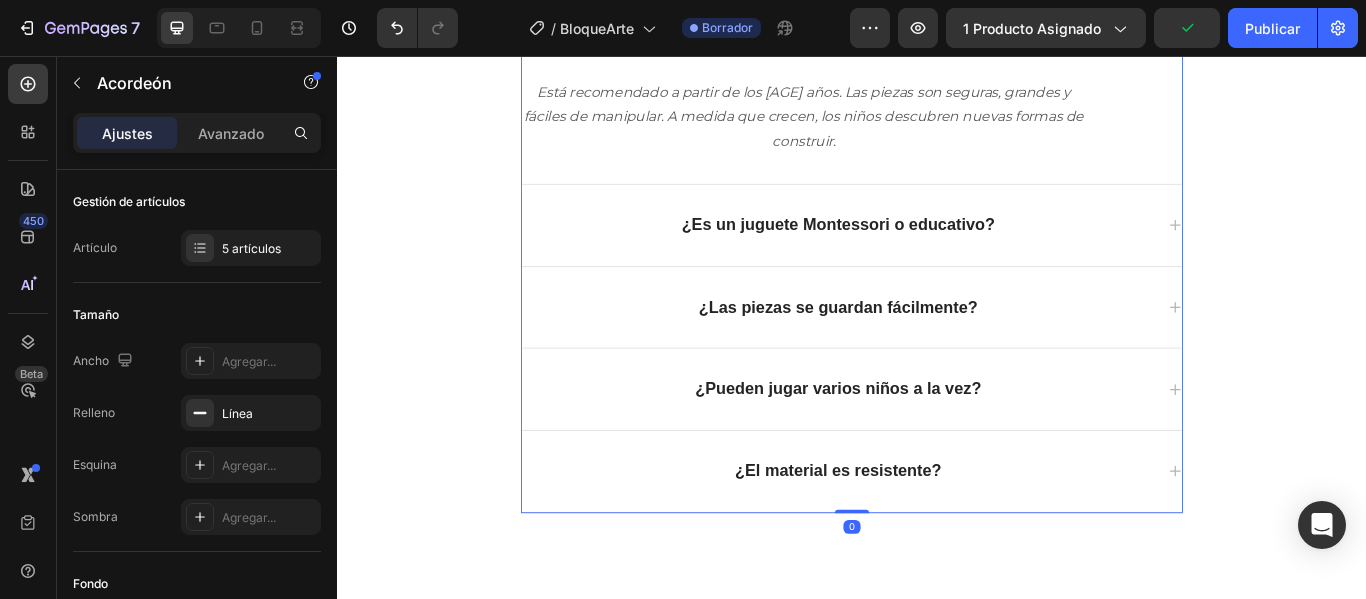 click 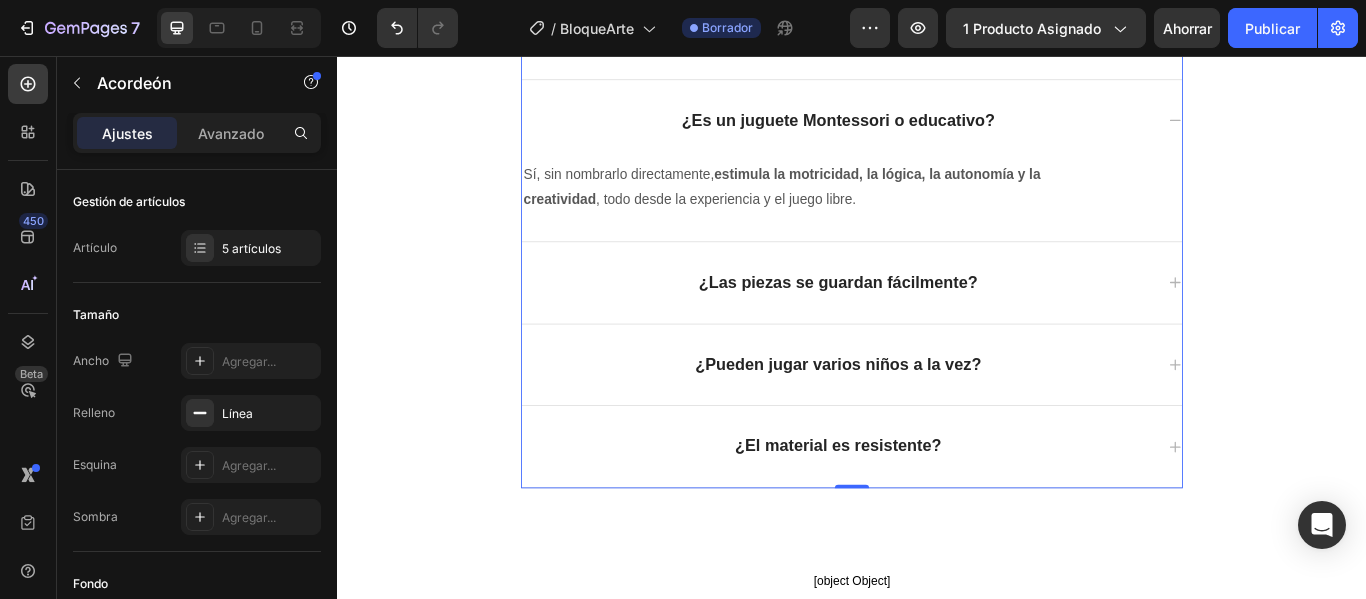 click on "Sí, sin nombrarlo directamente,  estimula la motricidad, la lógica, la autonomía y la creatividad , todo desde la experiencia y el juego libre." at bounding box center [881, 209] 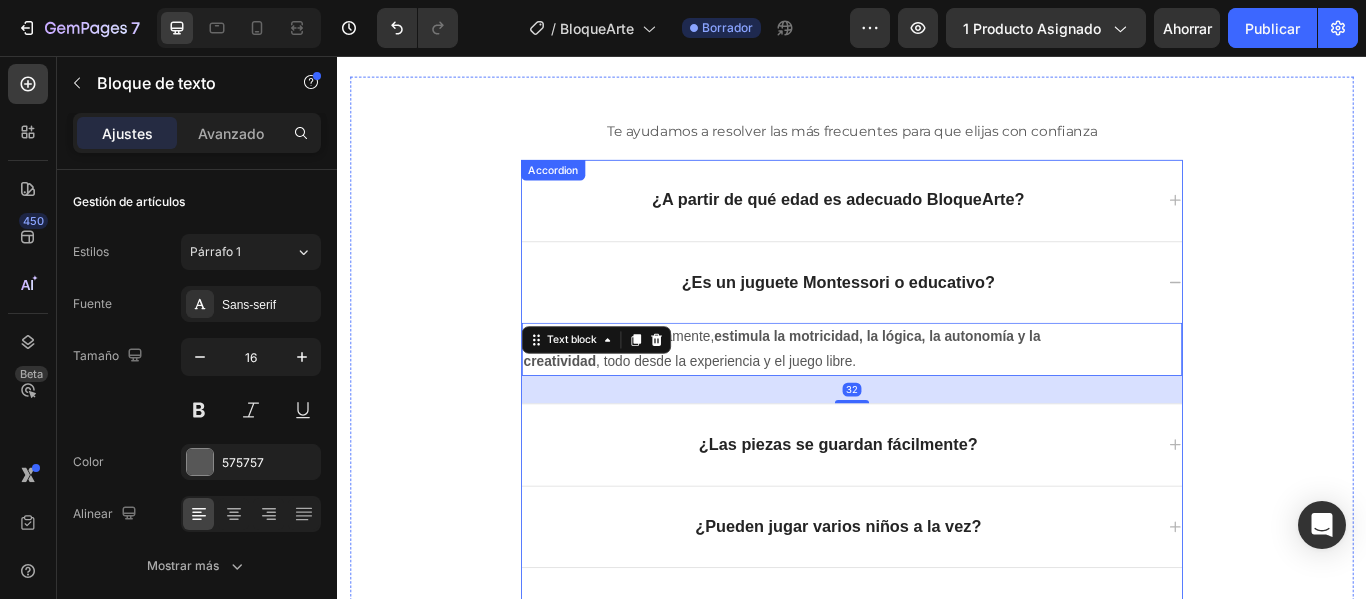 scroll, scrollTop: 3255, scrollLeft: 0, axis: vertical 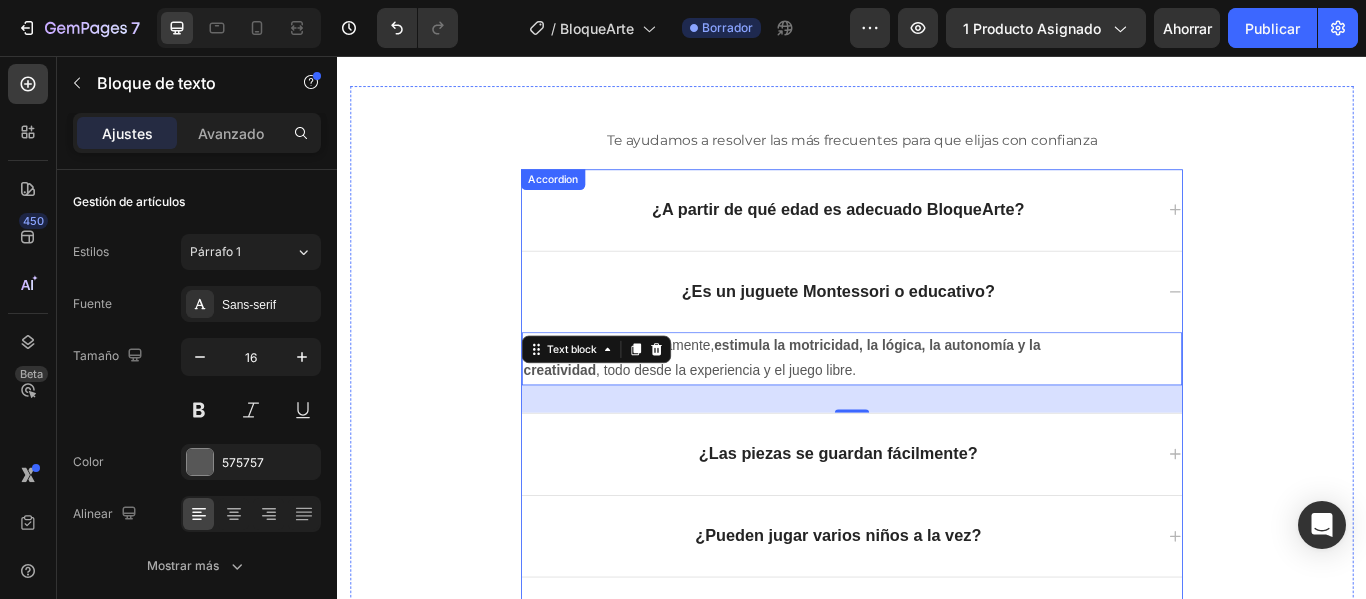 click 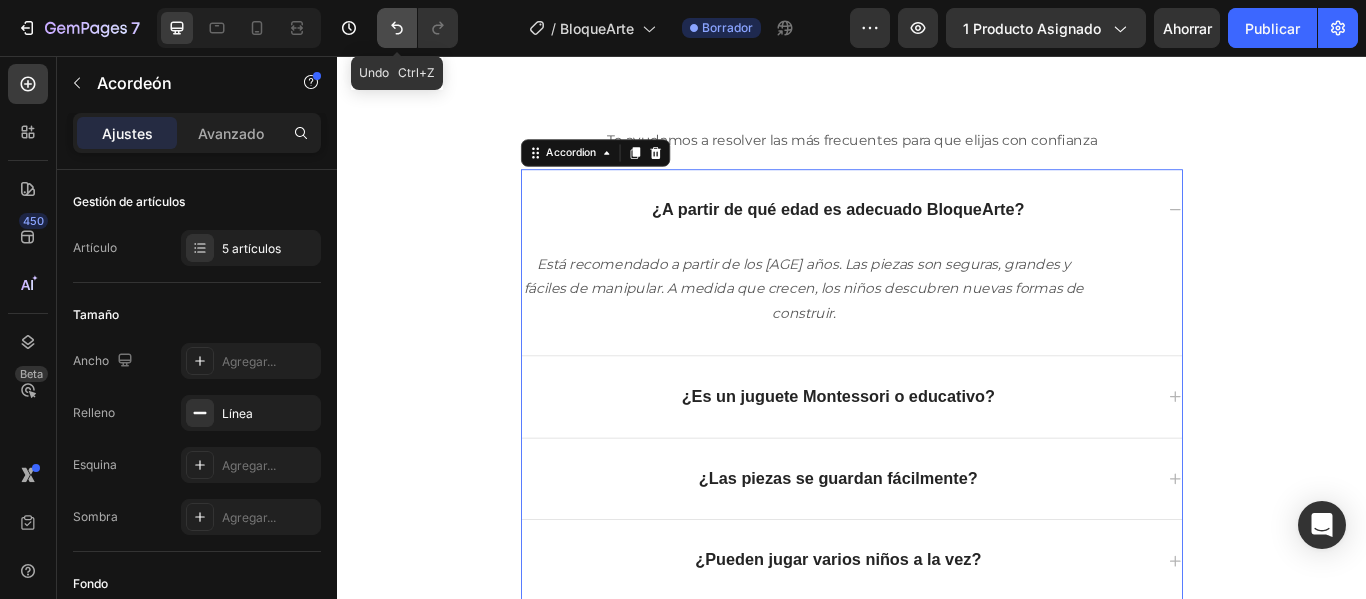 click 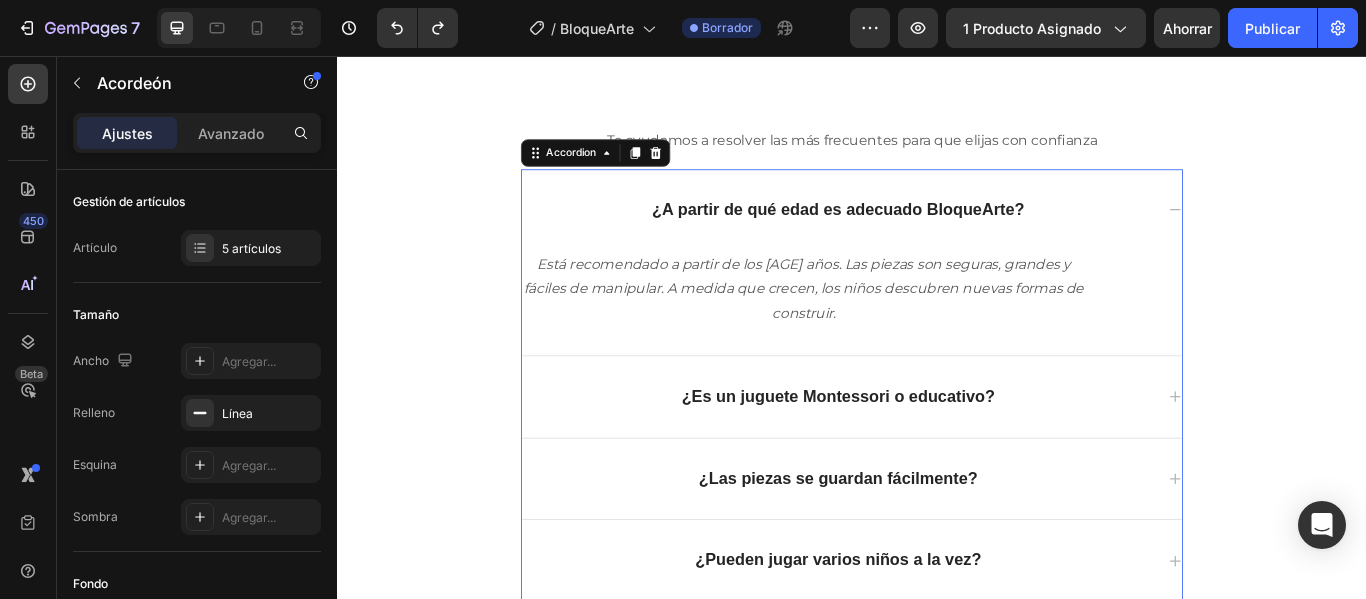 click on "Está recomendado a partir de los 3 años. Las piezas son seguras, grandes y fáciles de manipular. A medida que crecen, los niños descubren nuevas formas de construir. Text block" at bounding box center (937, 344) 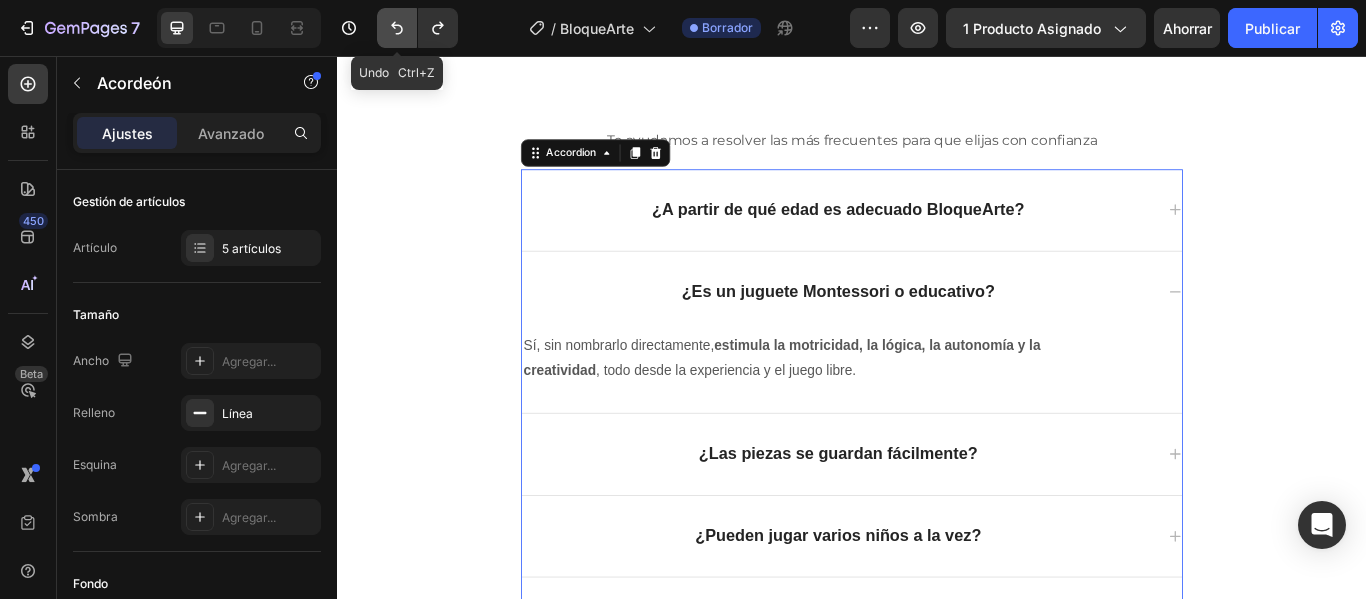 click 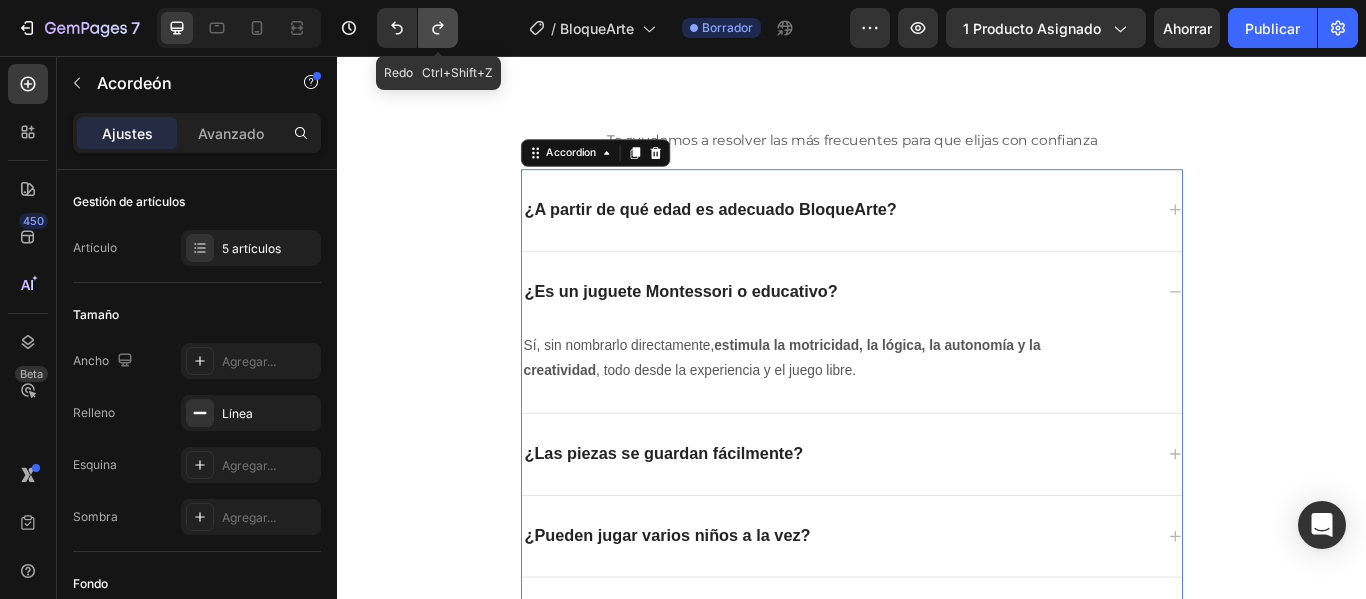 click 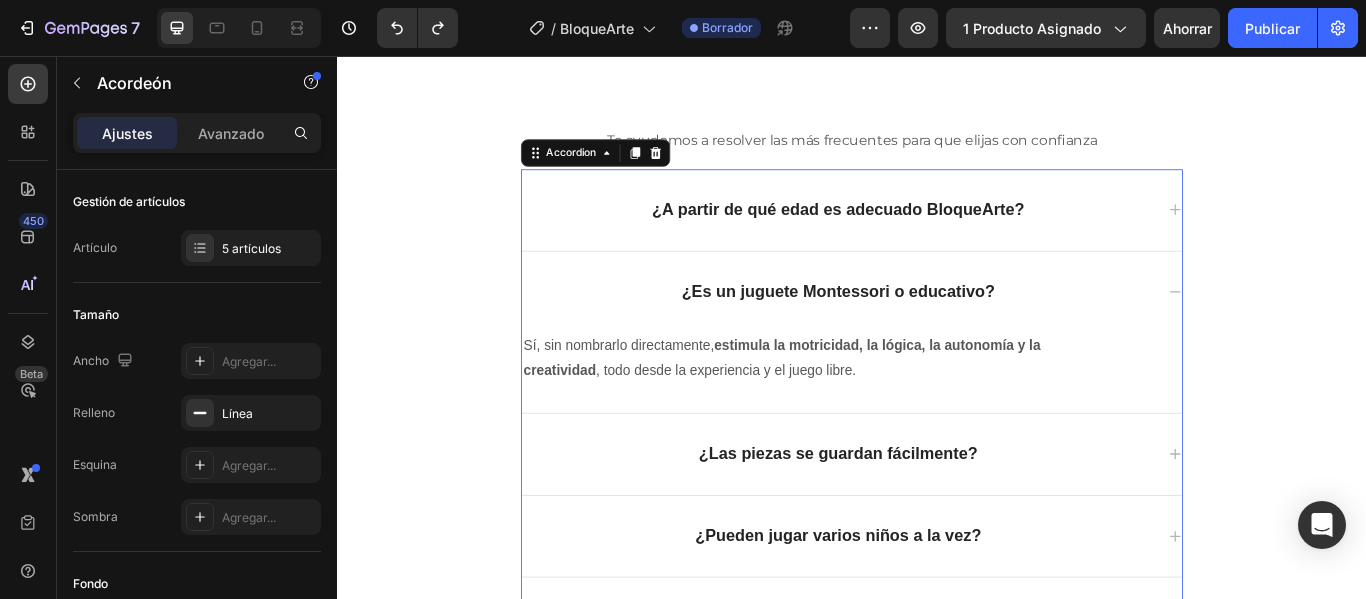 click 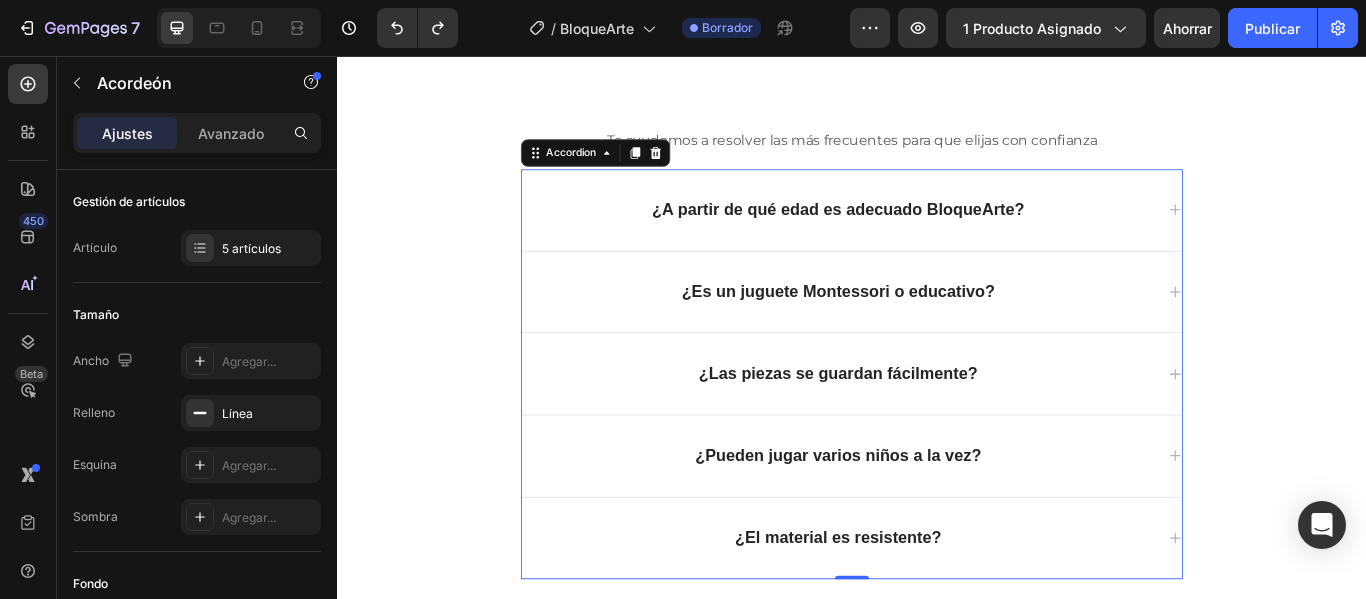 click 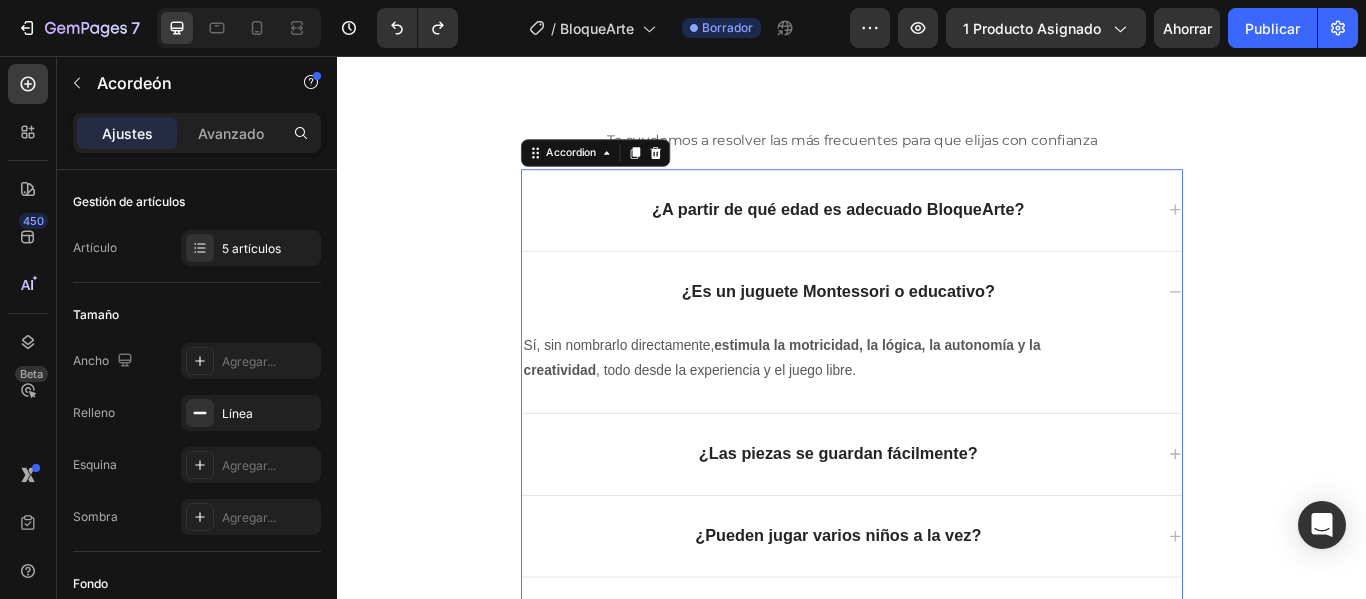 click 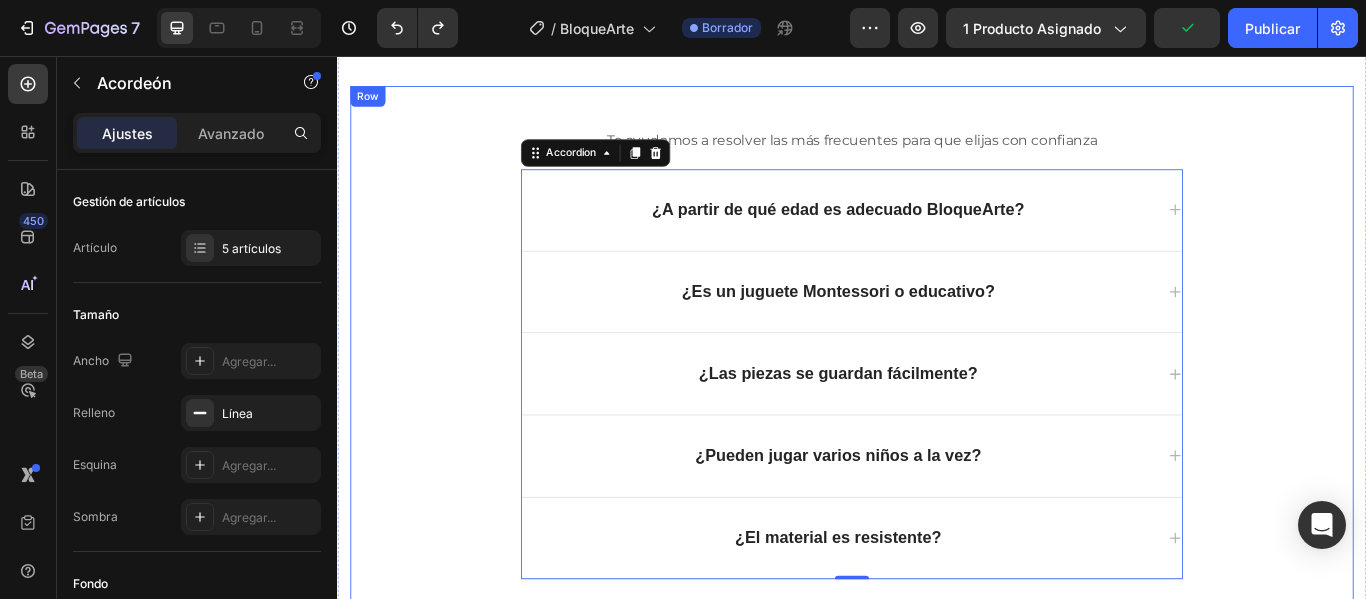 click on "Heading Te ayudamos a resolver las más frecuentes para que elijas con confianza Text block
¿A partir de qué edad es adecuado BloqueArte?
¿Es un juguete Montessori o educativo?
¿Las piezas se guardan fácilmente?
¿Pueden jugar varios niños a la vez?
¿El material es resistente? Accordion   0" at bounding box center [937, 394] 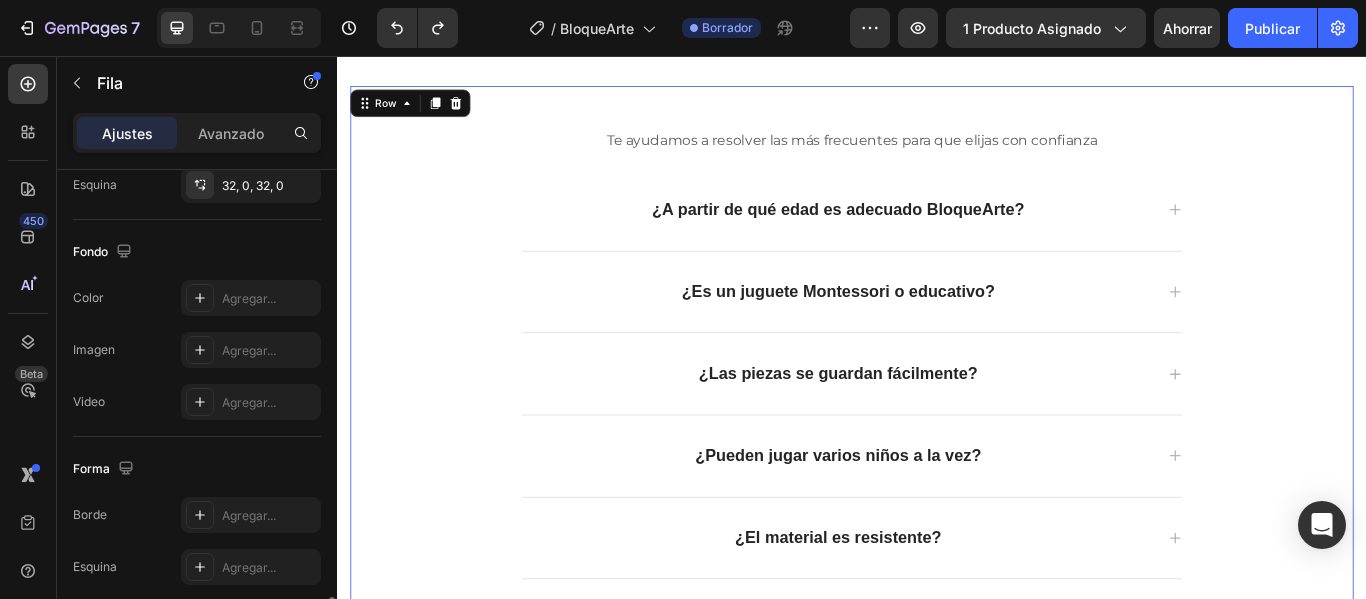 scroll, scrollTop: 734, scrollLeft: 0, axis: vertical 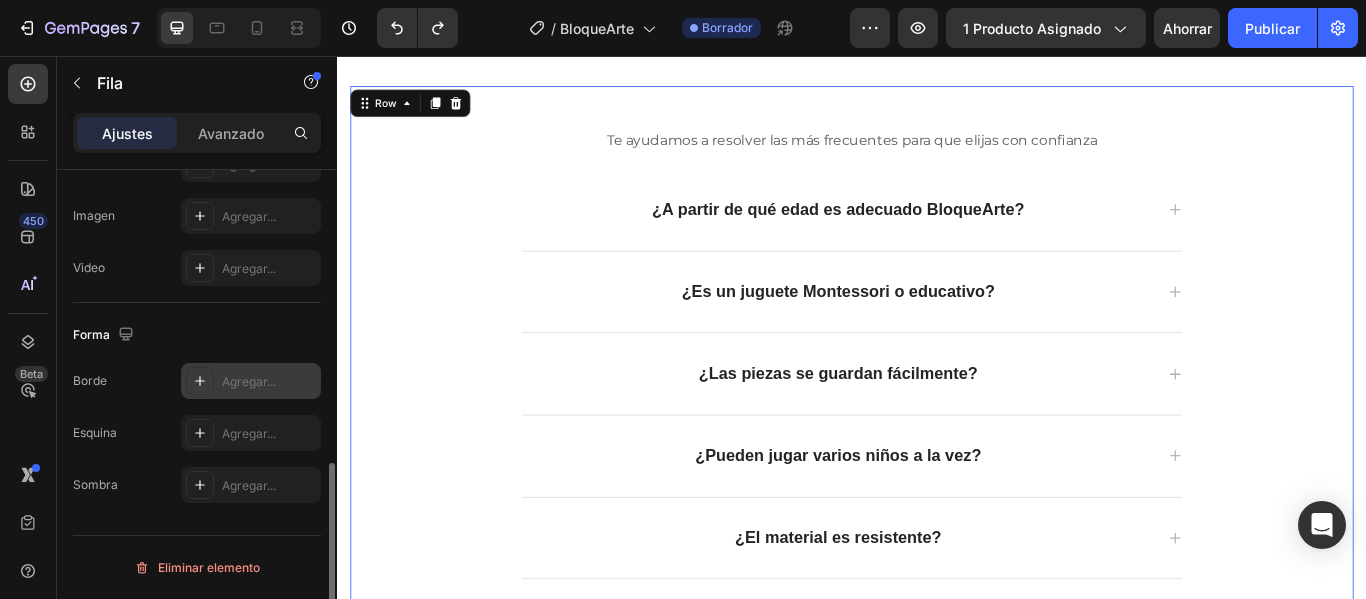 click on "Agregar..." at bounding box center (249, 381) 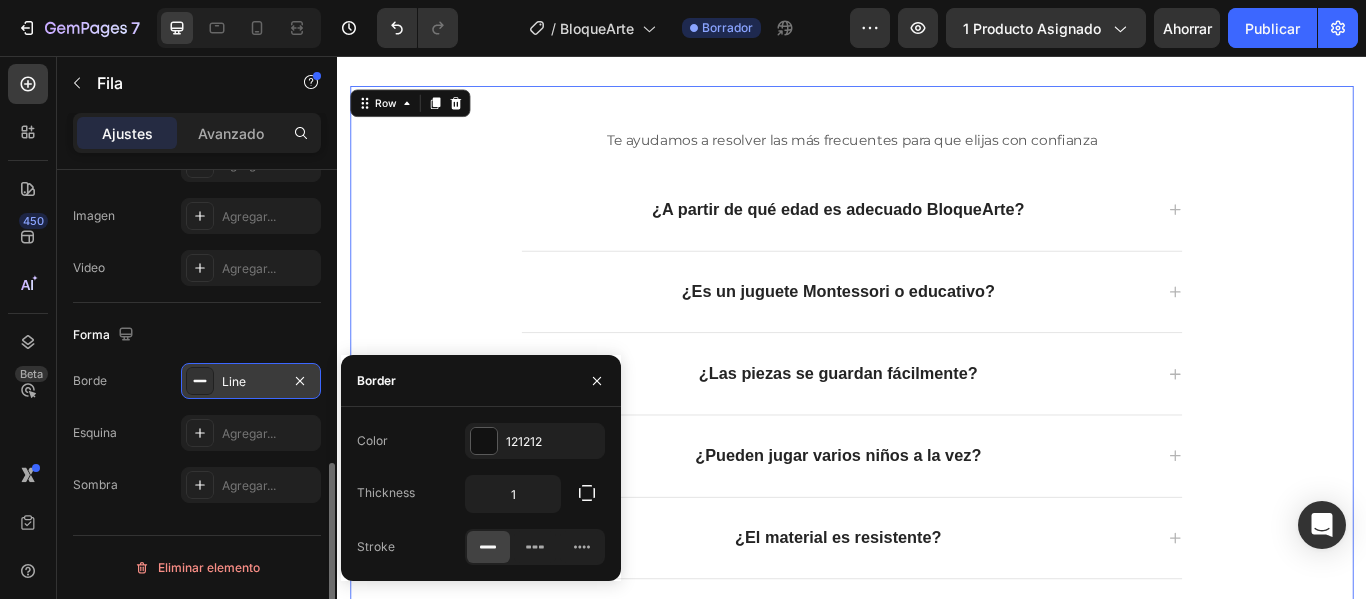 scroll, scrollTop: 3256, scrollLeft: 0, axis: vertical 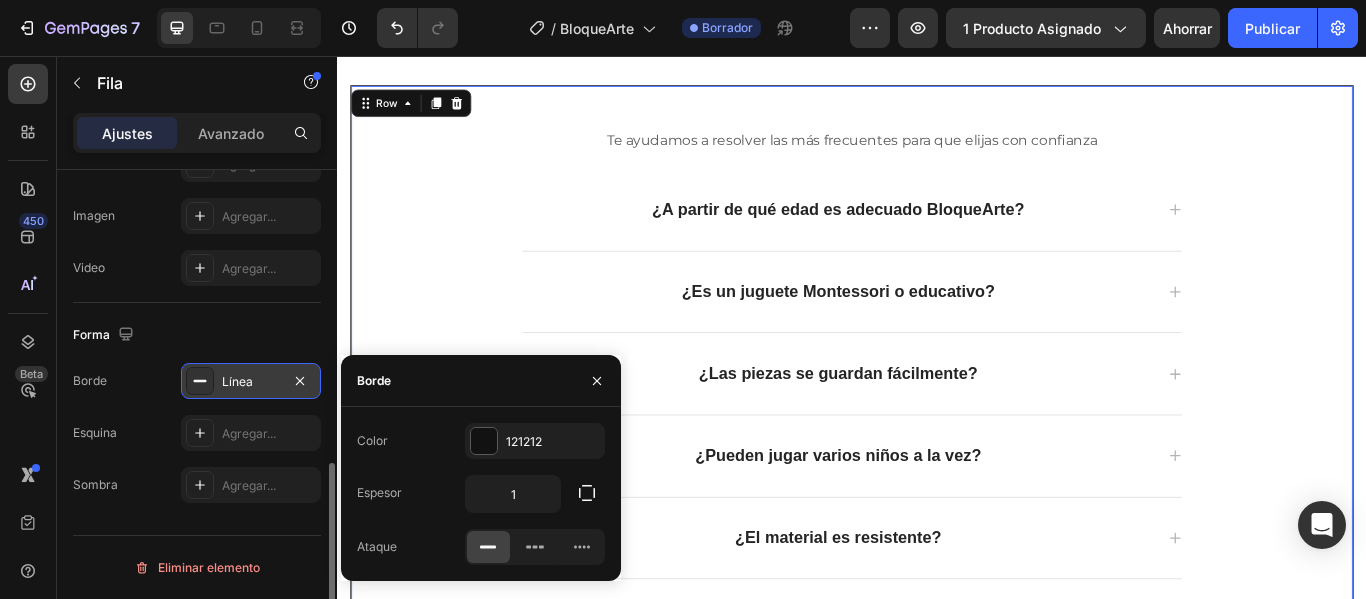 click 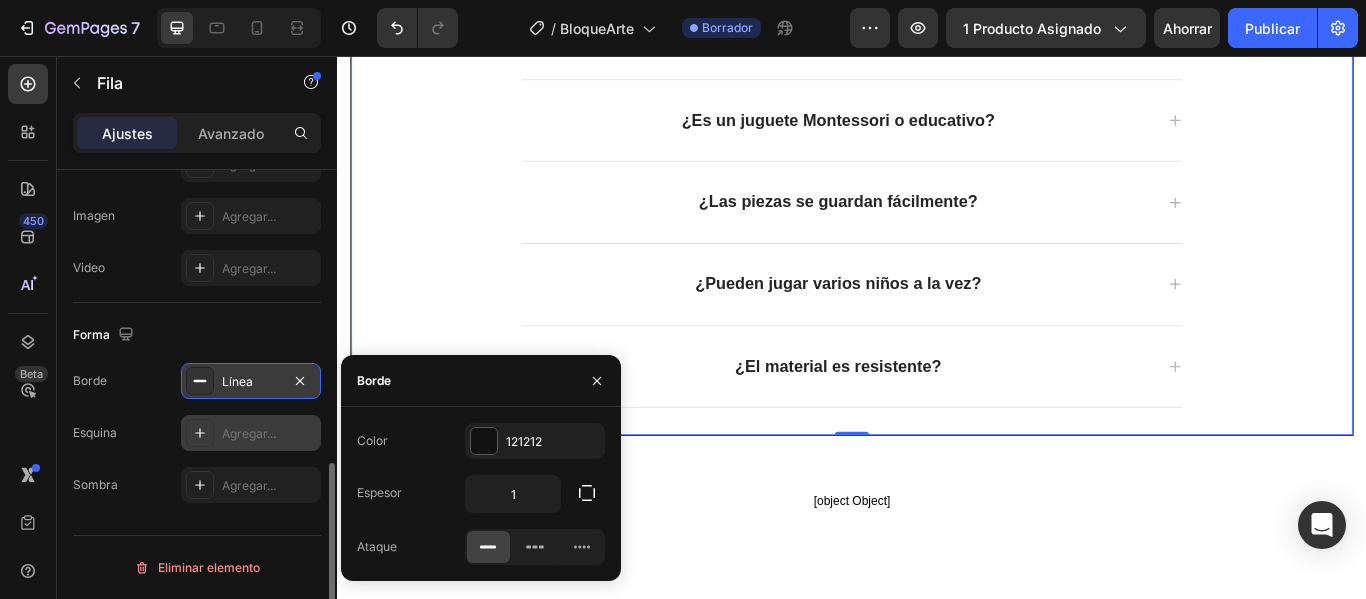 scroll, scrollTop: 3356, scrollLeft: 0, axis: vertical 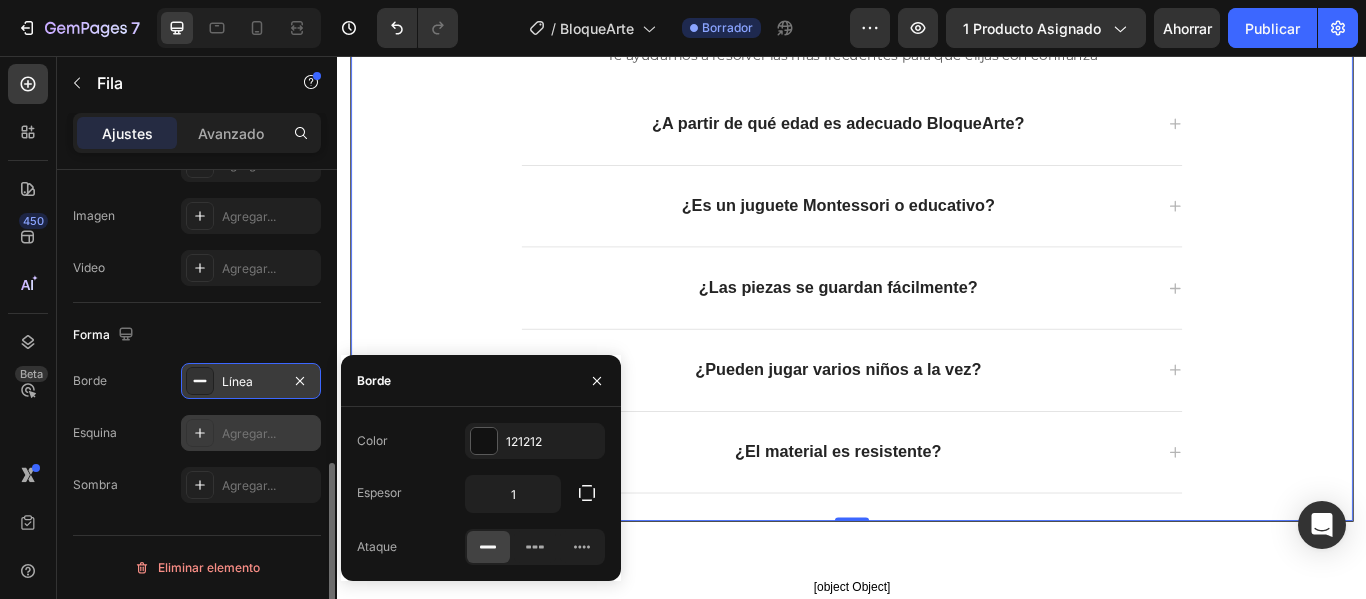 click at bounding box center (200, 433) 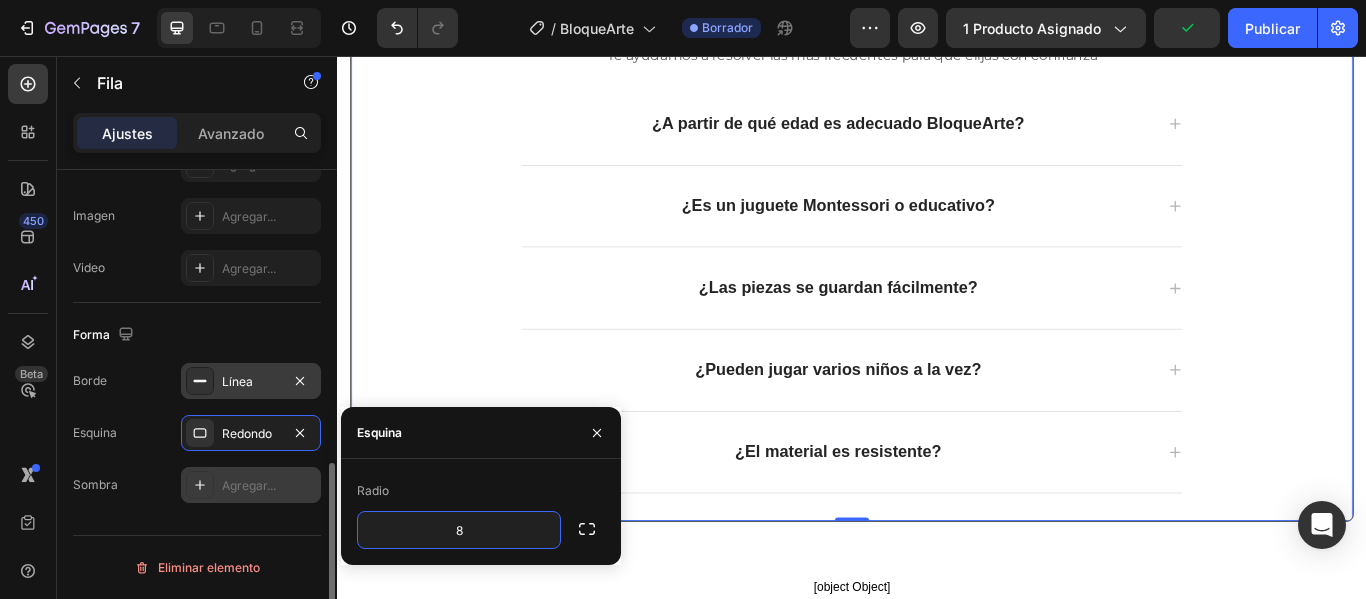 click on "Agregar..." at bounding box center (251, 485) 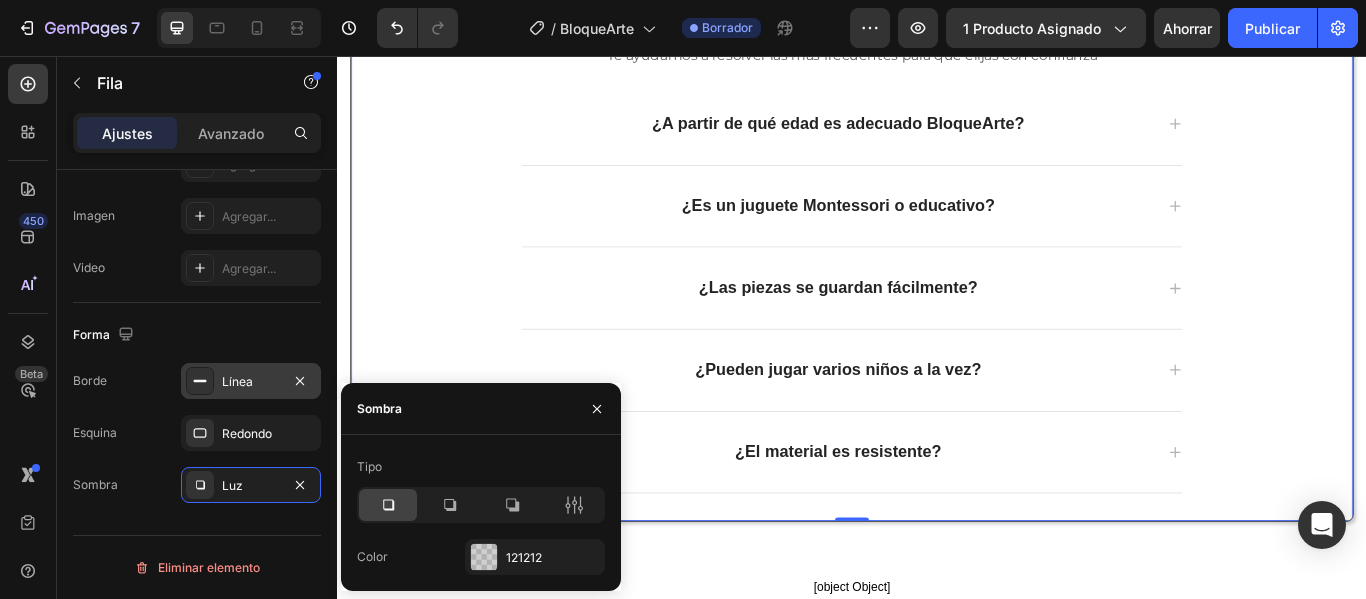 click 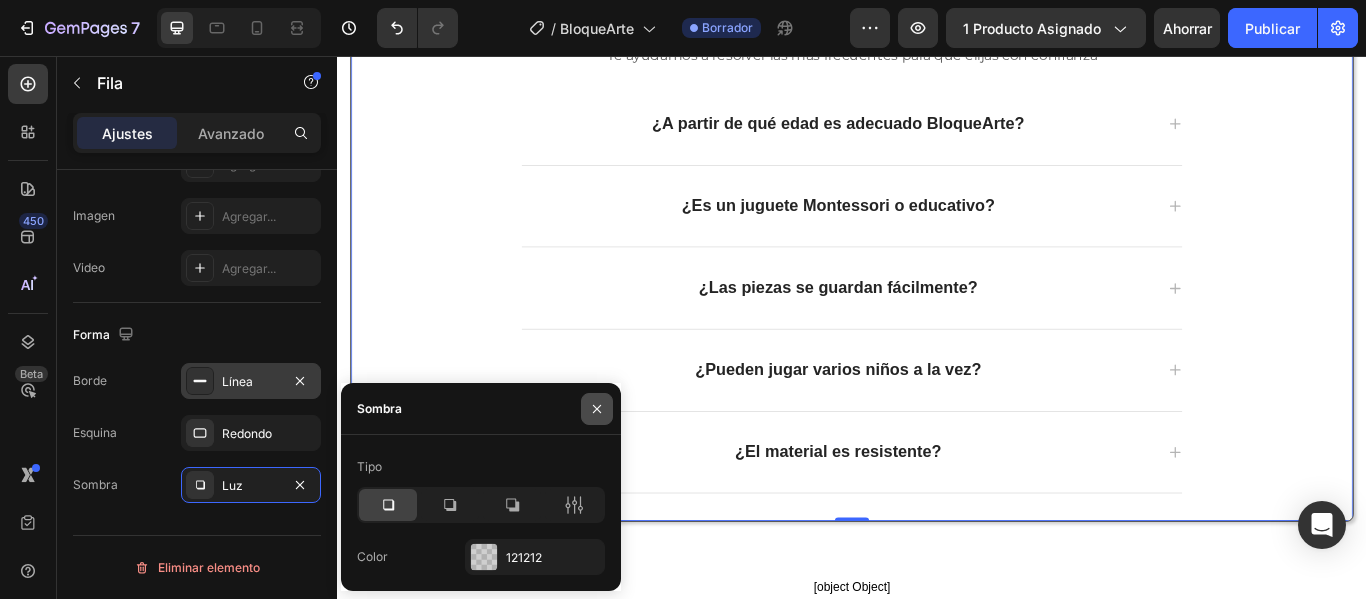 click 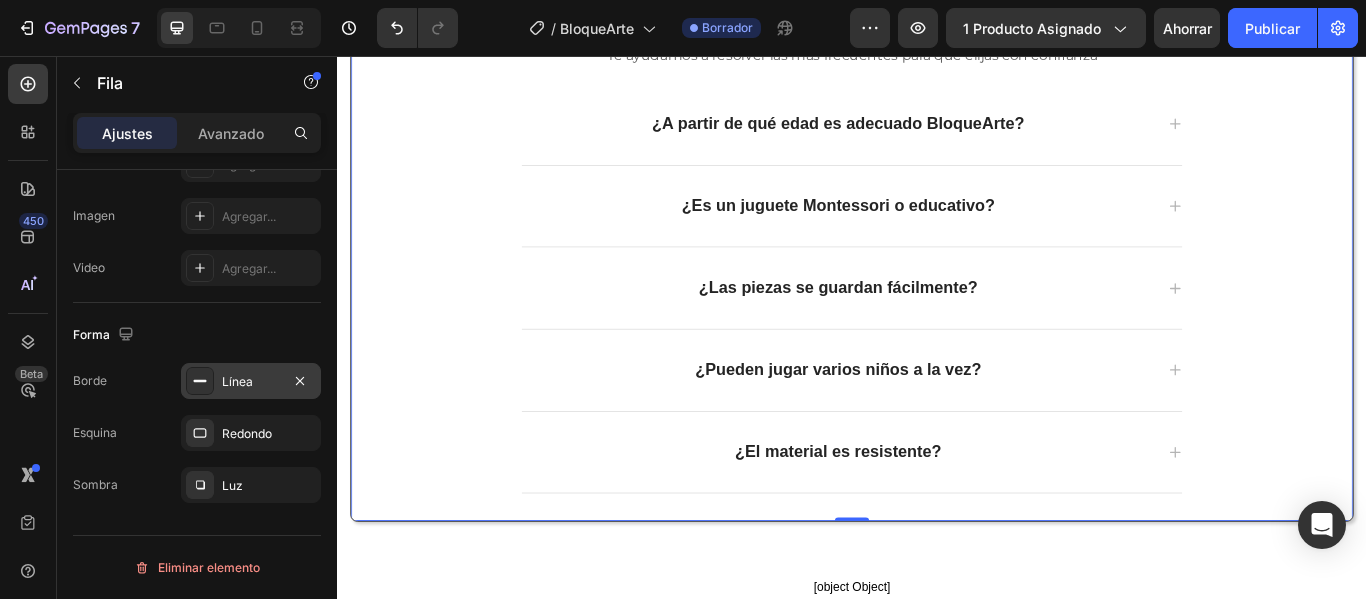 click on "Heading Te ayudamos a resolver las más frecuentes para que elijas con confianza Text block
¿A partir de qué edad es adecuado BloqueArte?
¿Es un juguete Montessori o educativo?
¿Las piezas se guardan fácilmente?
¿Pueden jugar varios niños a la vez?
¿El material es resistente? Accordion" at bounding box center (937, 294) 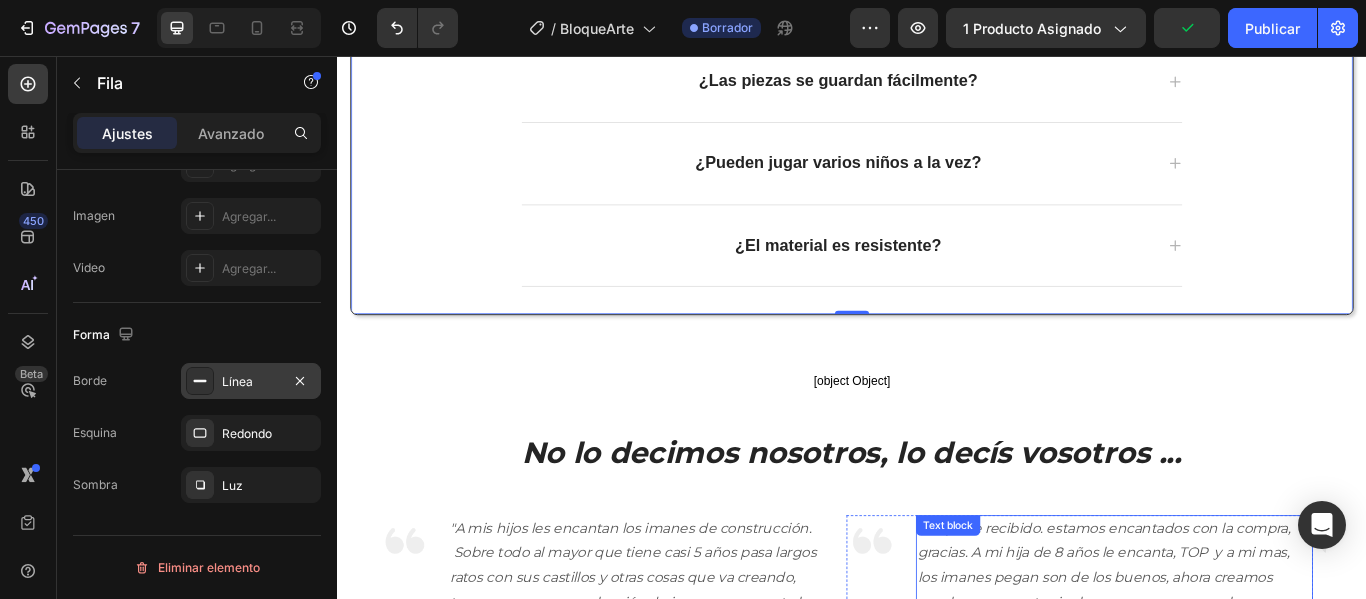 scroll, scrollTop: 3656, scrollLeft: 0, axis: vertical 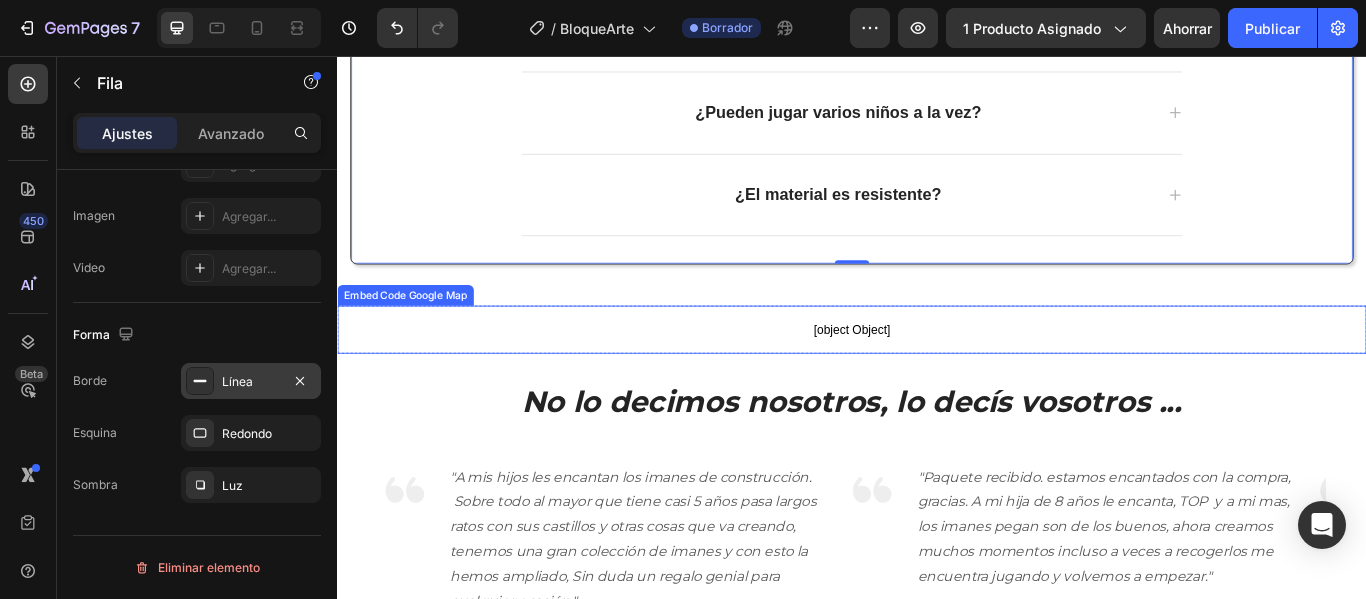 click on "[object Object]" at bounding box center [937, 375] 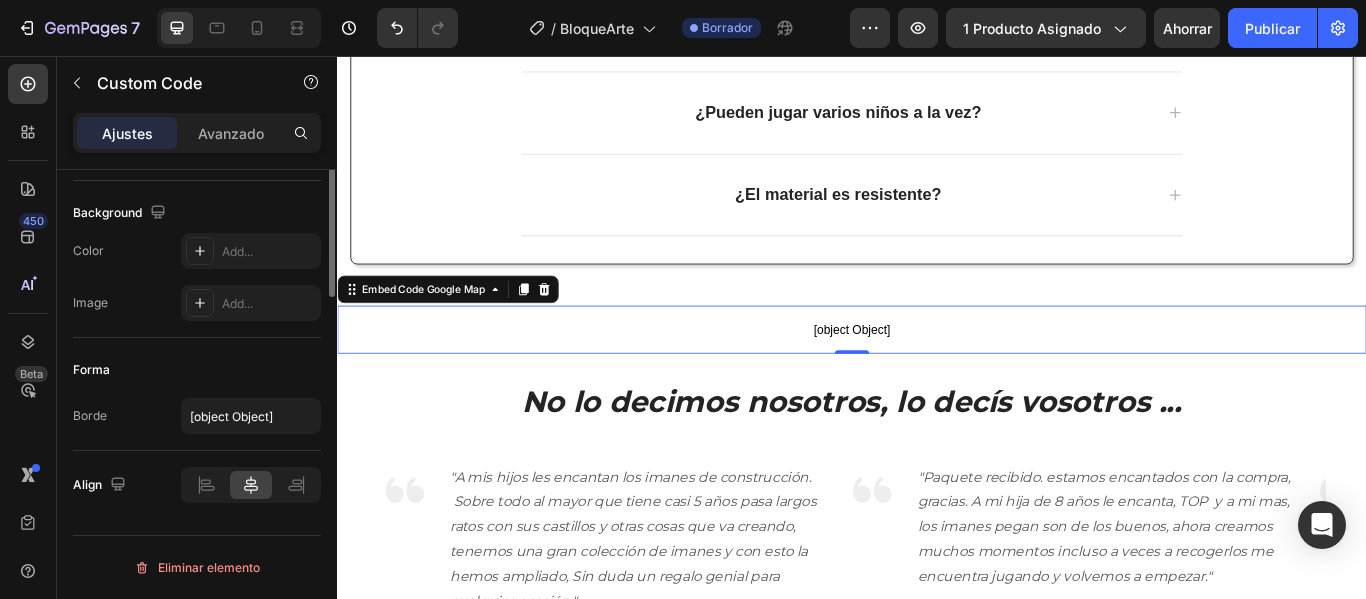 scroll, scrollTop: 0, scrollLeft: 0, axis: both 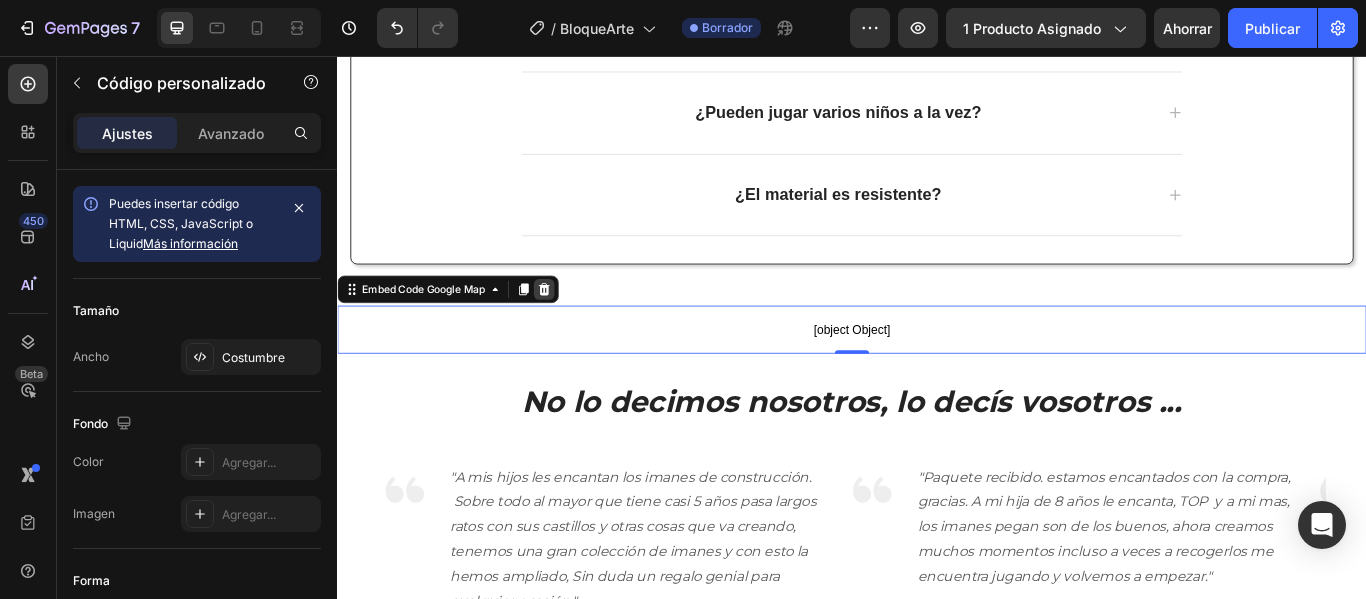 click 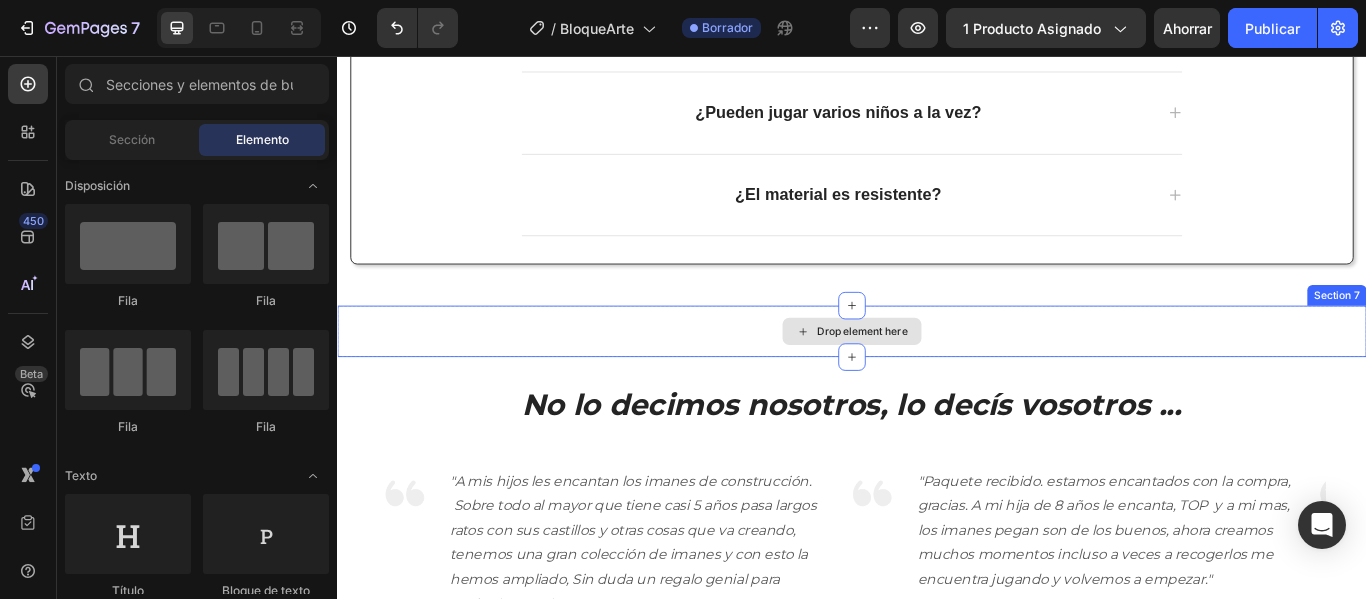 click on "Drop element here" at bounding box center [937, 377] 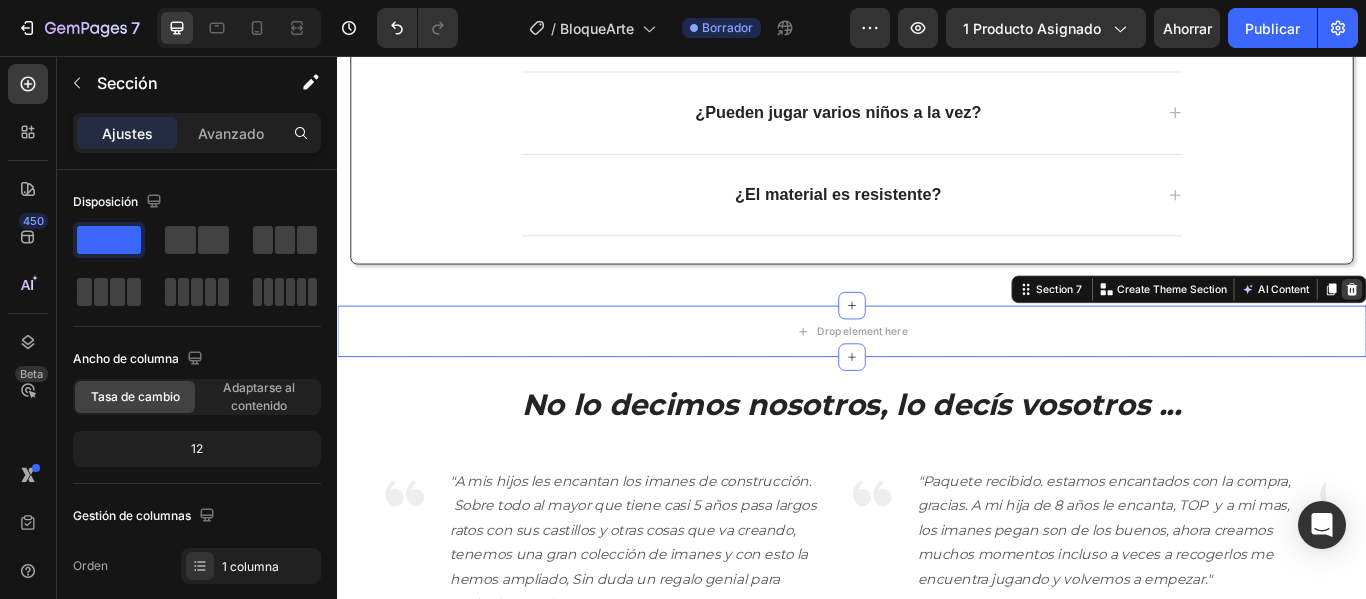 click 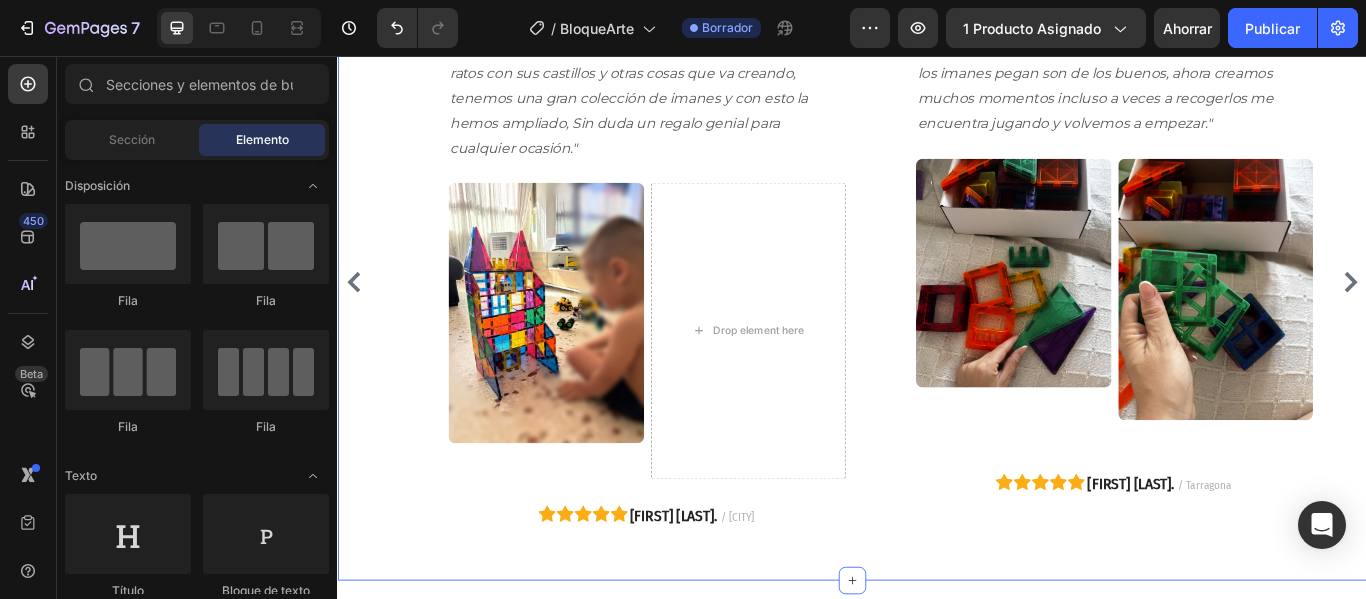 scroll, scrollTop: 4256, scrollLeft: 0, axis: vertical 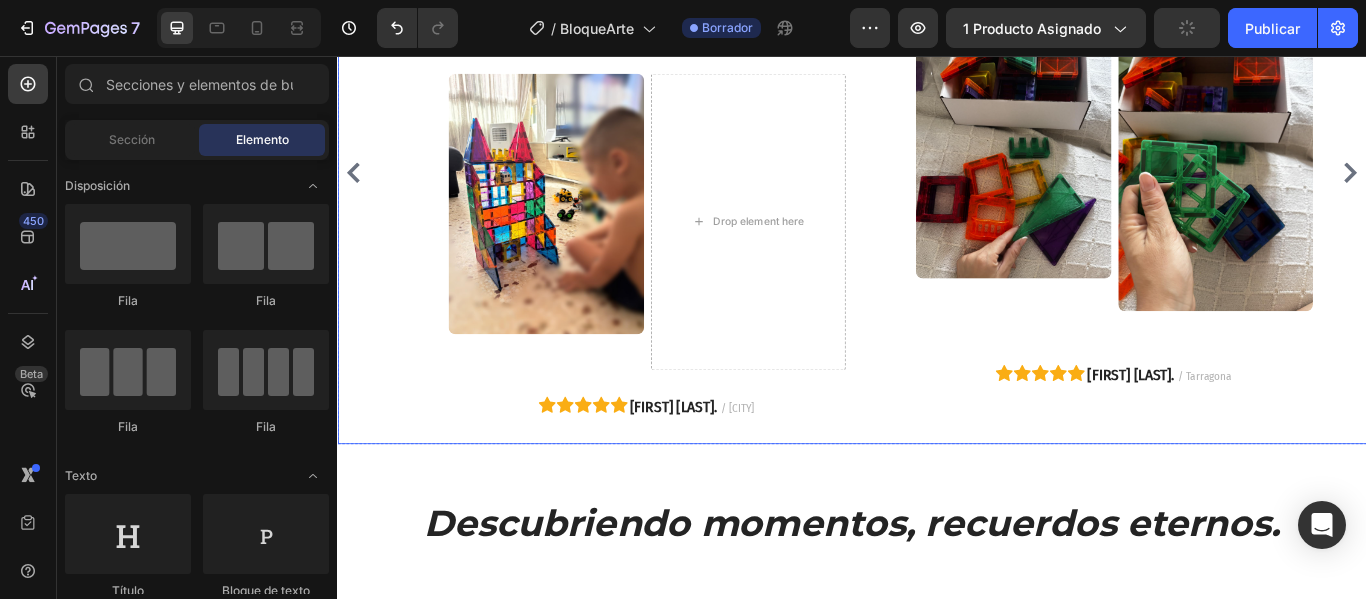 click 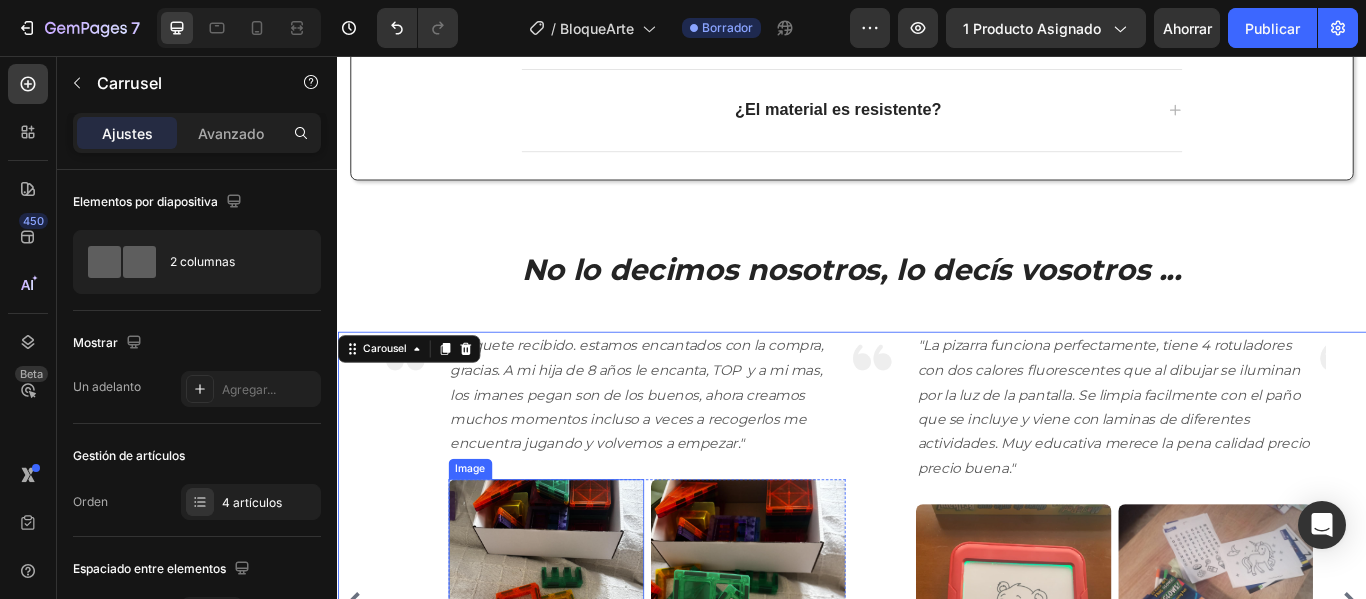 scroll, scrollTop: 3878, scrollLeft: 0, axis: vertical 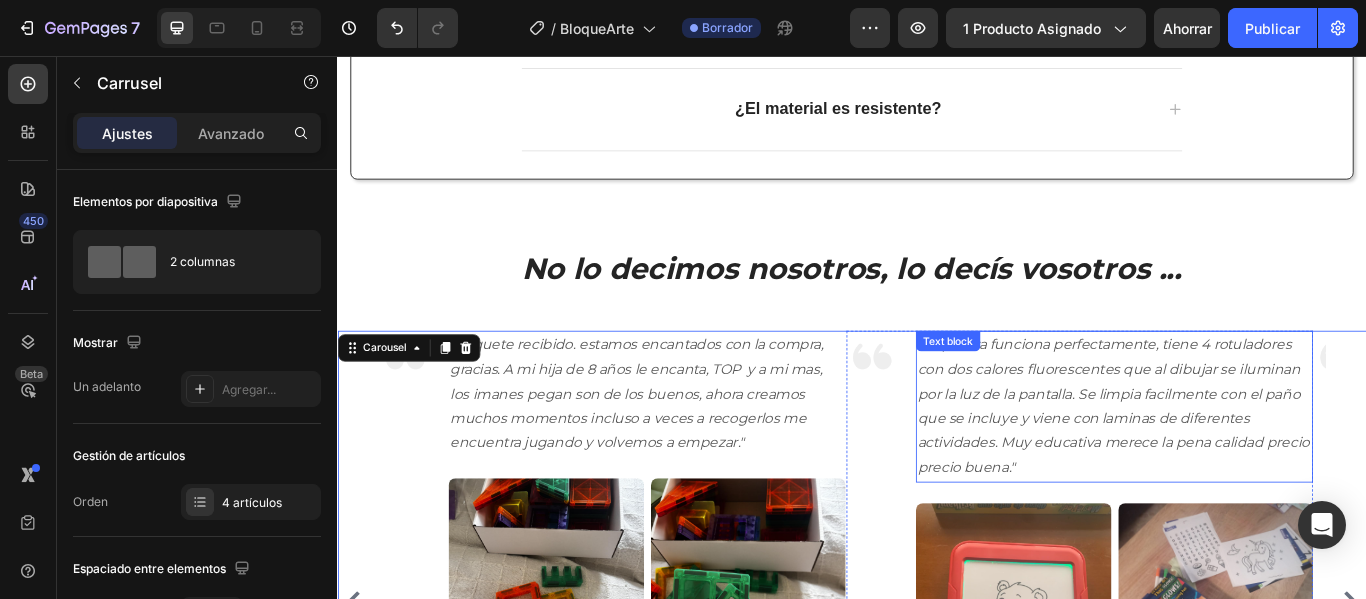 click on ""La pizarra funciona perfectamente, tiene 4 rotuladores con dos calores fluorescentes que al dibujar se iluminan por la luz de la pantalla. Se limpia facilmente con el paño que se incluye y viene con laminas de diferentes actividades. Muy educativa merece la pena calidad precio precio buena."" at bounding box center [1242, 464] 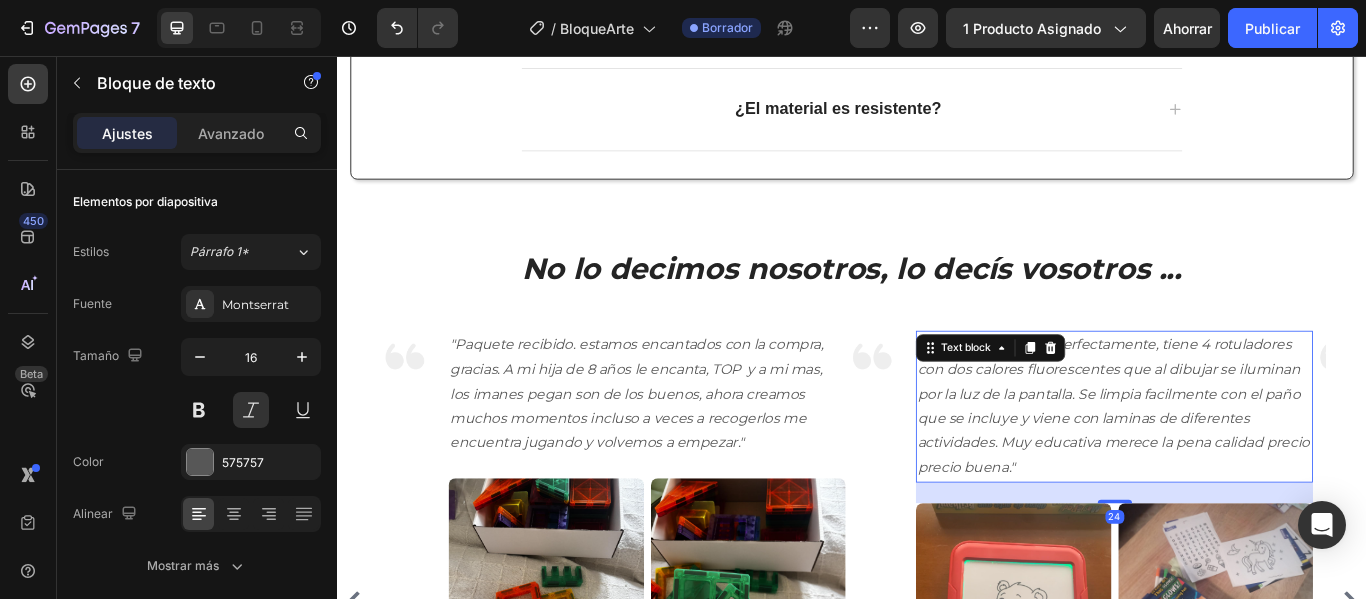 click on ""La pizarra funciona perfectamente, tiene 4 rotuladores con dos calores fluorescentes que al dibujar se iluminan por la luz de la pantalla. Se limpia facilmente con el paño que se incluye y viene con laminas de diferentes actividades. Muy educativa merece la pena calidad precio precio buena."" at bounding box center [1242, 464] 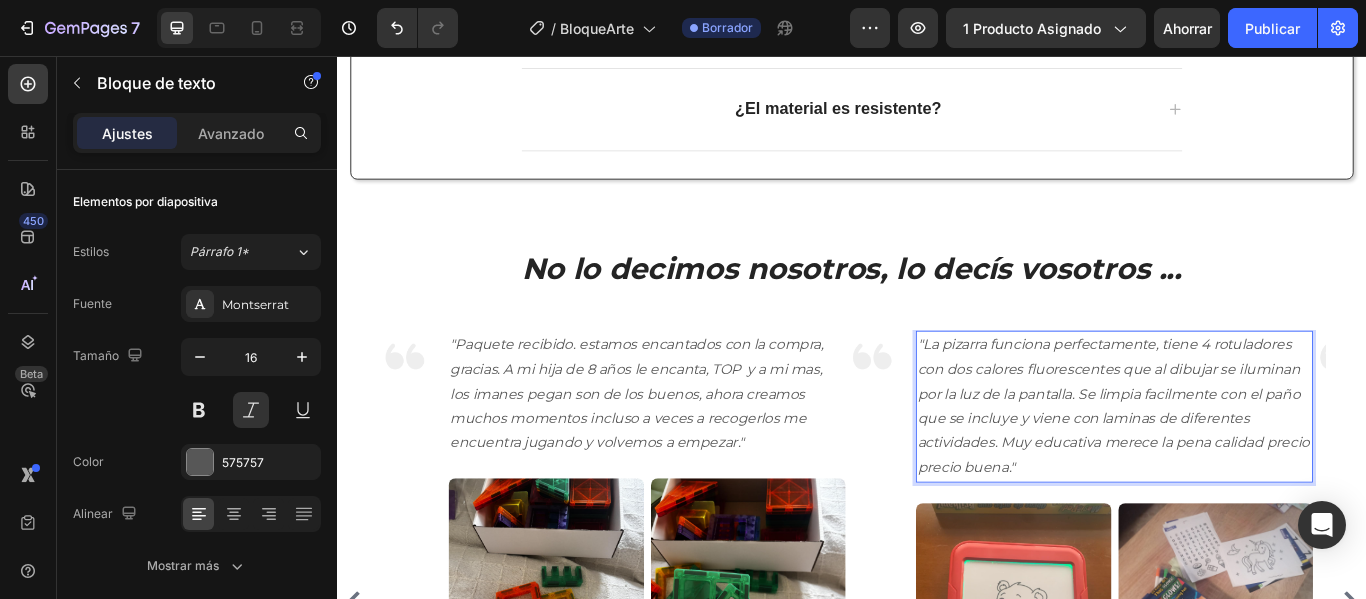click on ""La pizarra funciona perfectamente, tiene 4 rotuladores con dos calores fluorescentes que al dibujar se iluminan por la luz de la pantalla. Se limpia facilmente con el paño que se incluye y viene con laminas de diferentes actividades. Muy educativa merece la pena calidad precio precio buena."" at bounding box center (1242, 464) 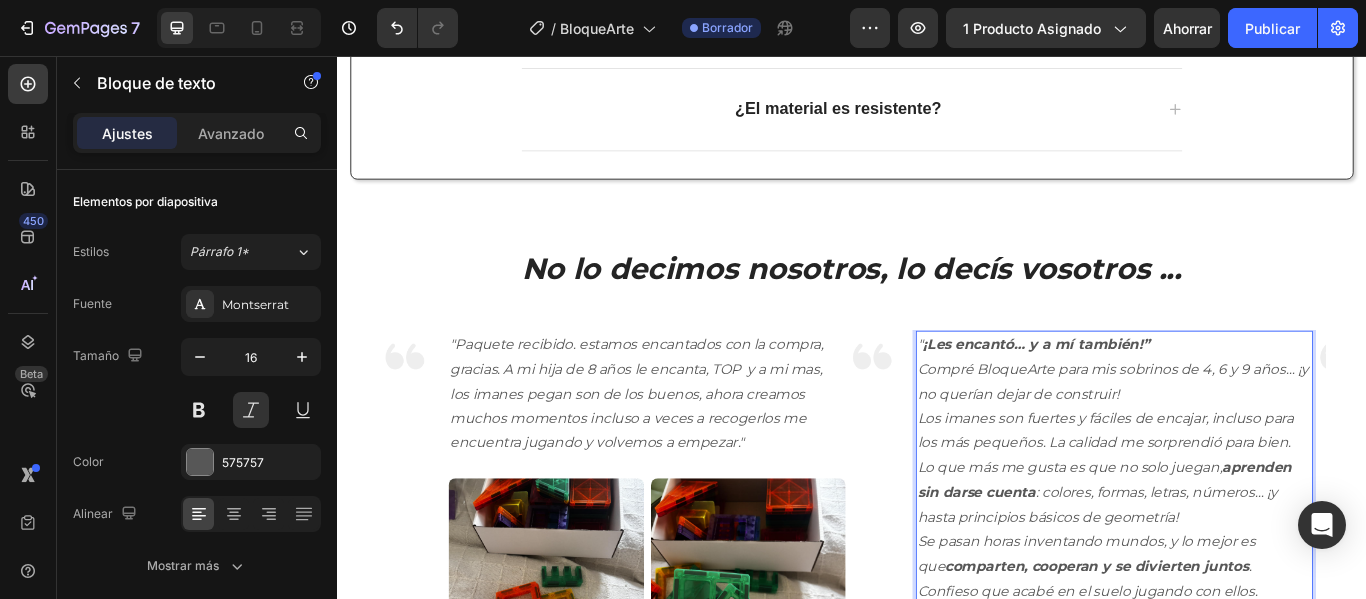 scroll, scrollTop: 3956, scrollLeft: 0, axis: vertical 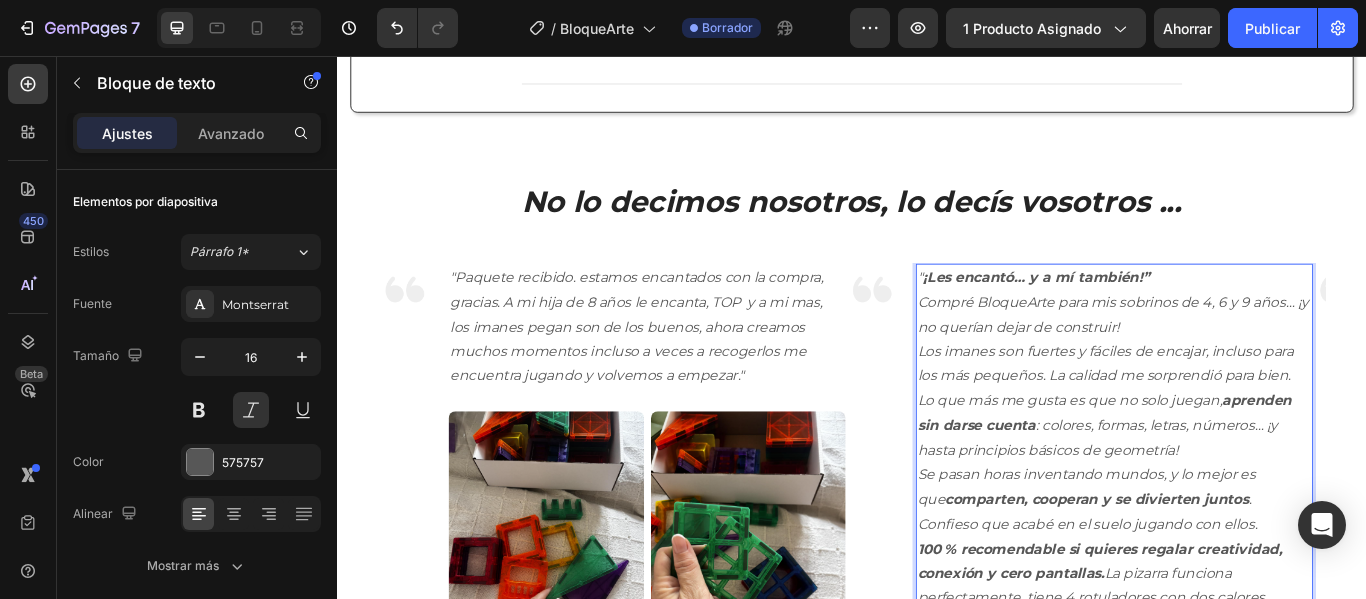 click on "Compré BloqueArte para mis sobrinos de 4, 6 y 9 años… ¡y no querían dejar de construir! Los imanes son fuertes y fáciles de encajar, incluso para los más pequeños. La calidad me sorprendió para bien." at bounding box center (1242, 386) 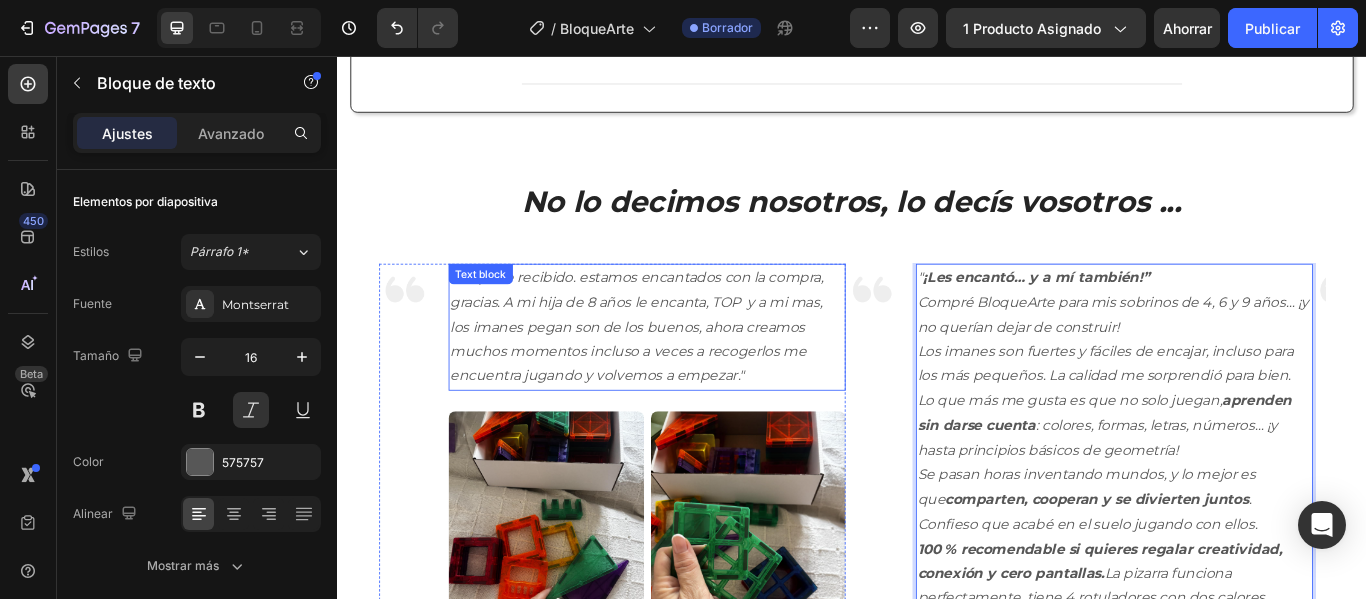 click on "Paquete recibido. estamos encantados con la compra, gracias. A mi hija de [AGE] años le encanta, TOP  y a mi mas, los imanes pegan son de los buenos, ahora creamos muchos momentos incluso a veces a recogerlos me encuentra jugando y volvemos a empezar." at bounding box center (697, 372) 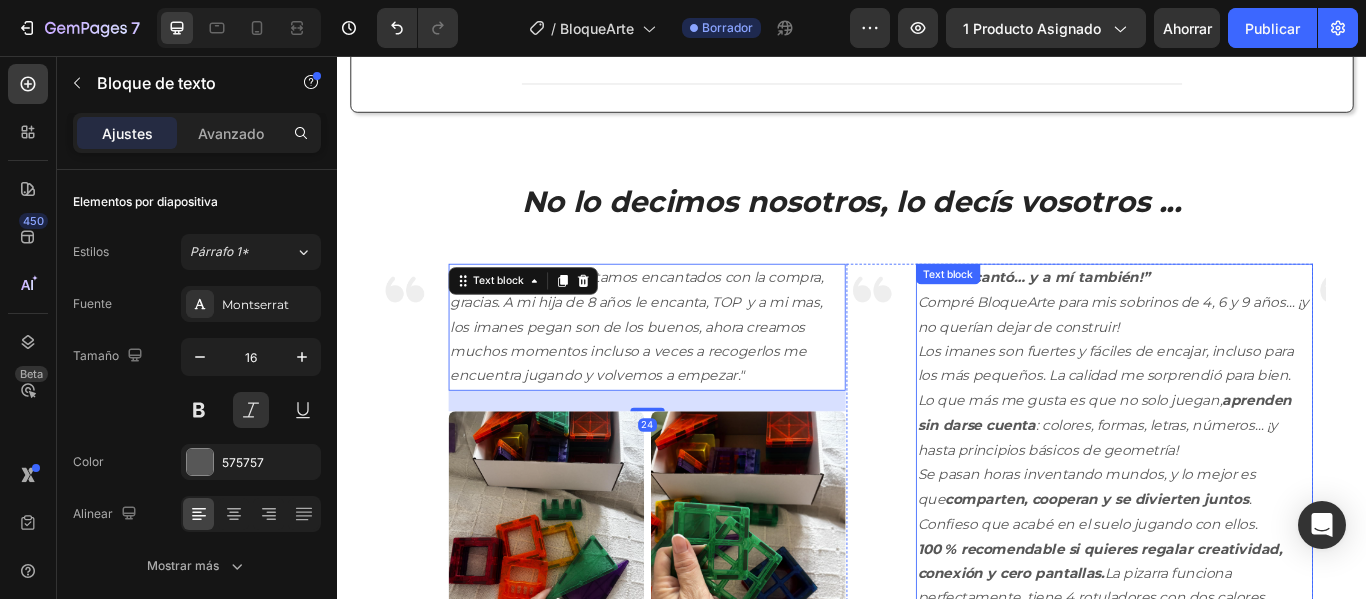click on "Compré BloqueArte para mis sobrinos de 4, 6 y 9 años… ¡y no querían dejar de construir! Los imanes son fuertes y fáciles de encajar, incluso para los más pequeños. La calidad me sorprendió para bien." at bounding box center (1242, 386) 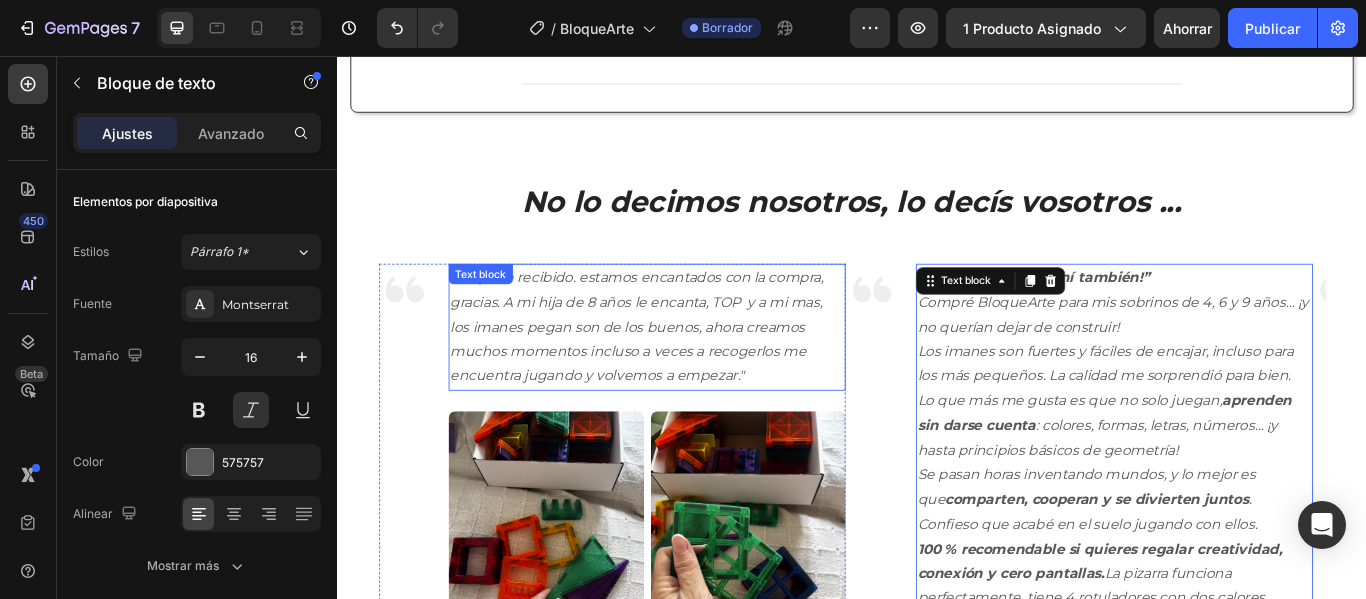 click on "Paquete recibido. estamos encantados con la compra, gracias. A mi hija de [AGE] años le encanta, TOP  y a mi mas, los imanes pegan son de los buenos, ahora creamos muchos momentos incluso a veces a recogerlos me encuentra jugando y volvemos a empezar." at bounding box center (697, 372) 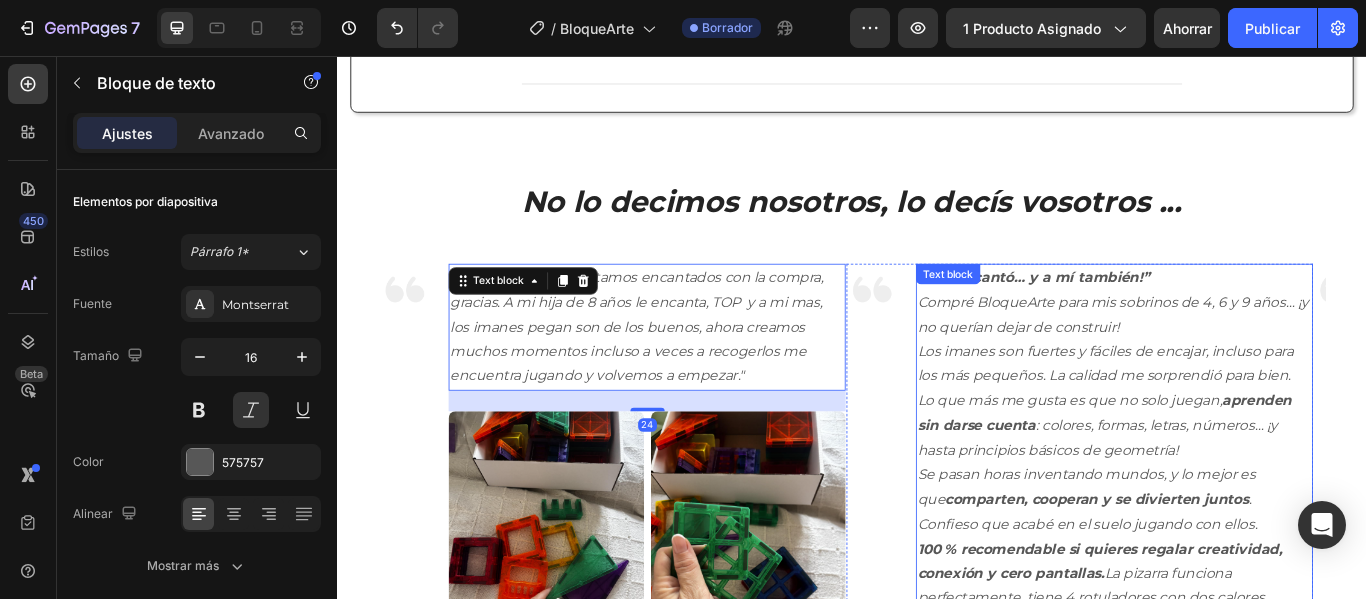 click on "Compré BloqueArte para mis sobrinos de 4, 6 y 9 años… ¡y no querían dejar de construir! Los imanes son fuertes y fáciles de encajar, incluso para los más pequeños. La calidad me sorprendió para bien." at bounding box center [1242, 386] 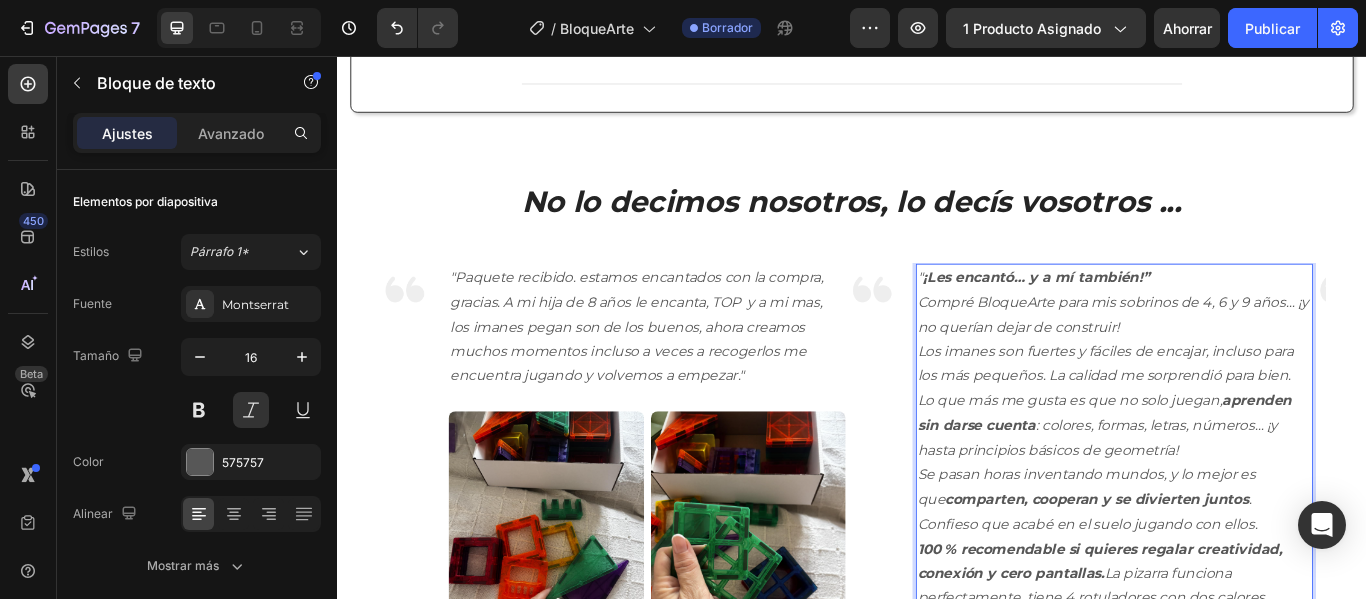 click on "¡Les encantó… y a mí también!”" at bounding box center (1151, 313) 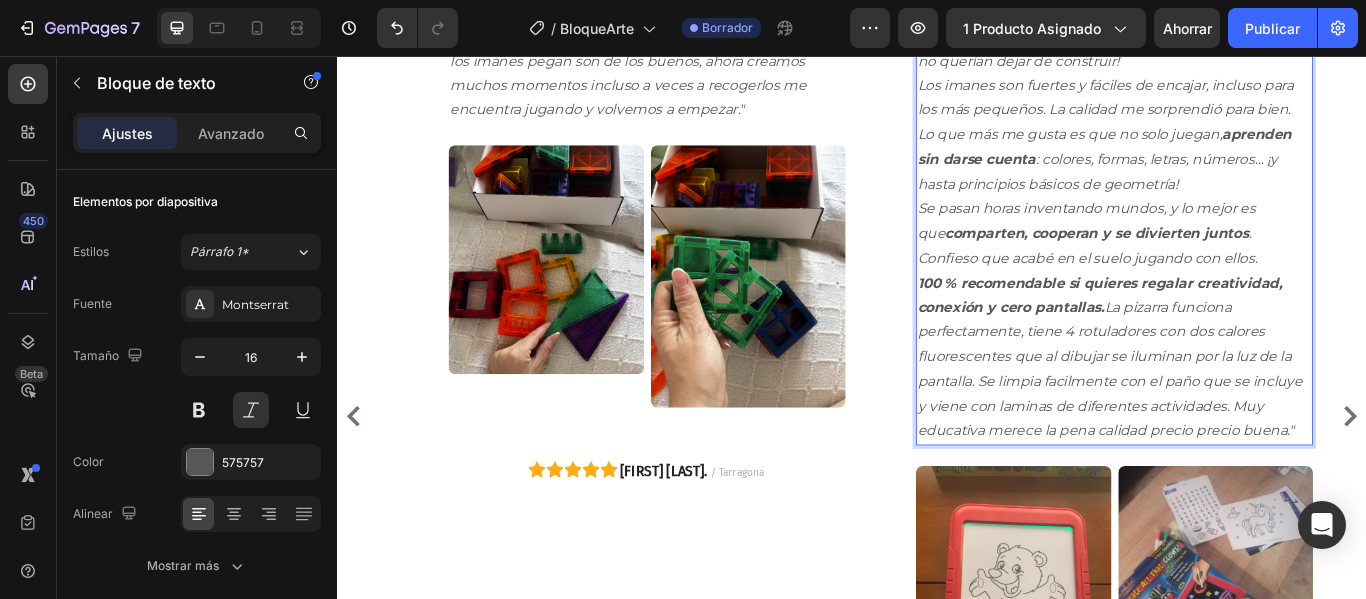 scroll, scrollTop: 4256, scrollLeft: 0, axis: vertical 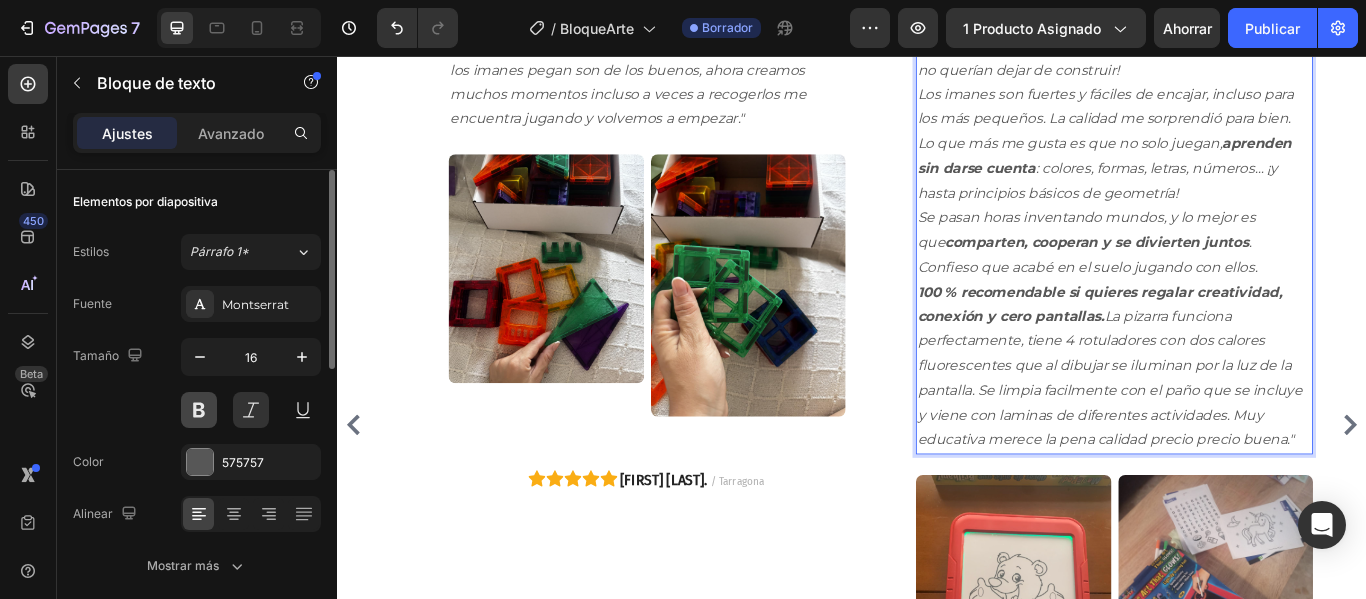 click at bounding box center [199, 410] 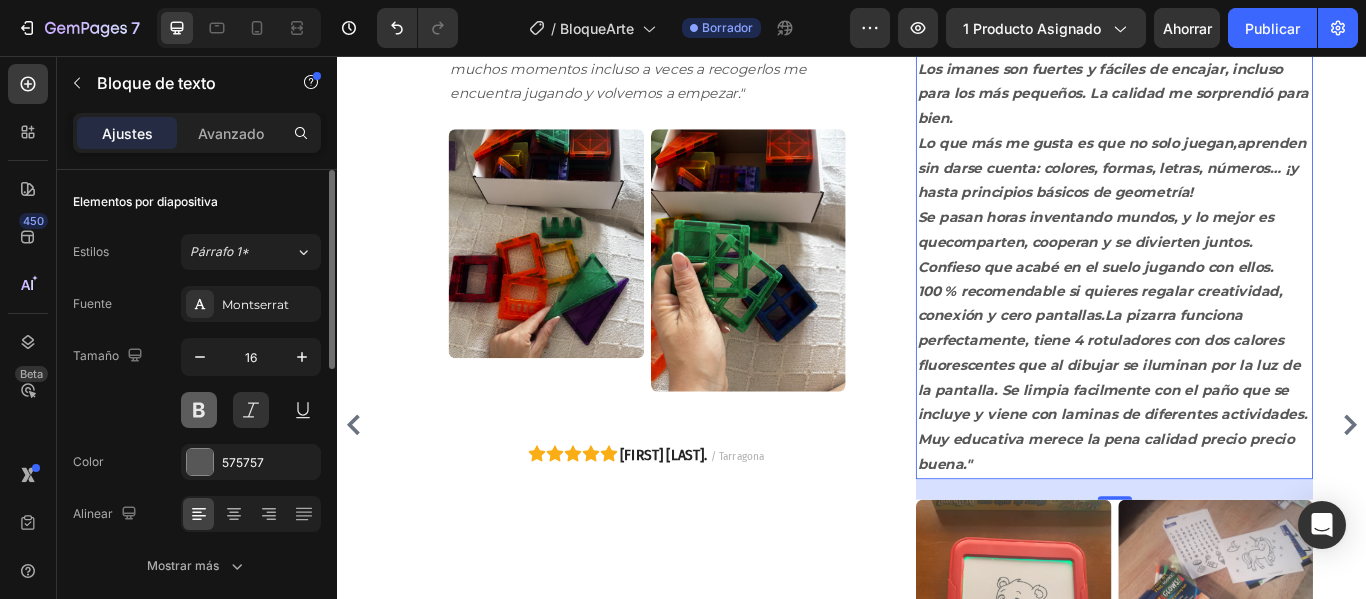 click at bounding box center [199, 410] 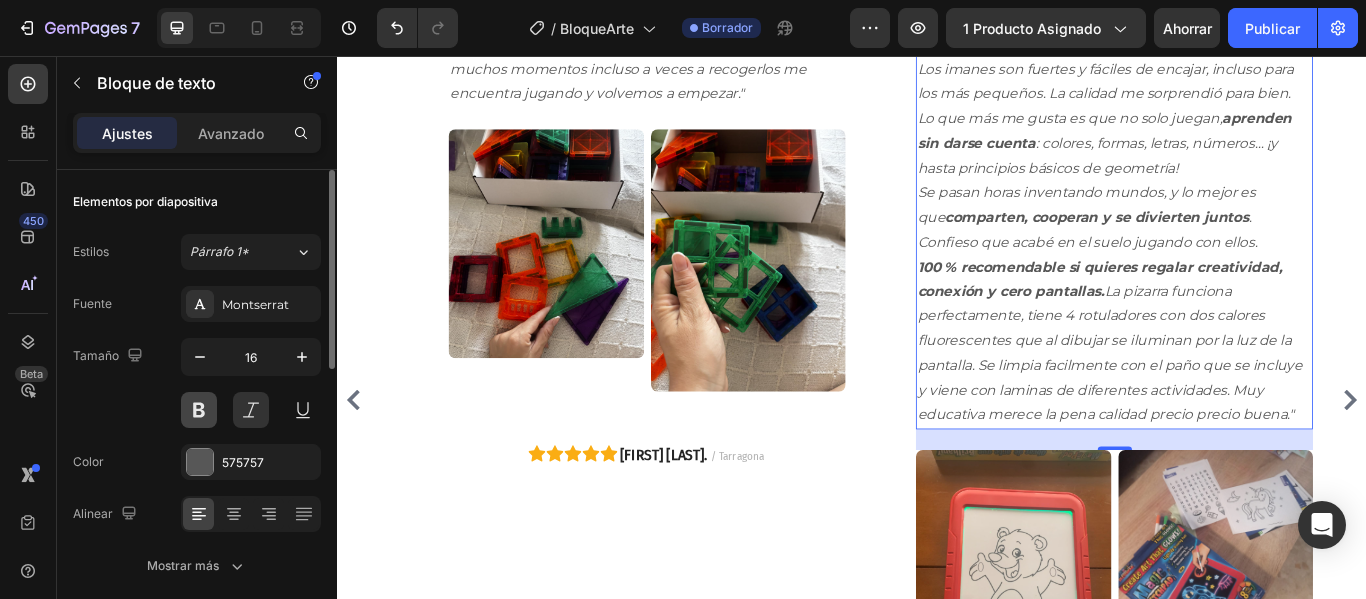 scroll, scrollTop: 4256, scrollLeft: 0, axis: vertical 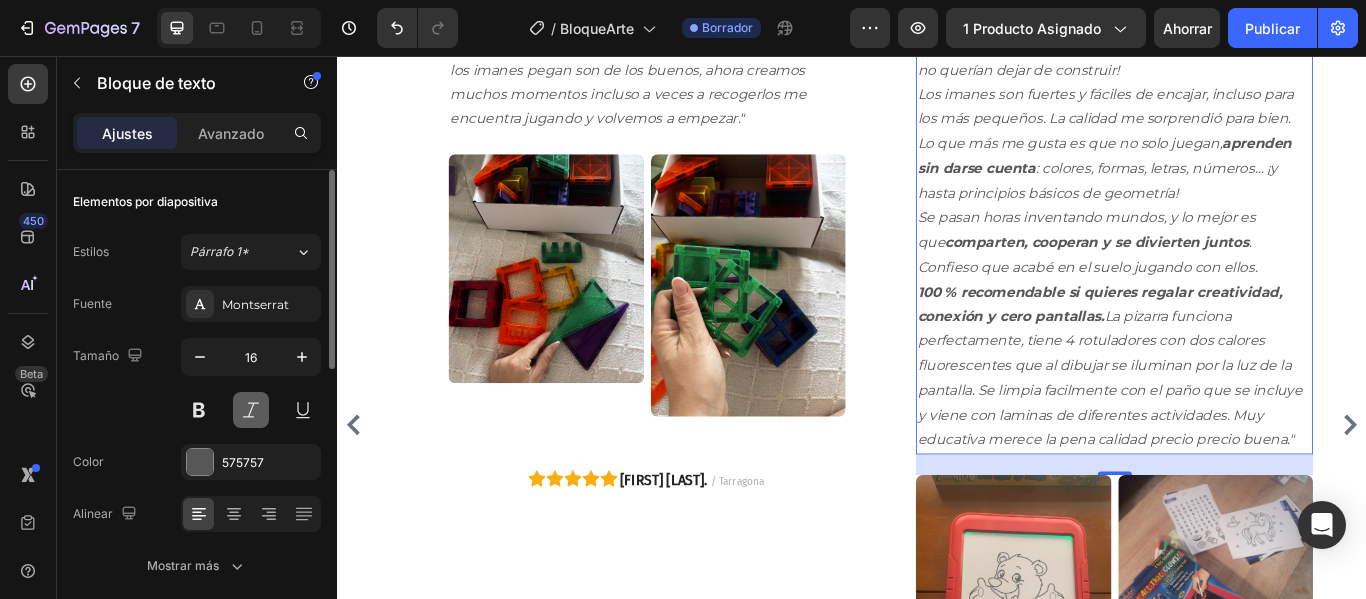 click at bounding box center [251, 410] 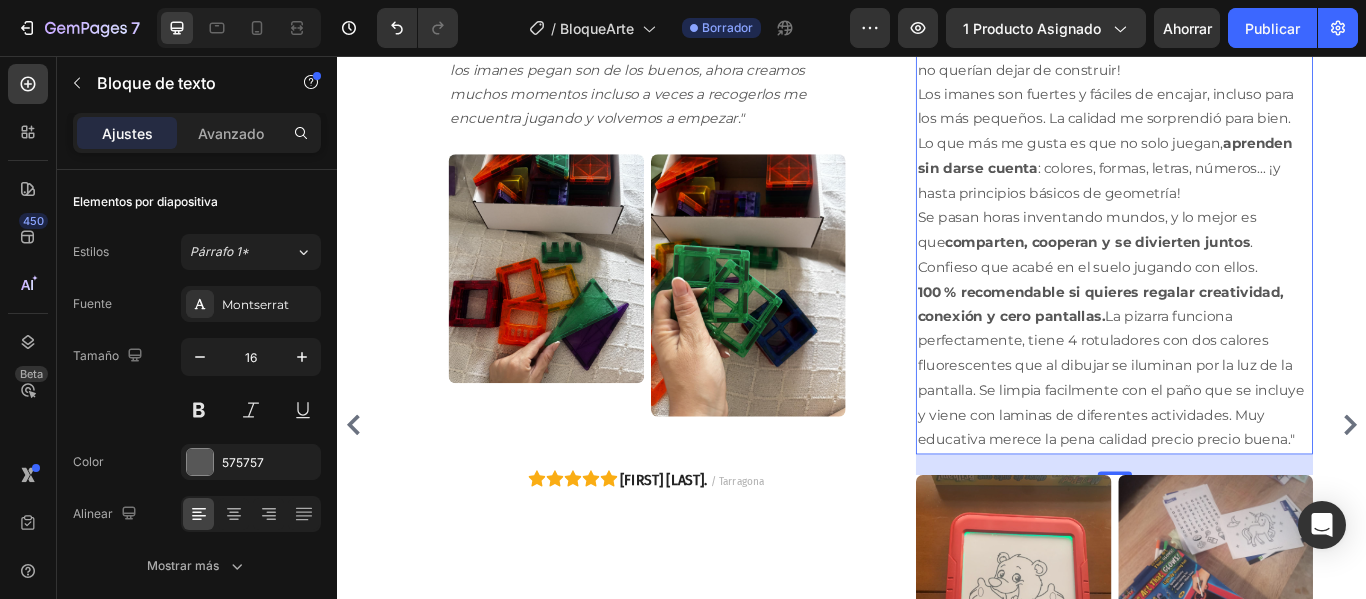 click on "Confieso que acabé en el suelo jugando con ellos. 100 % recomendable si quieres regalar creatividad, conexión y cero pantallas. La pizarra funciona perfectamente, tiene 4 rotuladores con dos calores fluorescentes que al dibujar se iluminan por la luz de la pantalla. Se limpia facilmente con el paño que se incluye y viene con laminas de diferentes actividades. Muy educativa merece la pena calidad precio precio buena."" at bounding box center (1242, 403) 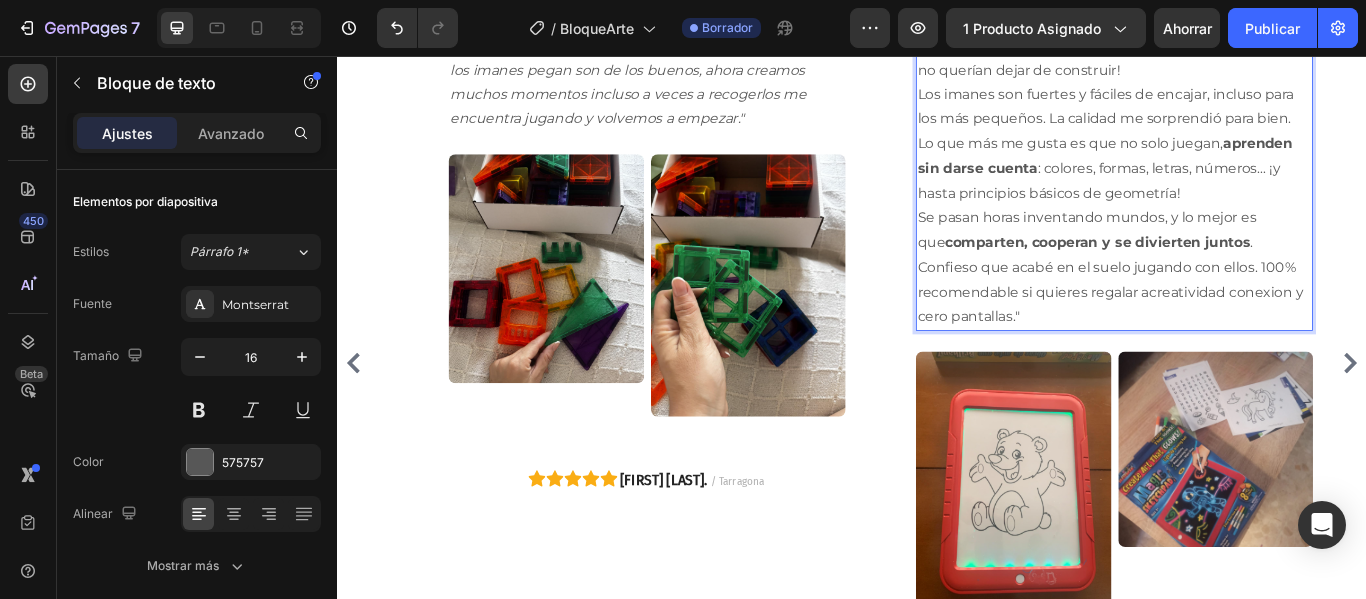 click on "Lo que más me gusta es que no solo juegan,  aprenden sin darse cuenta : colores, formas, letras, números… ¡y hasta principios básicos de geometría! Se pasan horas inventando mundos, y lo mejor es que  comparten, cooperan y se divierten juntos ." at bounding box center (1242, 216) 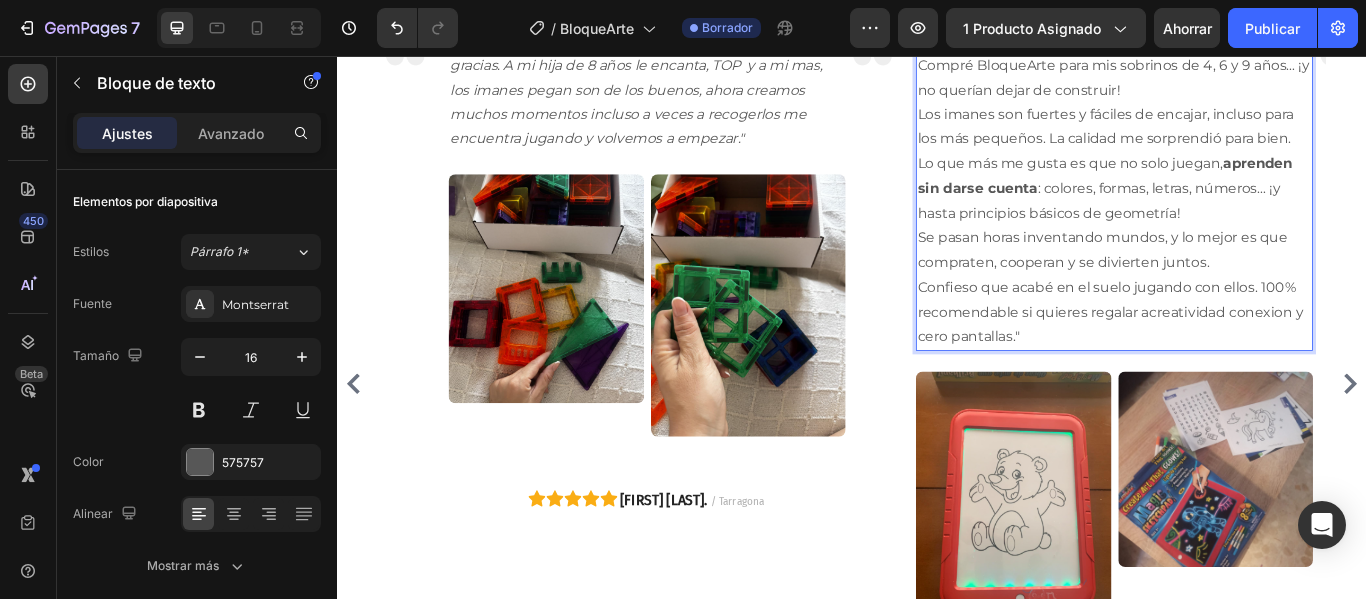 scroll, scrollTop: 4203, scrollLeft: 0, axis: vertical 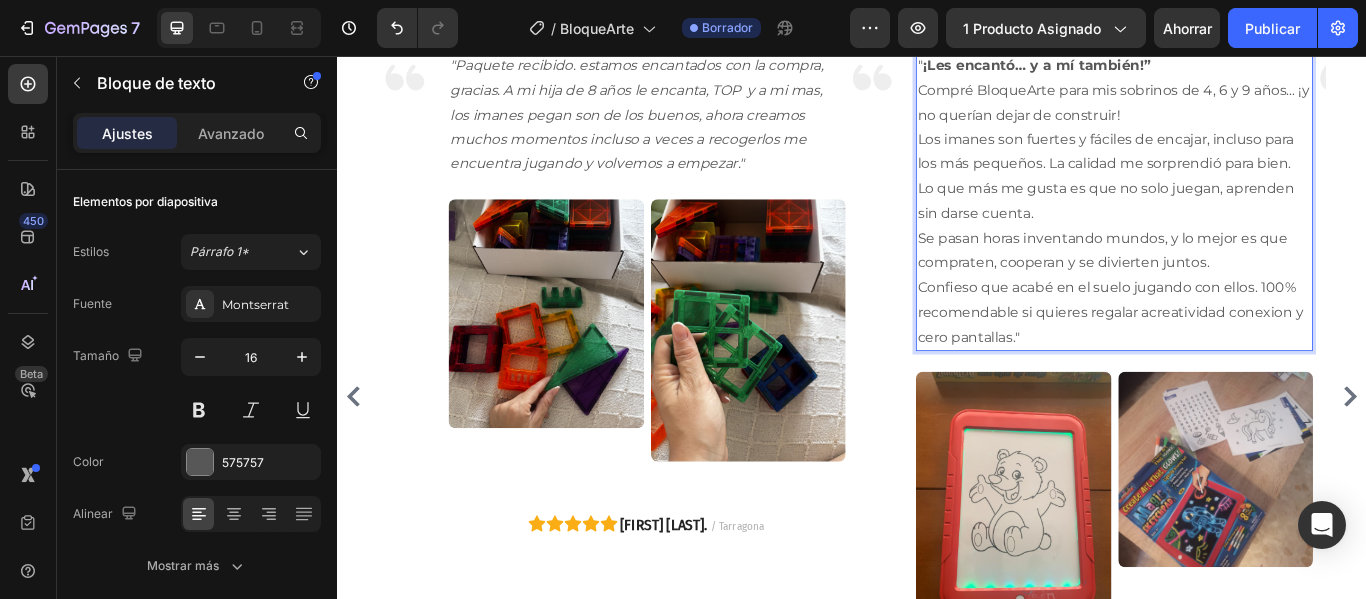 click on "Confieso que acabé en el suelo jugando con ellos. 100% recomendable si quieres regalar acreatividad conexion y cero pantallas."" at bounding box center [1242, 355] 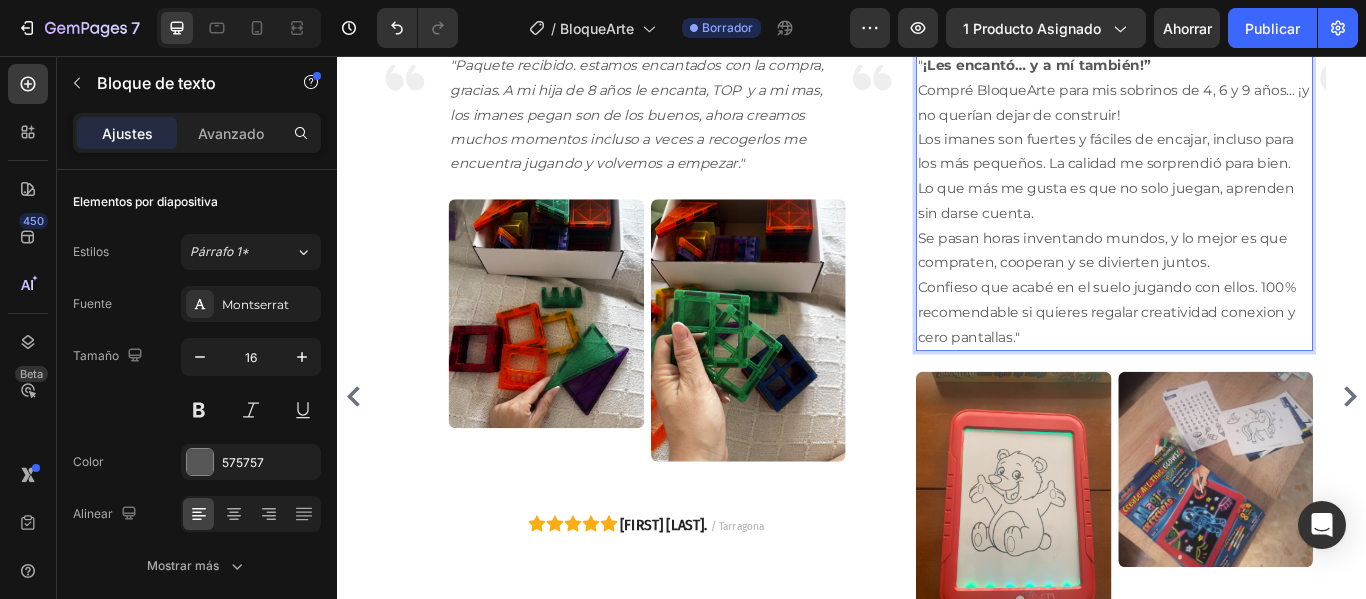click on "Confieso que acabé en el suelo jugando con ellos. 100% recomendable si quieres regalar creatividad conexion y cero pantallas."" at bounding box center [1242, 355] 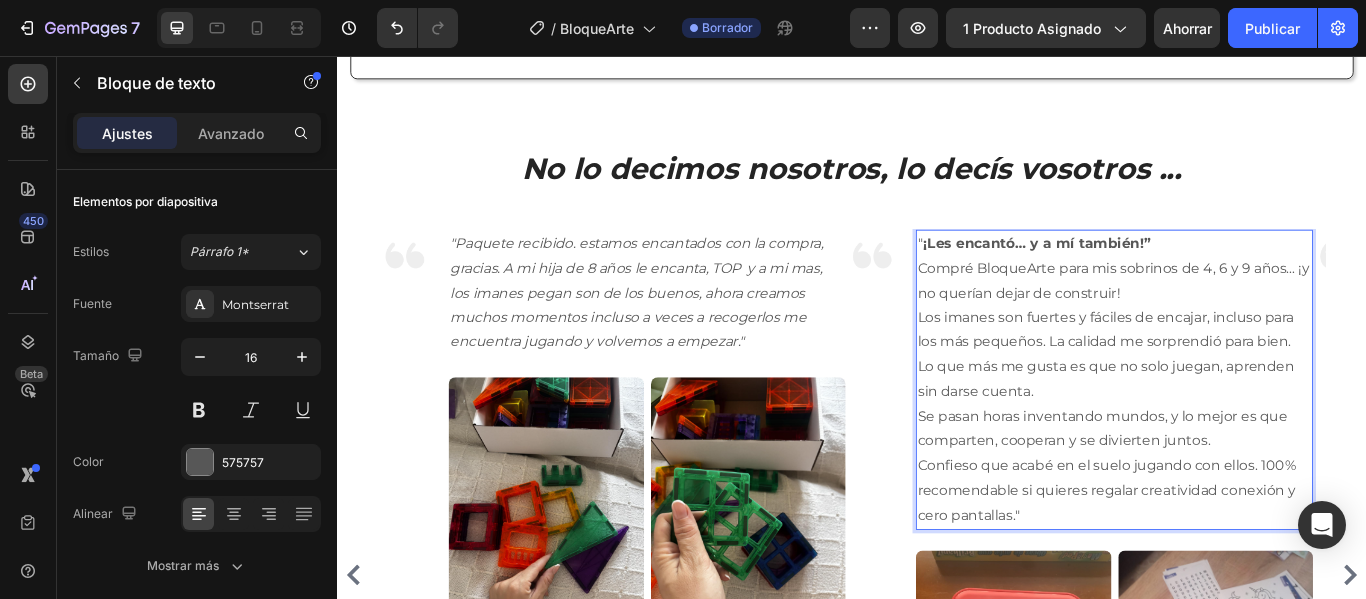scroll, scrollTop: 4003, scrollLeft: 0, axis: vertical 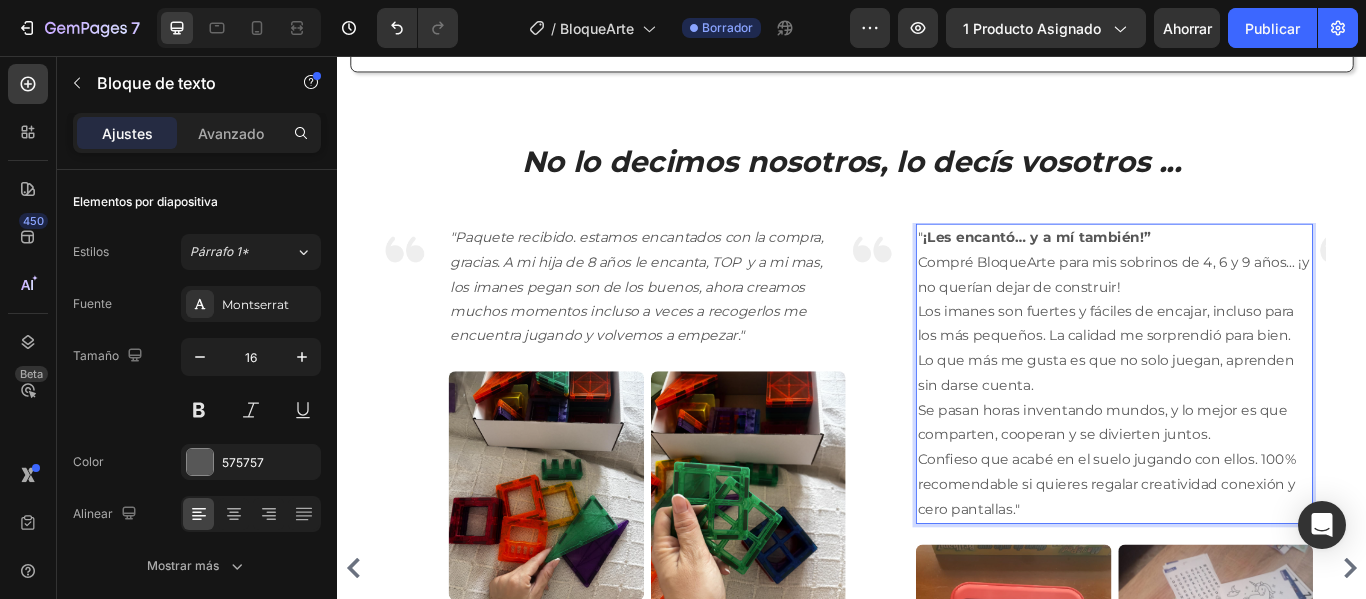 click on "¡Les encantó… y a mí también!”" at bounding box center [1152, 266] 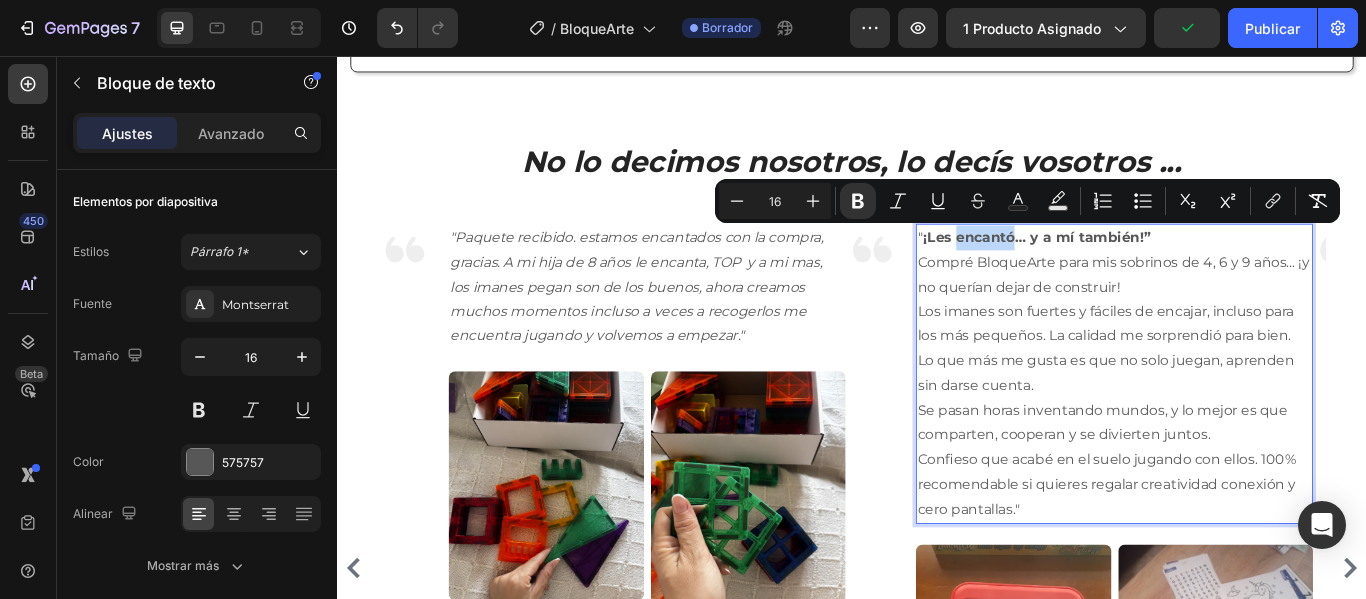 click on "Compré BloqueArte para mis sobrinos de 4, 6 y 9 años… ¡y no querían dejar de construir! Los imanes son fuertes y fáciles de encajar, incluso para los más pequeños. La calidad me sorprendió para bien." at bounding box center (1242, 339) 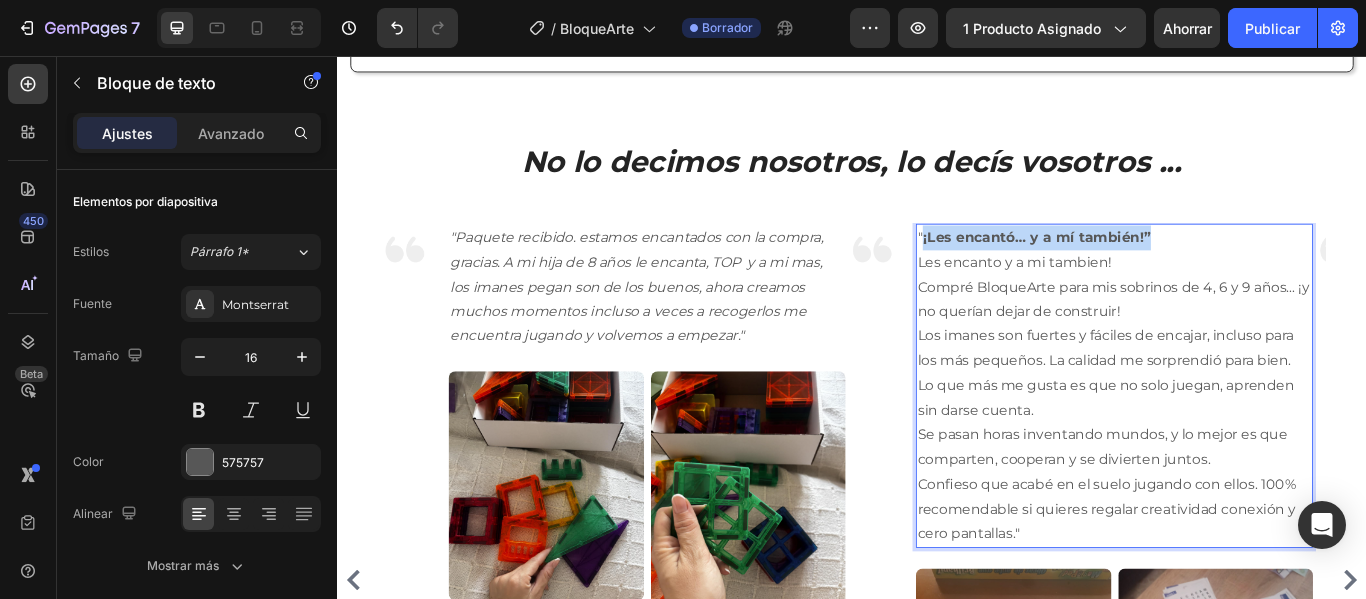 drag, startPoint x: 1289, startPoint y: 261, endPoint x: 1019, endPoint y: 272, distance: 270.22397 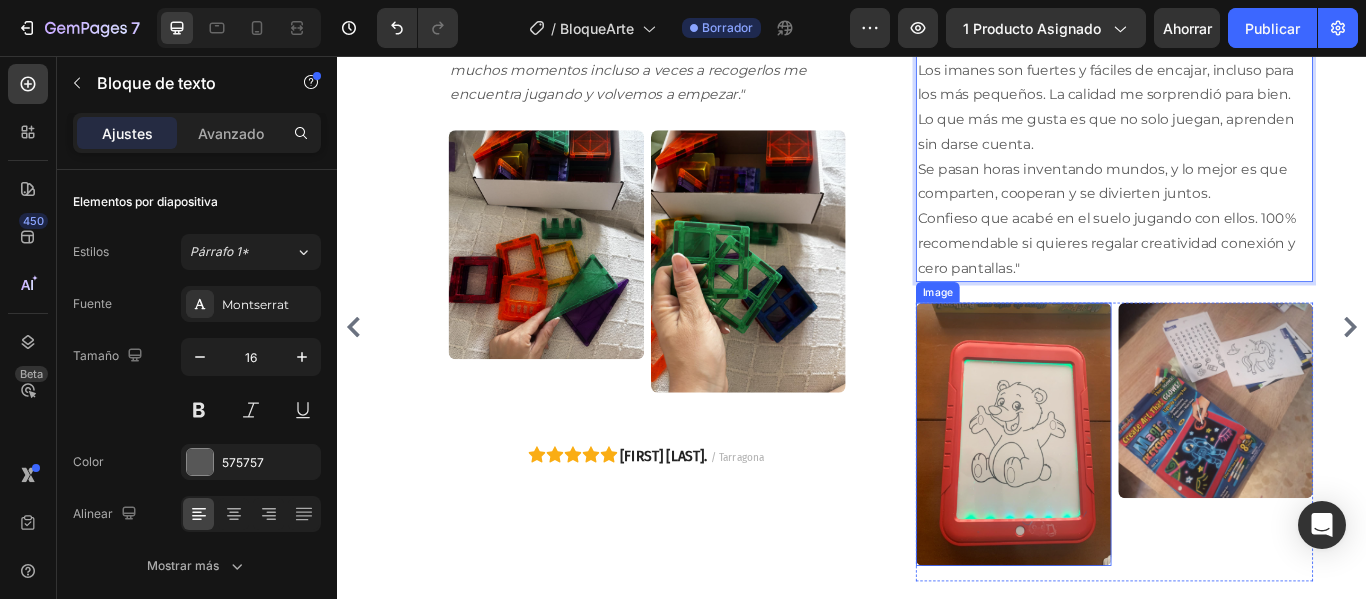 scroll, scrollTop: 4303, scrollLeft: 0, axis: vertical 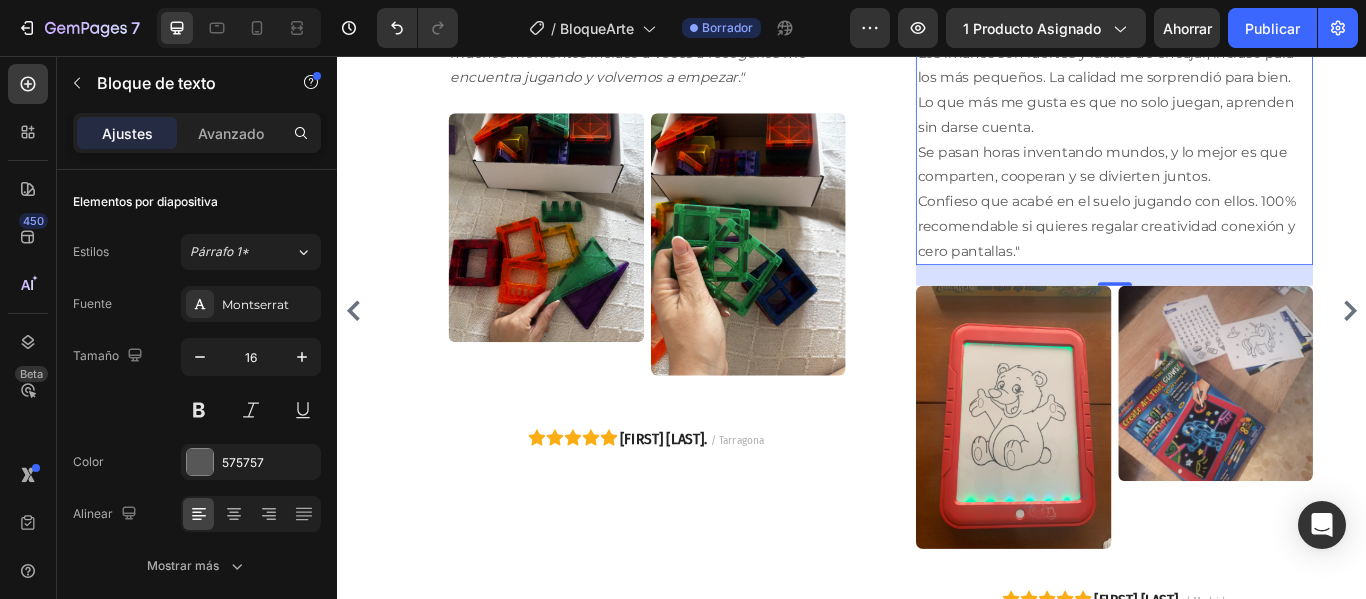 click at bounding box center [1125, 477] 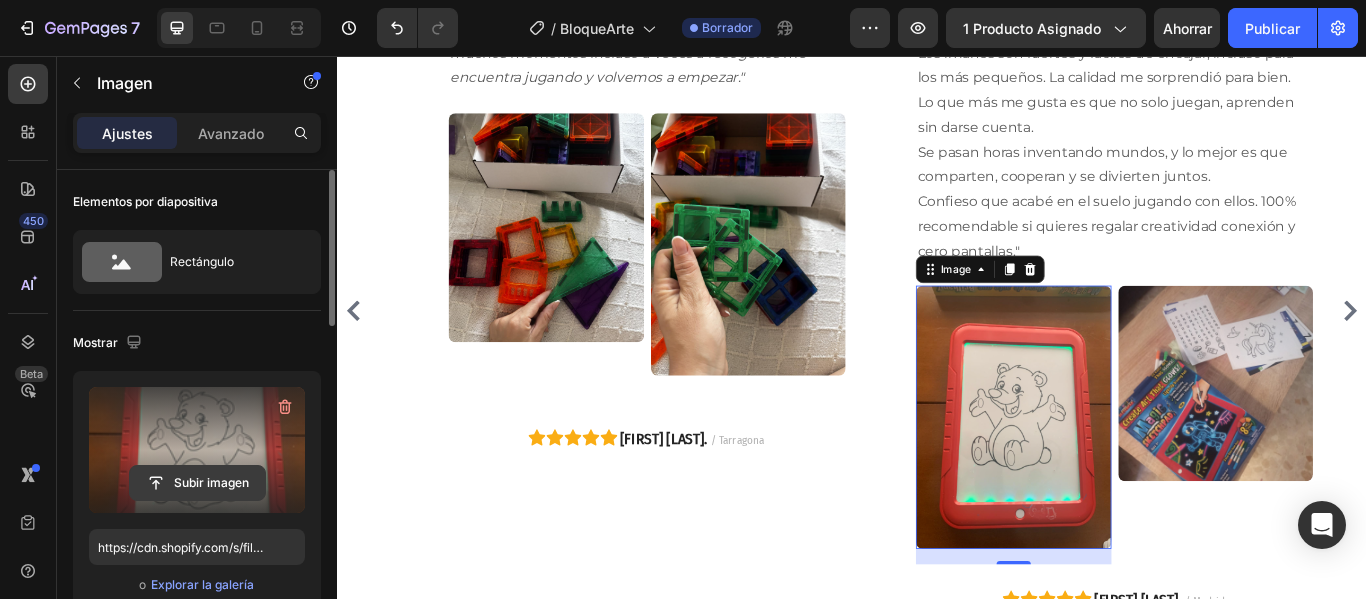 click 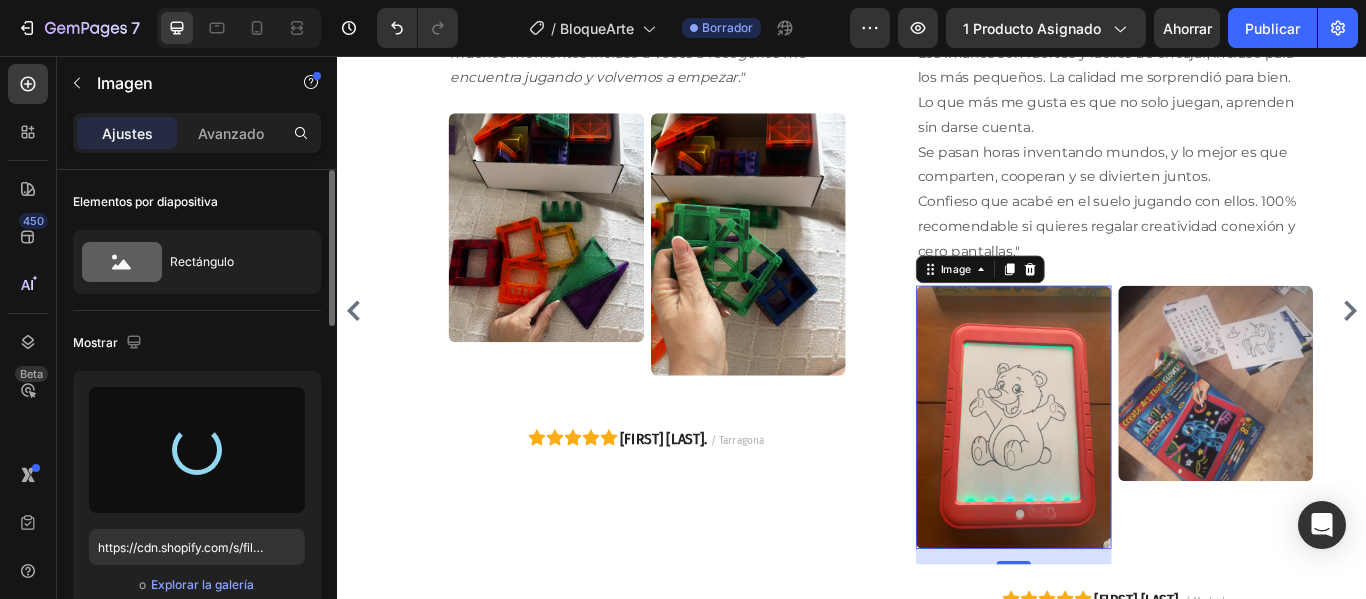 type on "https://cdn.shopify.com/s/files/1/0905/5384/4046/files/gempages_559748872570667813-24aa926c-71f8-4893-8f0a-d00b2495f33c.jpg" 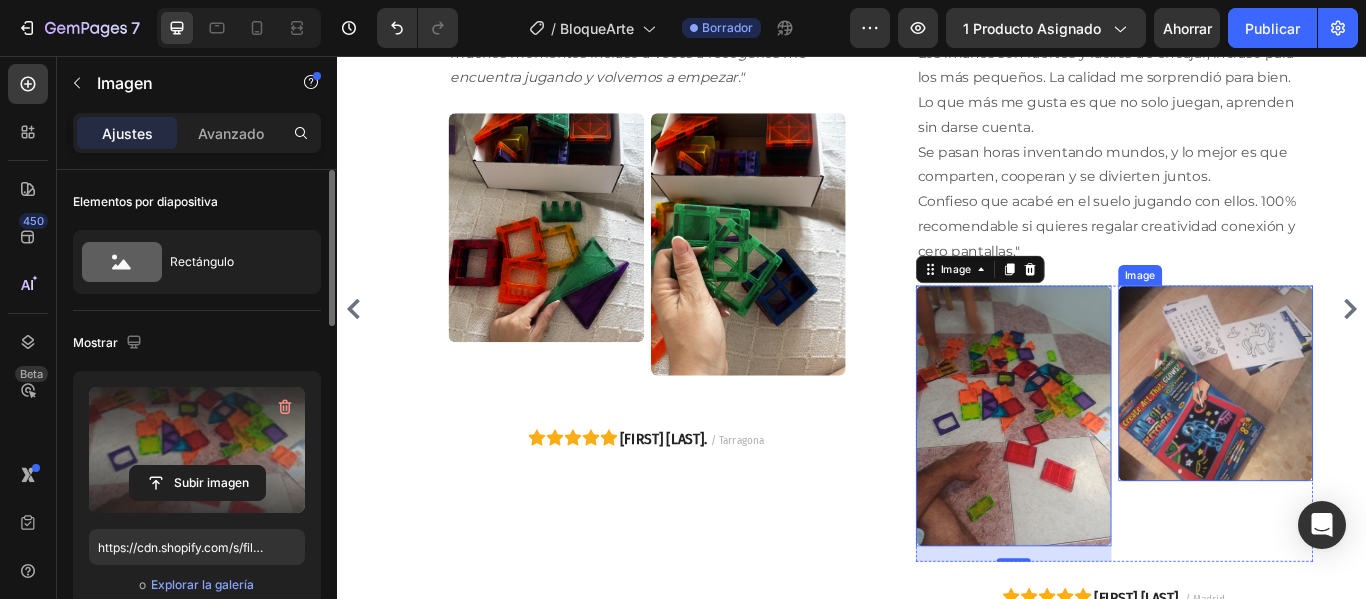 scroll, scrollTop: 4302, scrollLeft: 0, axis: vertical 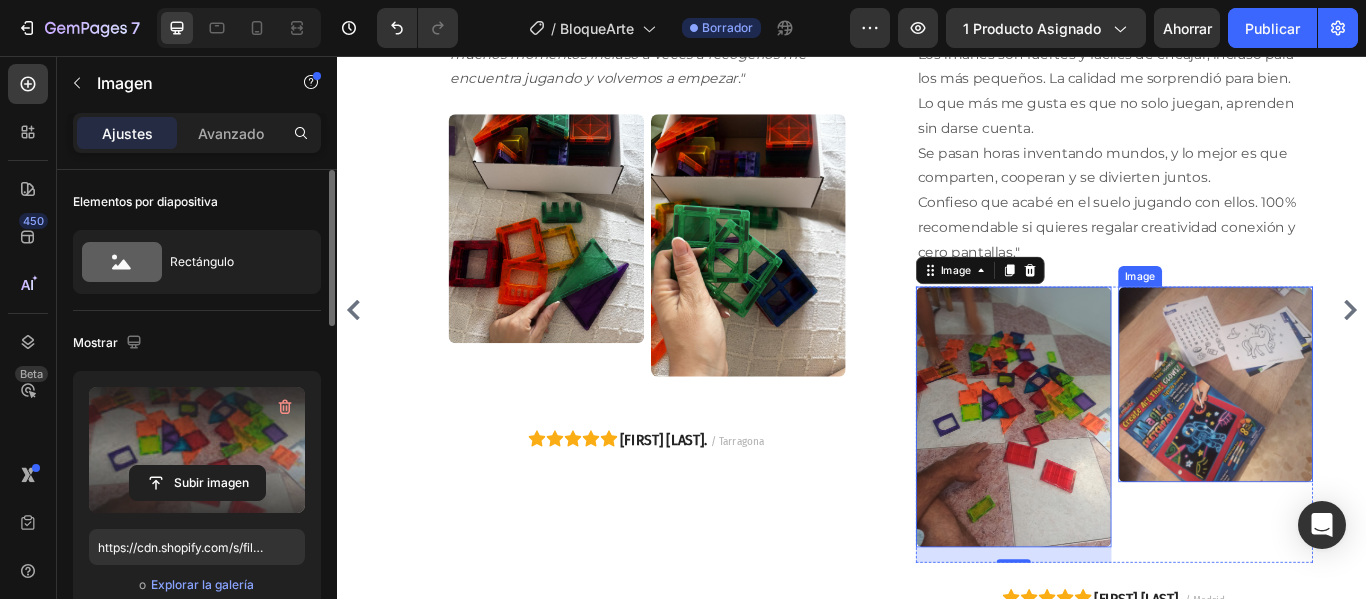click at bounding box center [1361, 439] 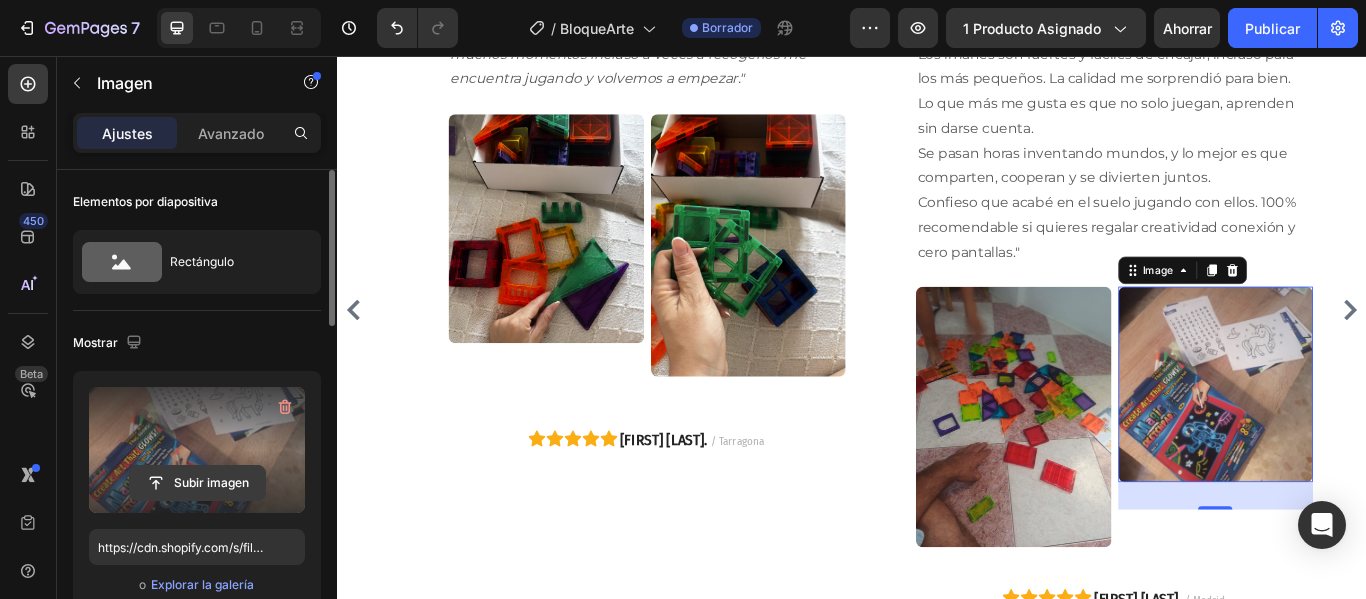 click 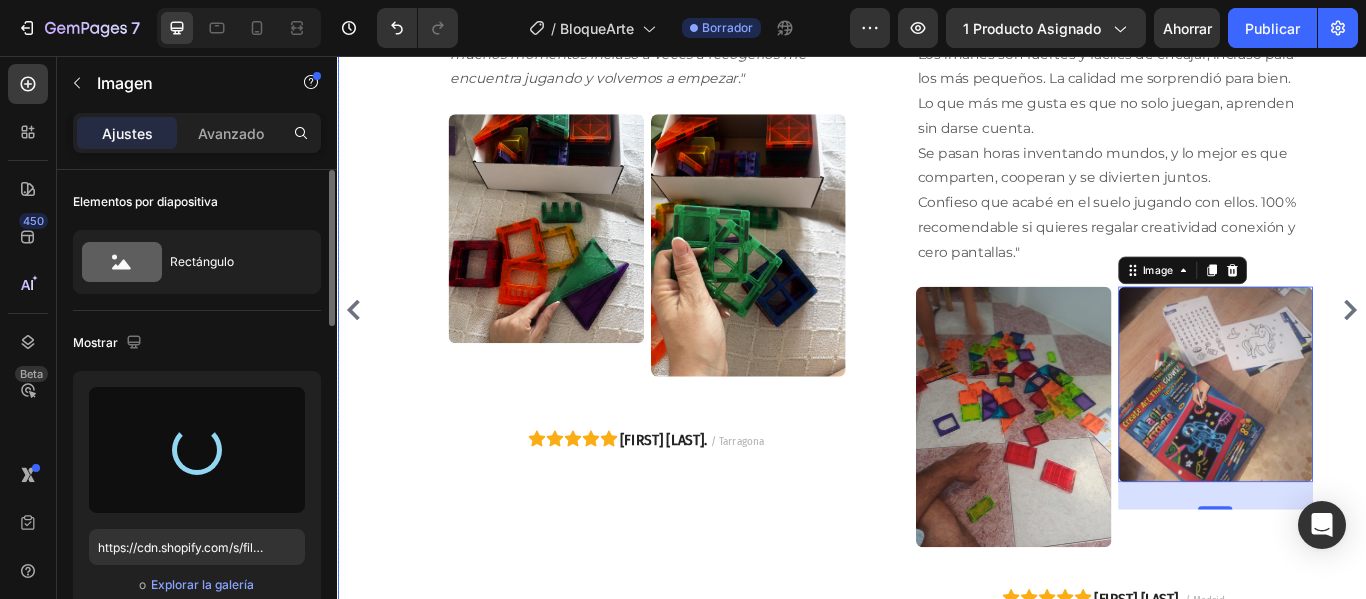 type on "https://cdn.shopify.com/s/files/1/0905/5384/4046/files/gempages_559748872570667813-7fe78c63-c223-4b43-adb1-8bdf016d088b.jpg" 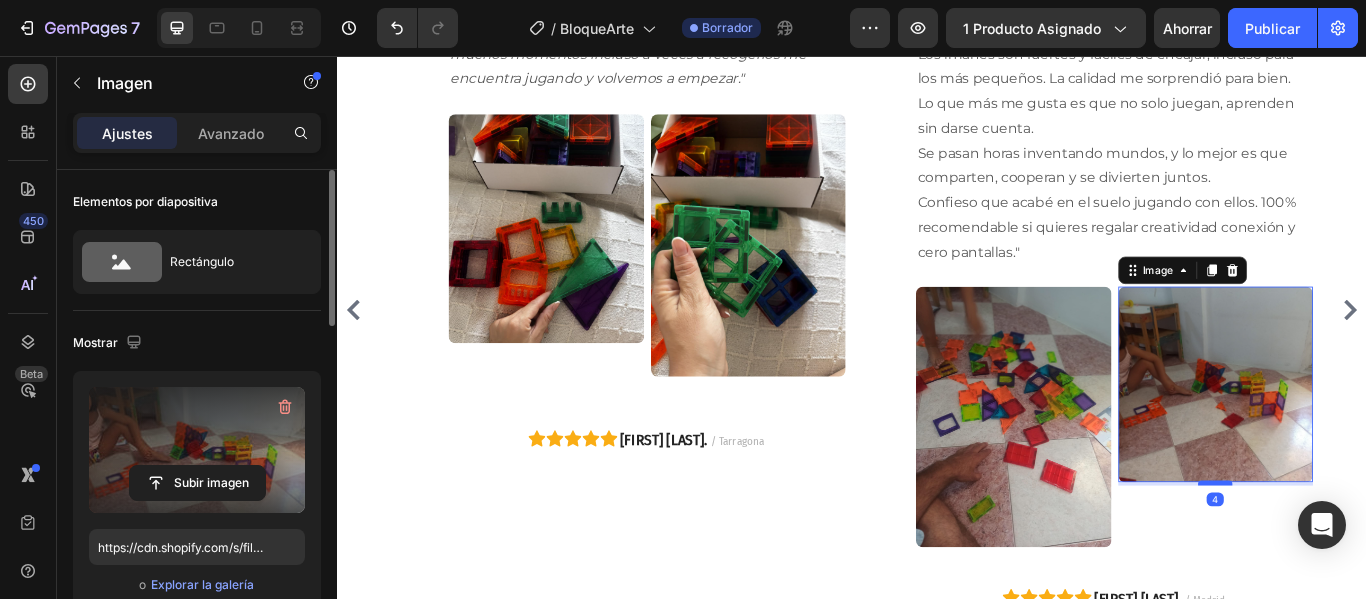drag, startPoint x: 1359, startPoint y: 583, endPoint x: 1359, endPoint y: 555, distance: 28 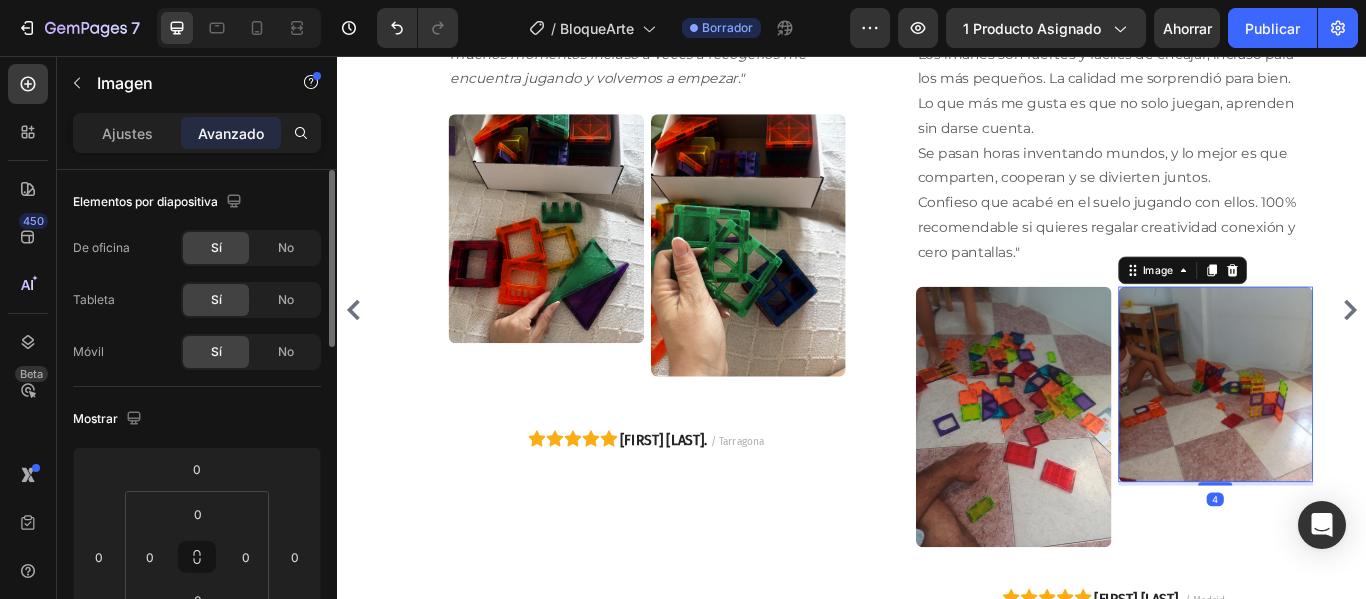 click at bounding box center (1361, 439) 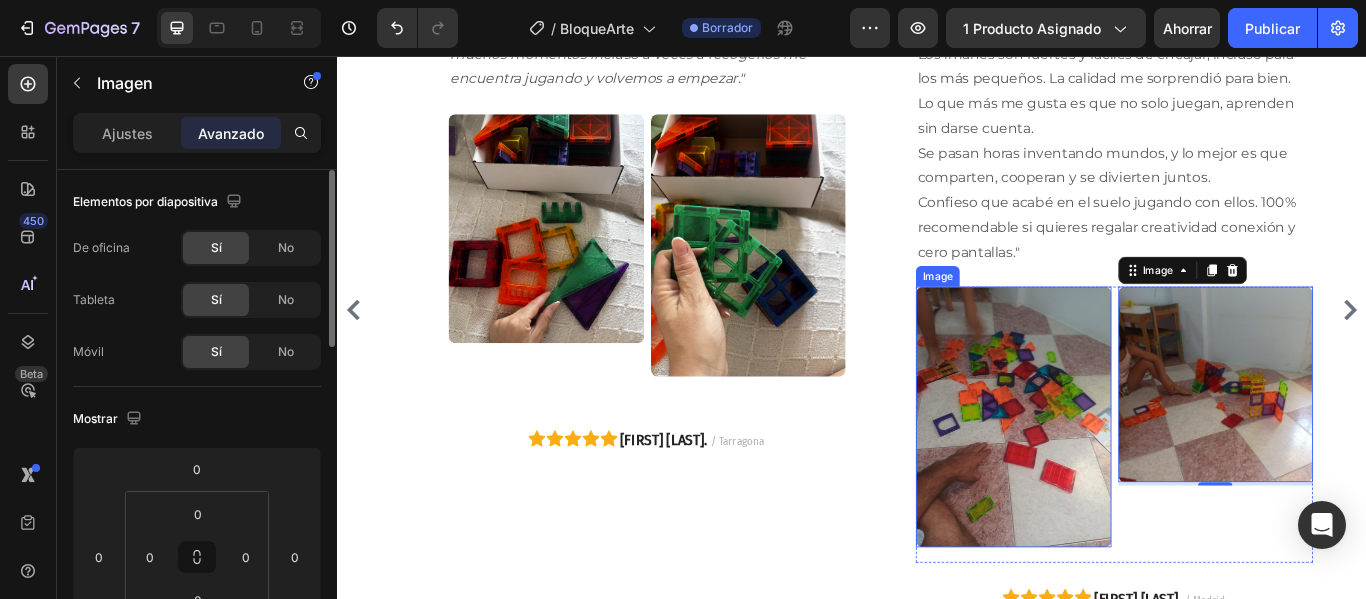 click at bounding box center [1125, 476] 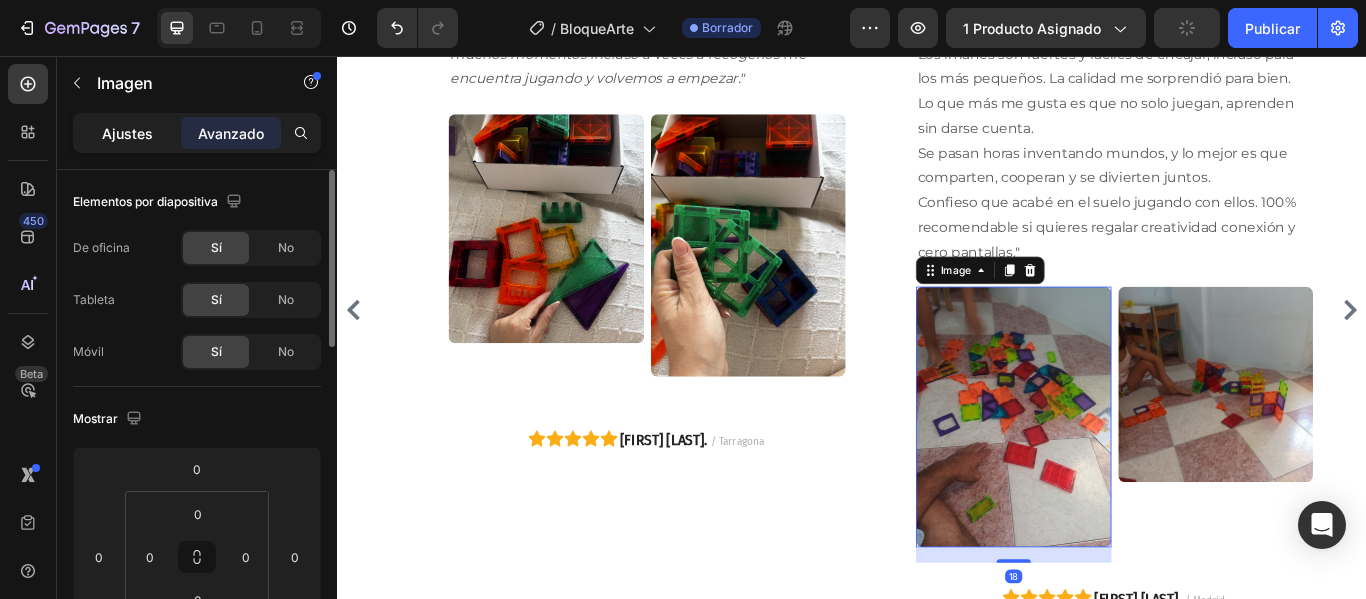 click on "Ajustes" at bounding box center (127, 133) 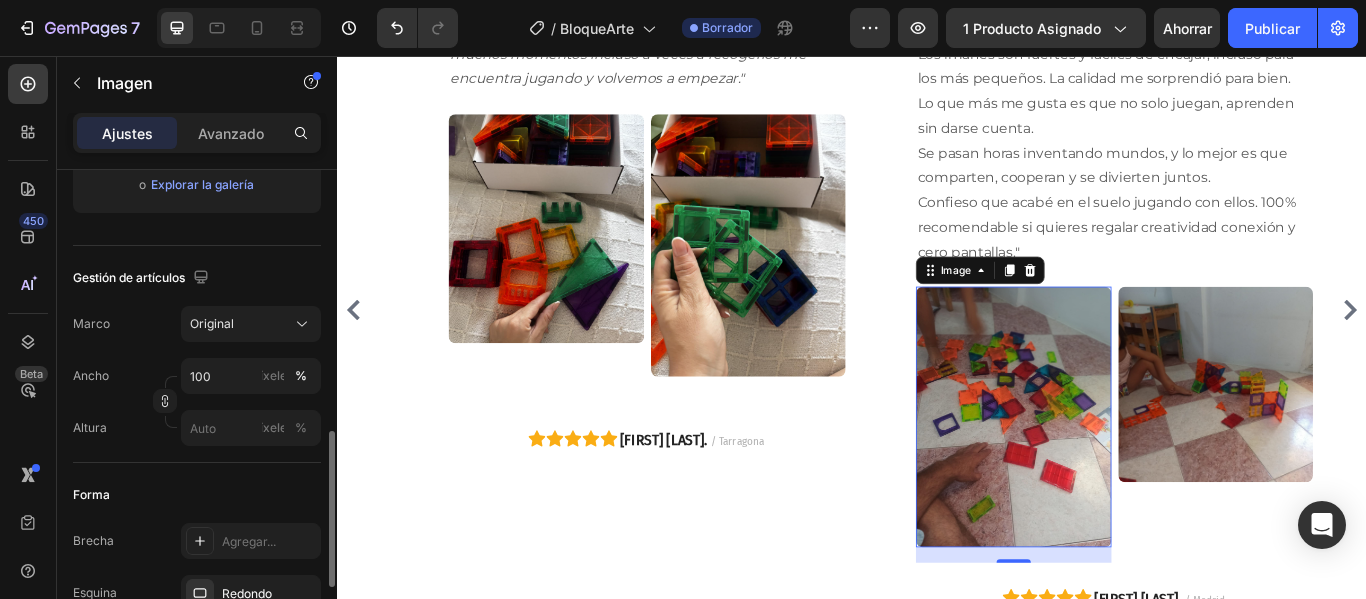 scroll, scrollTop: 500, scrollLeft: 0, axis: vertical 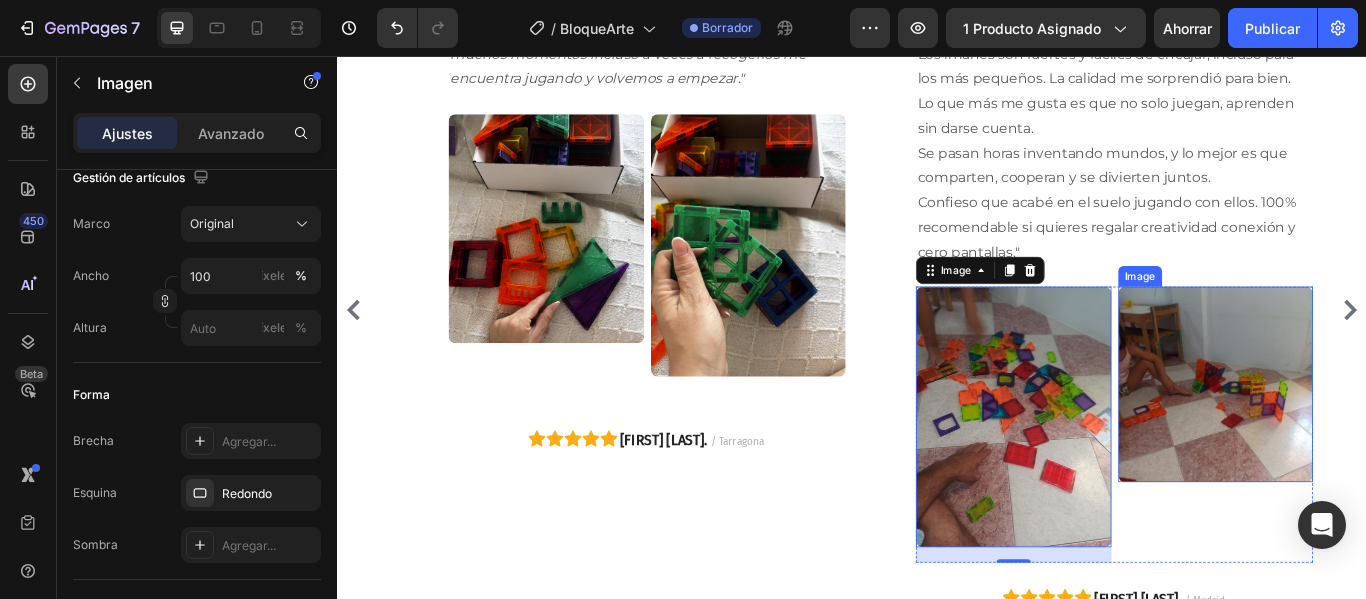 click at bounding box center (1361, 439) 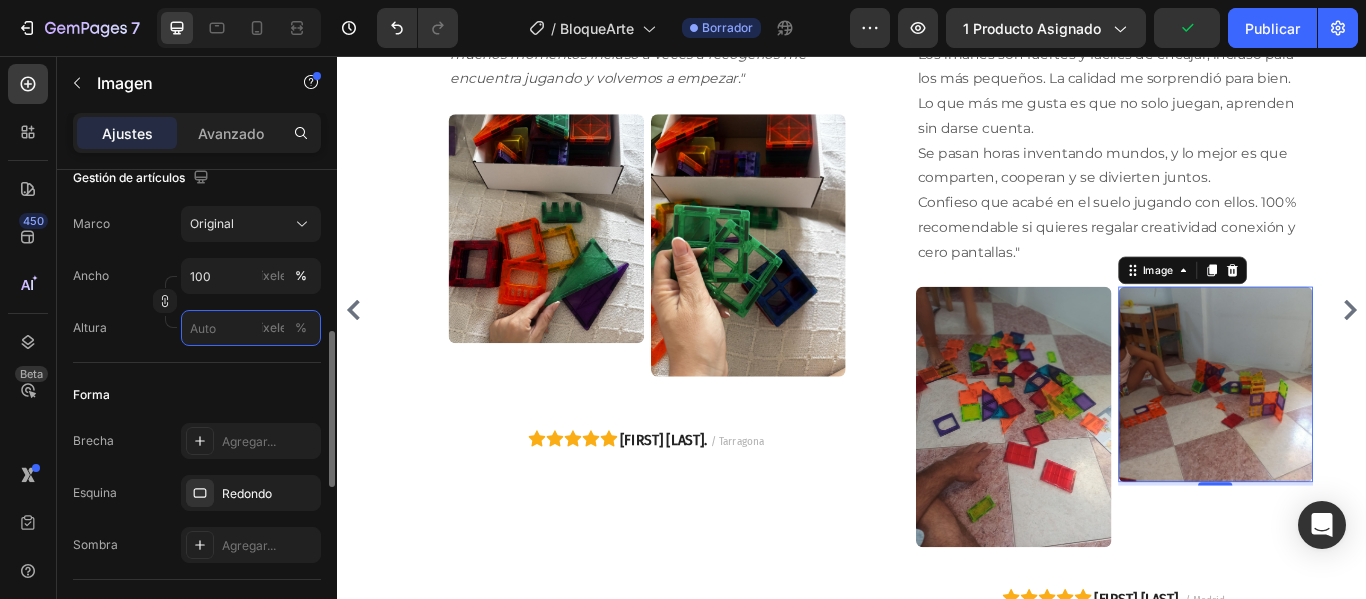 click on "píxeles %" at bounding box center [251, 328] 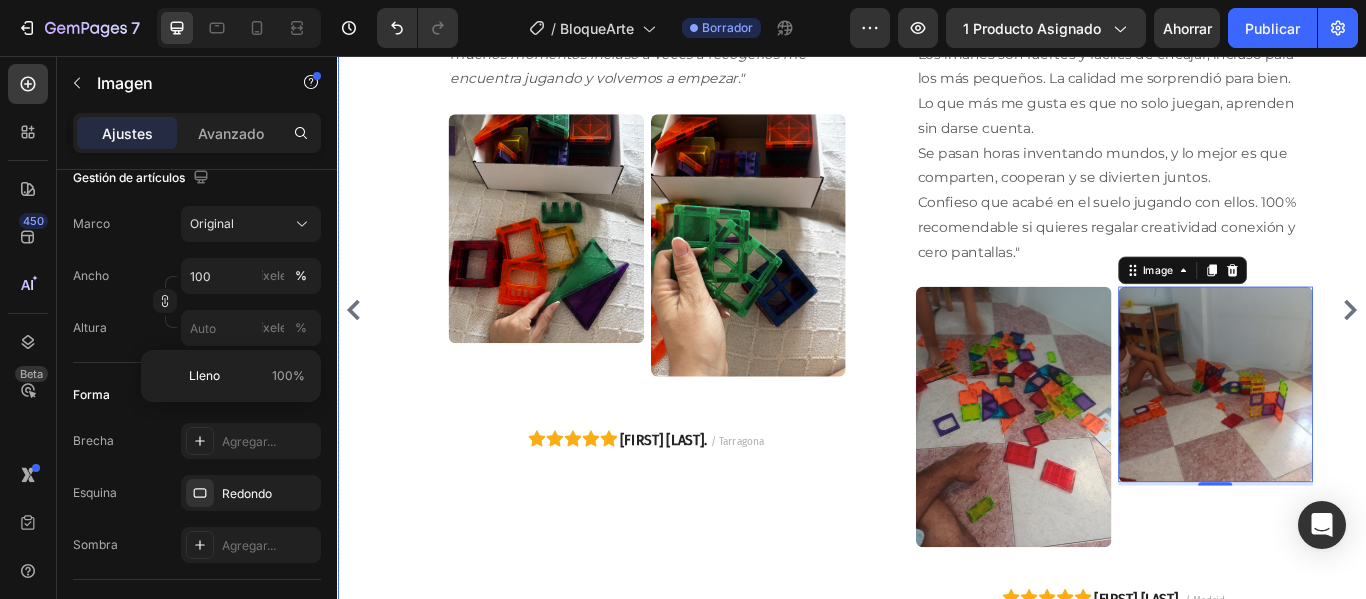 click on "Image "Paquete recibido. estamos encantados con la compra, gracias. A mi hija de 8 años le encanta, TOP  y a mi mas, los imanes pegan son de los buenos, ahora creamos muchos momentos incluso a veces a recogerlos me encuentra jugando y volvemos a empezar." Text block Image Image Row
Icon
Icon
Icon
Icon
Icon   Paloma G.   / Tarragona Text block Row Row" at bounding box center [657, 352] 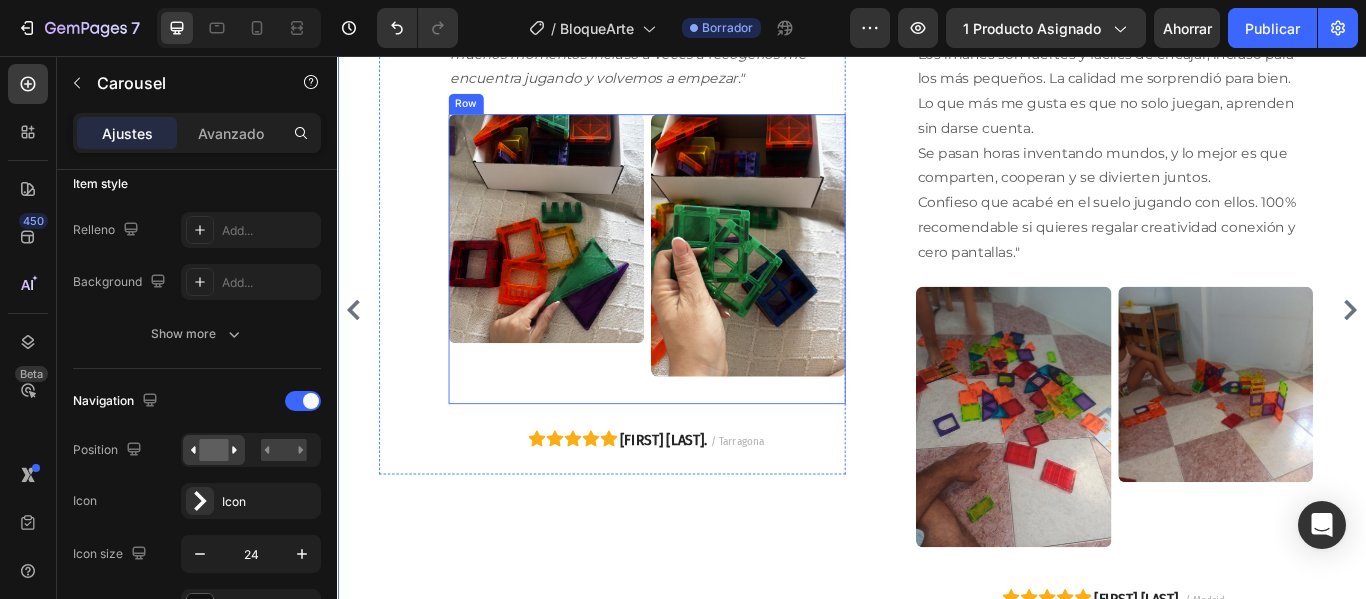 scroll, scrollTop: 0, scrollLeft: 0, axis: both 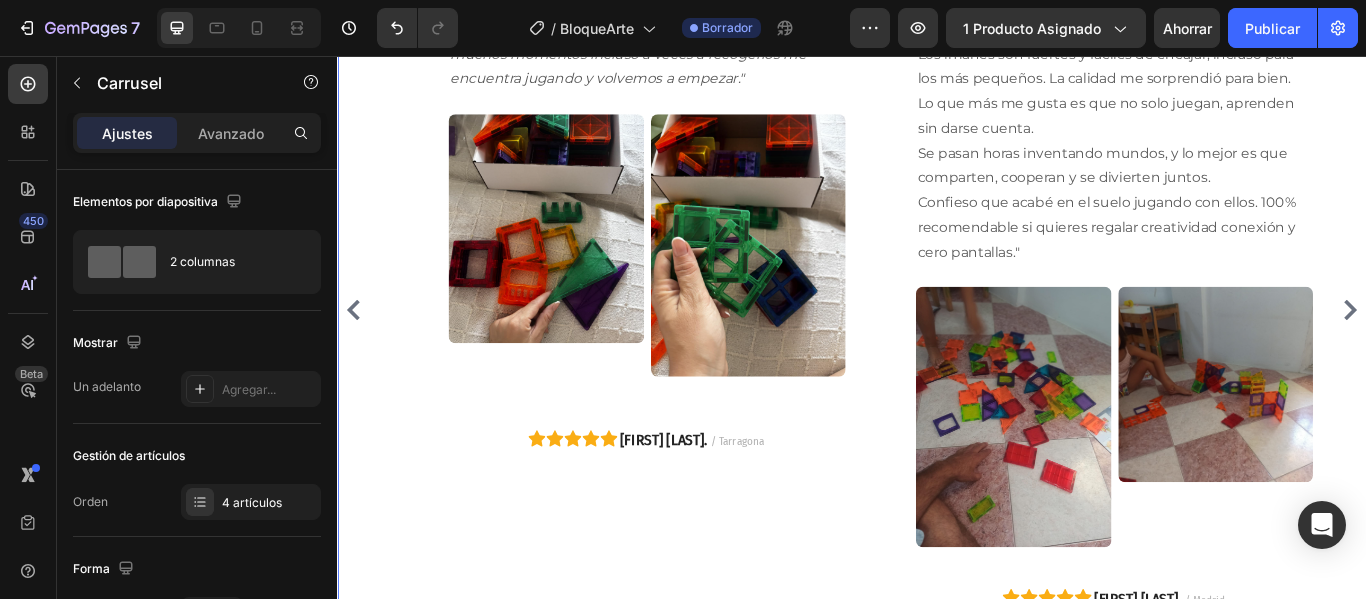click 